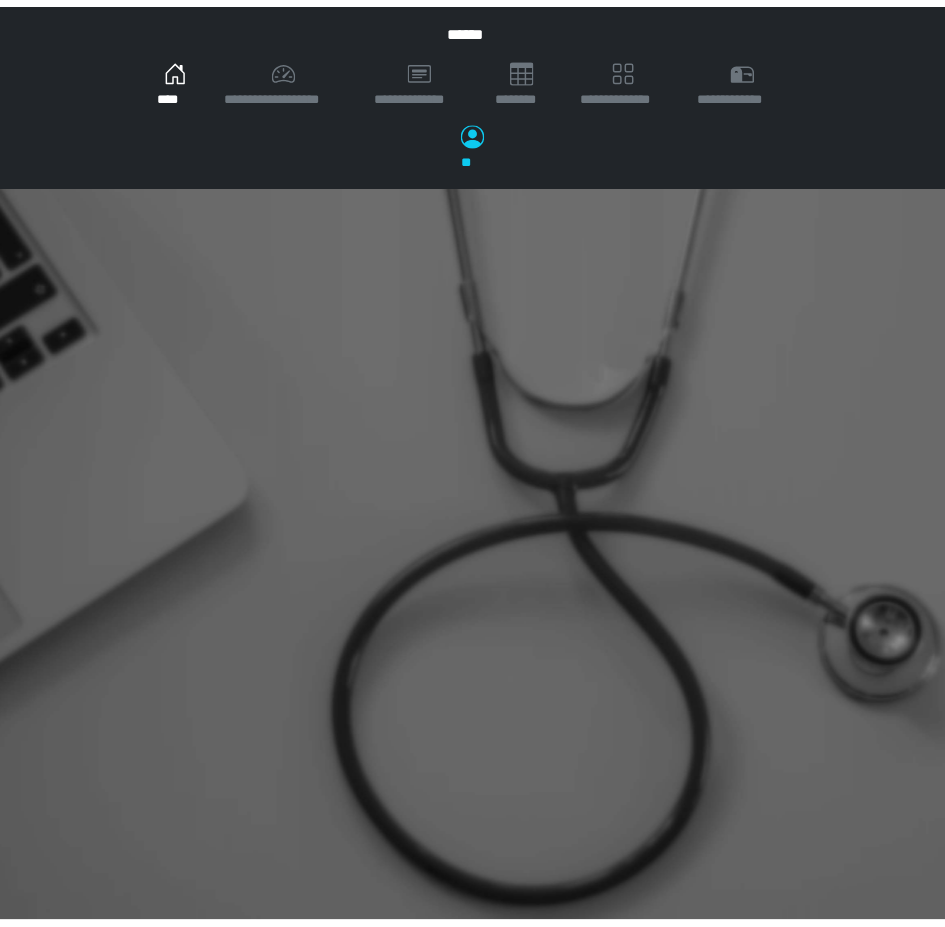 scroll, scrollTop: 0, scrollLeft: 0, axis: both 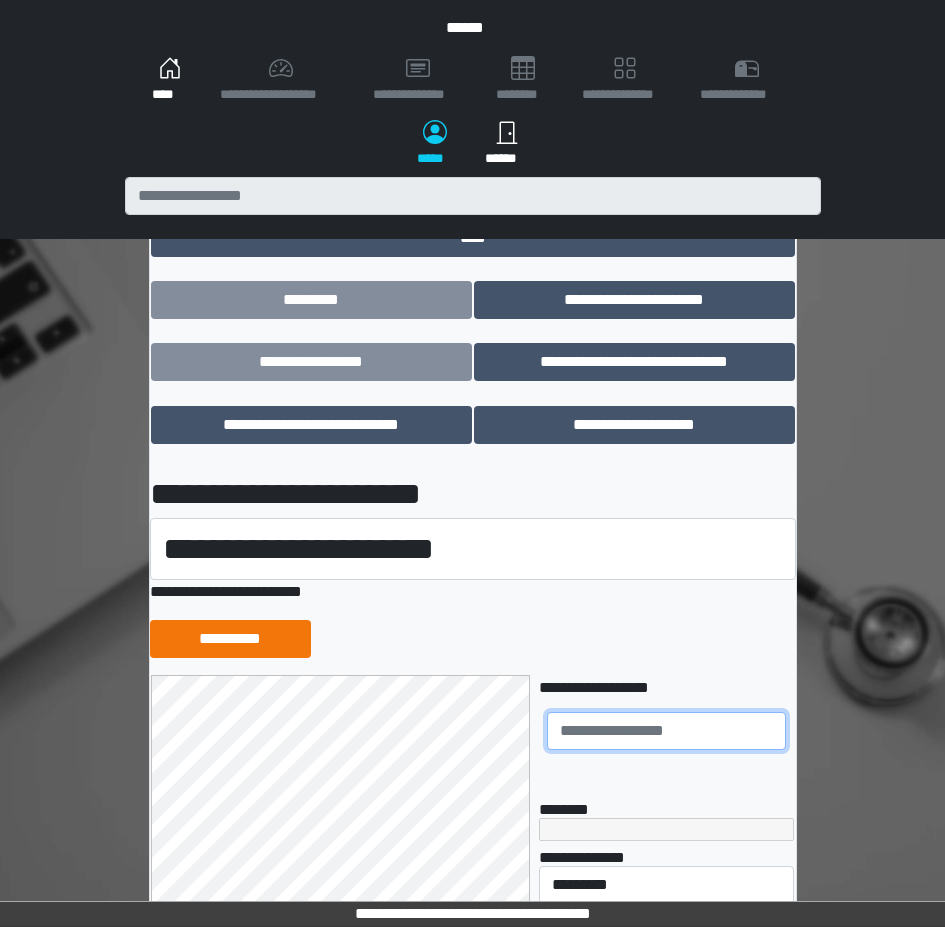 click at bounding box center (666, 731) 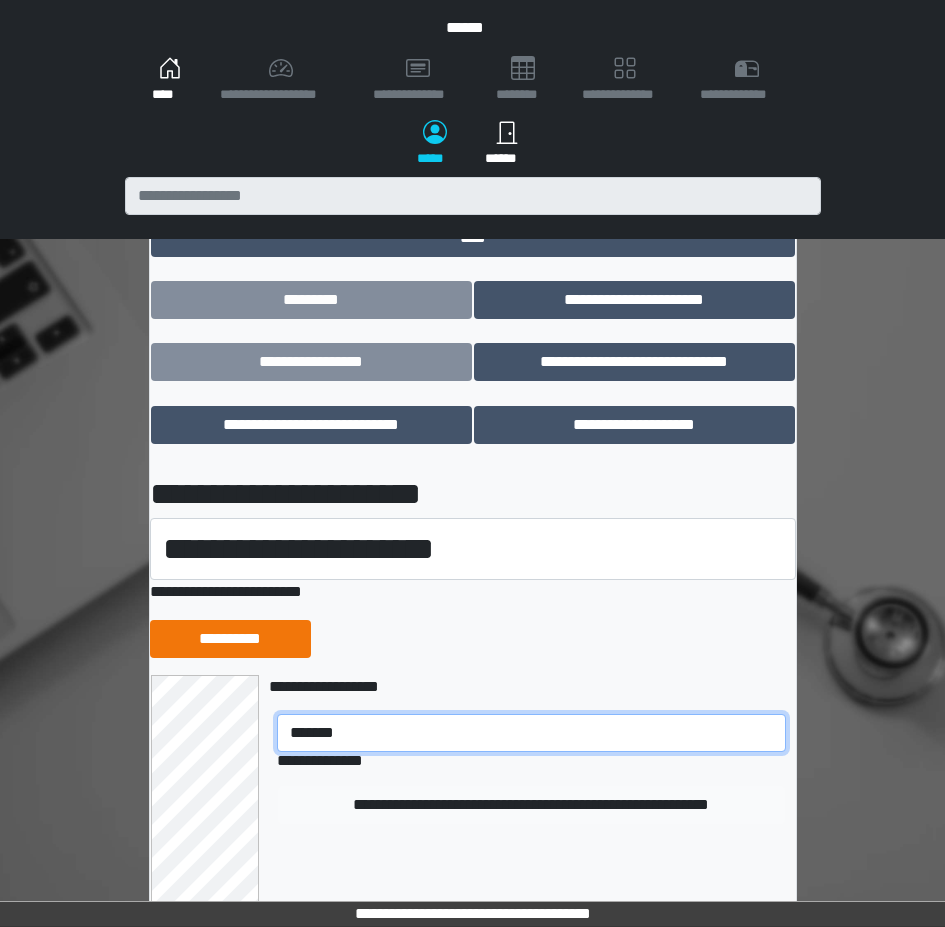 type on "*******" 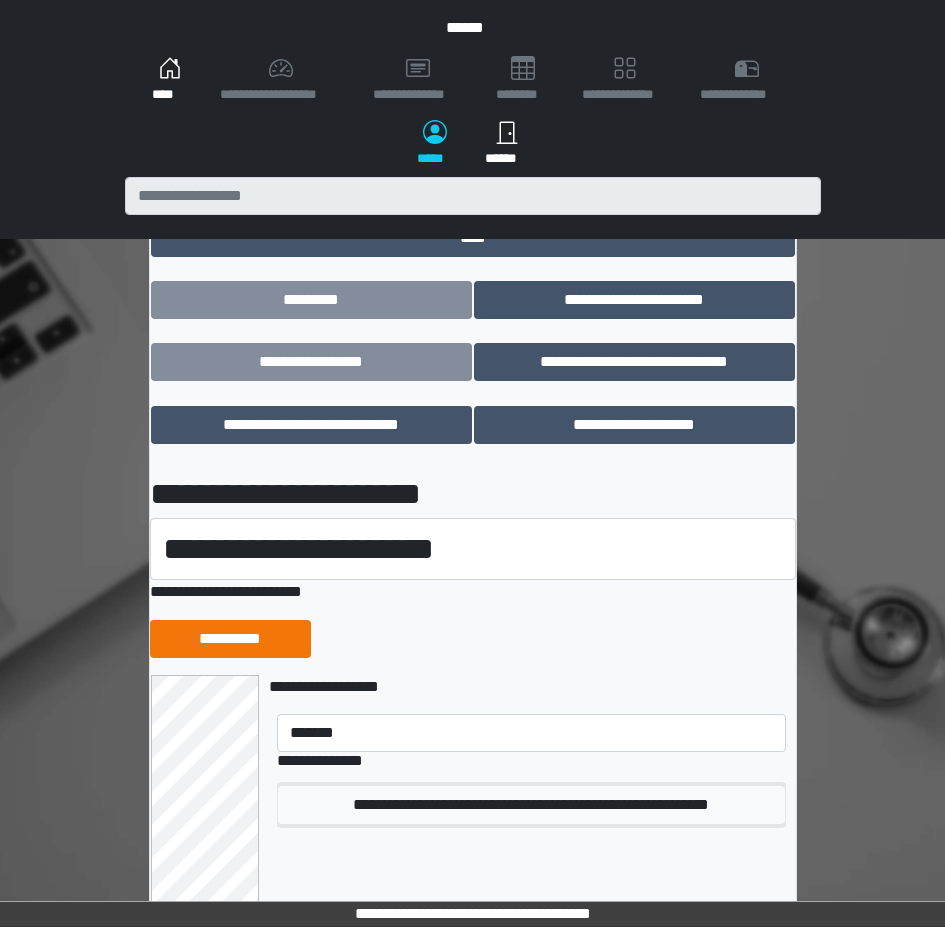 click on "**********" at bounding box center (531, 805) 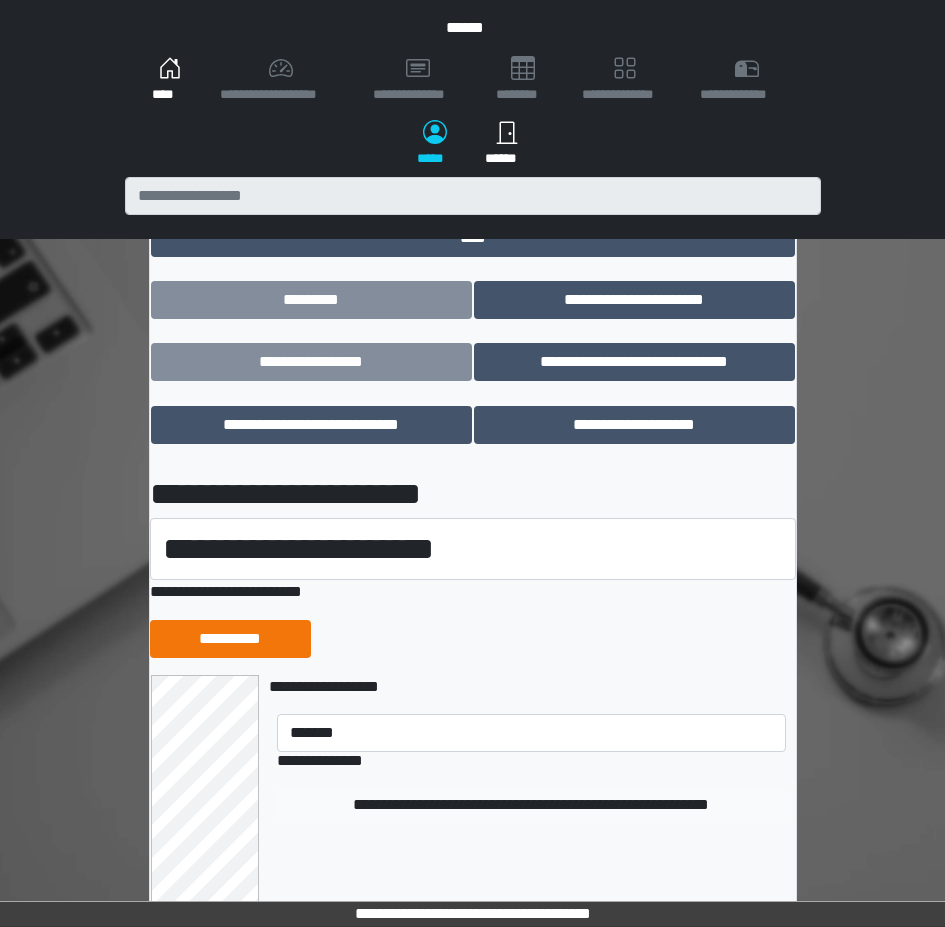type 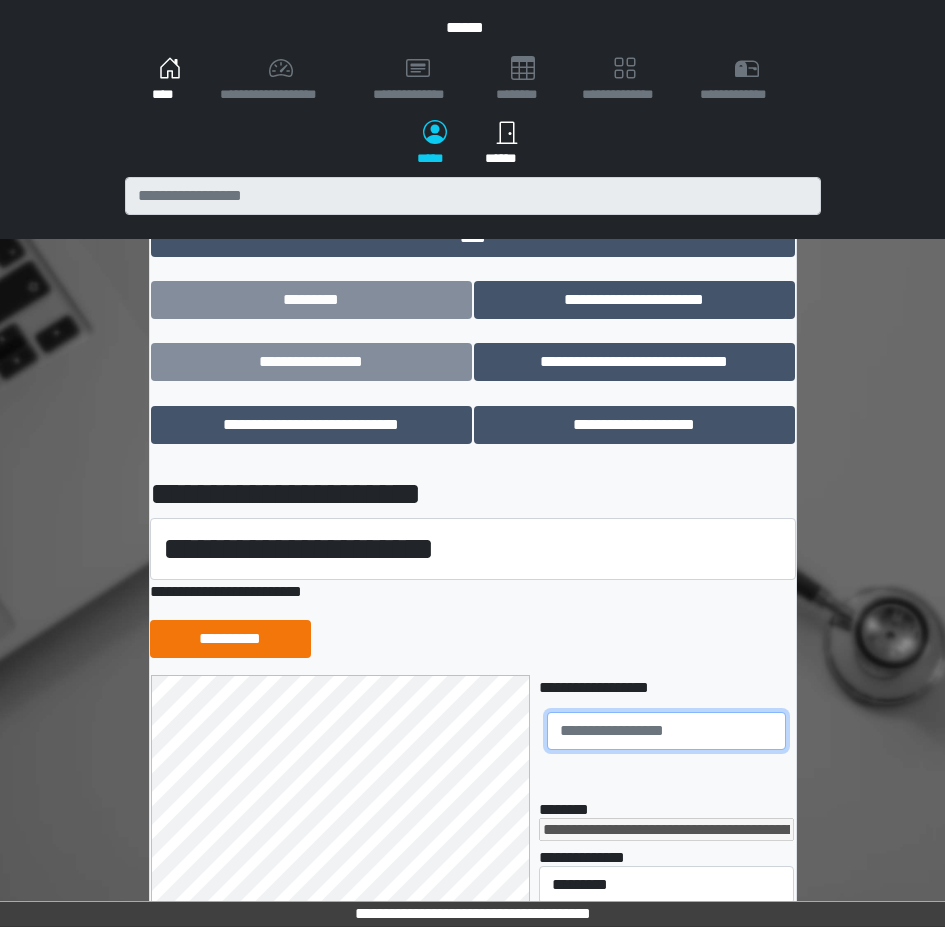 click at bounding box center (666, 731) 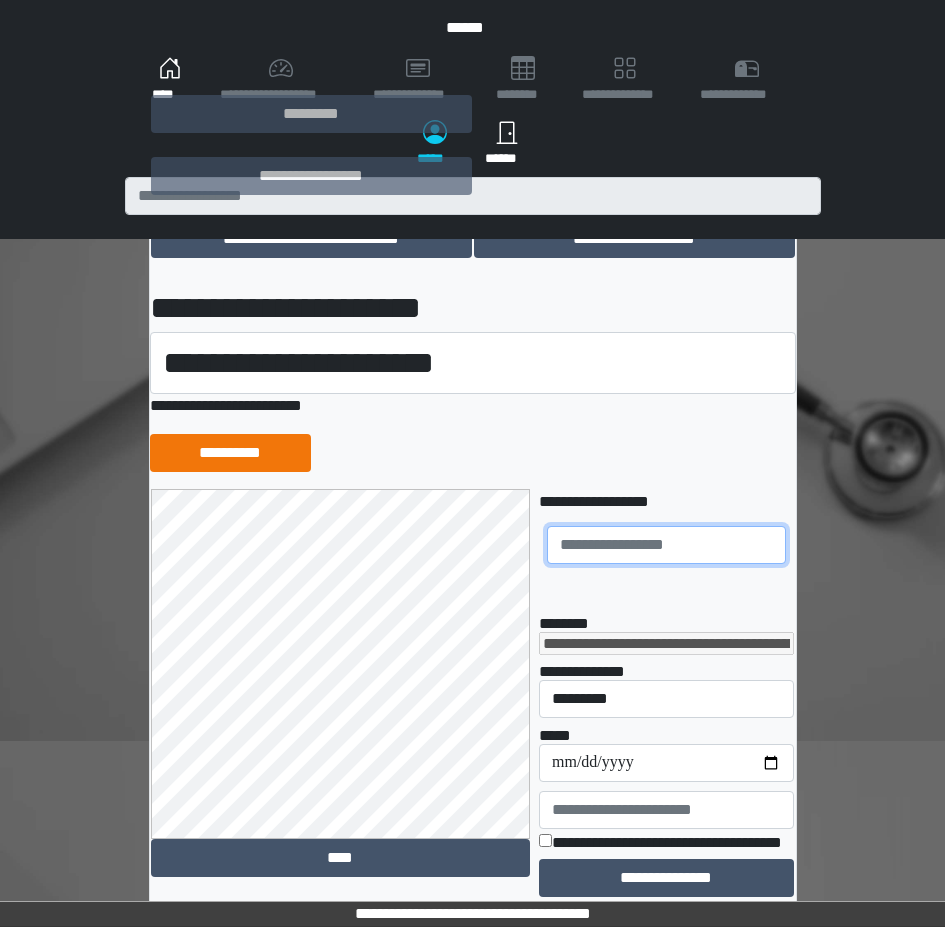 scroll, scrollTop: 194, scrollLeft: 0, axis: vertical 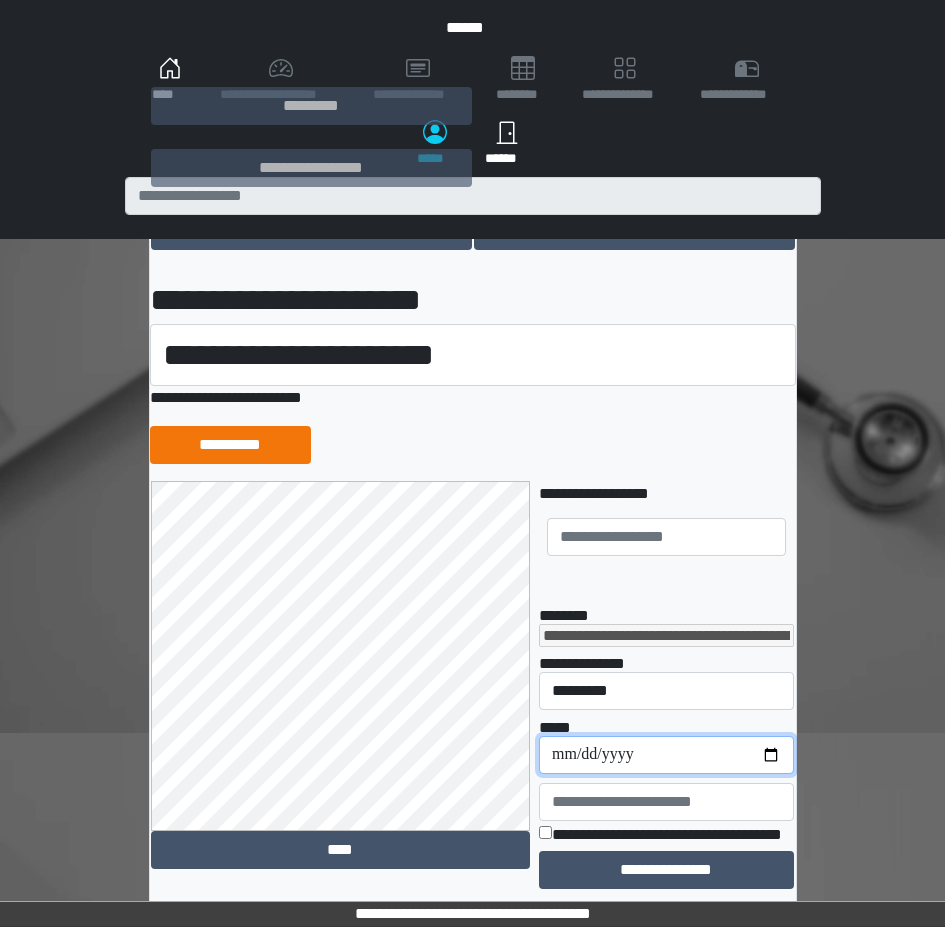 click on "**********" at bounding box center [666, 755] 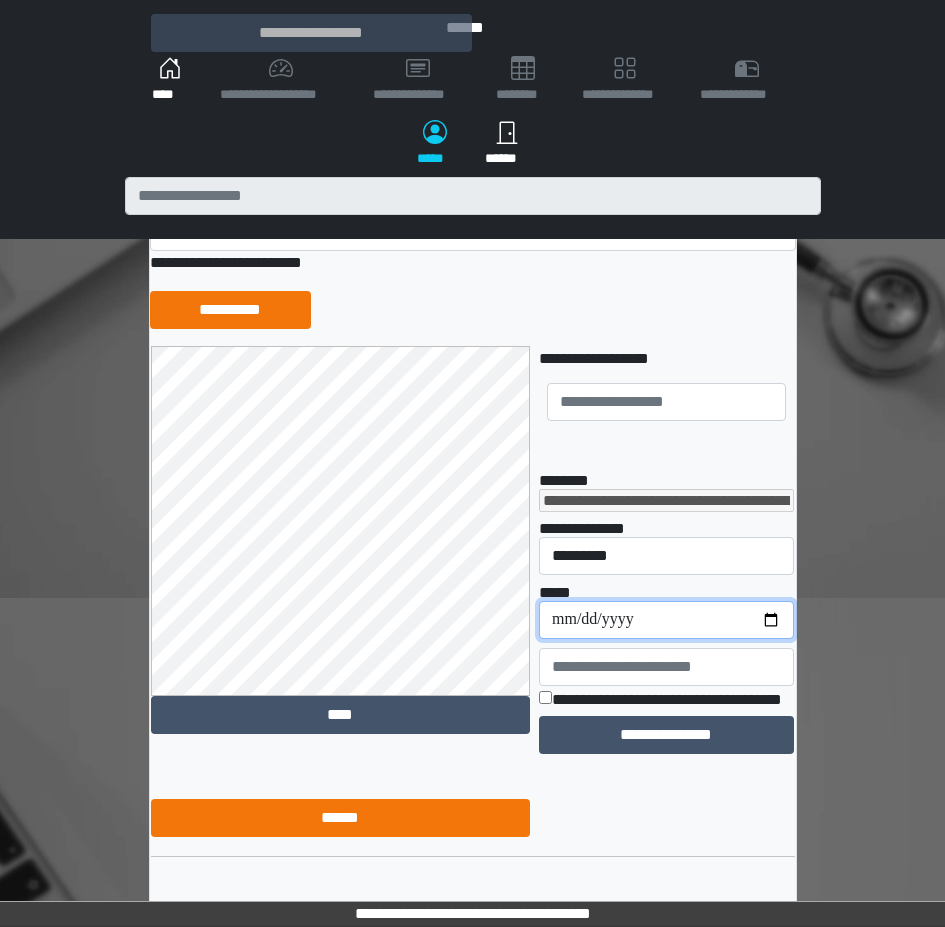 scroll, scrollTop: 343, scrollLeft: 0, axis: vertical 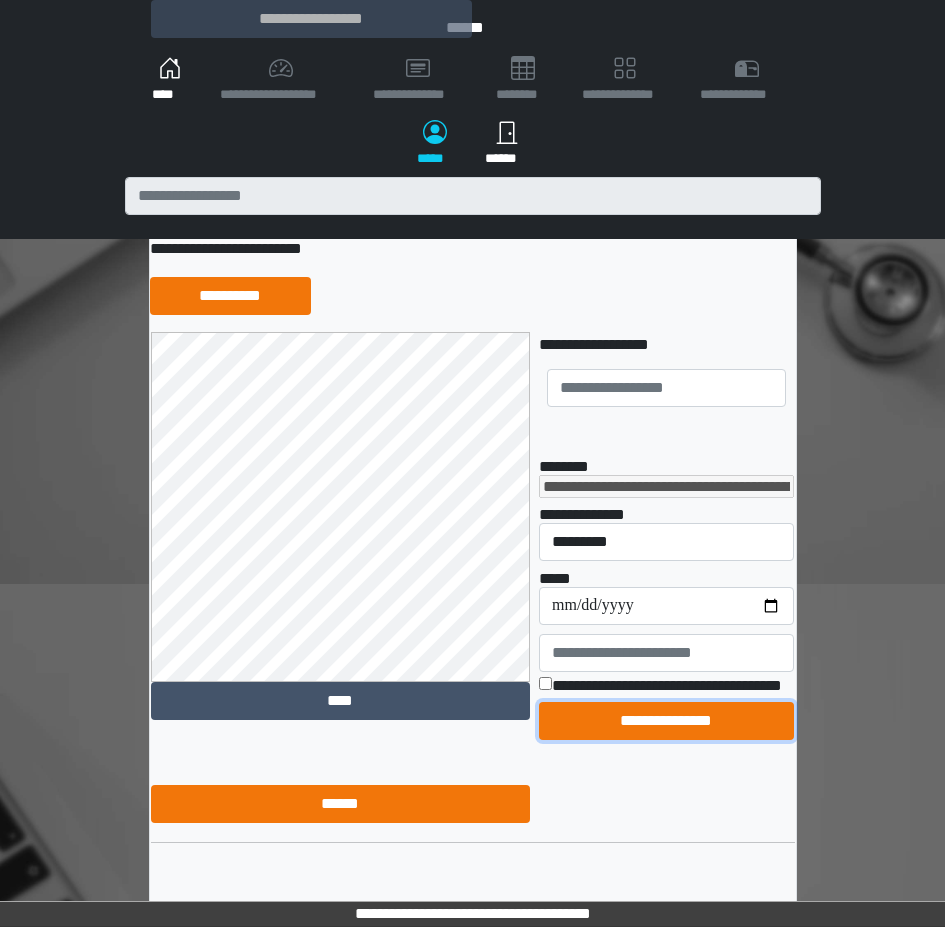 drag, startPoint x: 706, startPoint y: 753, endPoint x: 703, endPoint y: 742, distance: 11.401754 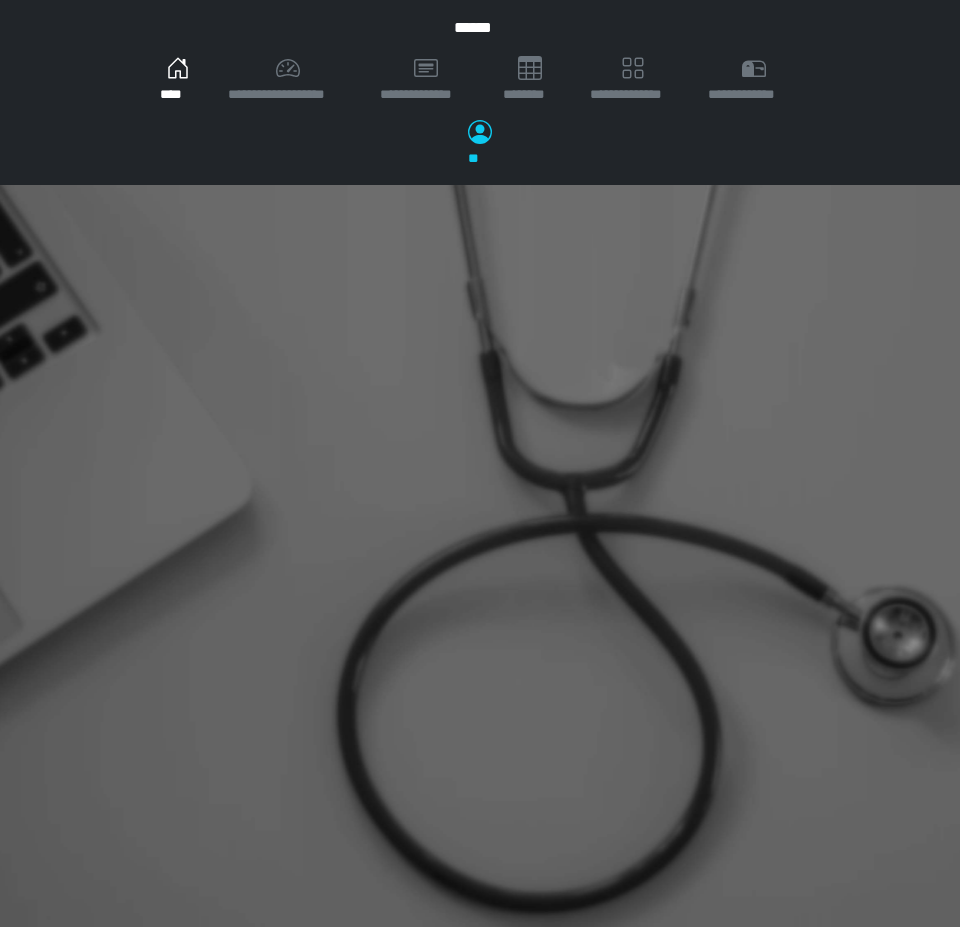 scroll, scrollTop: 0, scrollLeft: 0, axis: both 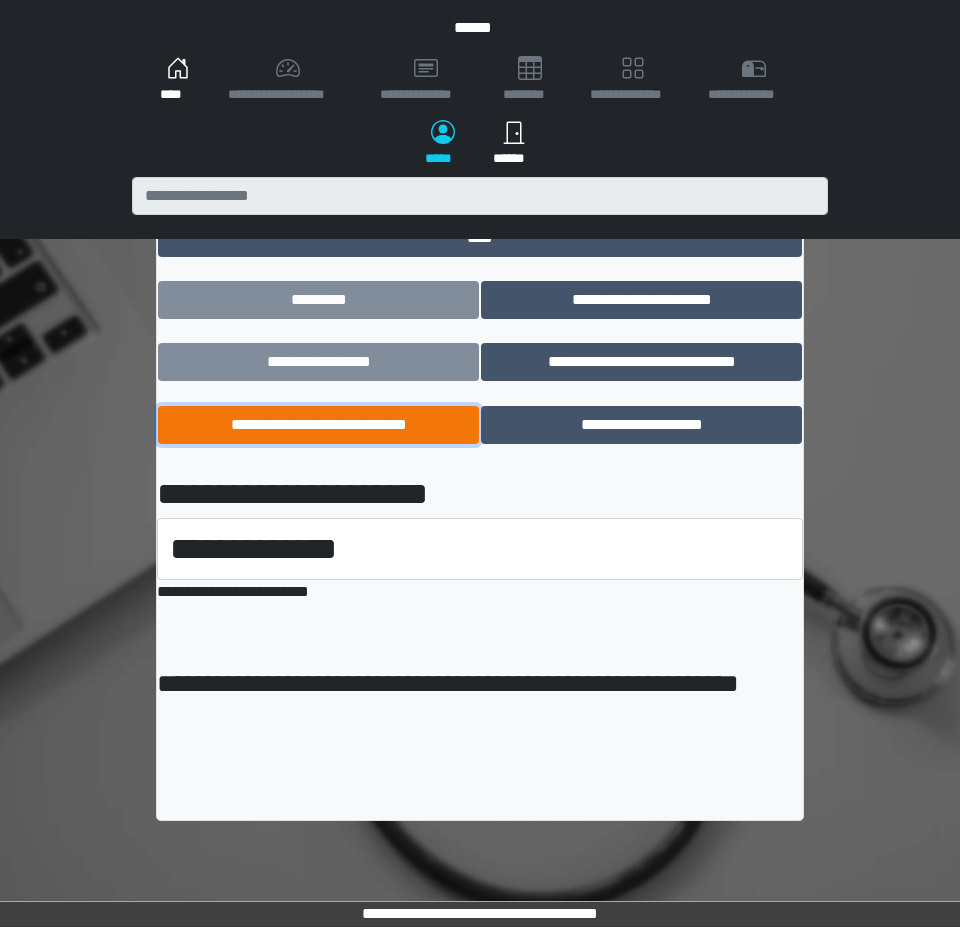 click on "**********" at bounding box center [318, 425] 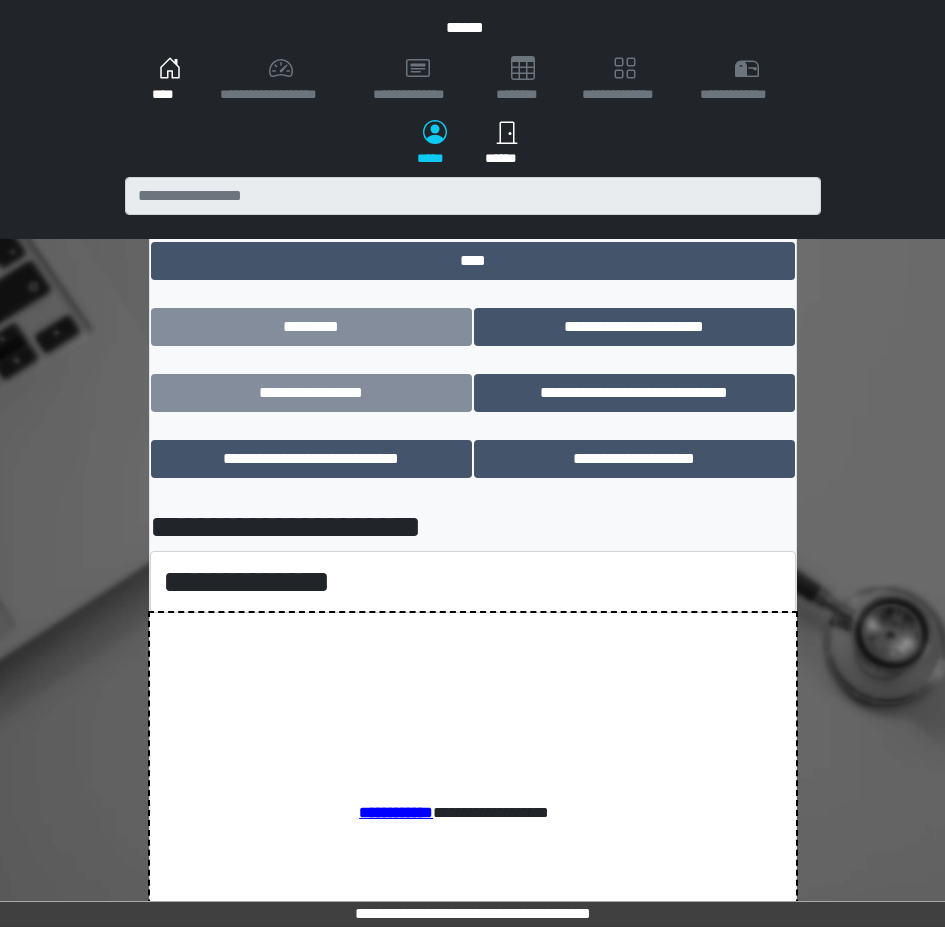 scroll, scrollTop: 0, scrollLeft: 0, axis: both 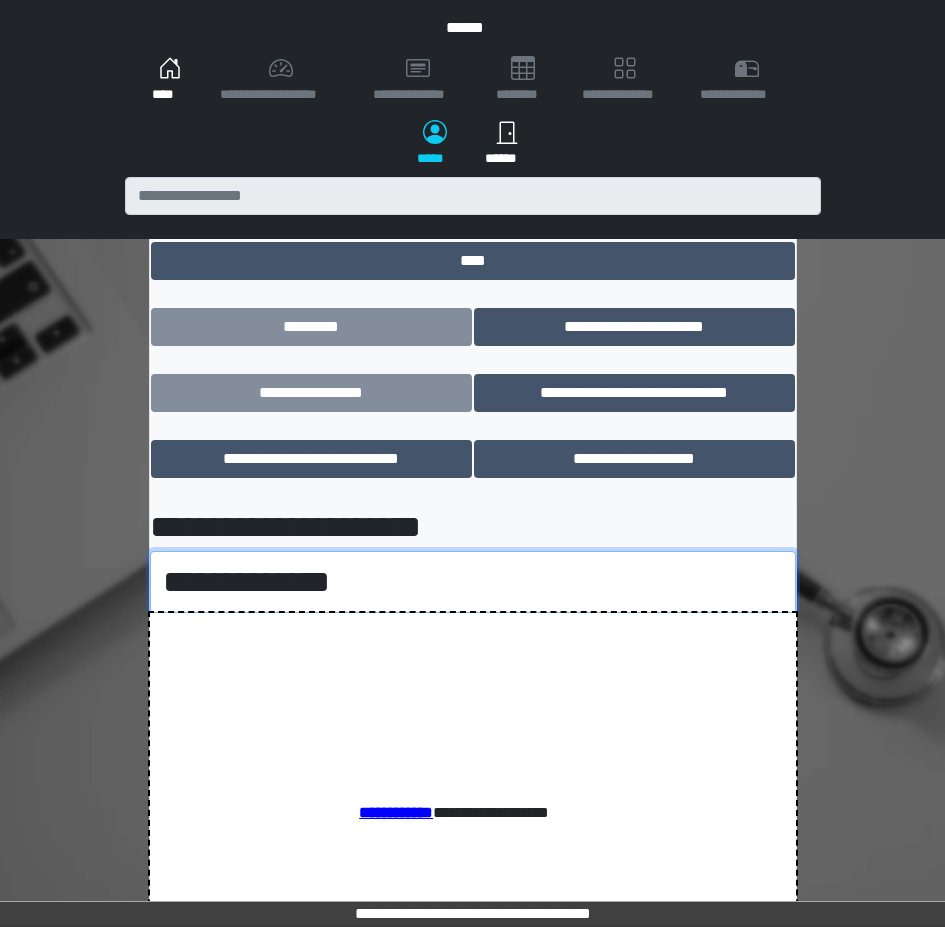 click on "**********" at bounding box center [473, 582] 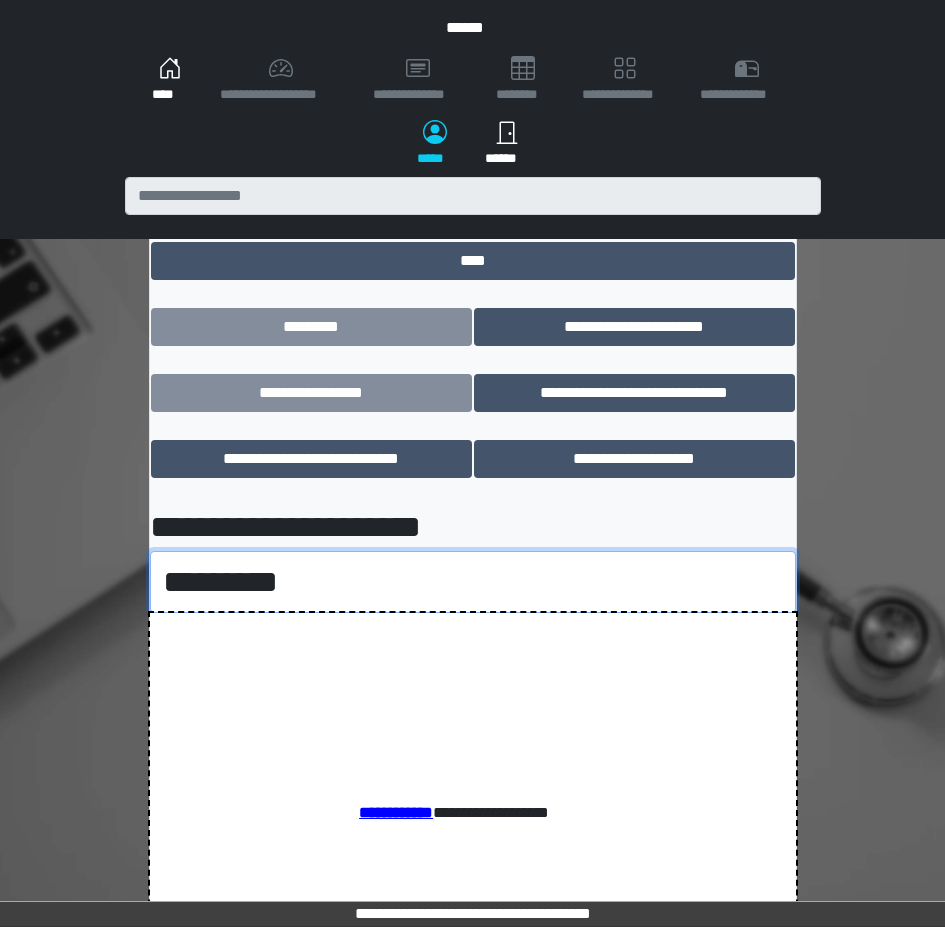 click on "**********" at bounding box center (473, 582) 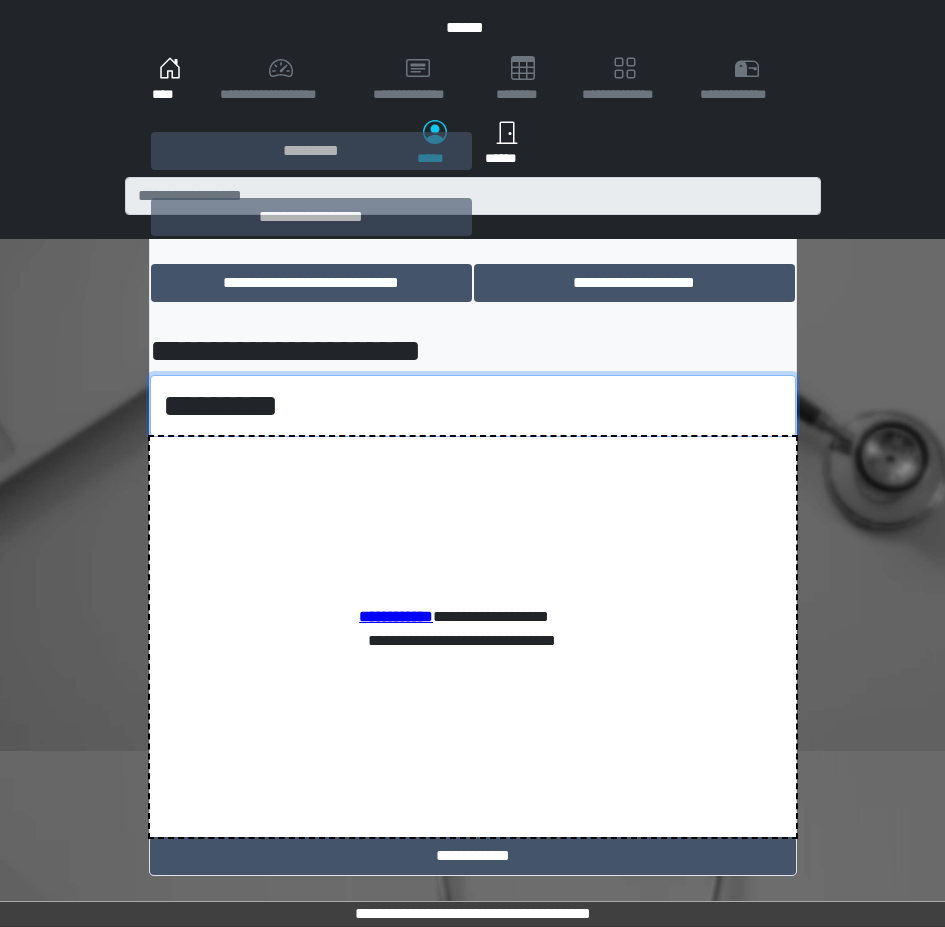 scroll, scrollTop: 179, scrollLeft: 0, axis: vertical 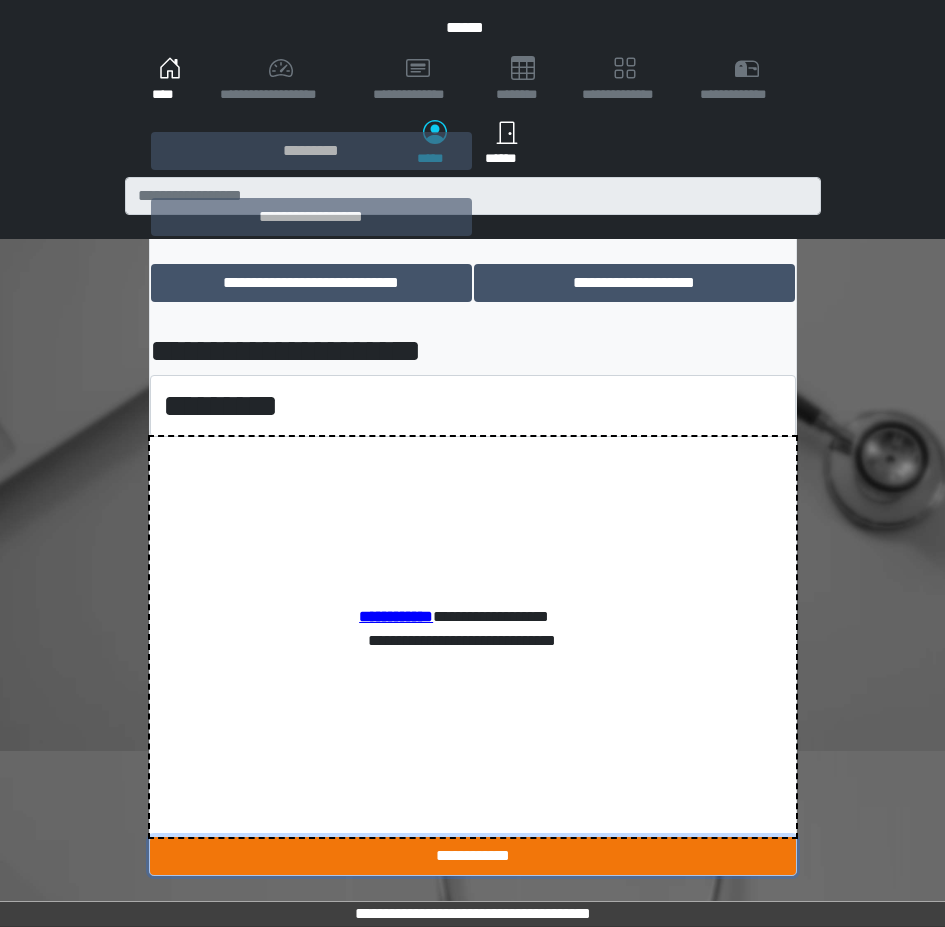 click on "**********" at bounding box center [473, 856] 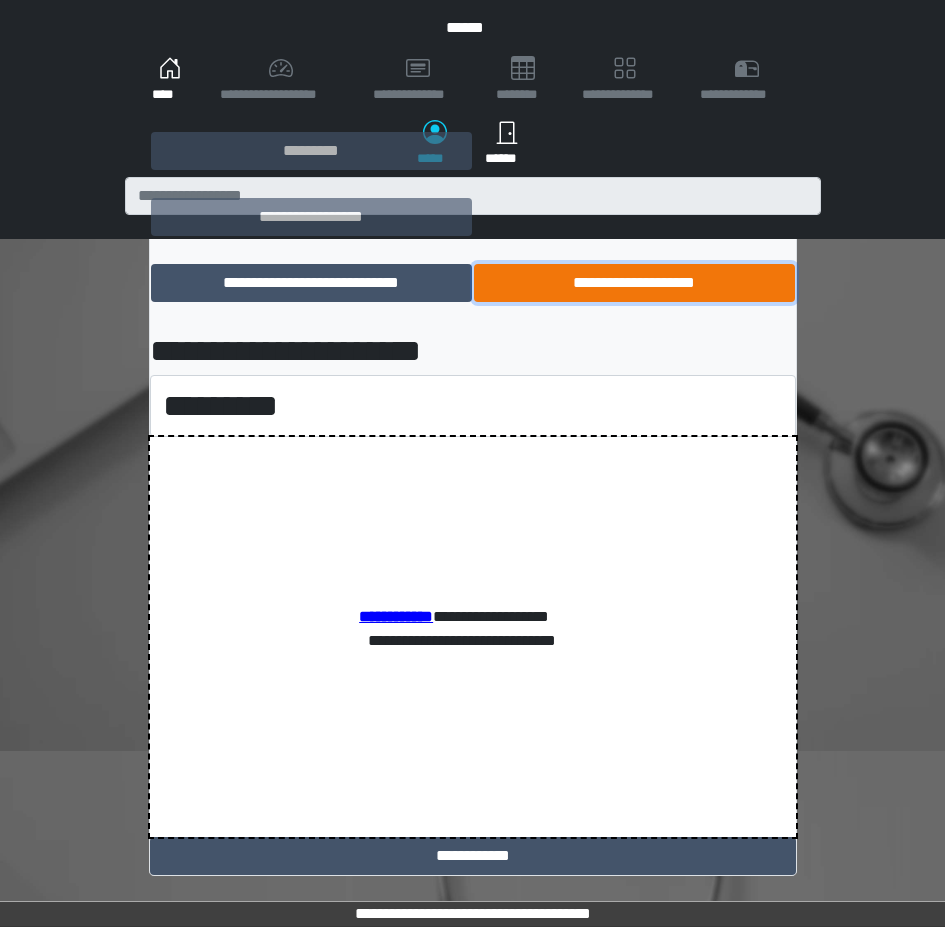 click on "**********" at bounding box center (634, 283) 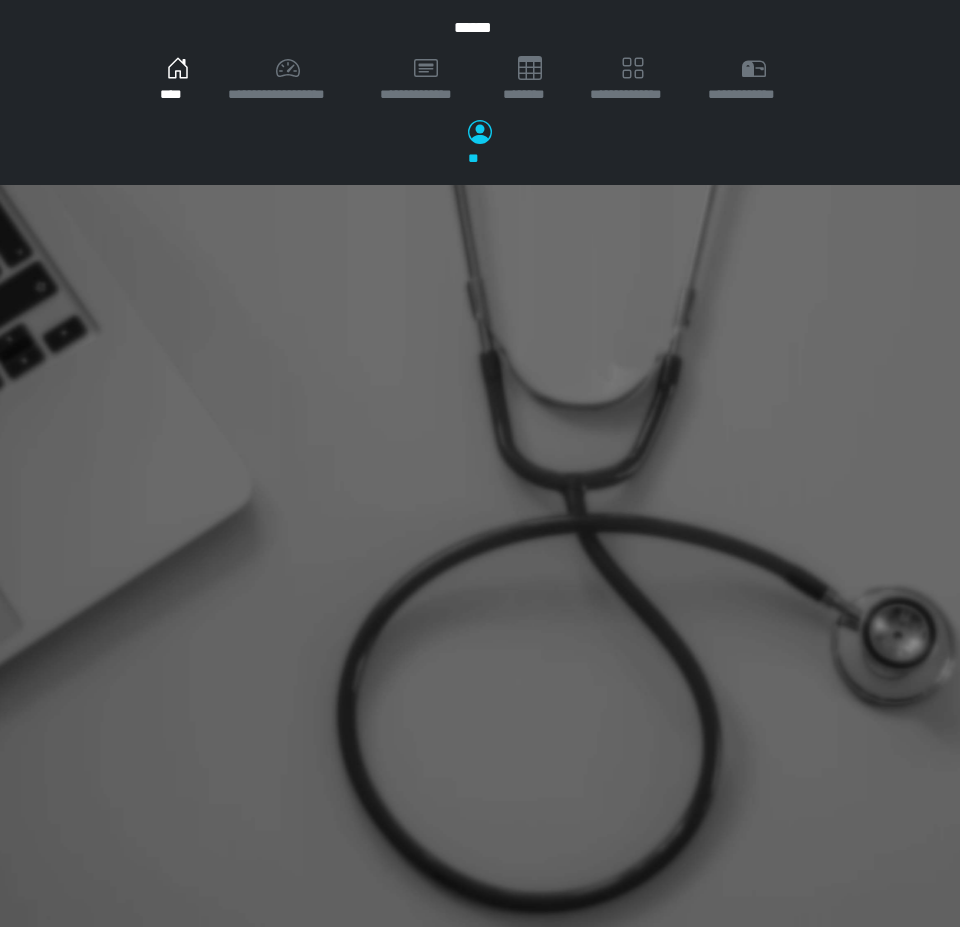 scroll, scrollTop: 0, scrollLeft: 0, axis: both 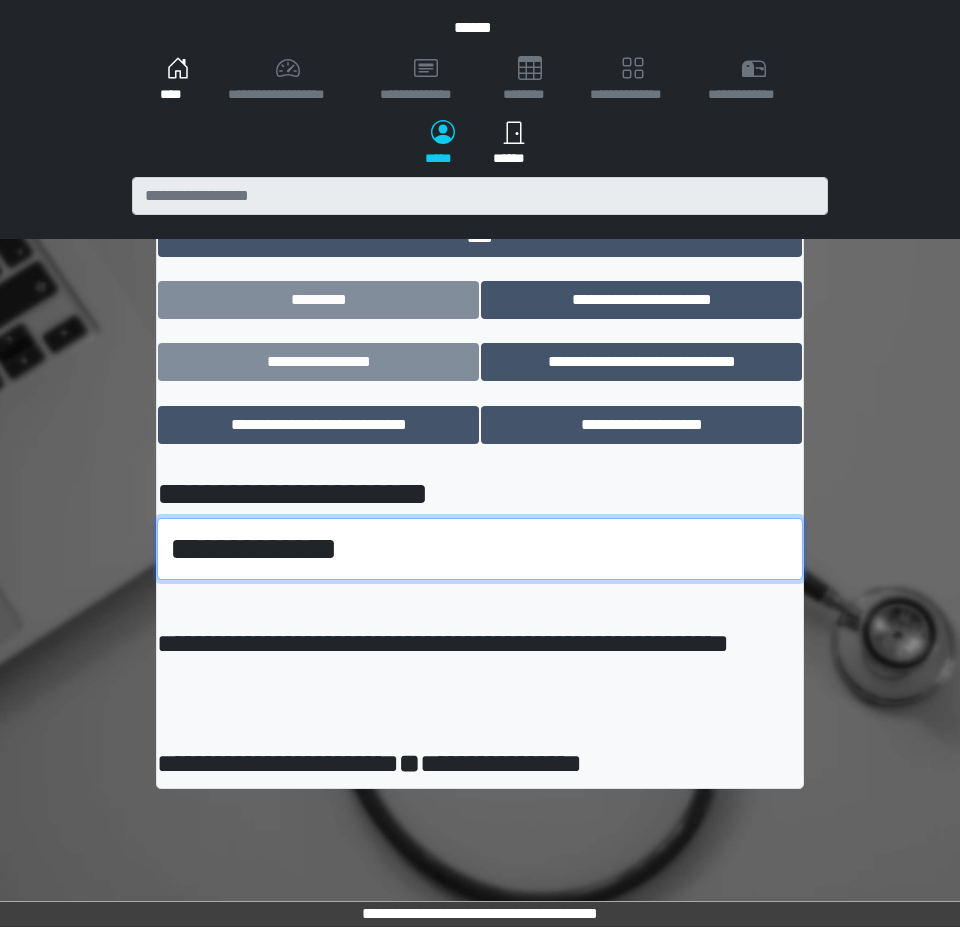 click on "**********" at bounding box center [480, 549] 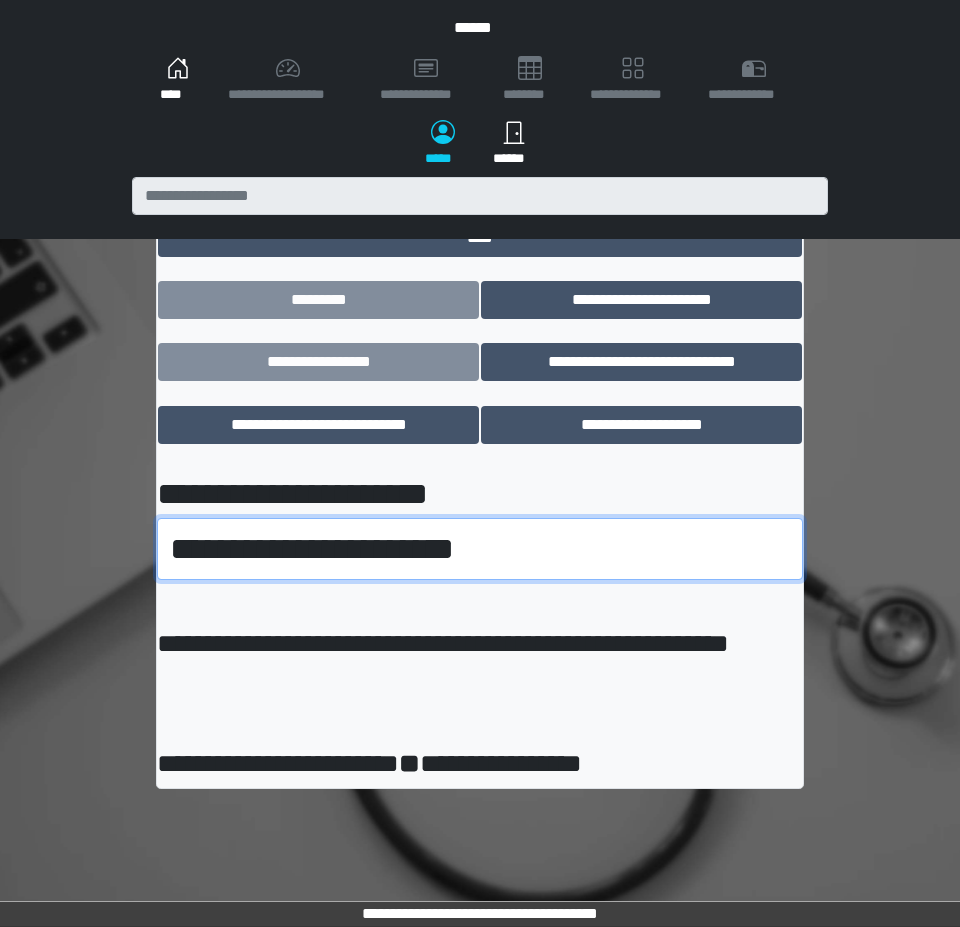 click on "**********" at bounding box center (480, 549) 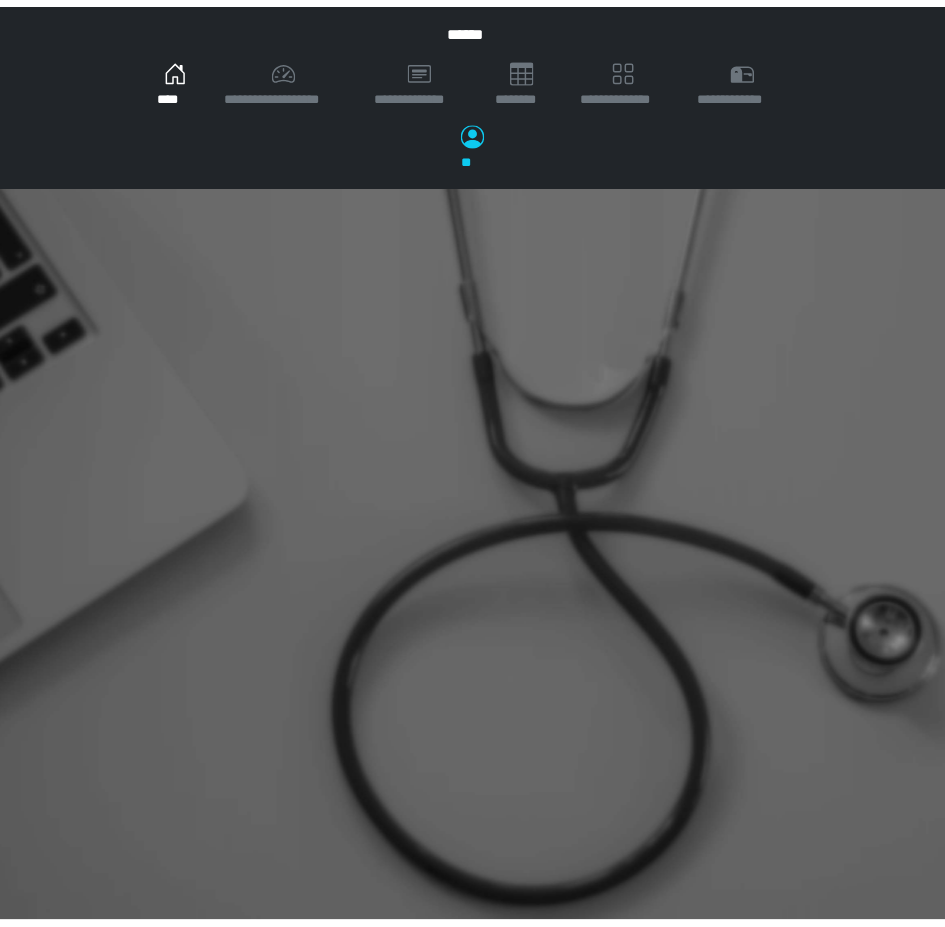 scroll, scrollTop: 0, scrollLeft: 0, axis: both 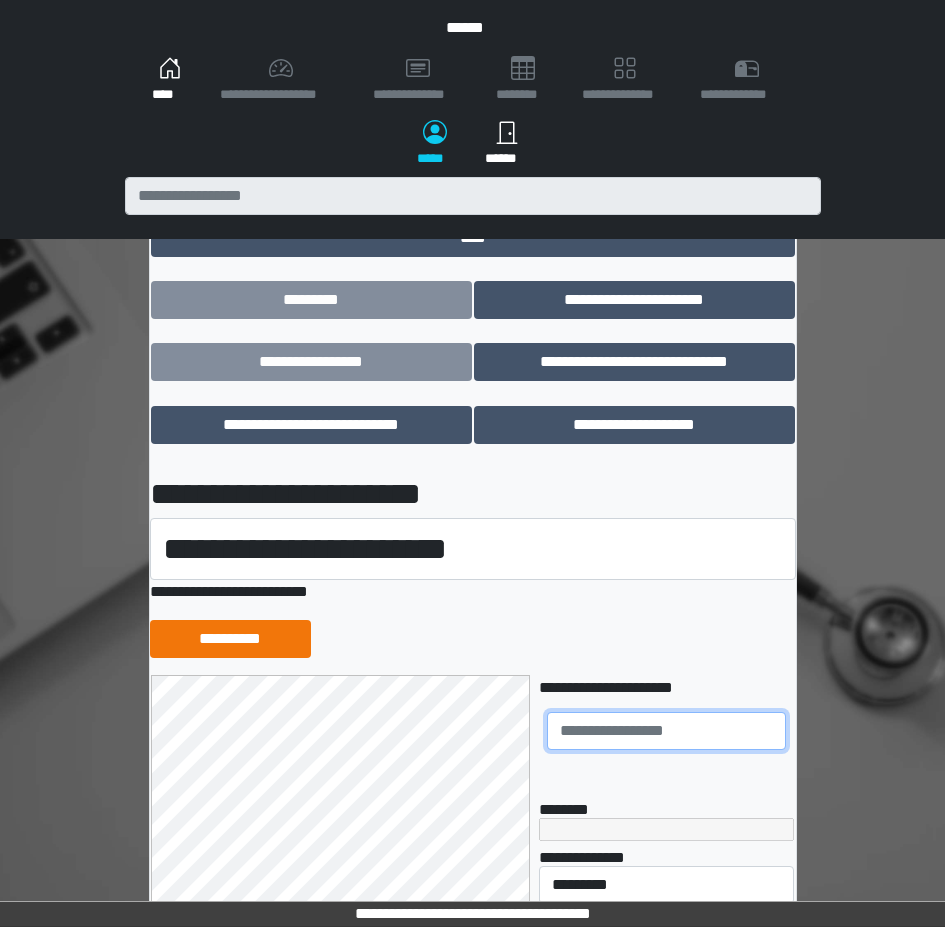 click at bounding box center (666, 731) 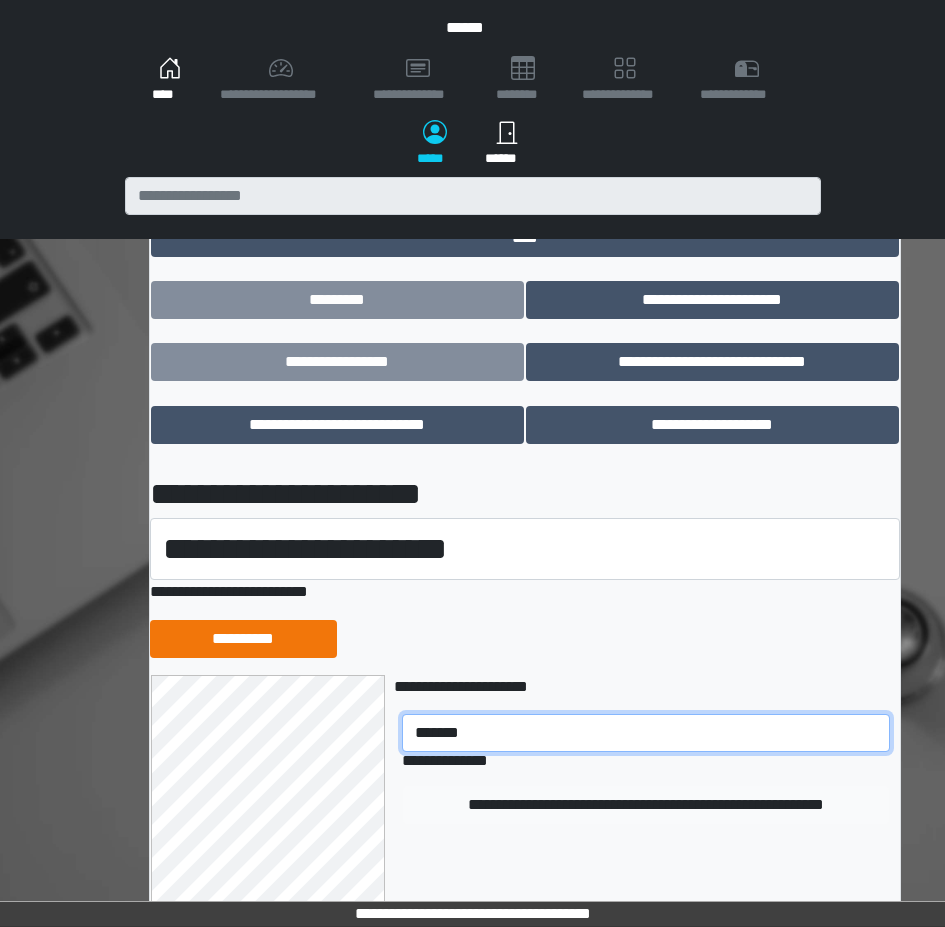 type on "*******" 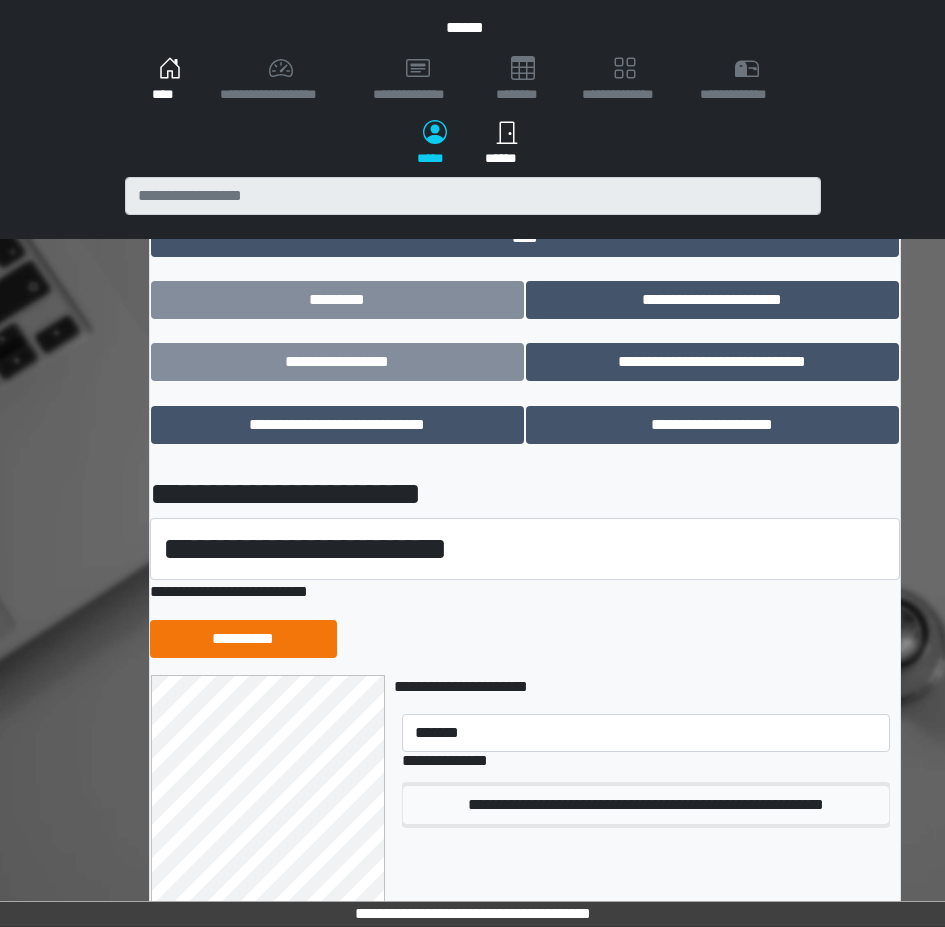 click on "**********" at bounding box center [646, 805] 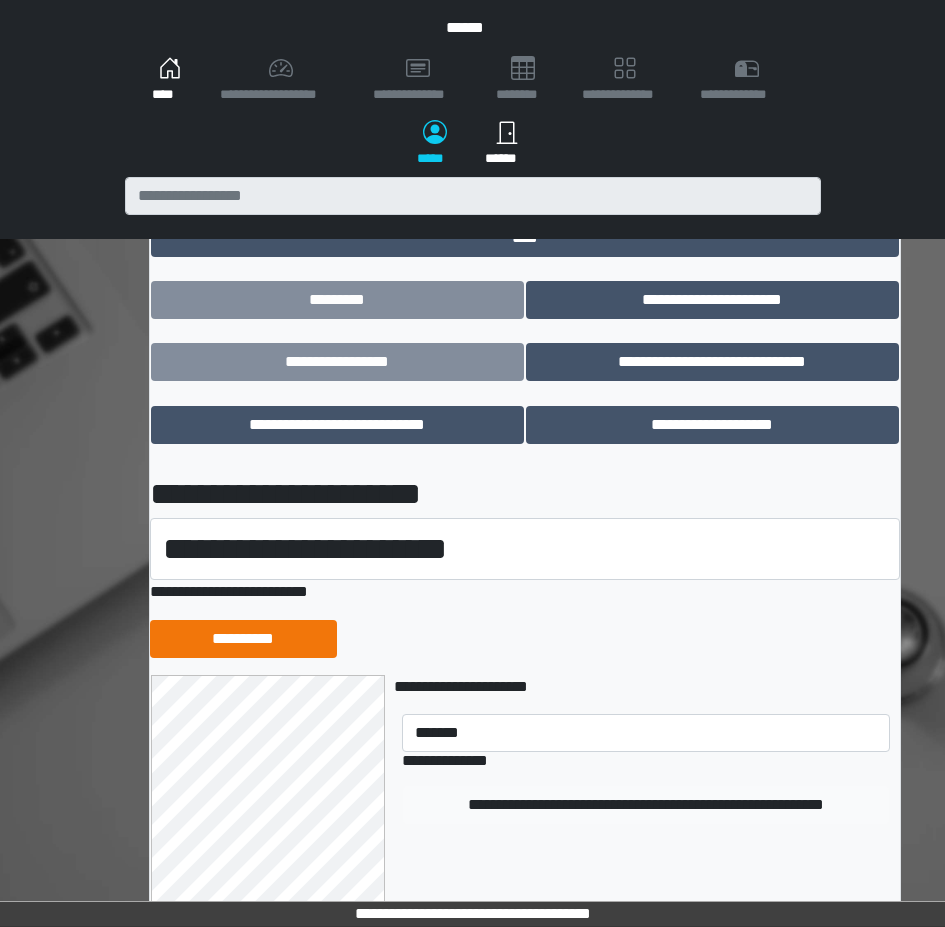 type 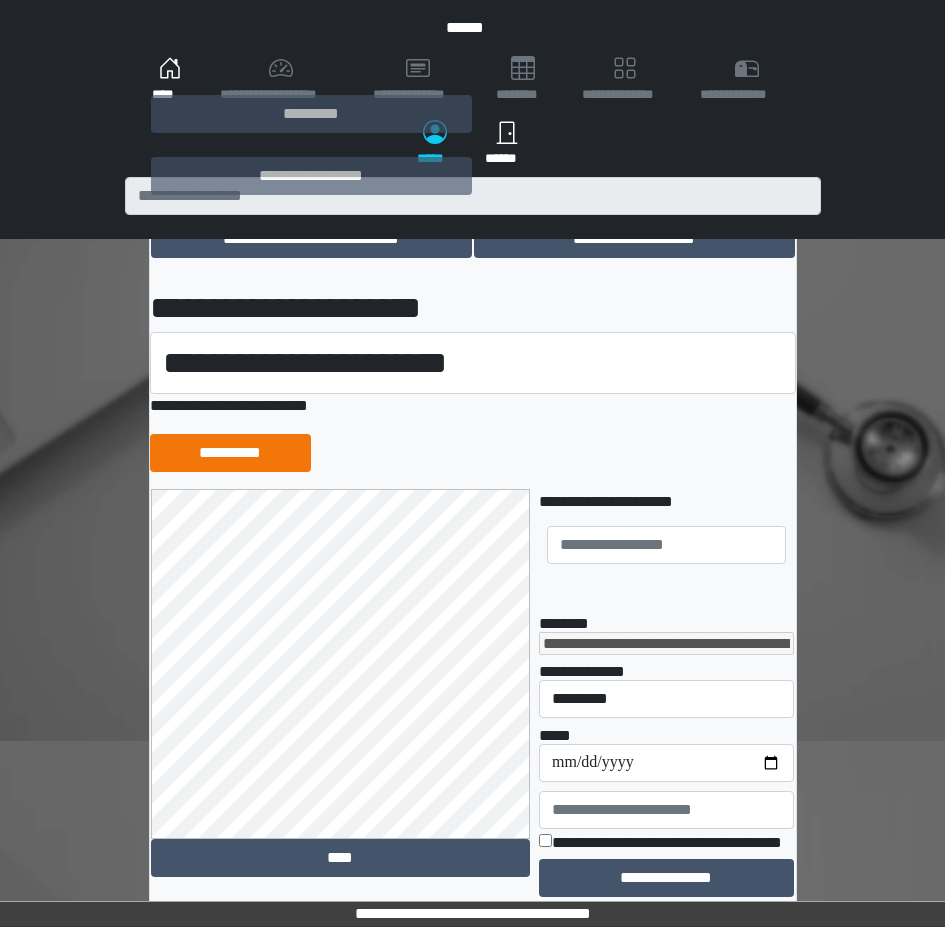 scroll, scrollTop: 201, scrollLeft: 0, axis: vertical 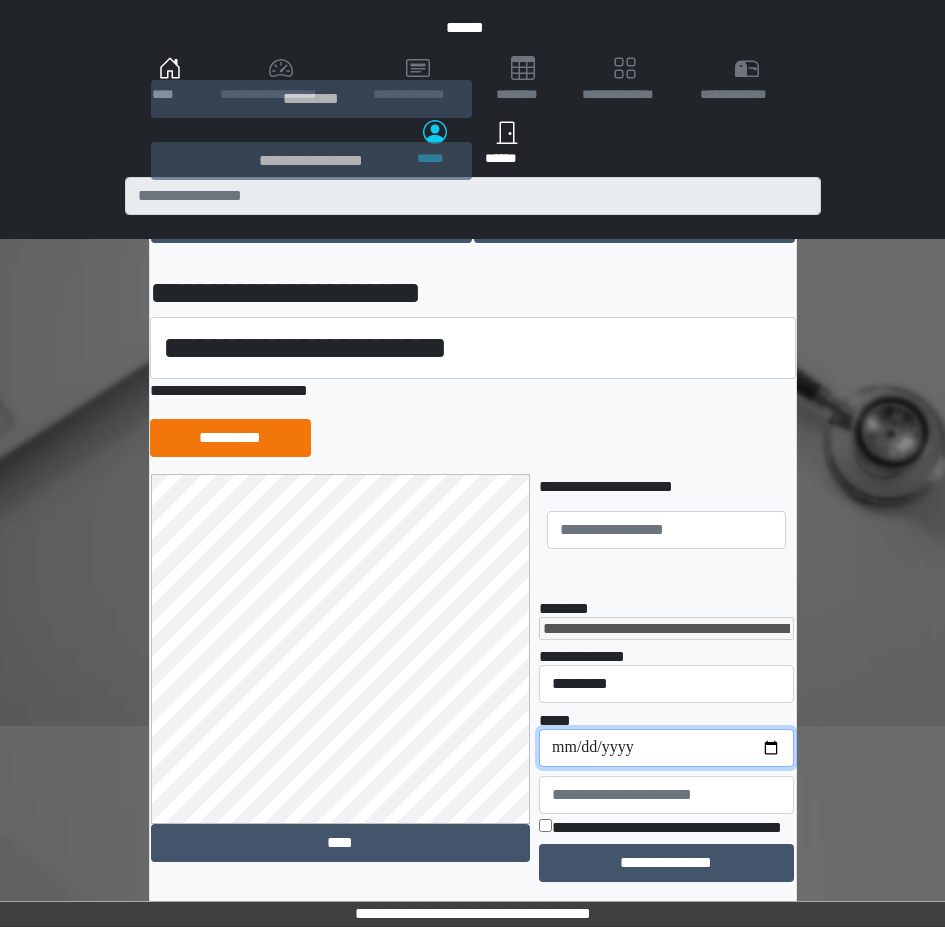 click on "**********" at bounding box center (666, 748) 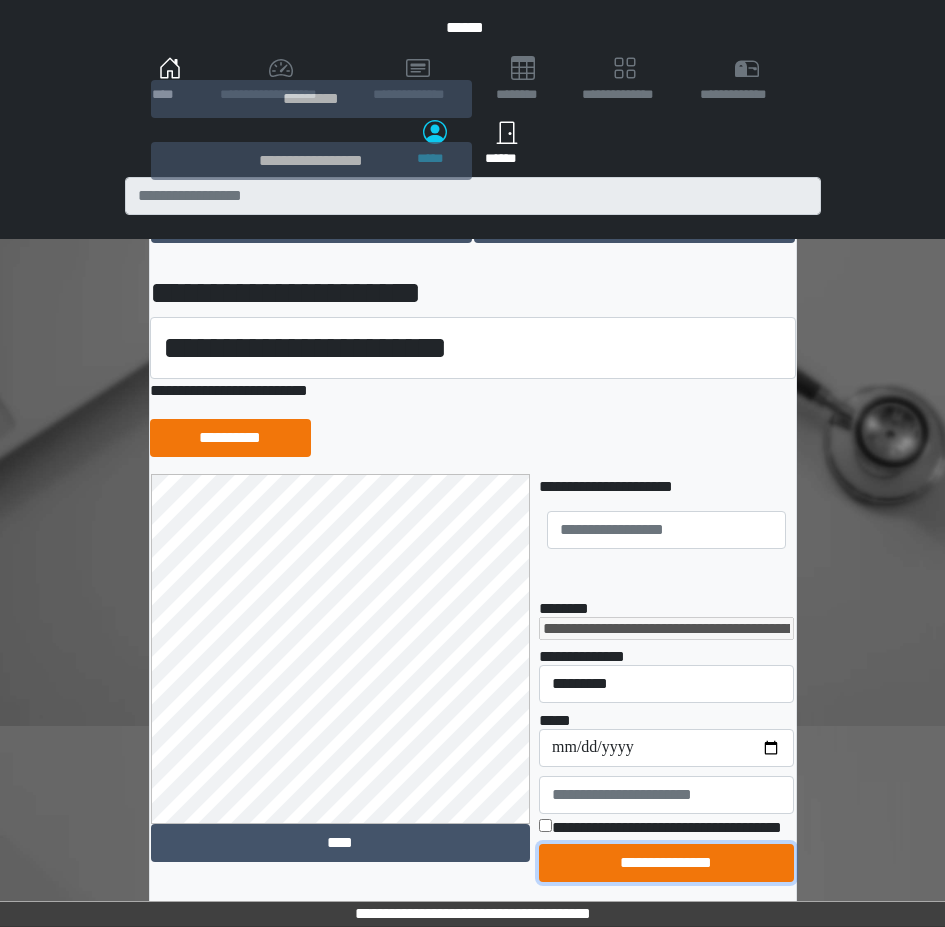 click on "**********" at bounding box center (666, 863) 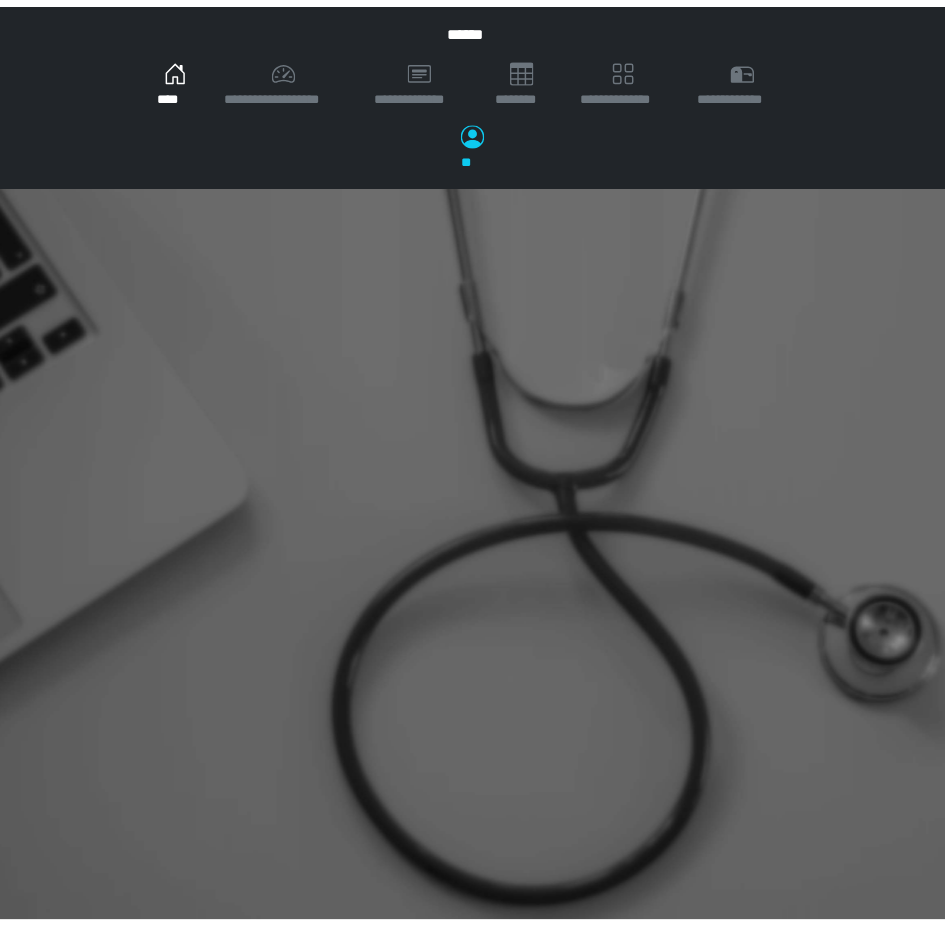 scroll, scrollTop: 0, scrollLeft: 0, axis: both 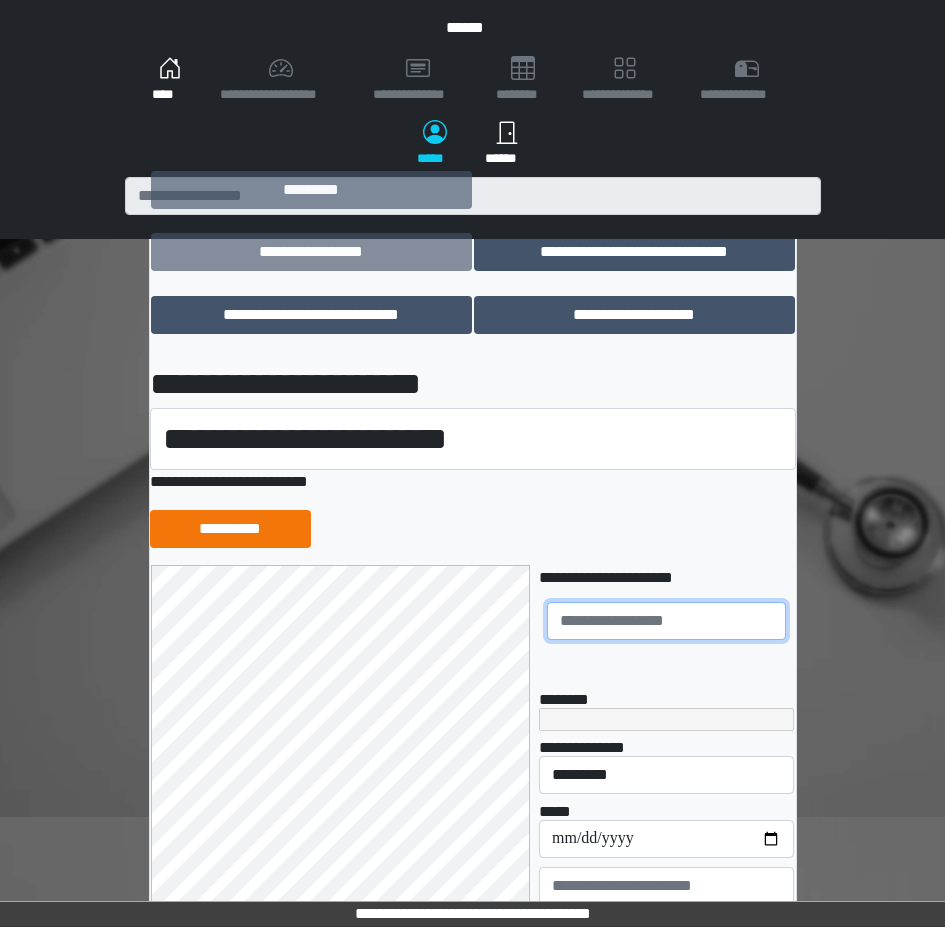 click at bounding box center (666, 621) 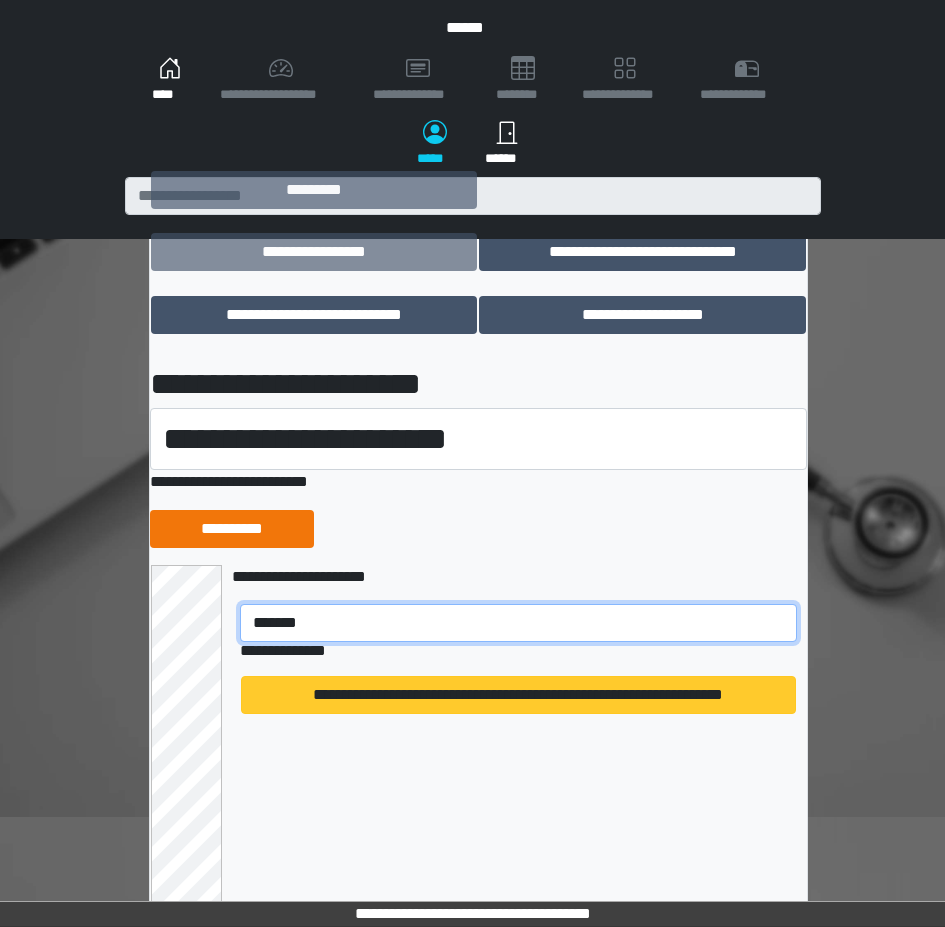 type on "*******" 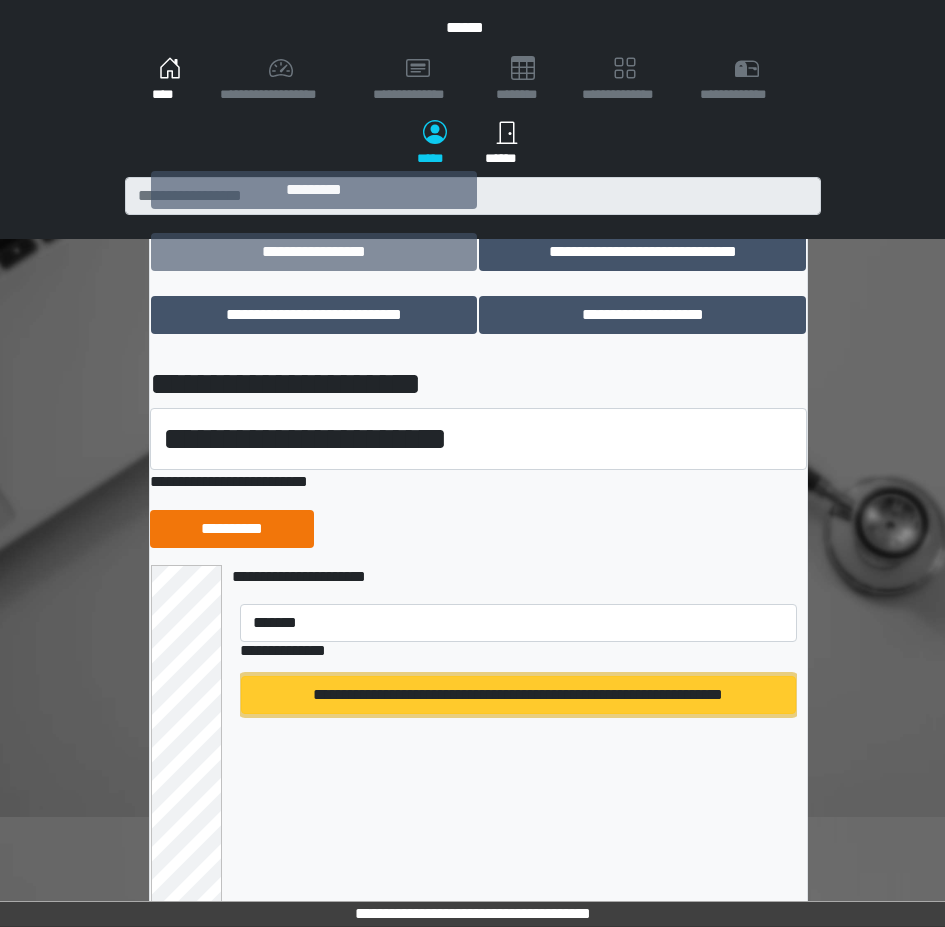 click on "**********" at bounding box center (519, 695) 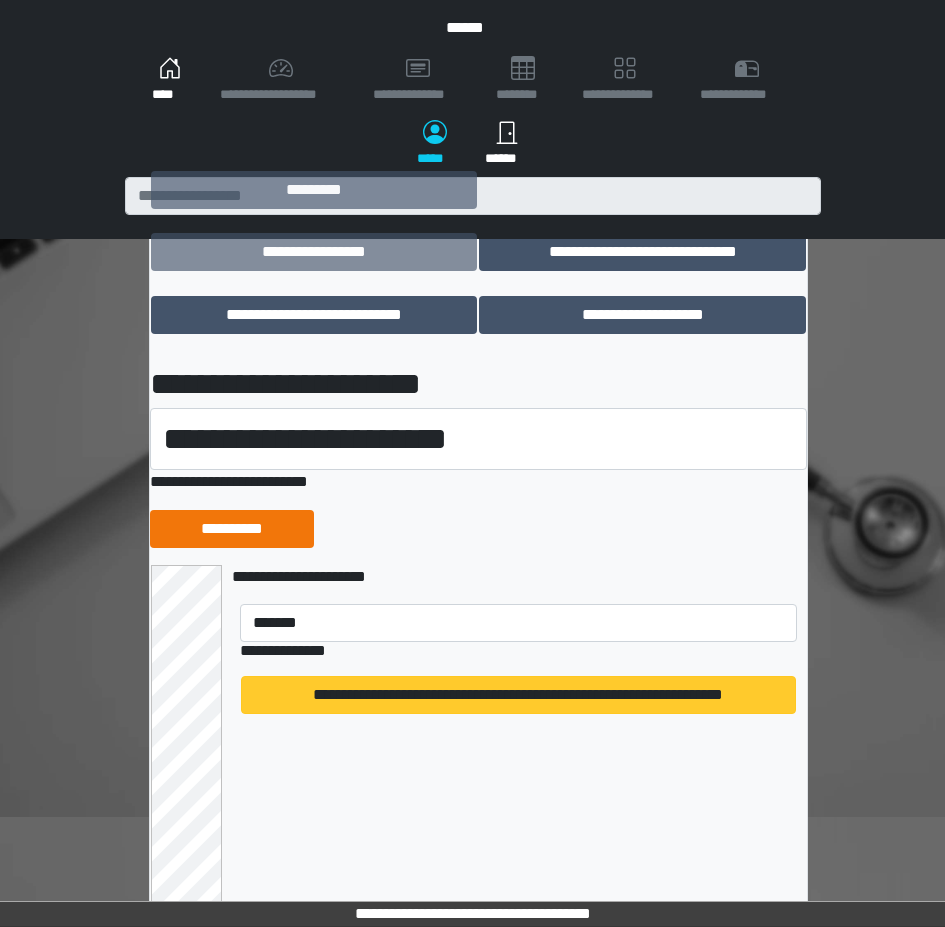 type 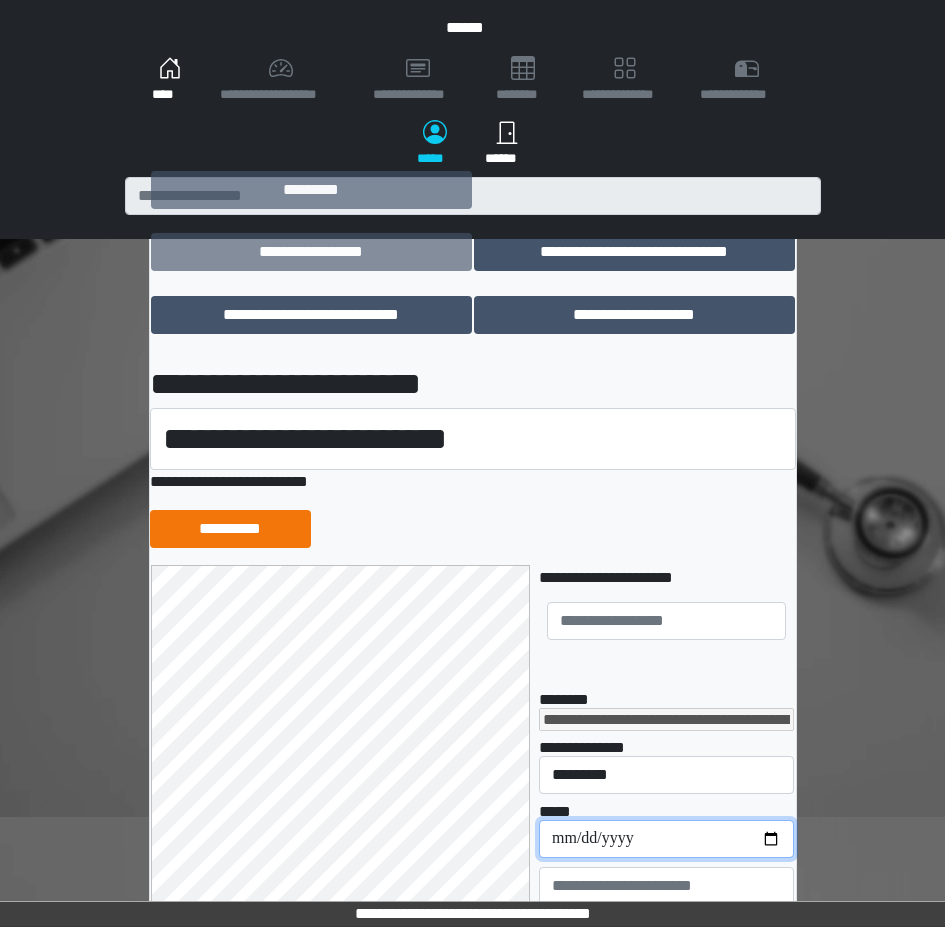 click on "**********" at bounding box center (666, 839) 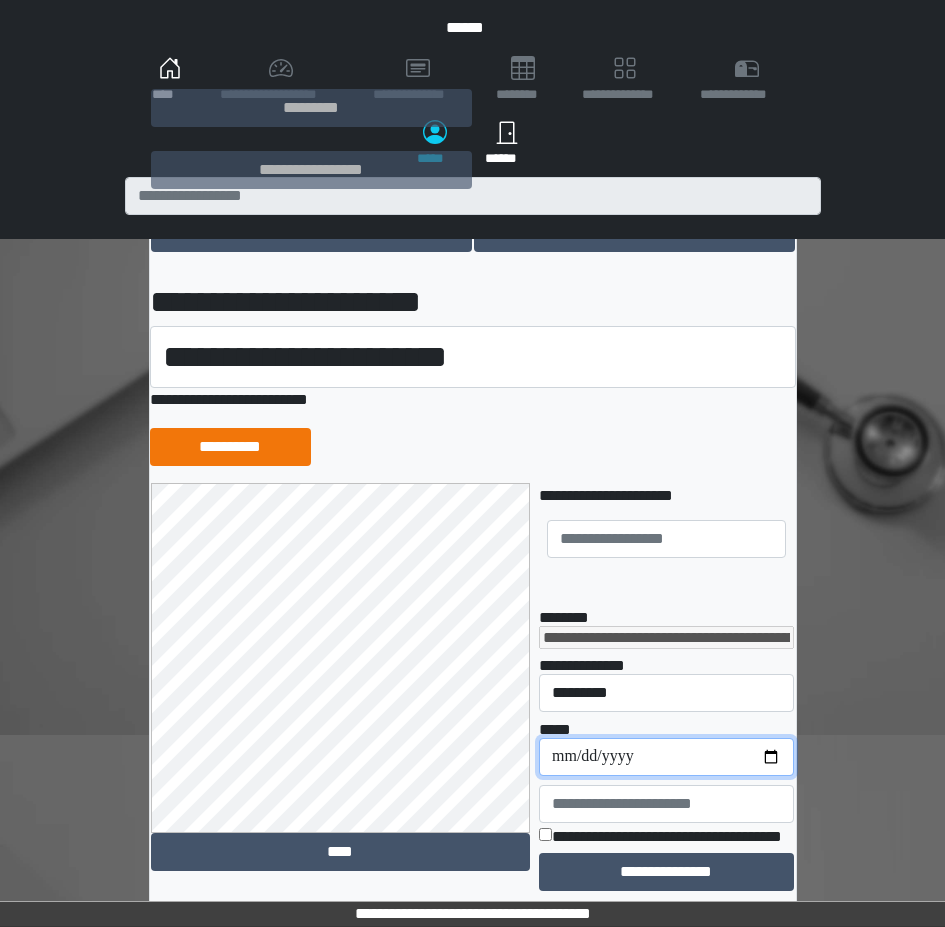 scroll, scrollTop: 275, scrollLeft: 0, axis: vertical 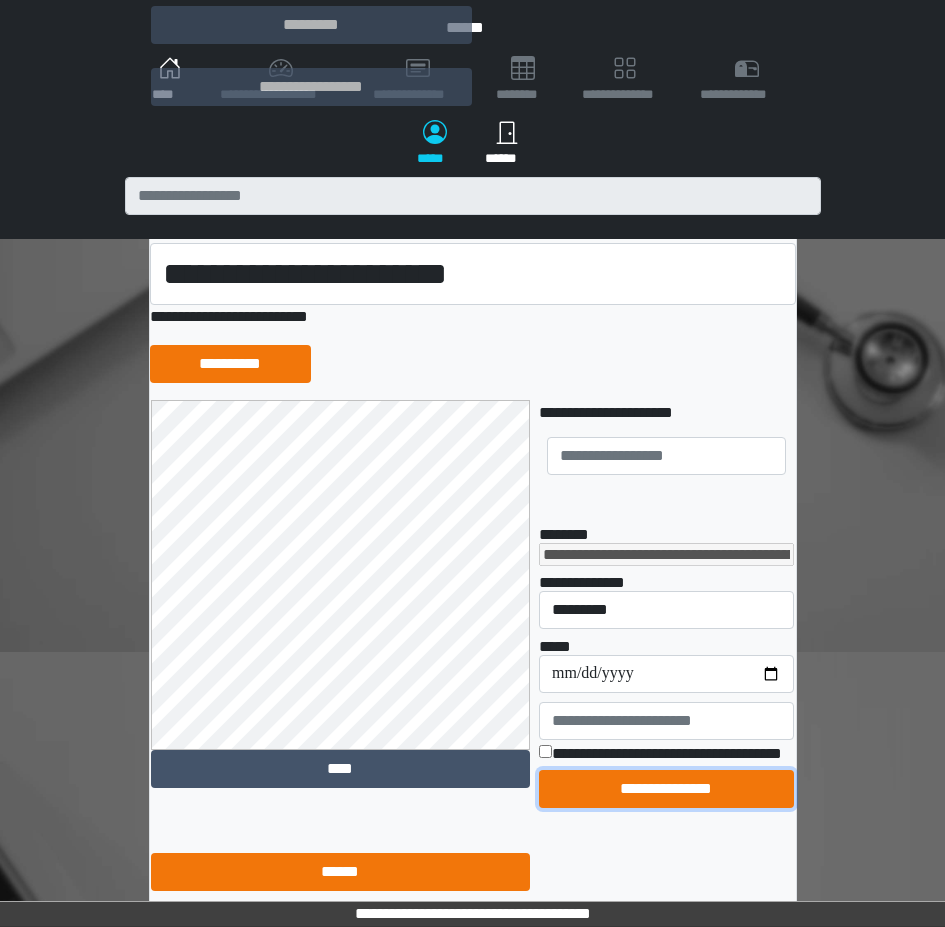 click on "**********" at bounding box center (666, 789) 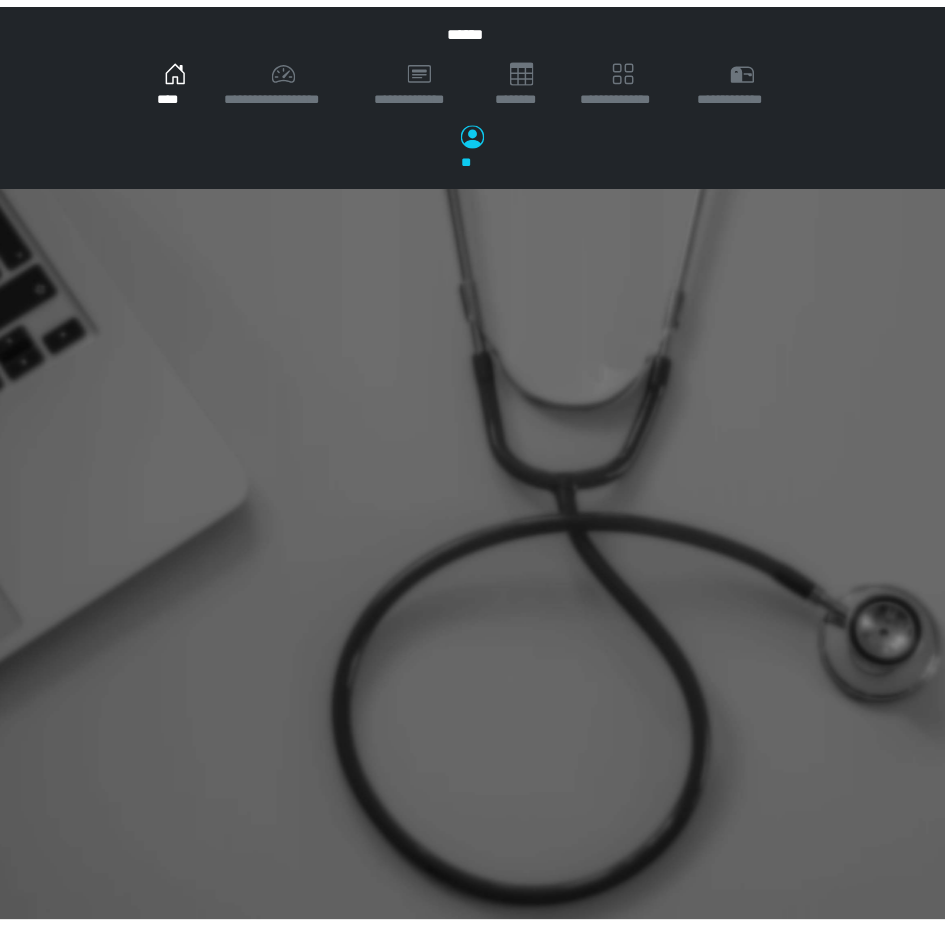 scroll, scrollTop: 0, scrollLeft: 0, axis: both 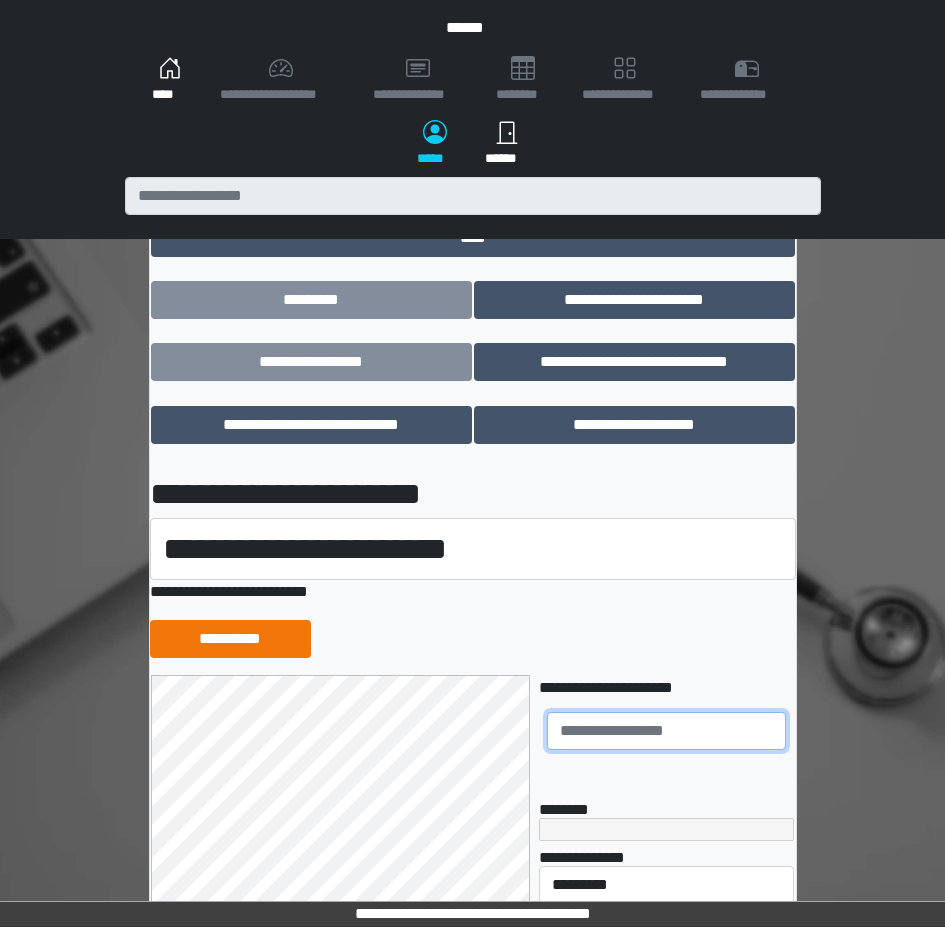click at bounding box center (666, 731) 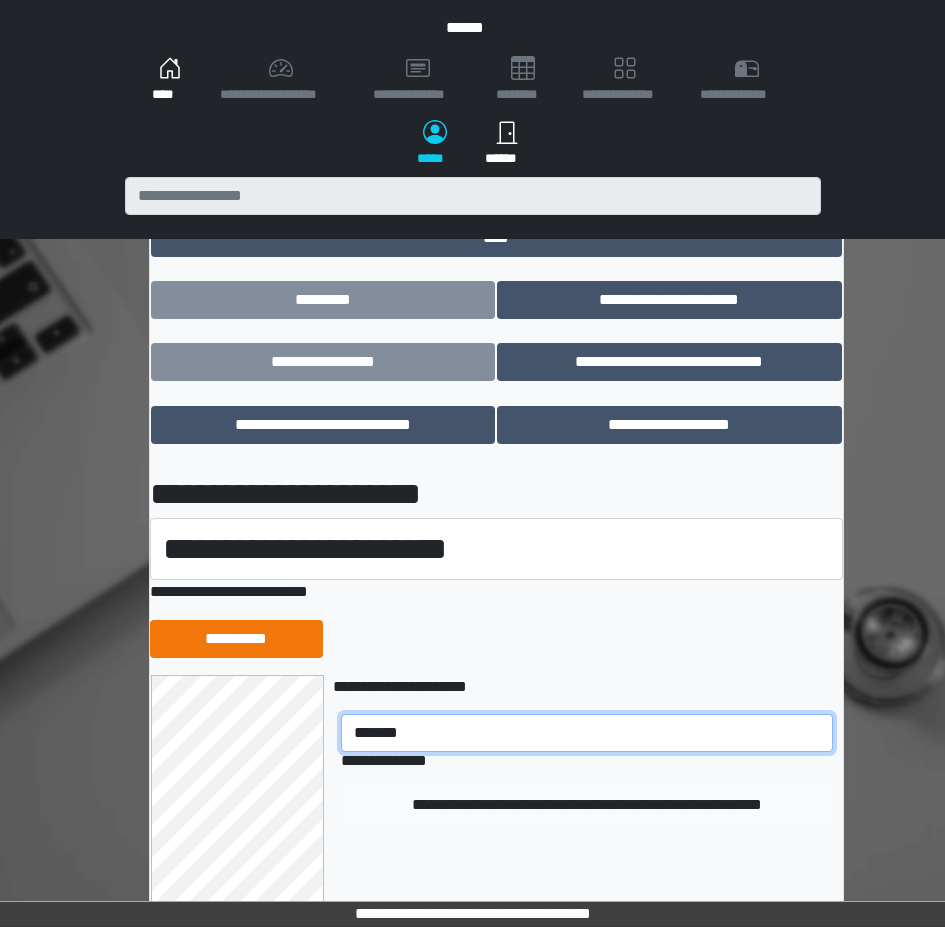 type on "*******" 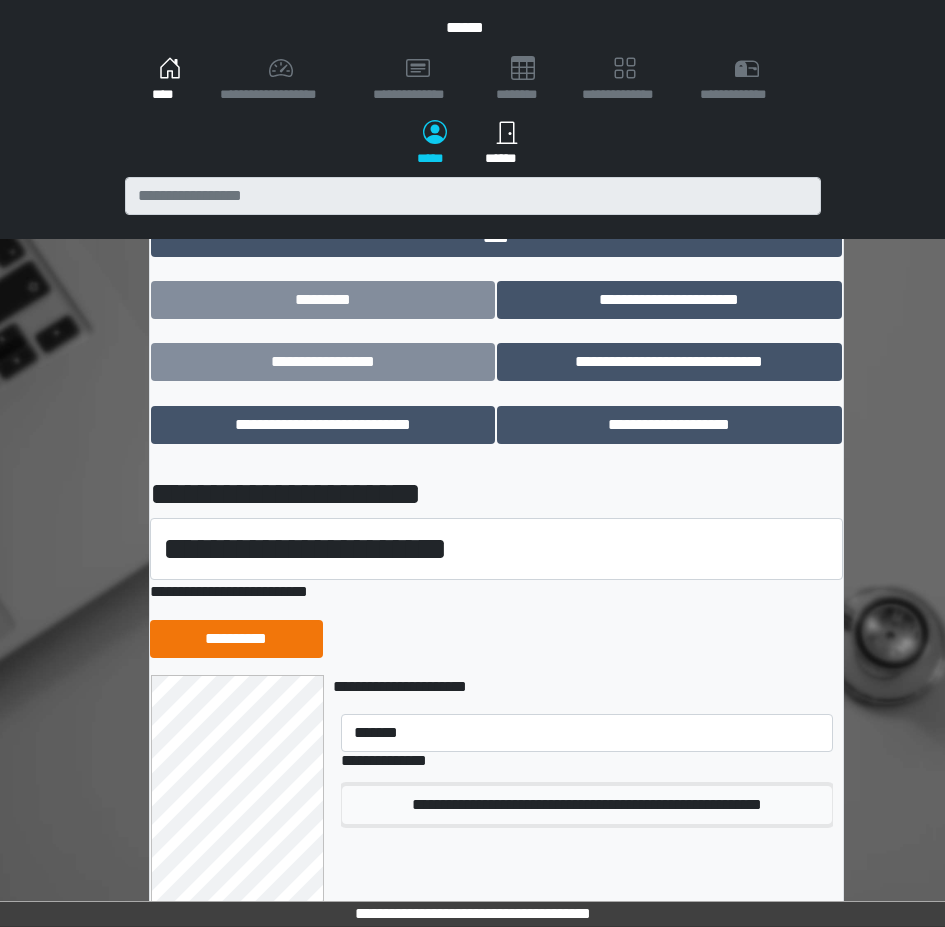 click on "**********" at bounding box center [586, 805] 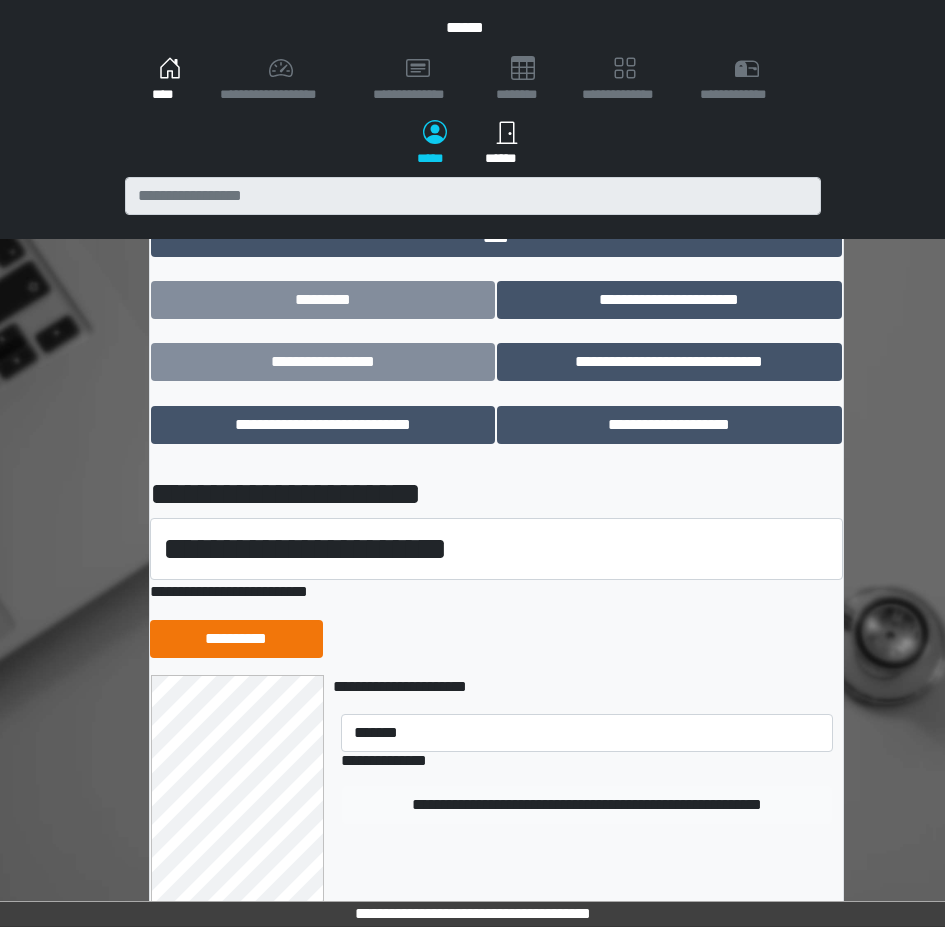 type 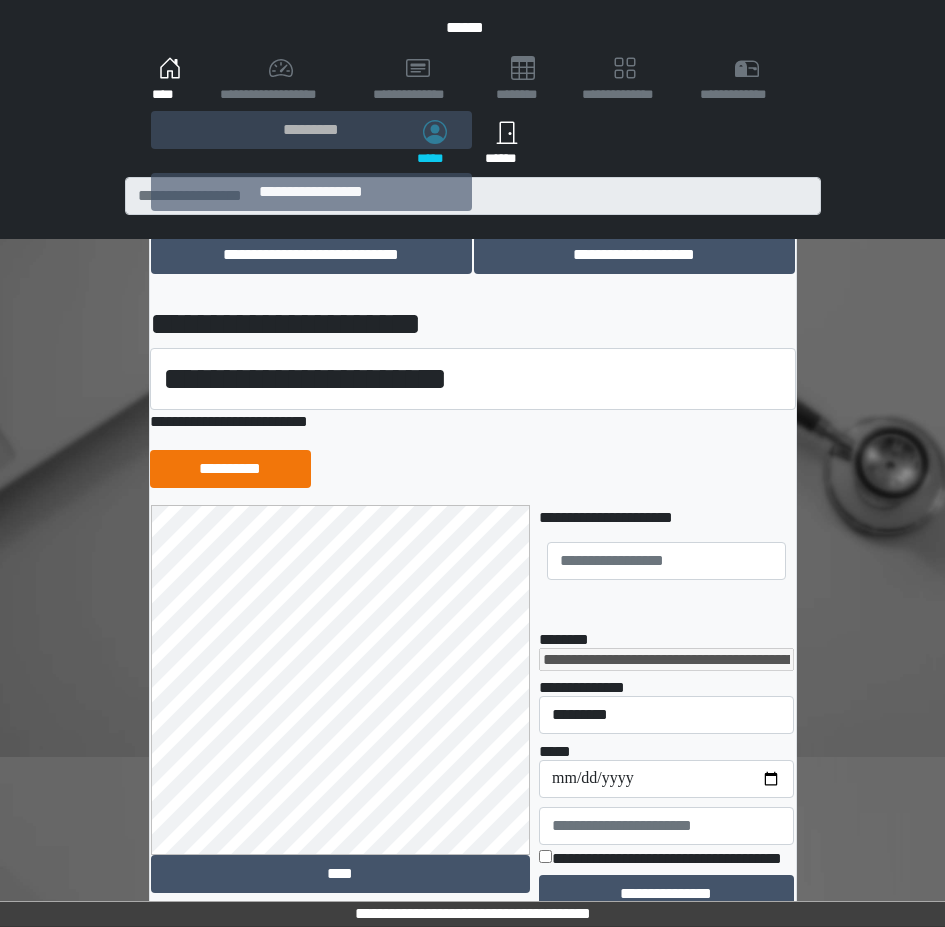 scroll, scrollTop: 289, scrollLeft: 0, axis: vertical 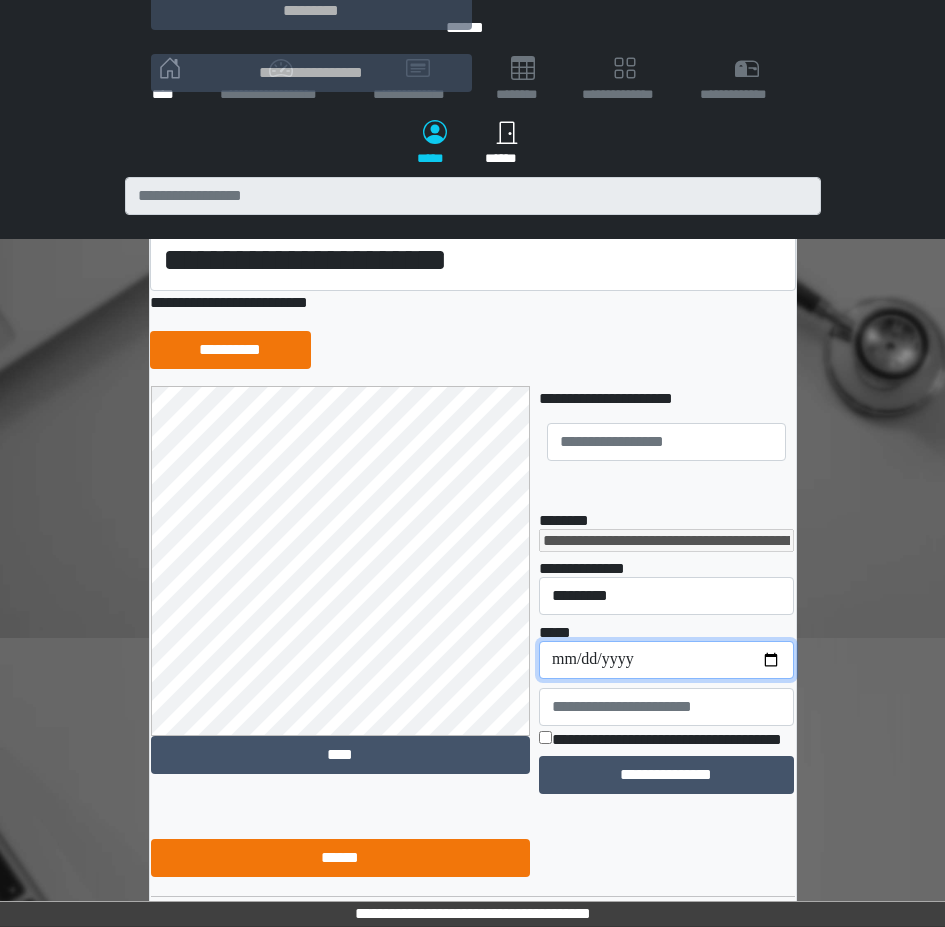click on "**********" at bounding box center [666, 660] 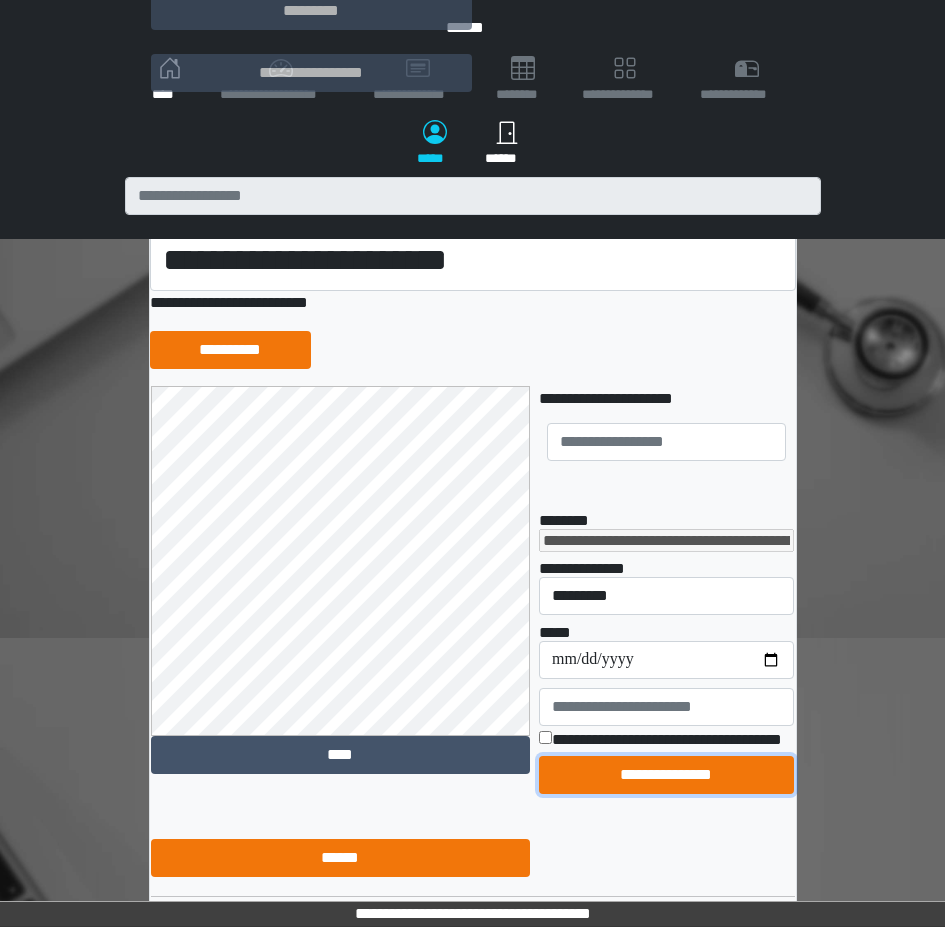 click on "**********" at bounding box center (666, 775) 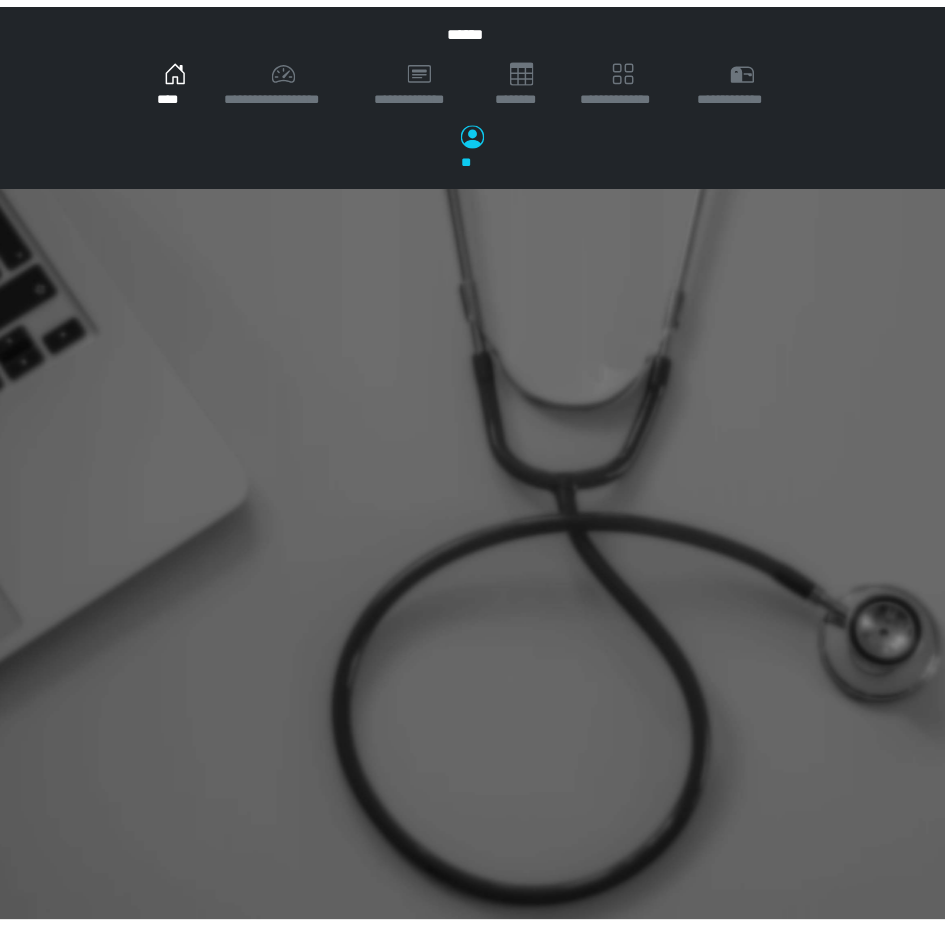 scroll, scrollTop: 0, scrollLeft: 0, axis: both 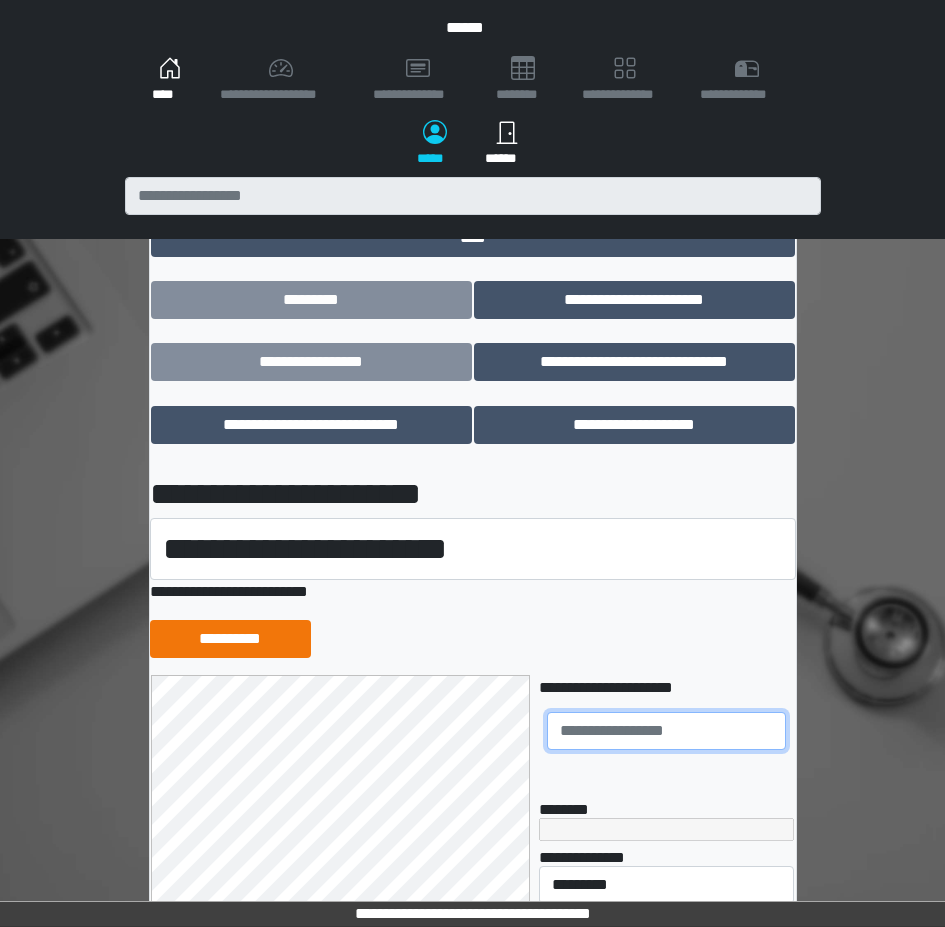 click at bounding box center [666, 731] 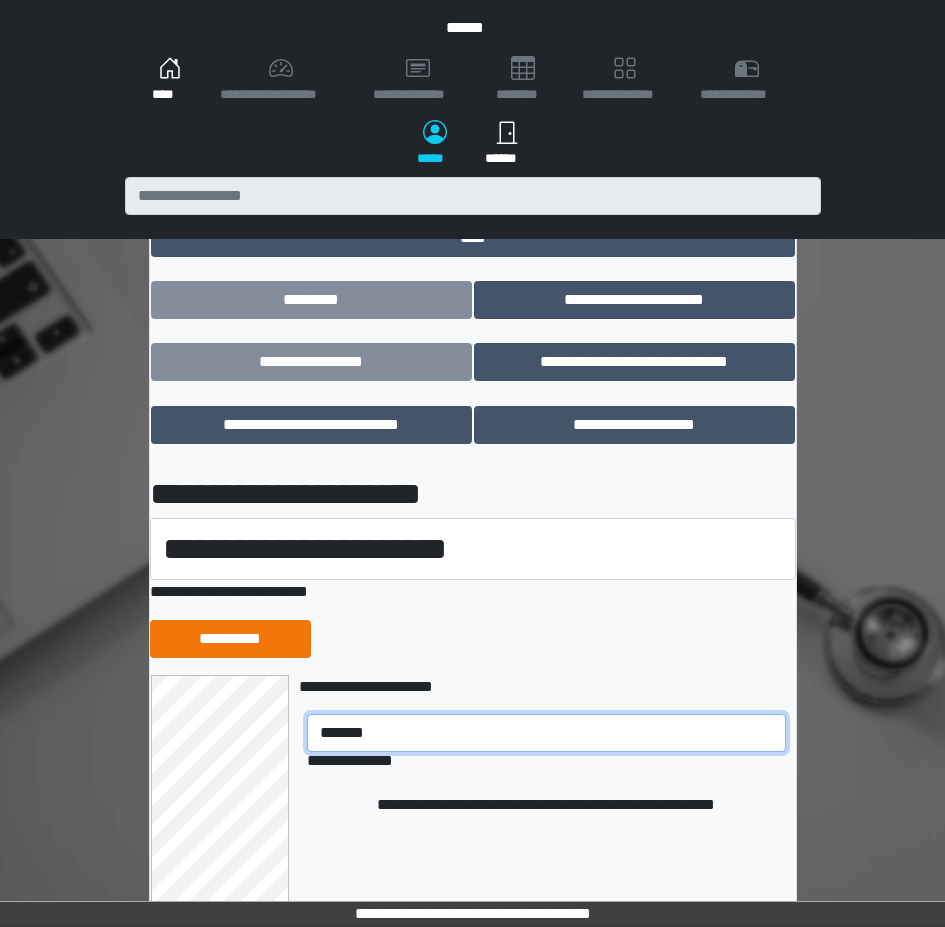 type on "*******" 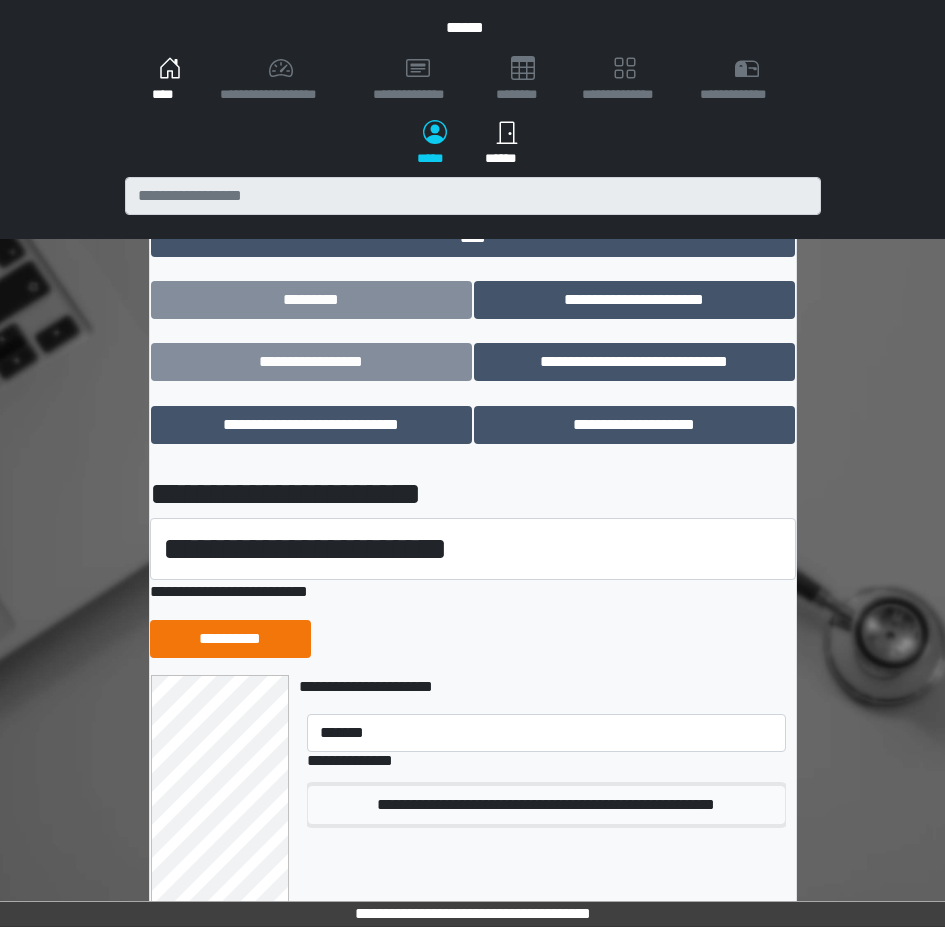 click on "**********" at bounding box center (546, 805) 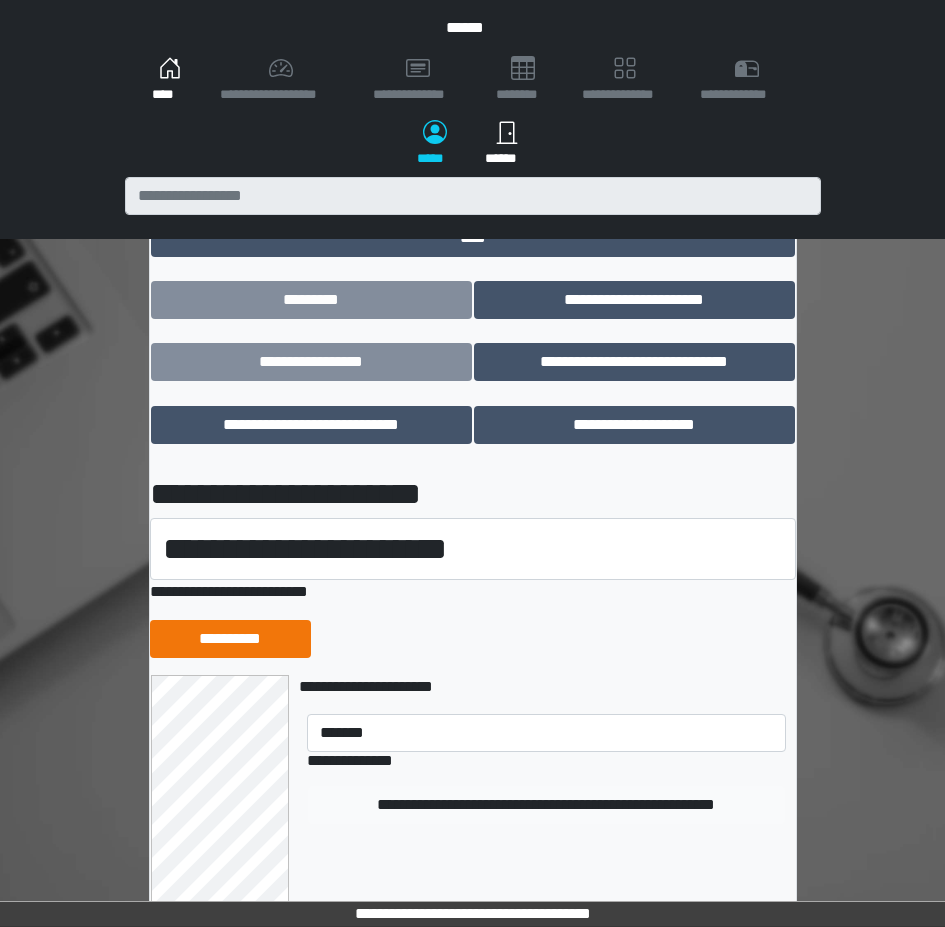 type 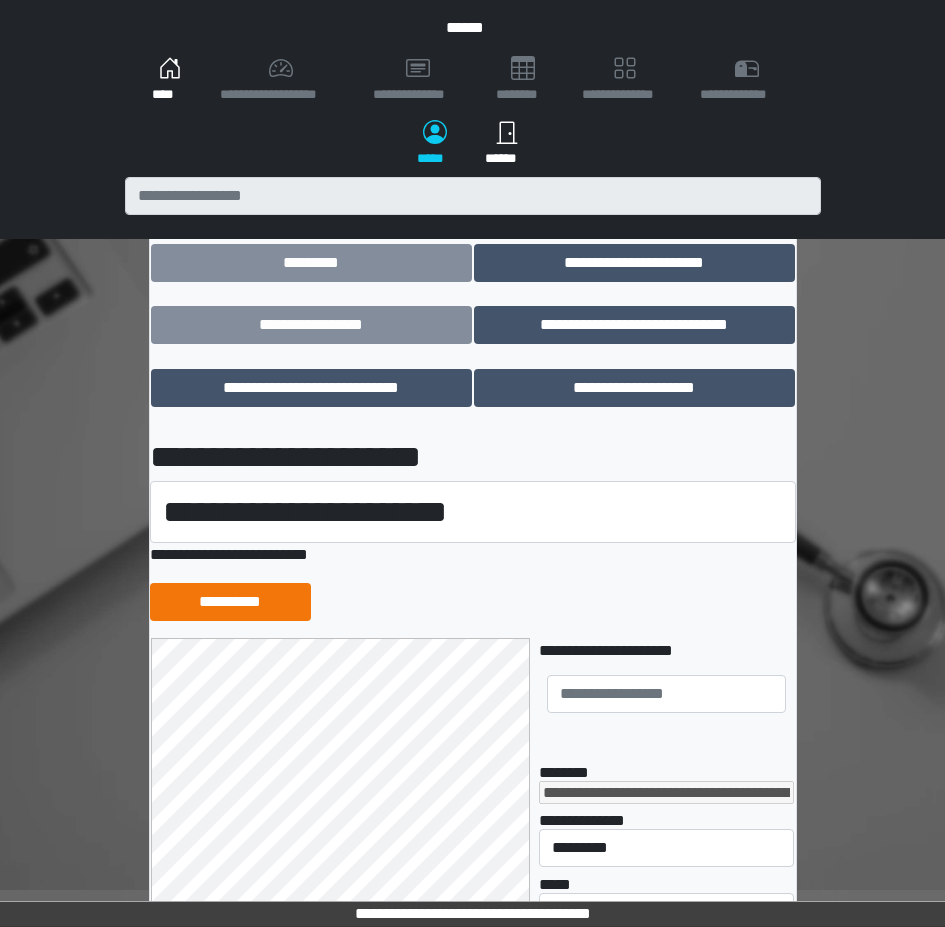 scroll, scrollTop: 387, scrollLeft: 0, axis: vertical 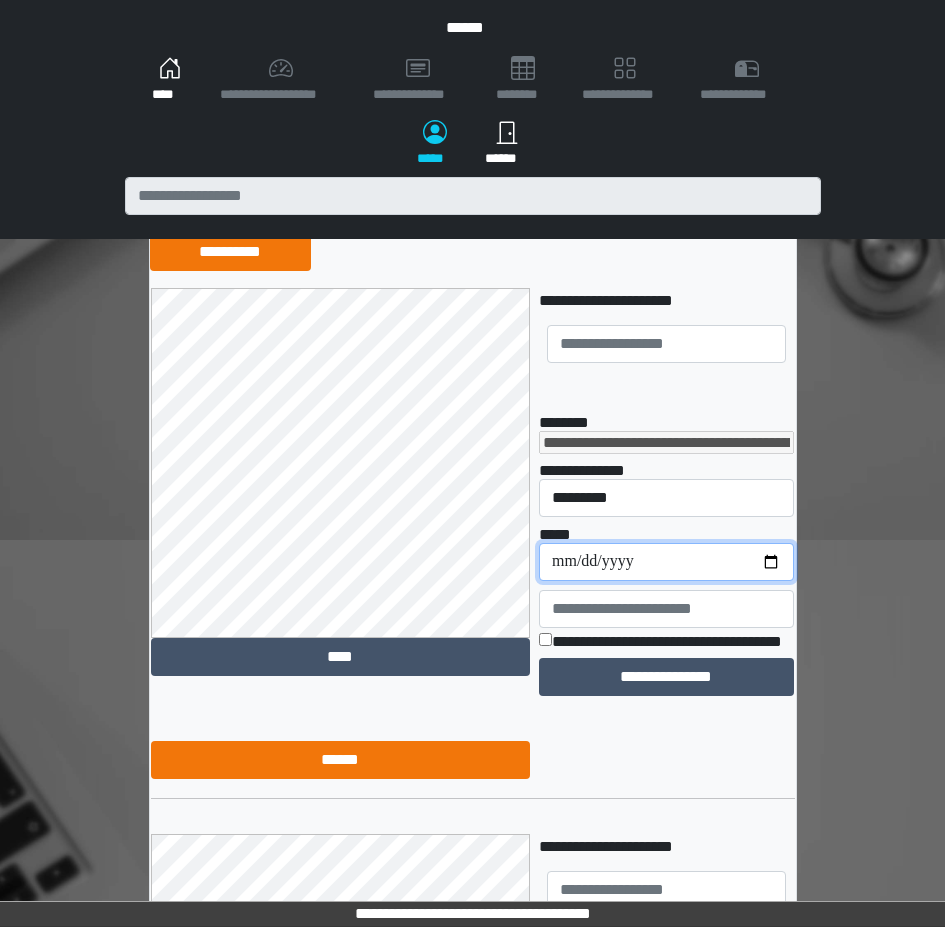 click on "**********" at bounding box center [666, 562] 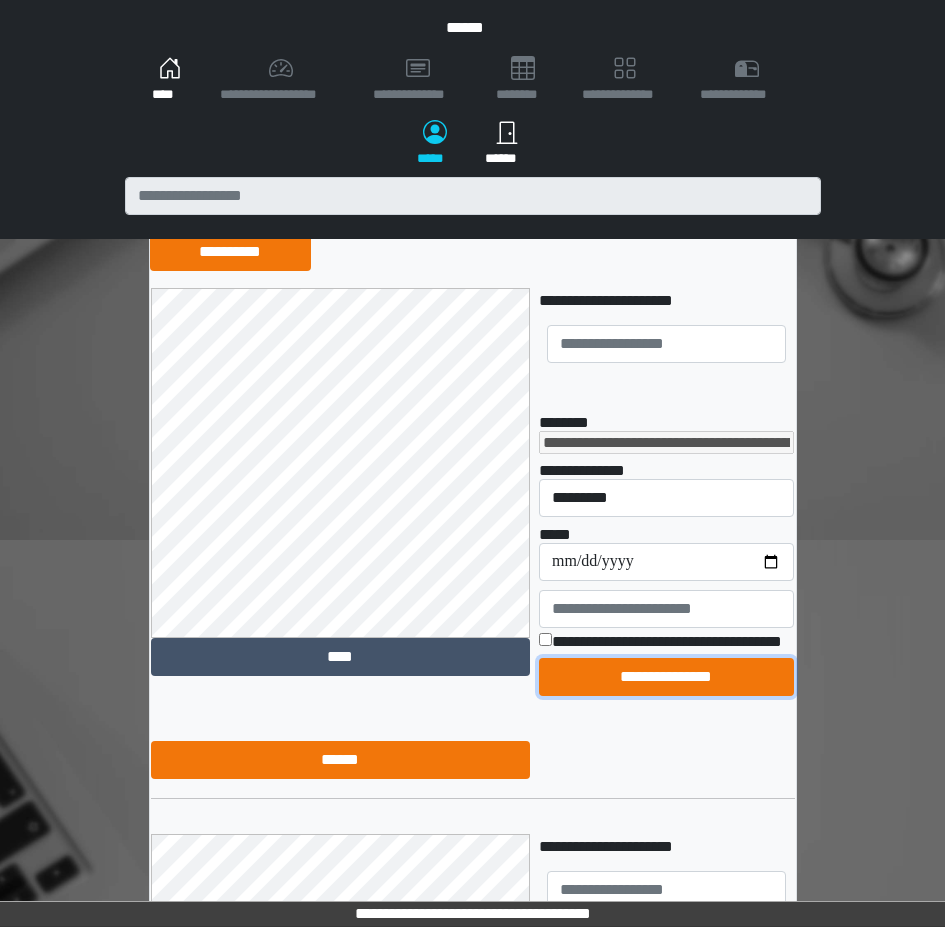 click on "**********" at bounding box center [666, 677] 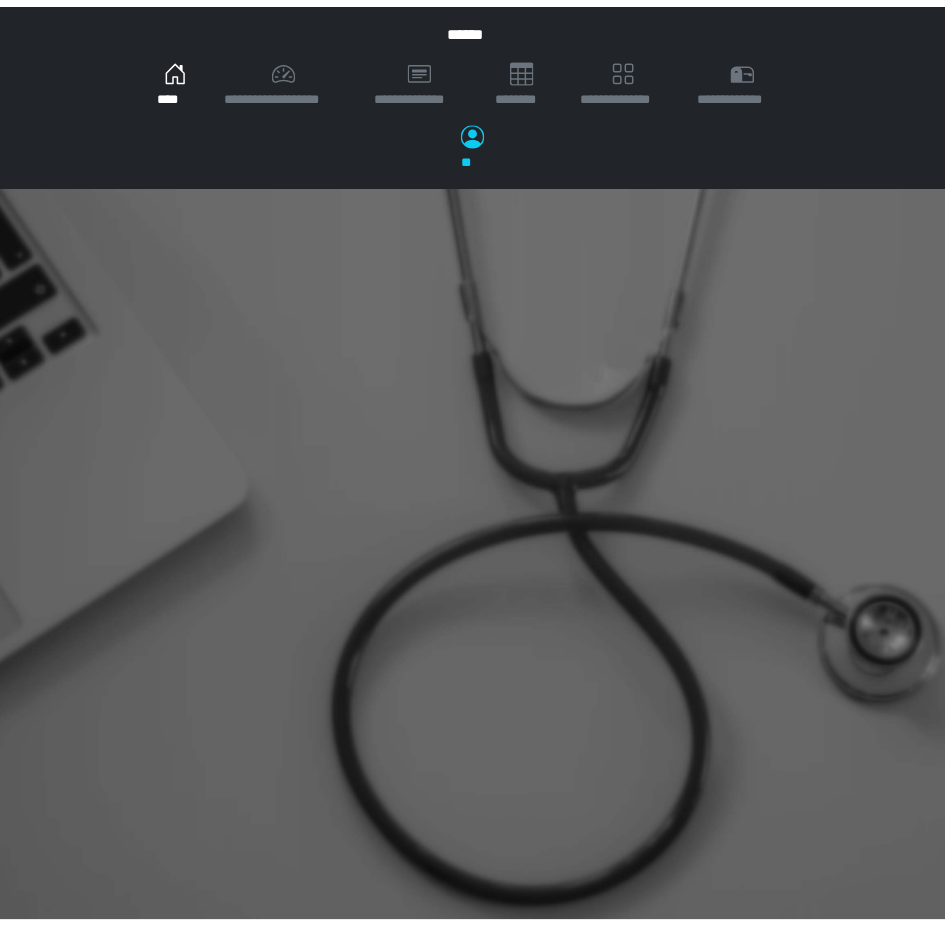 scroll, scrollTop: 0, scrollLeft: 0, axis: both 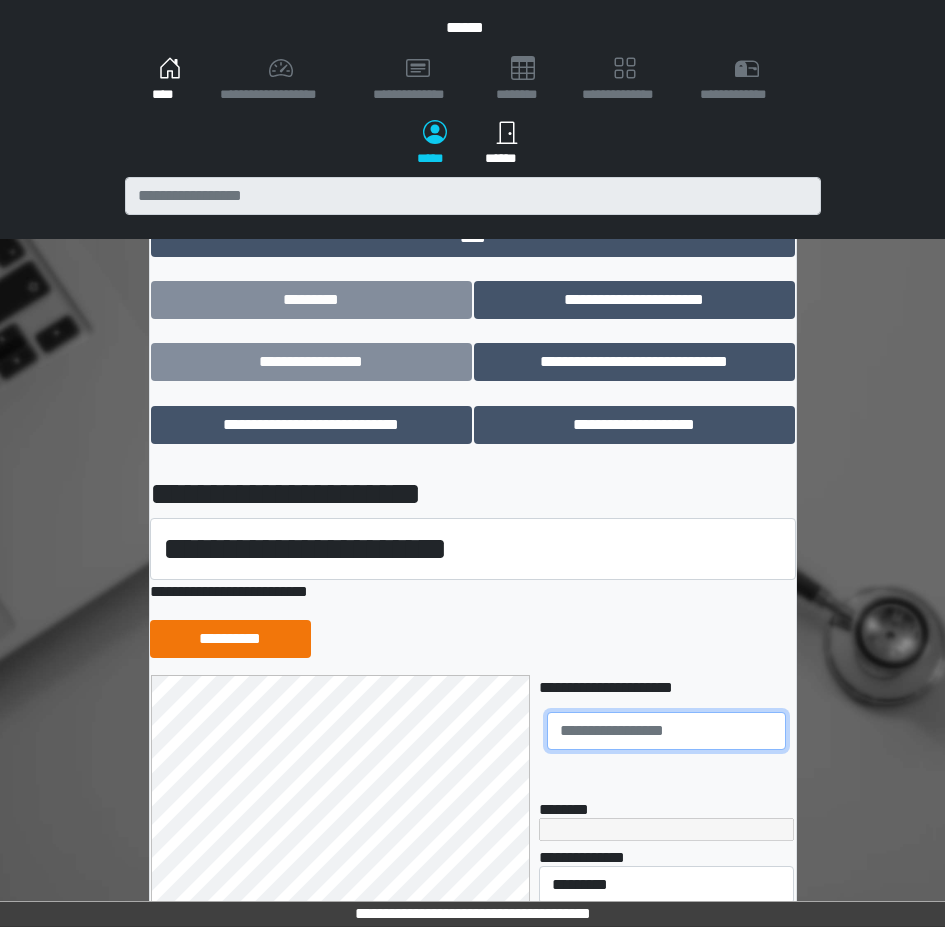 click at bounding box center (666, 731) 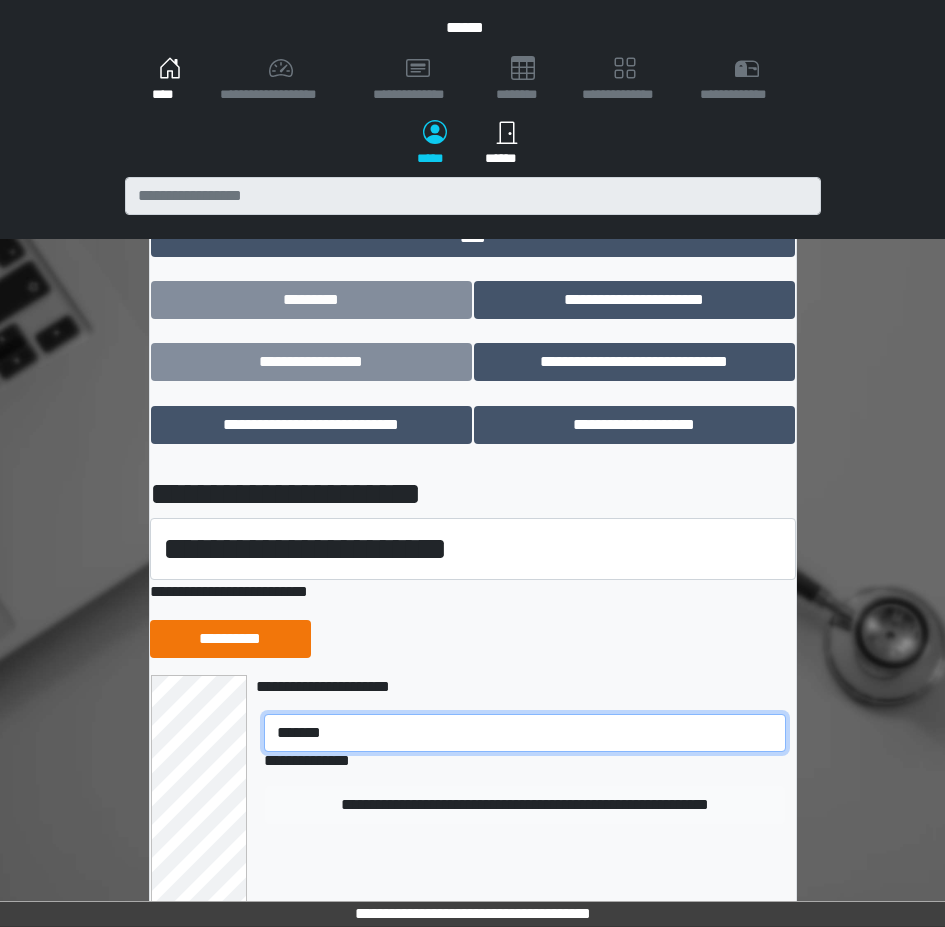 type on "*******" 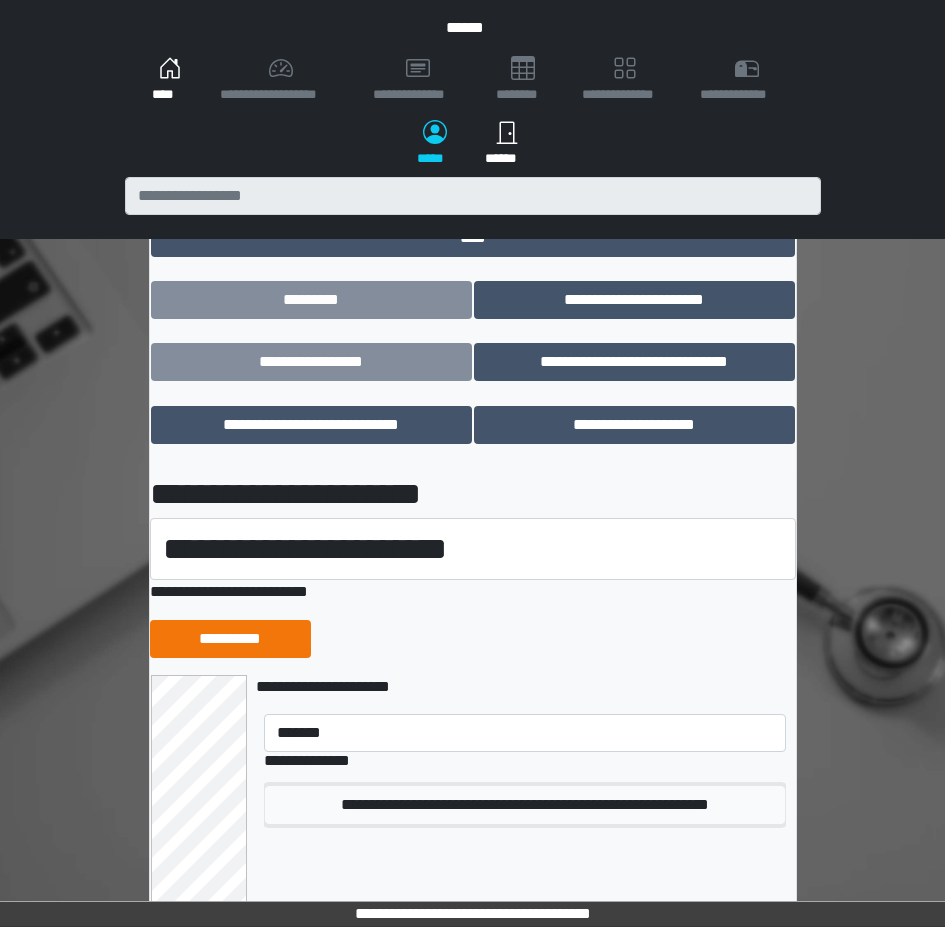 click on "**********" at bounding box center (524, 805) 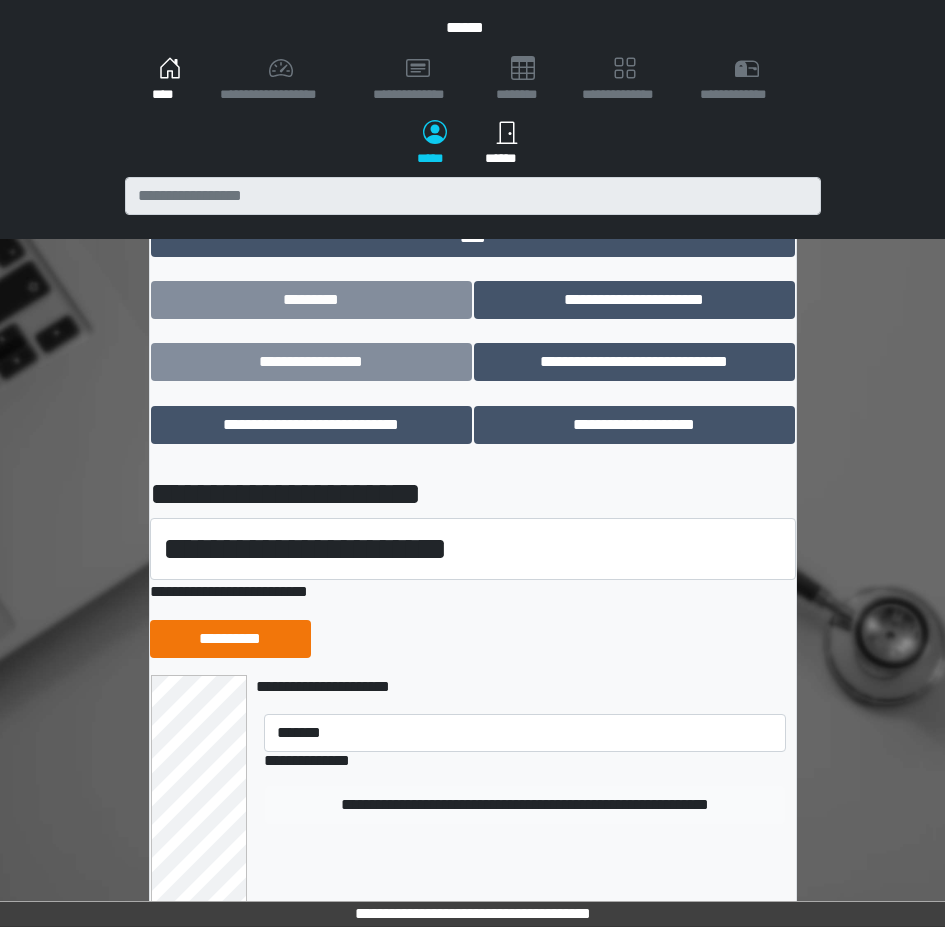 type 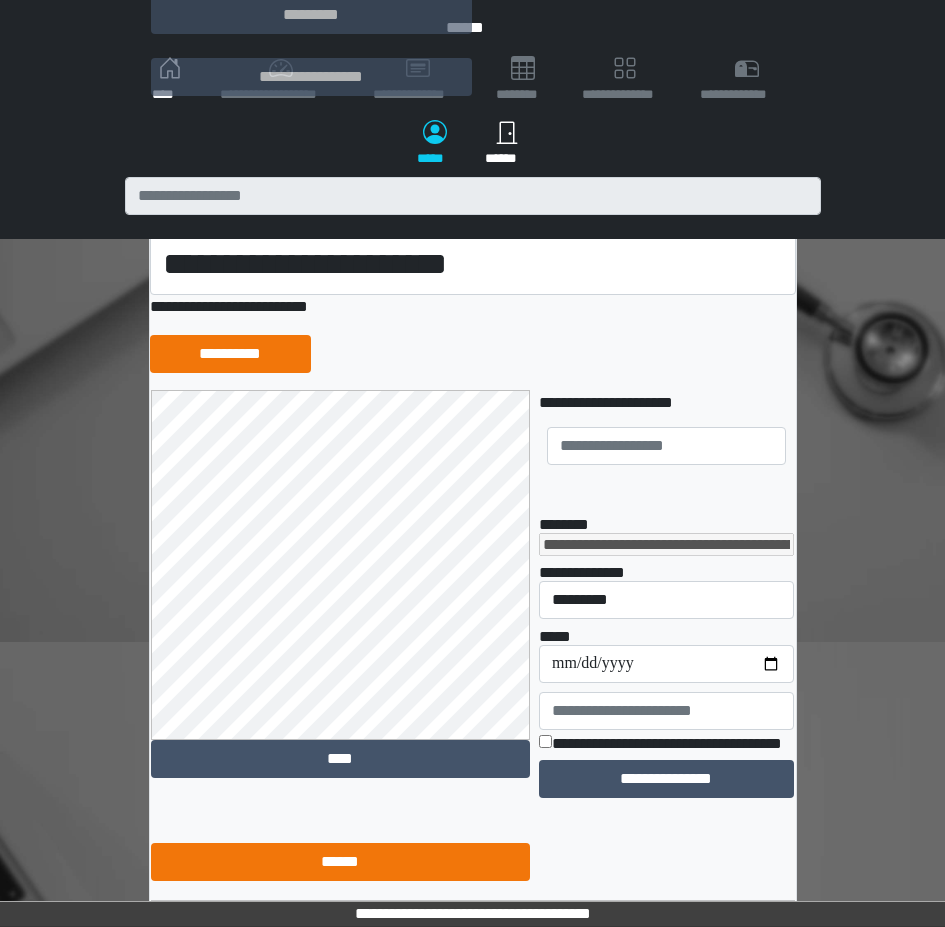 scroll, scrollTop: 309, scrollLeft: 0, axis: vertical 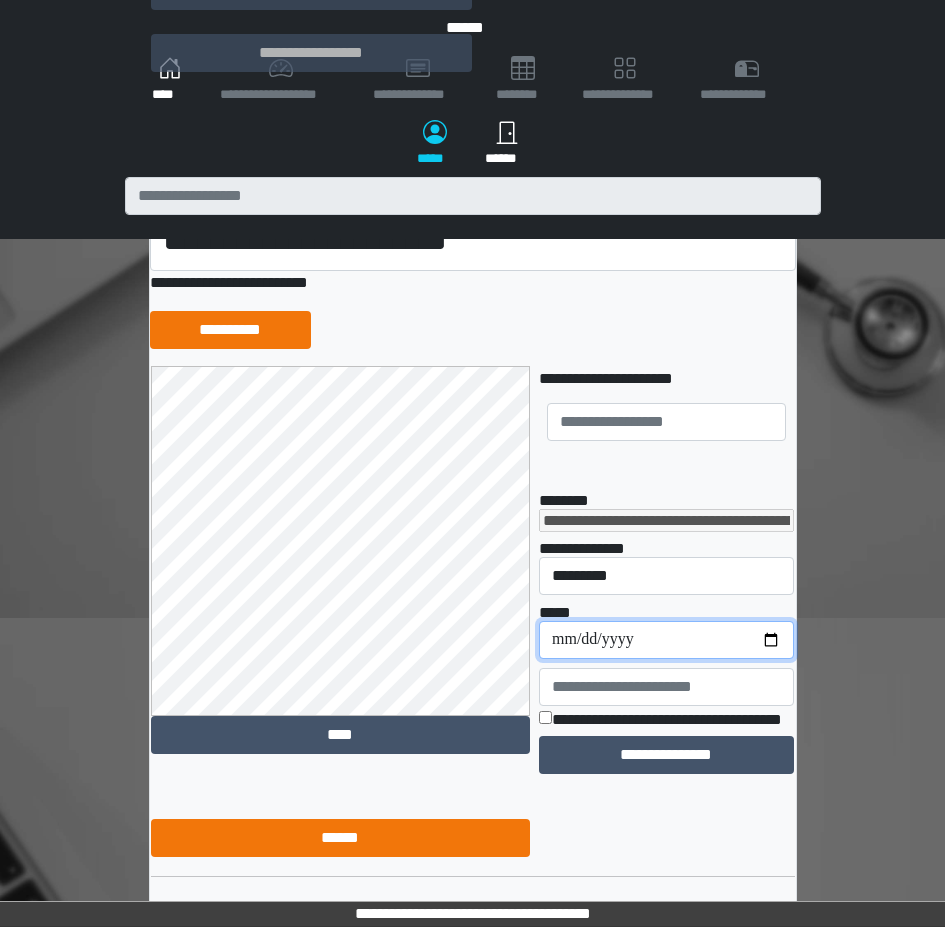 click on "**********" at bounding box center (666, 640) 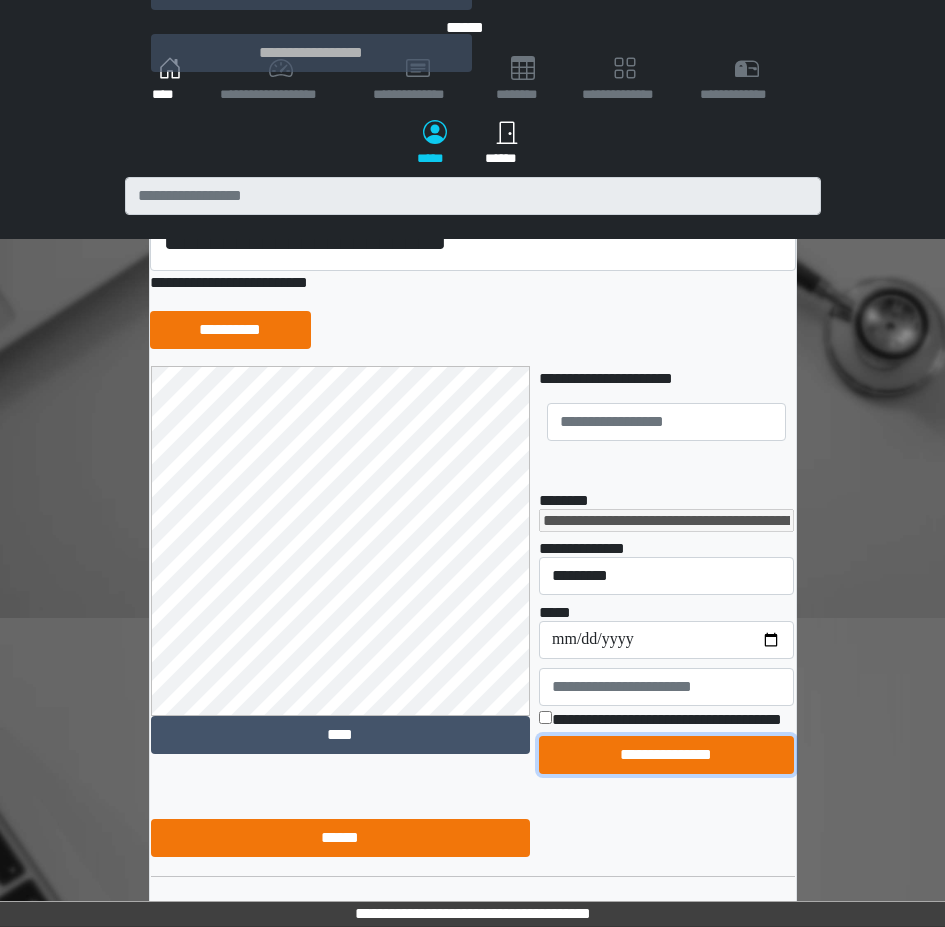 click on "**********" at bounding box center [666, 755] 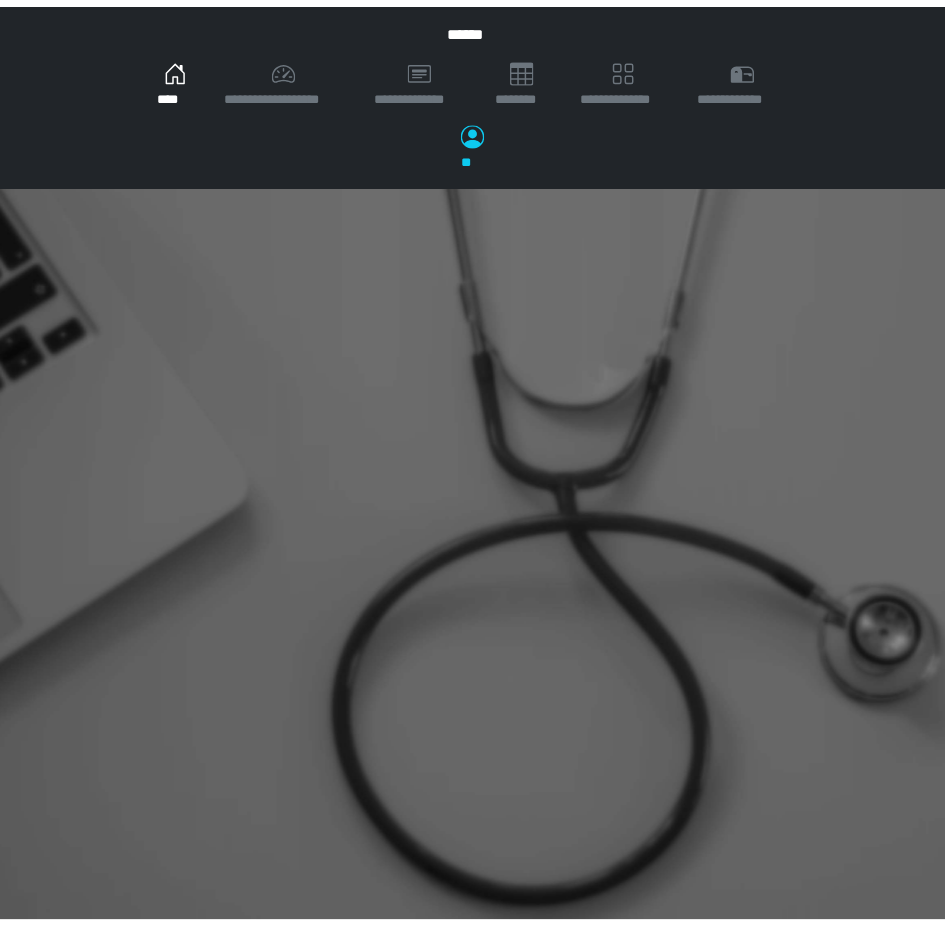scroll, scrollTop: 0, scrollLeft: 0, axis: both 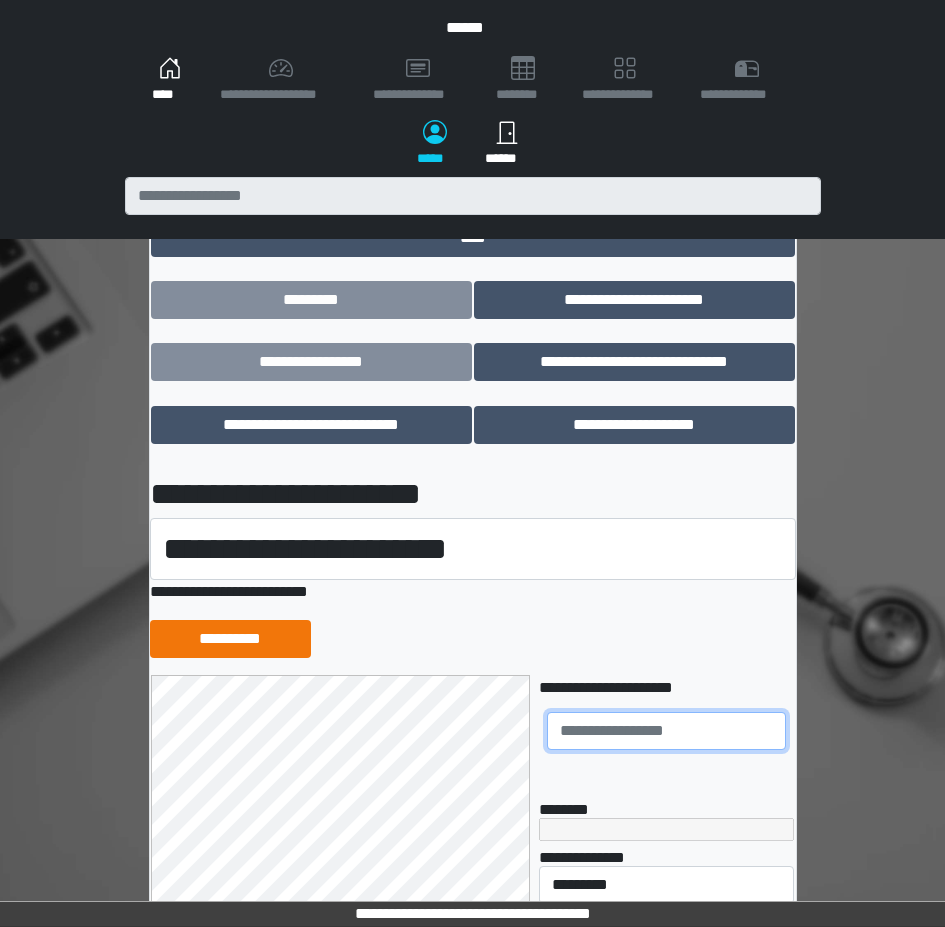 click at bounding box center (666, 731) 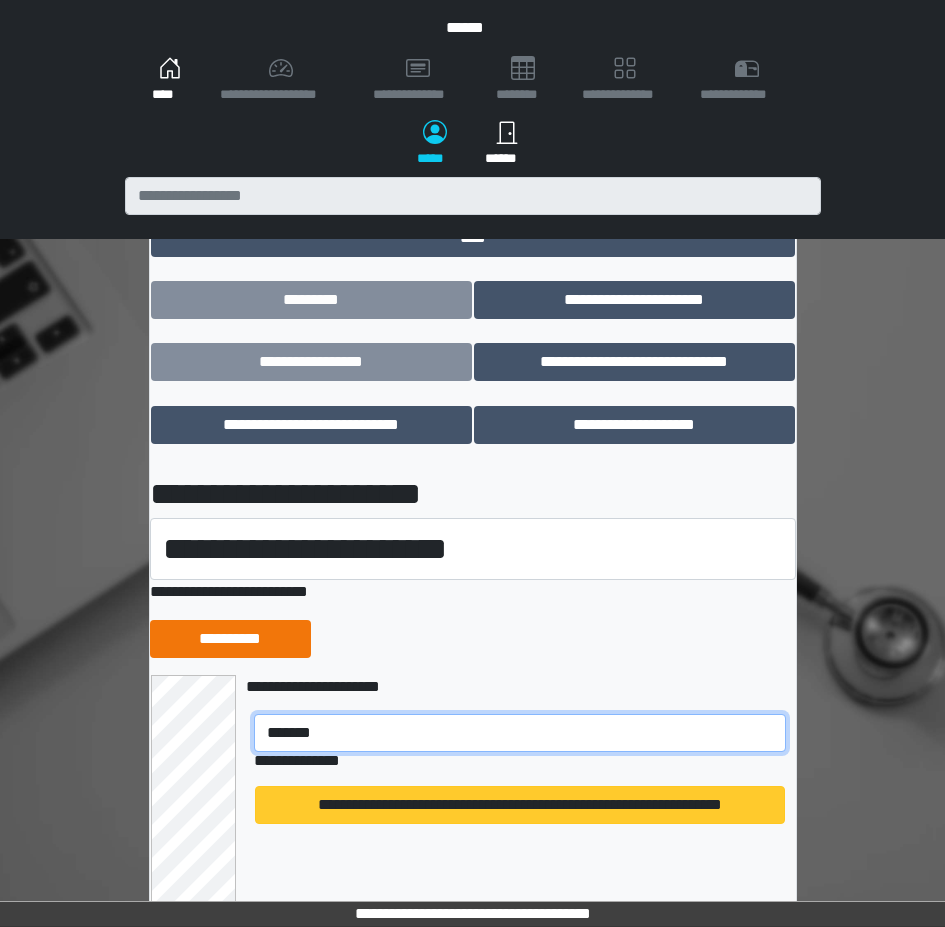 type on "*******" 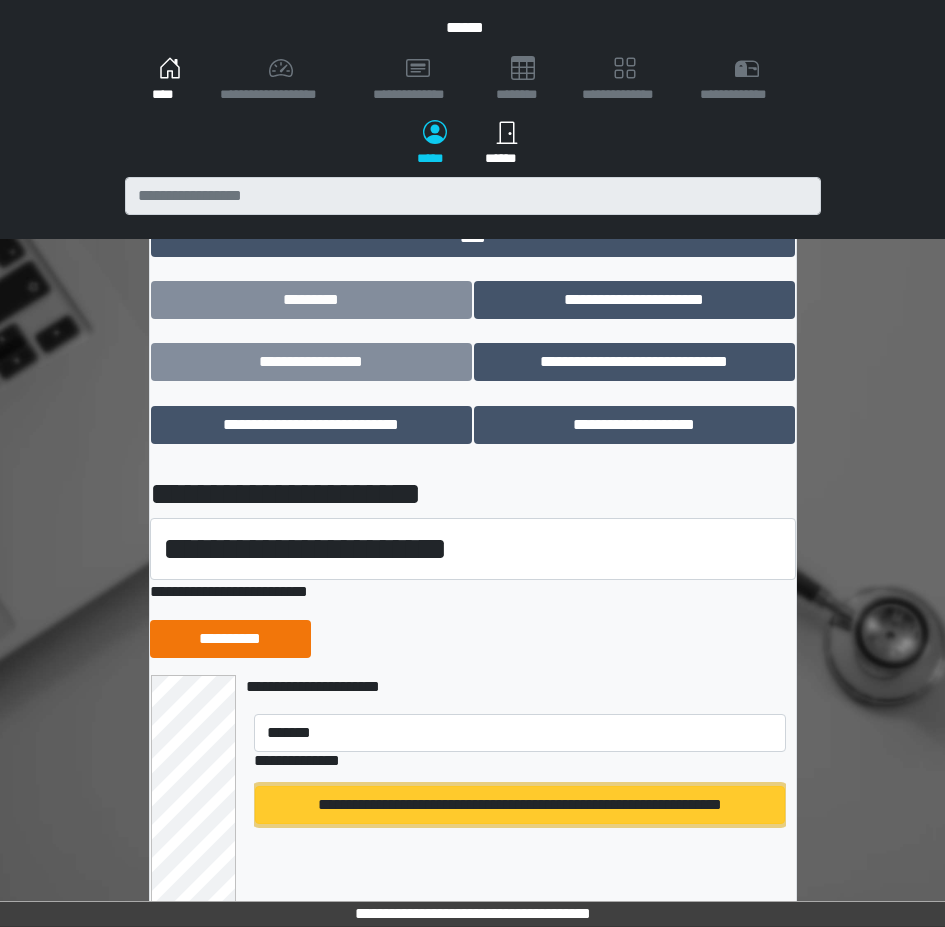 click on "**********" at bounding box center (520, 805) 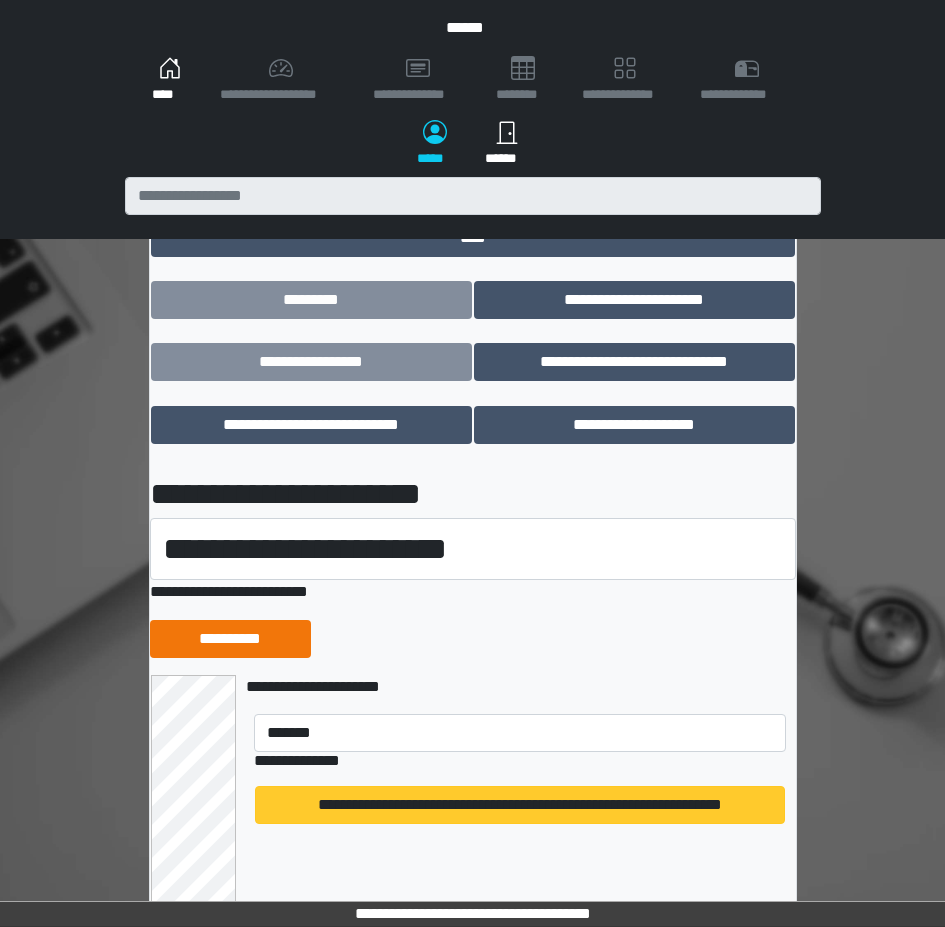 type 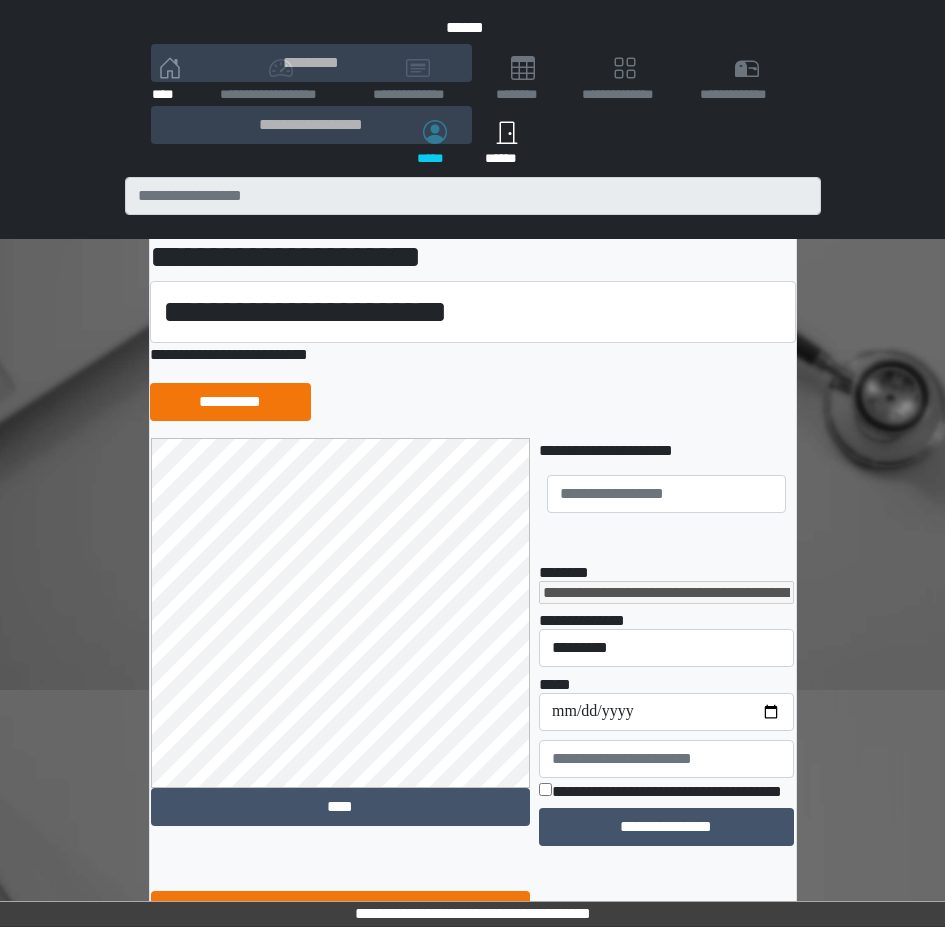 scroll, scrollTop: 316, scrollLeft: 0, axis: vertical 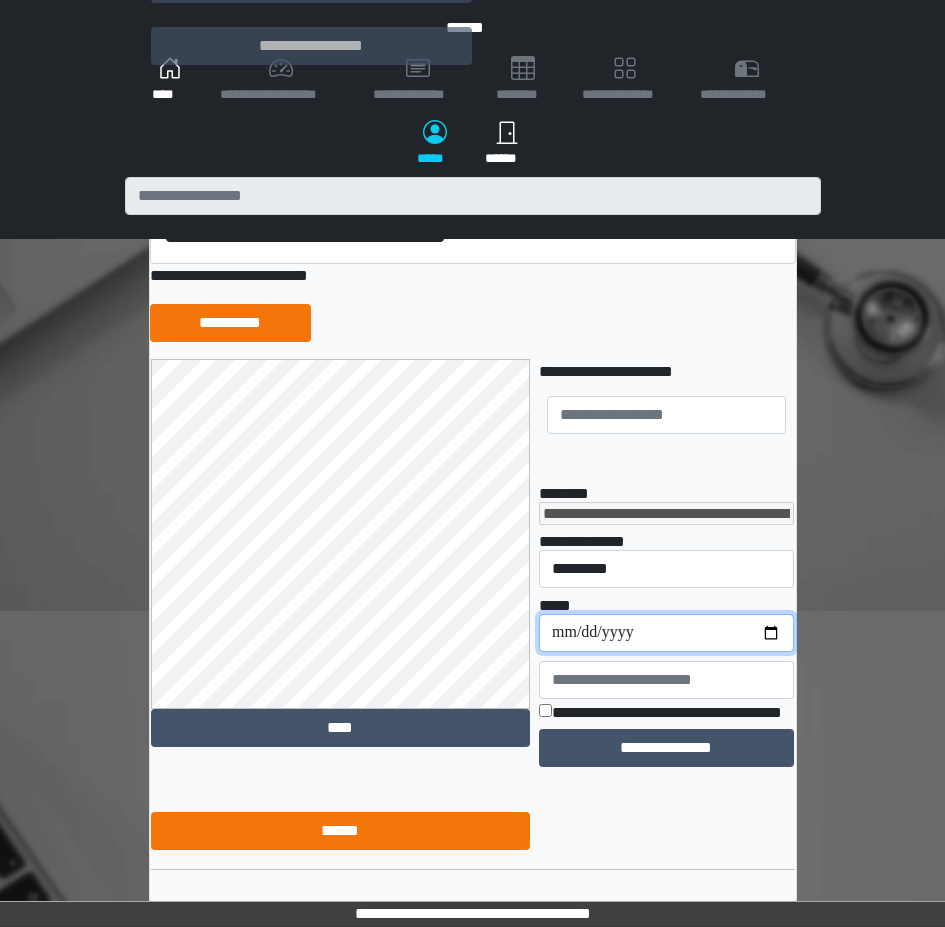 click on "**********" at bounding box center (666, 633) 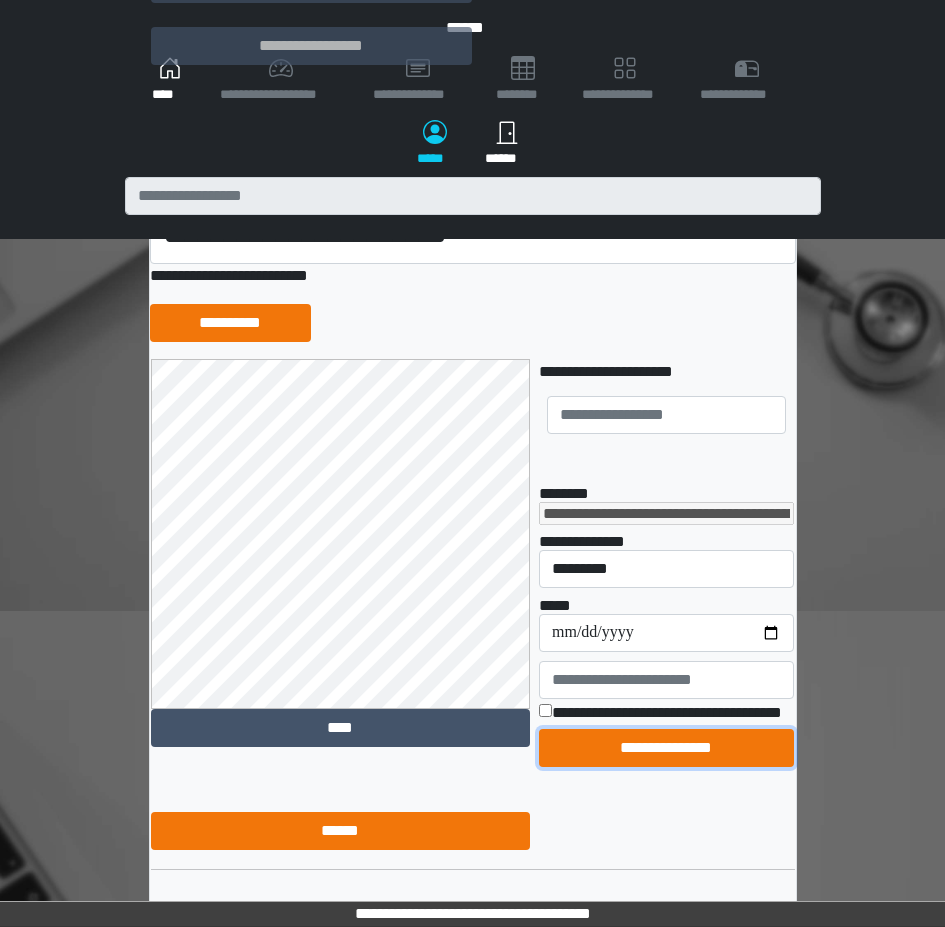 click on "**********" at bounding box center (666, 748) 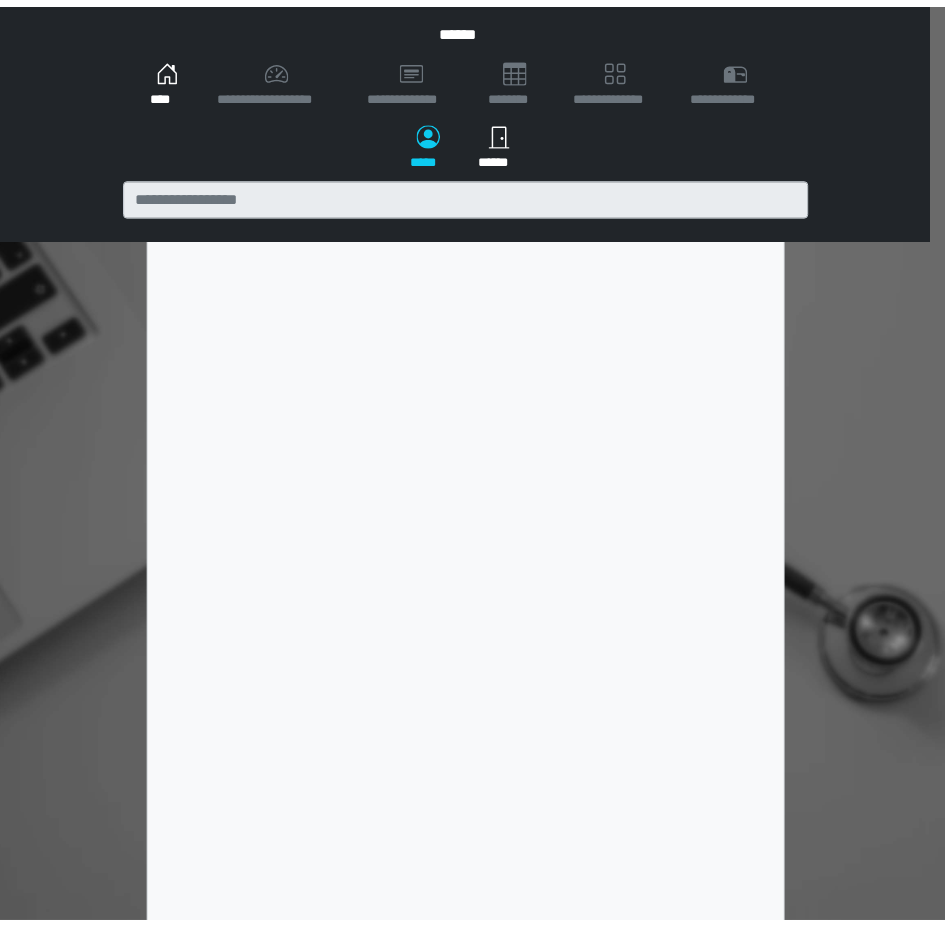 scroll, scrollTop: 0, scrollLeft: 0, axis: both 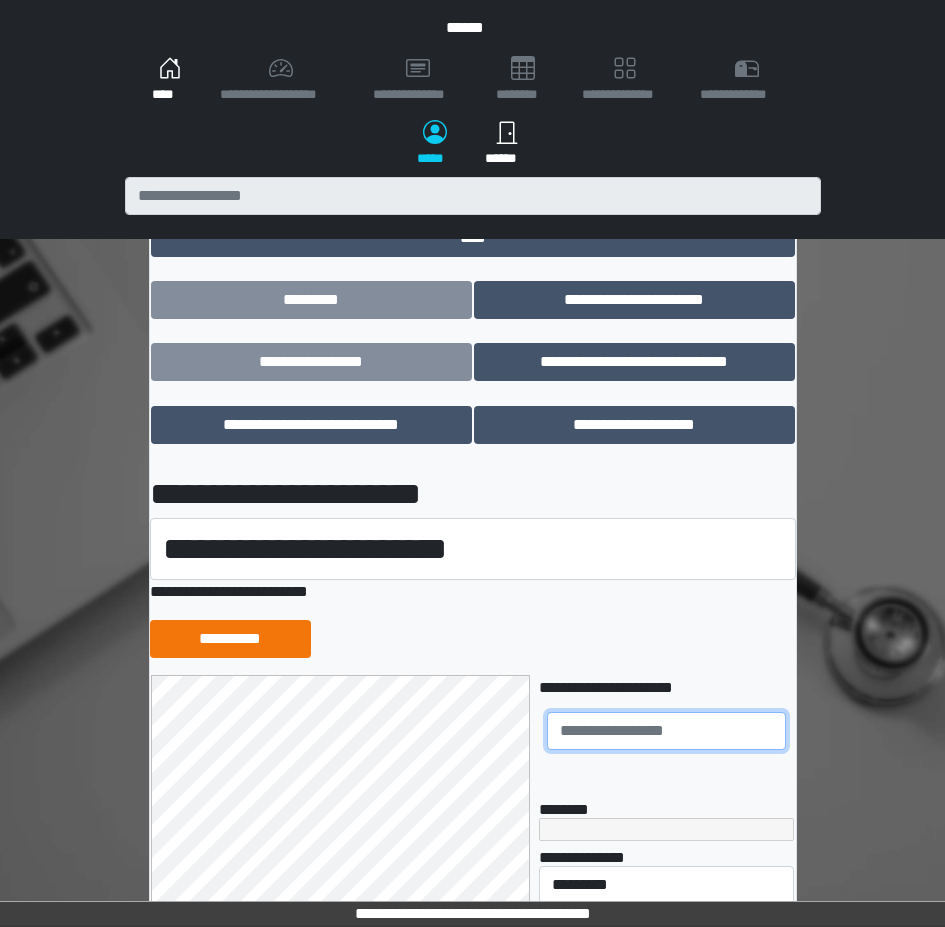 click at bounding box center [666, 731] 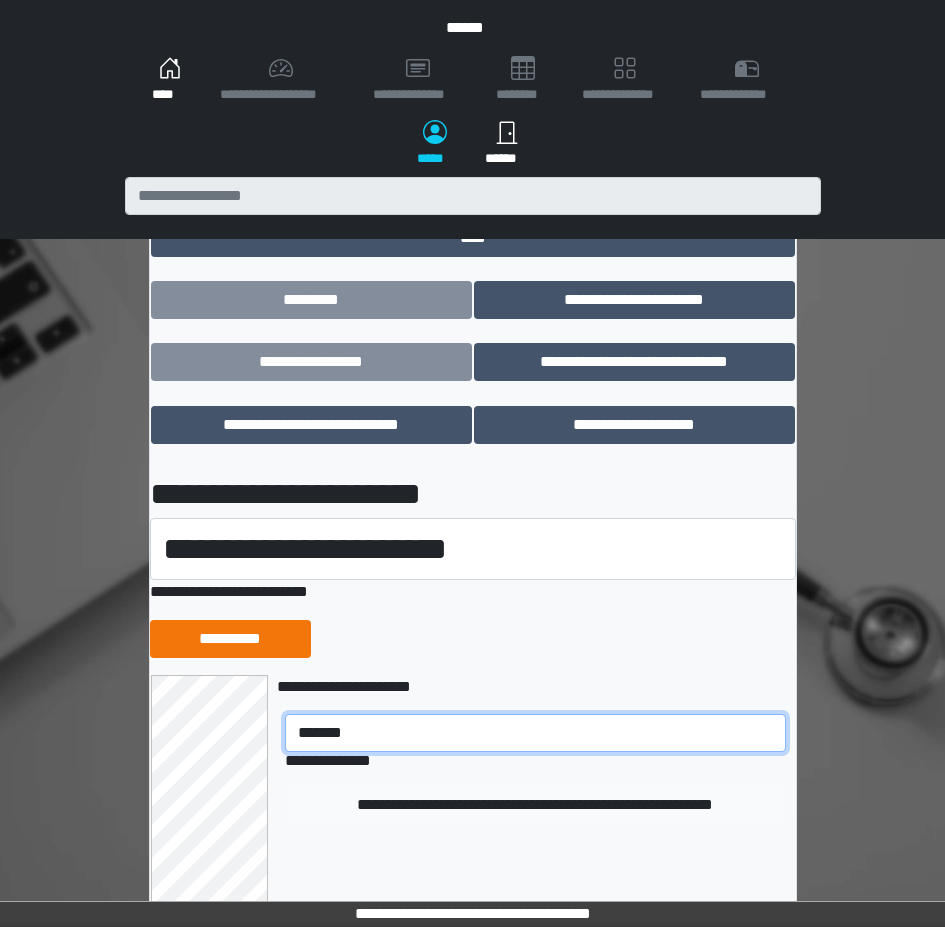 type on "*******" 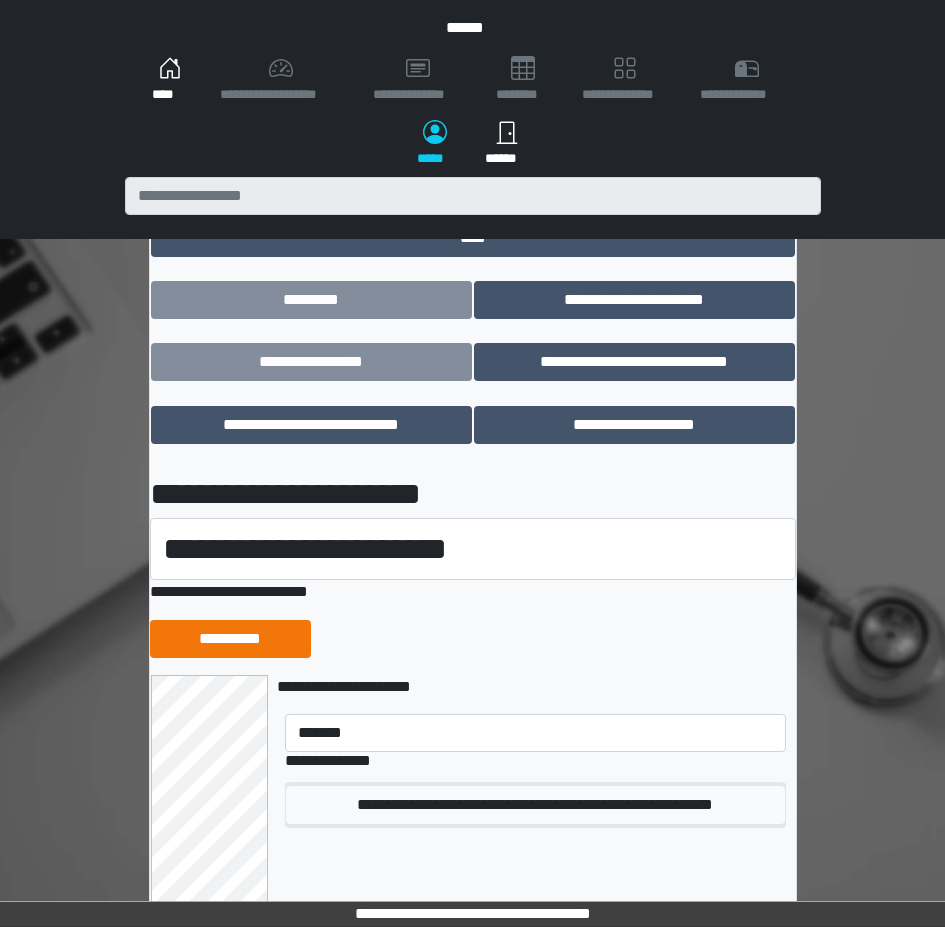 click on "**********" at bounding box center (535, 805) 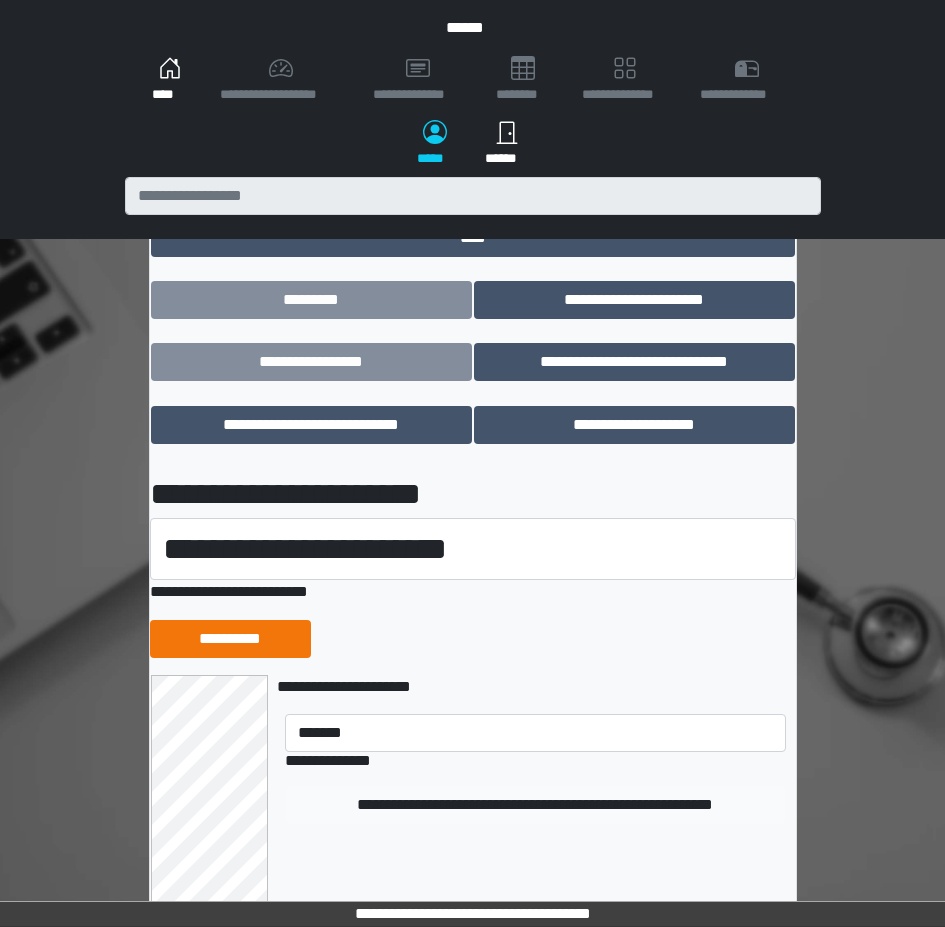 type 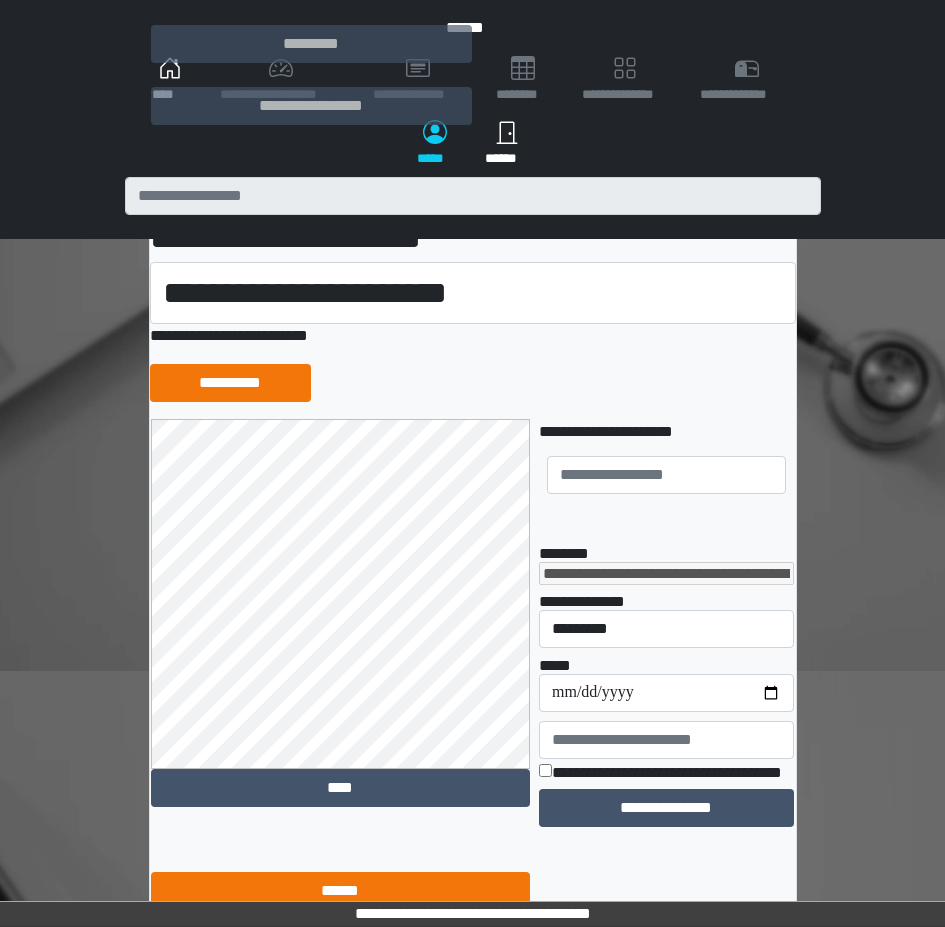 scroll, scrollTop: 266, scrollLeft: 0, axis: vertical 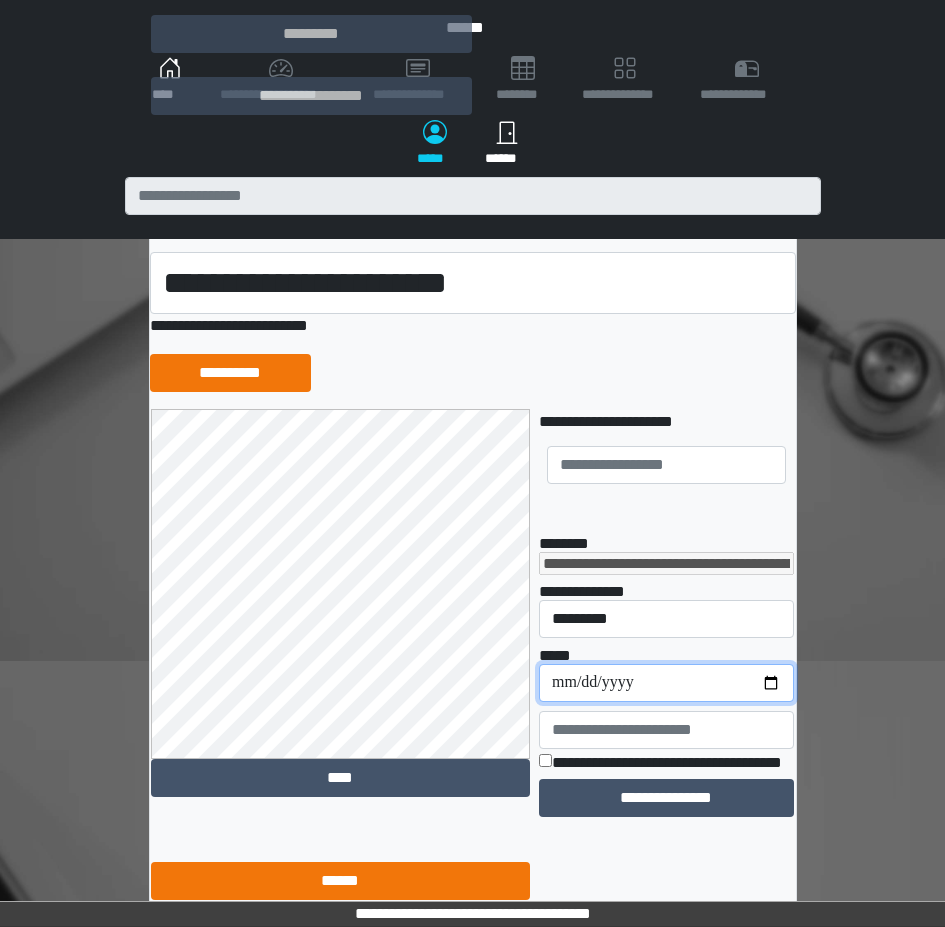 click on "**********" at bounding box center (666, 683) 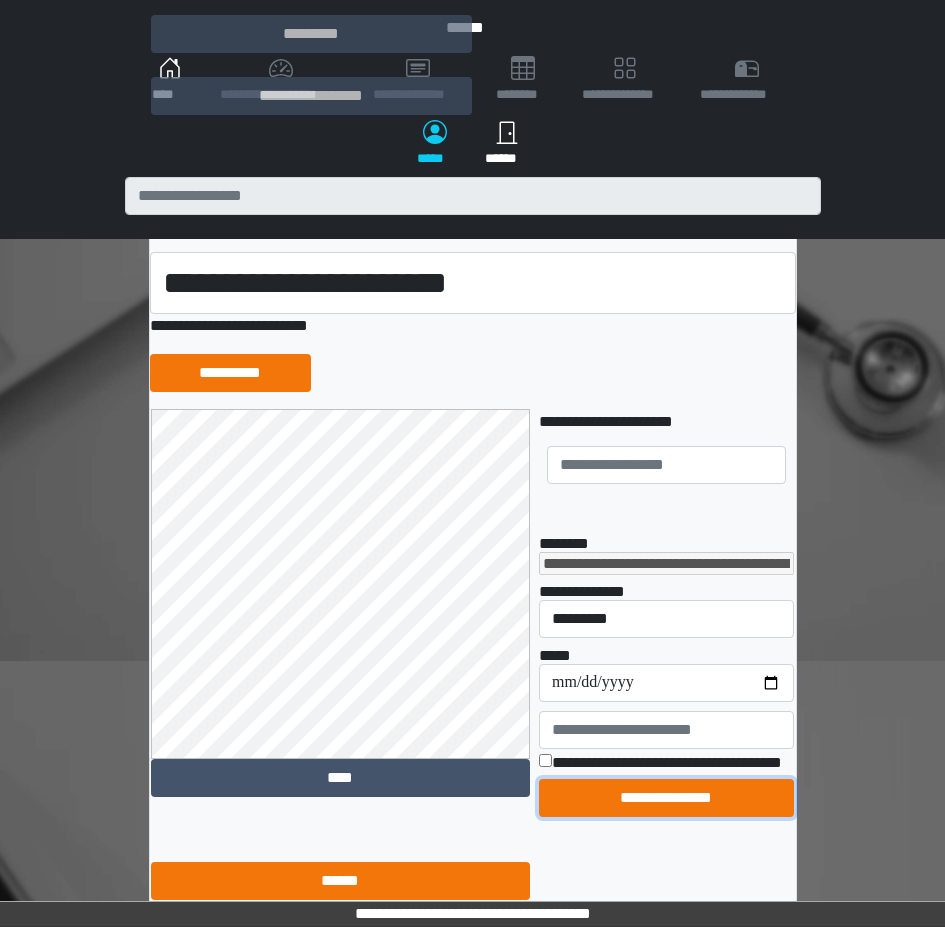 click on "**********" at bounding box center [666, 798] 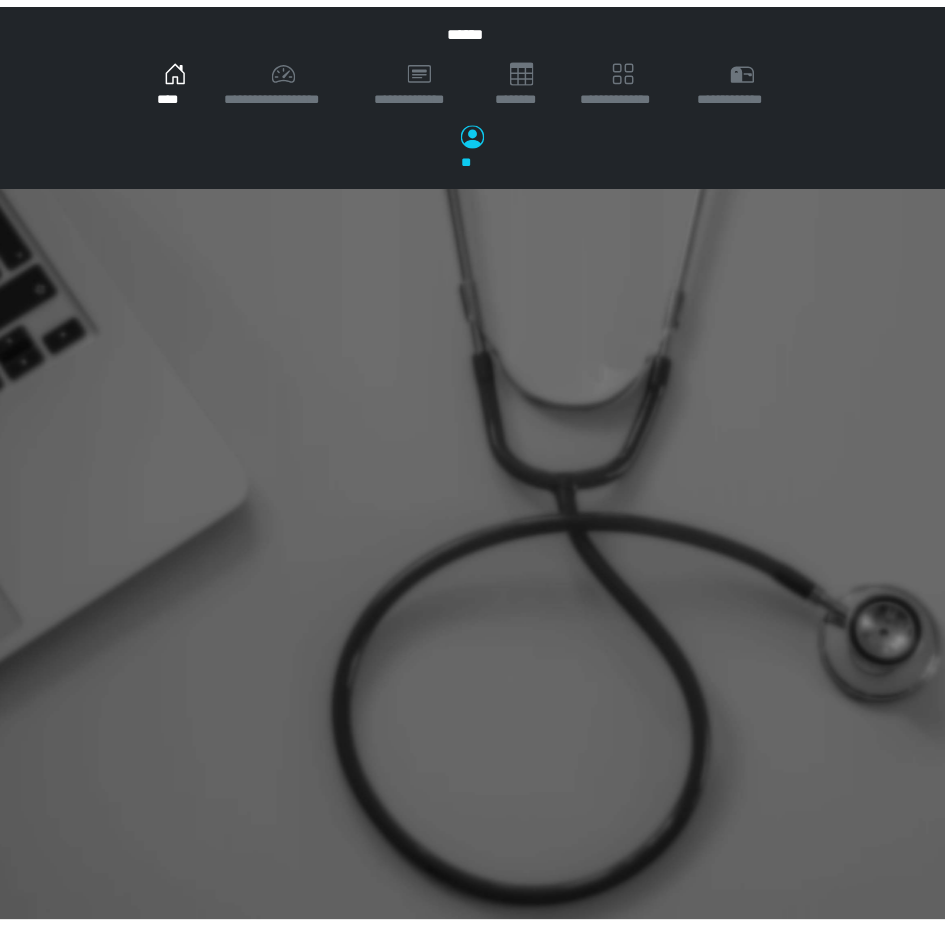 scroll, scrollTop: 0, scrollLeft: 0, axis: both 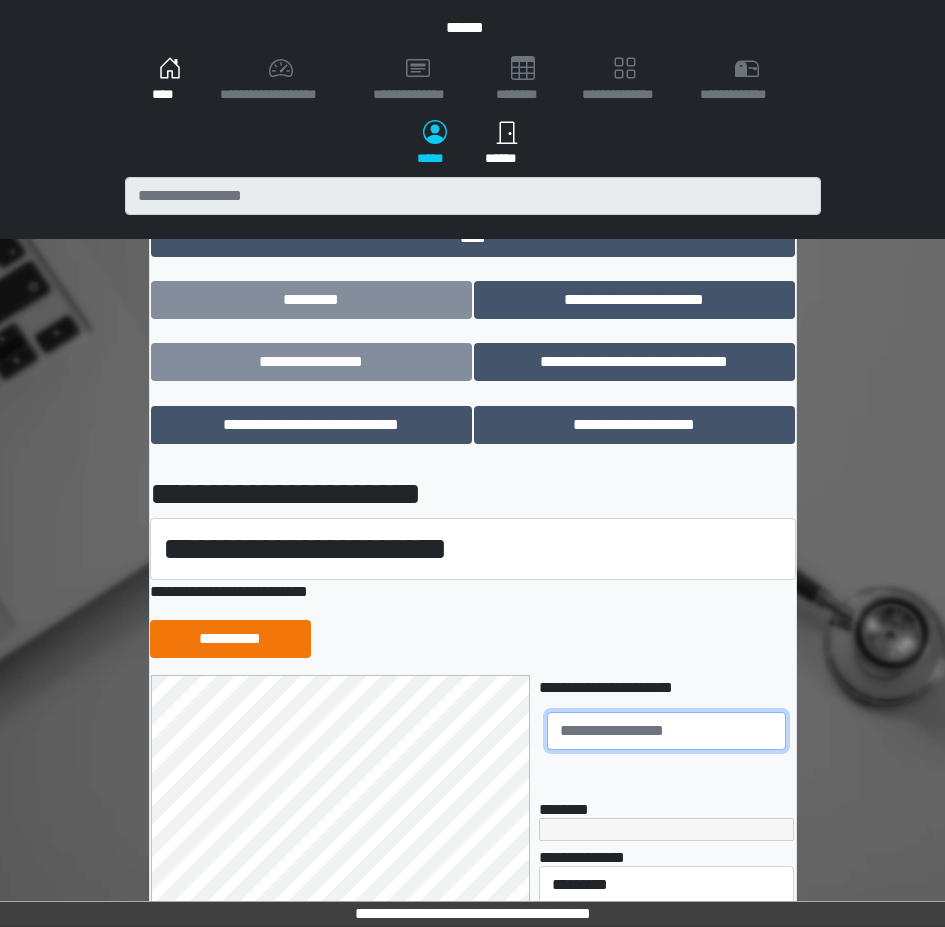 click at bounding box center (666, 731) 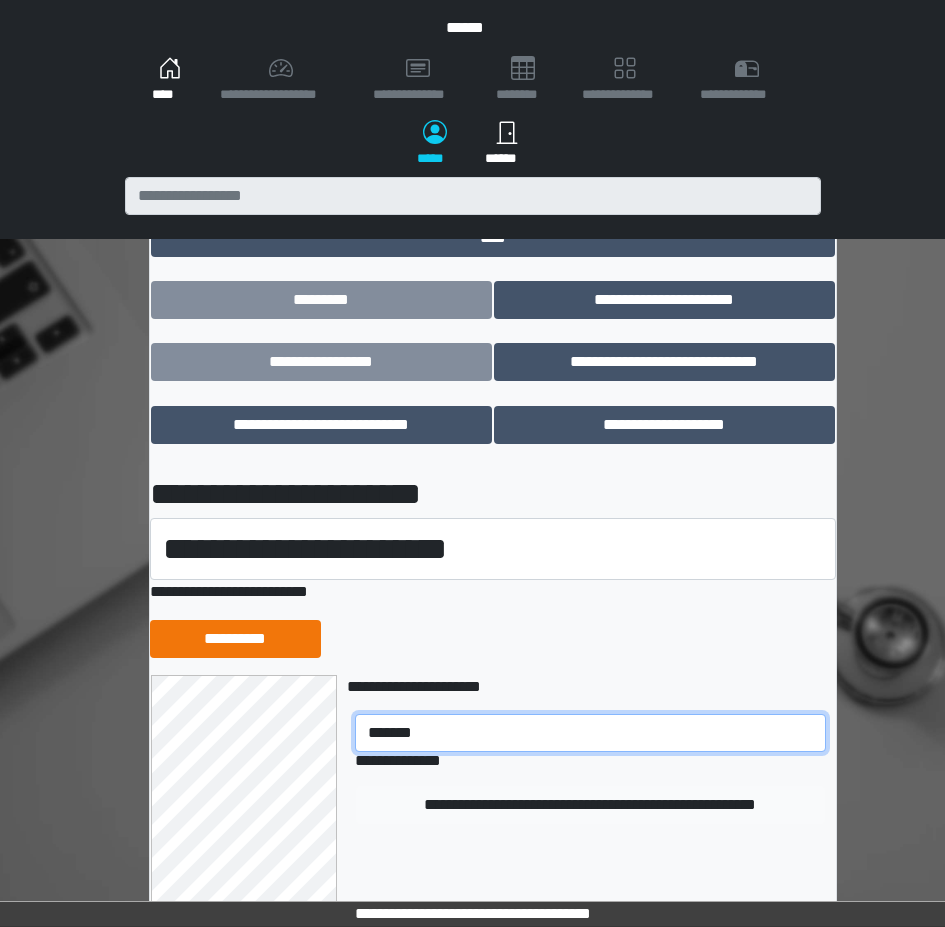 type on "*******" 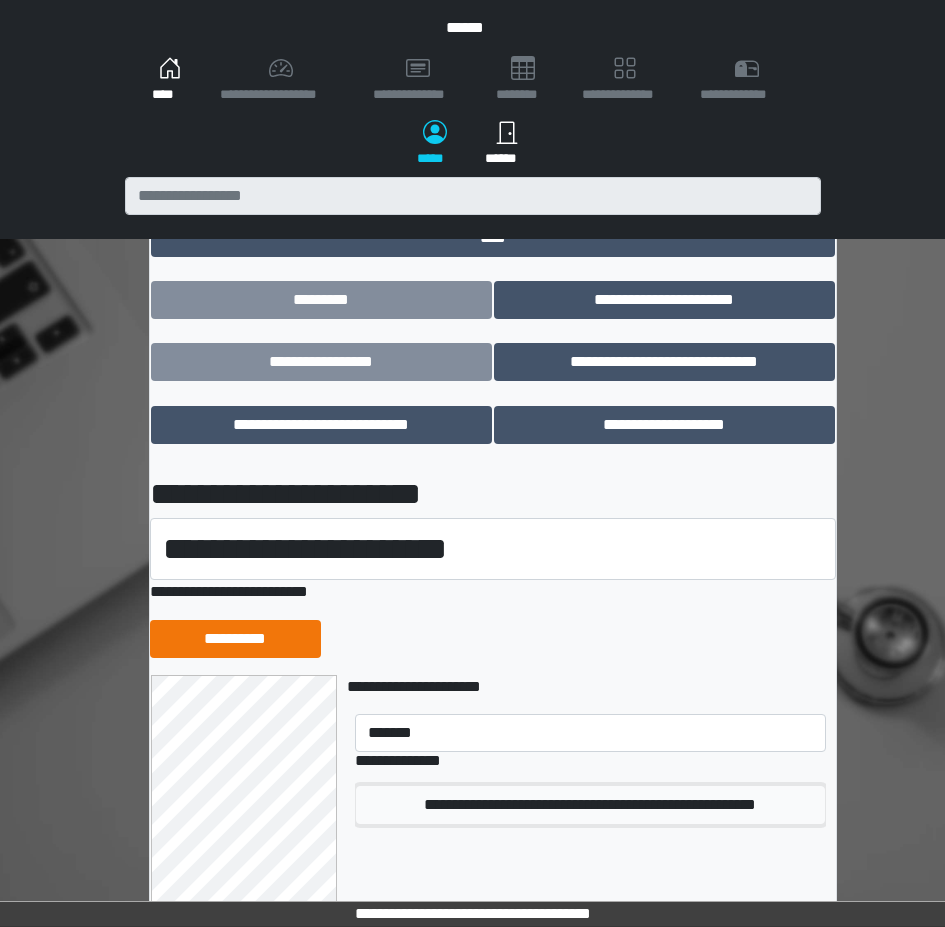 click on "**********" at bounding box center (590, 805) 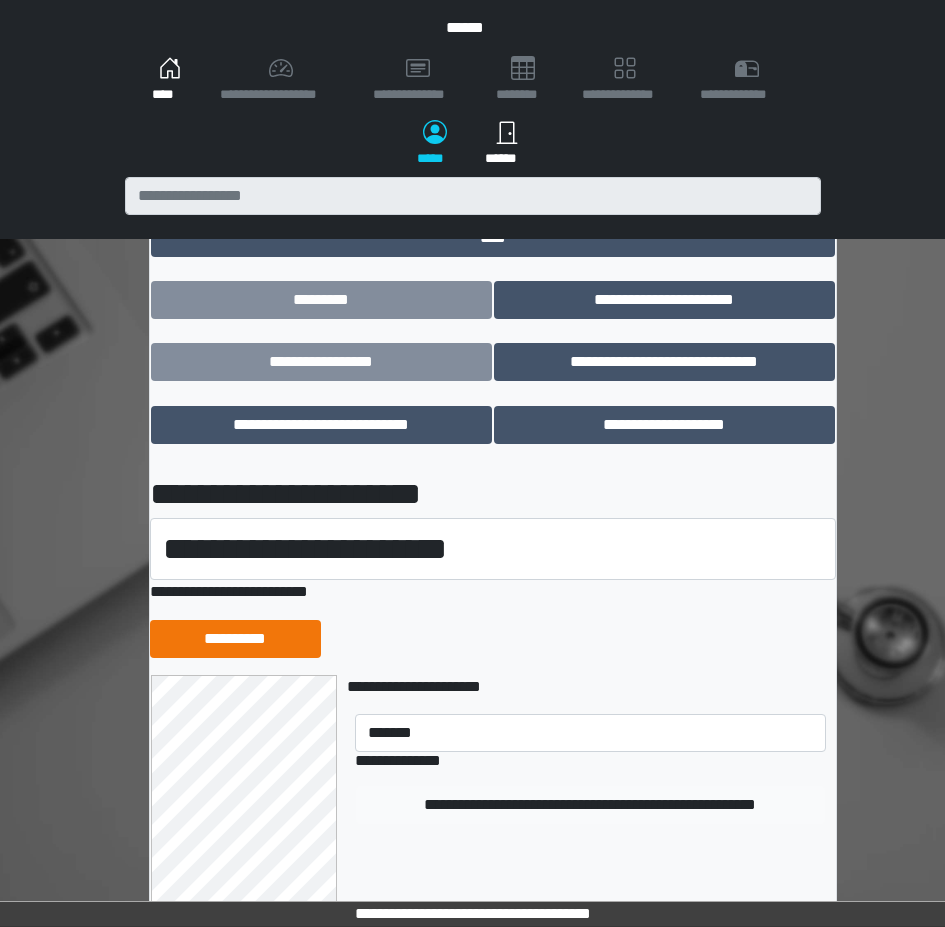 type 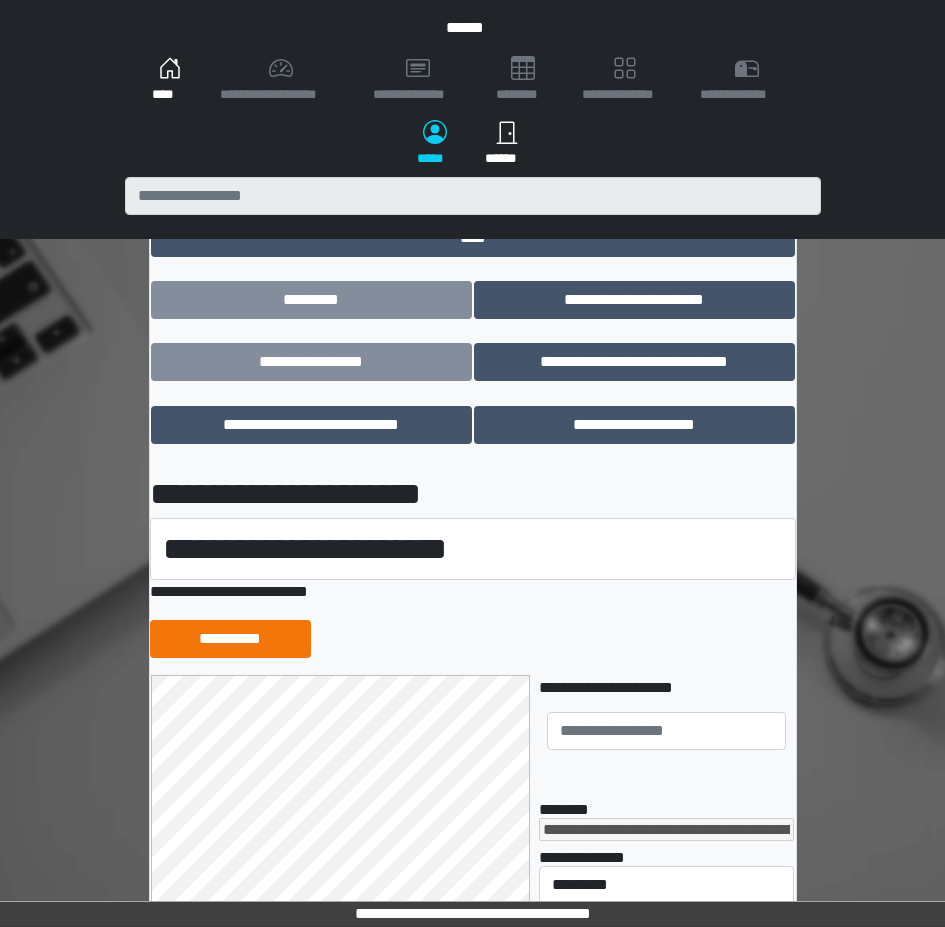 scroll, scrollTop: 241, scrollLeft: 0, axis: vertical 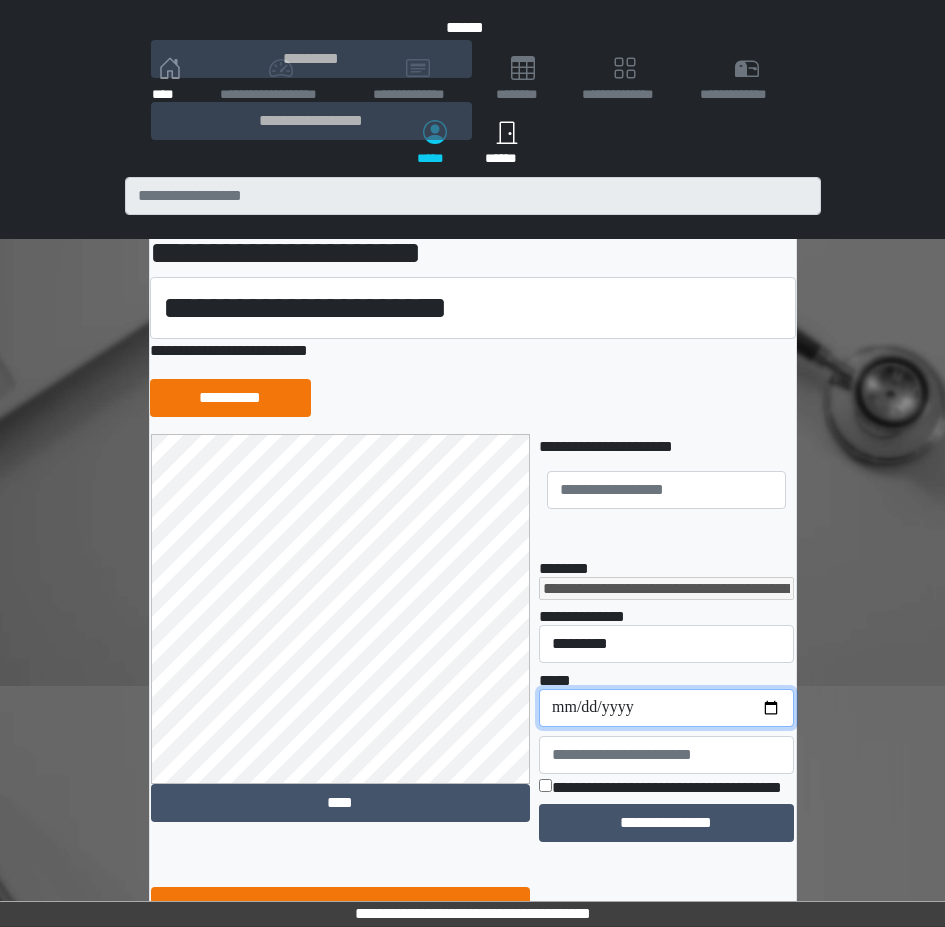 click on "**********" at bounding box center [666, 708] 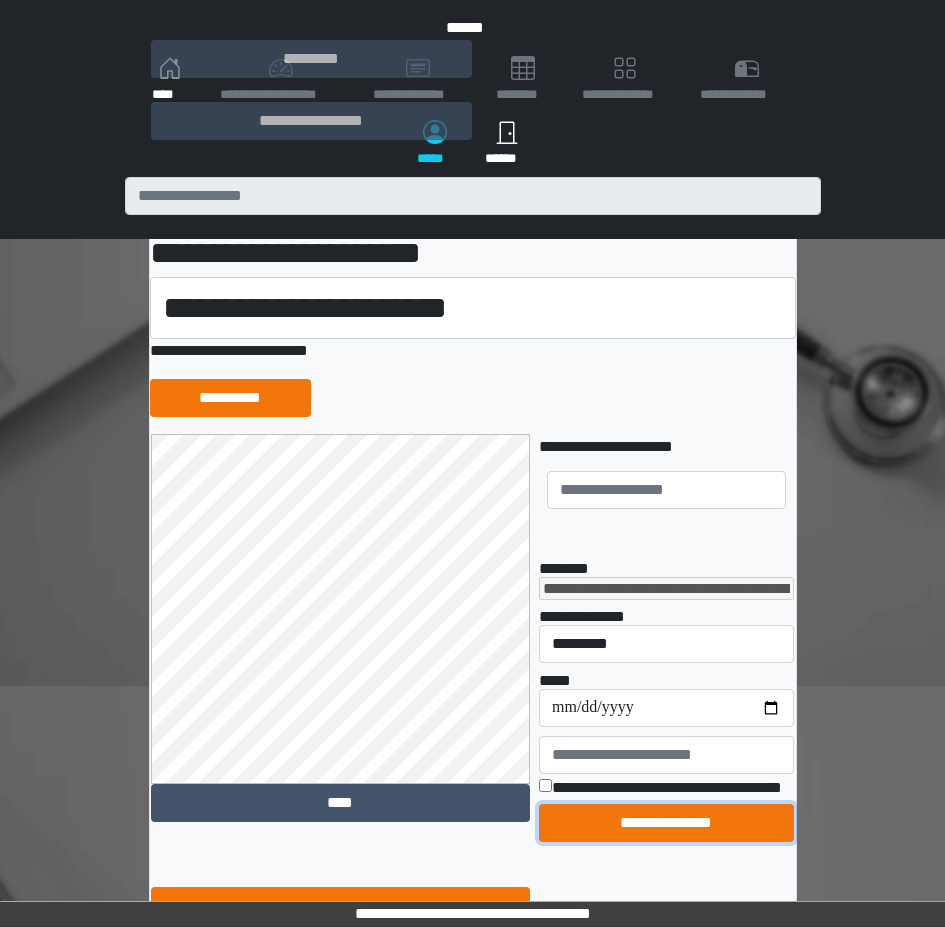 click on "**********" at bounding box center [666, 823] 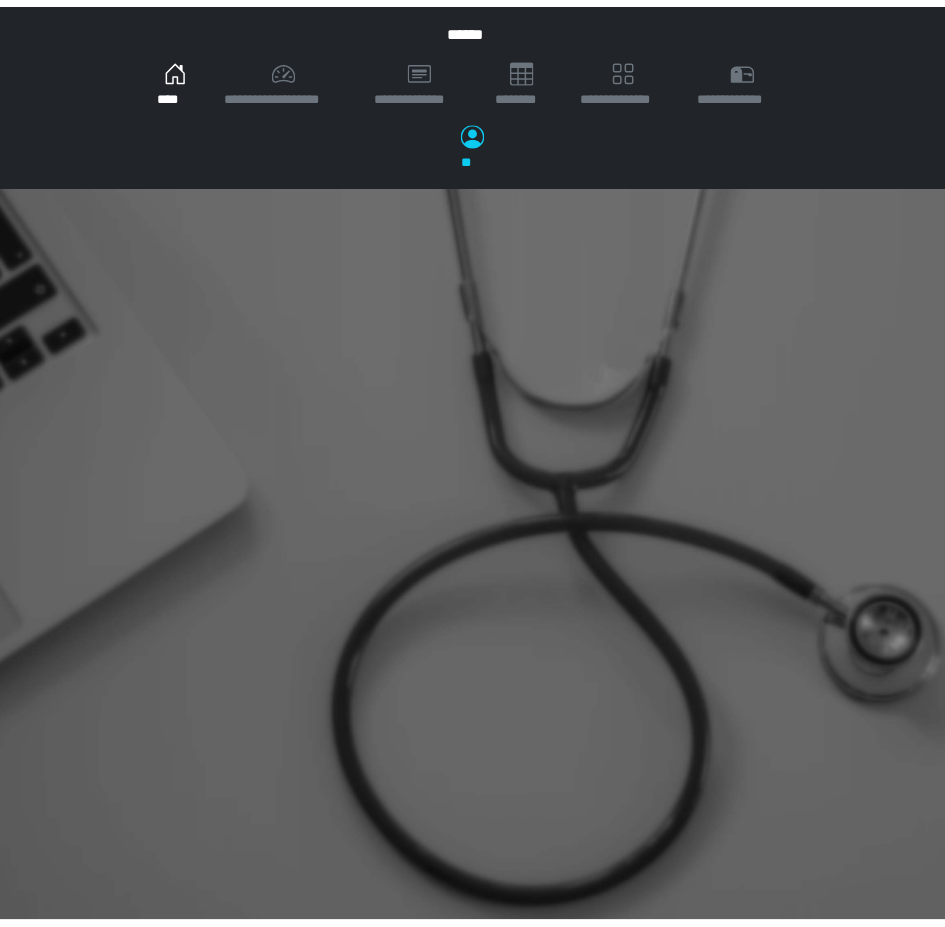 scroll, scrollTop: 0, scrollLeft: 0, axis: both 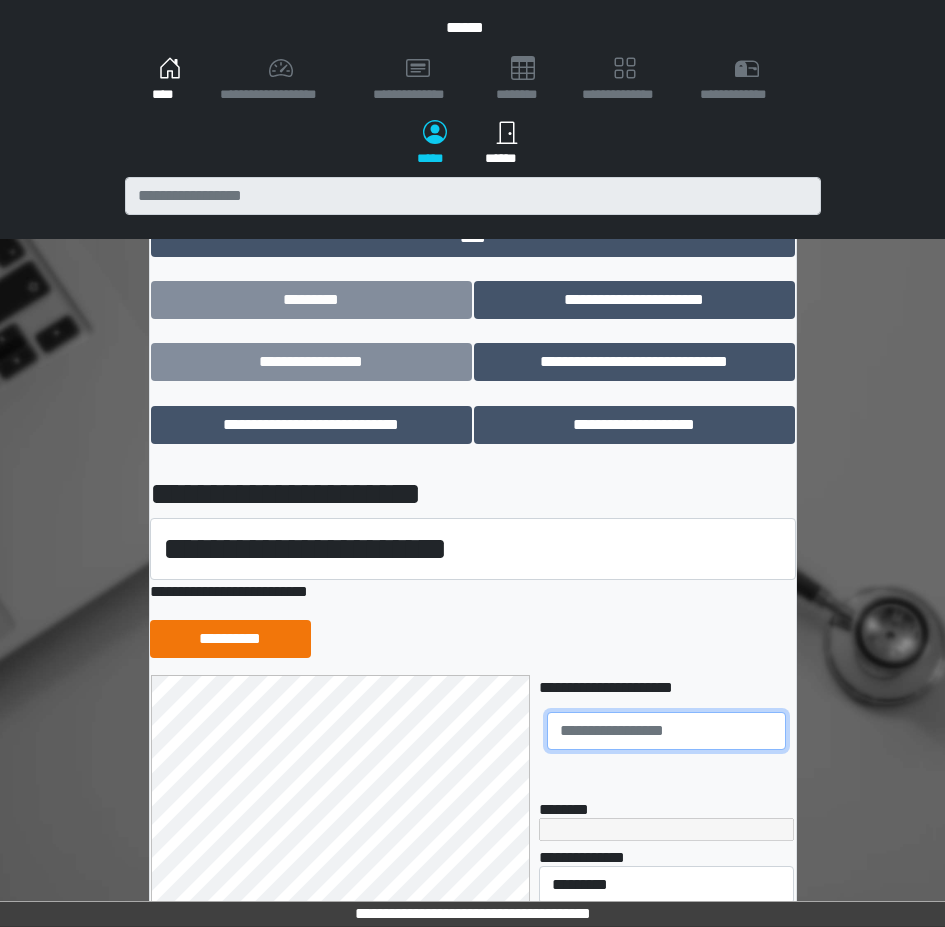 click at bounding box center (666, 731) 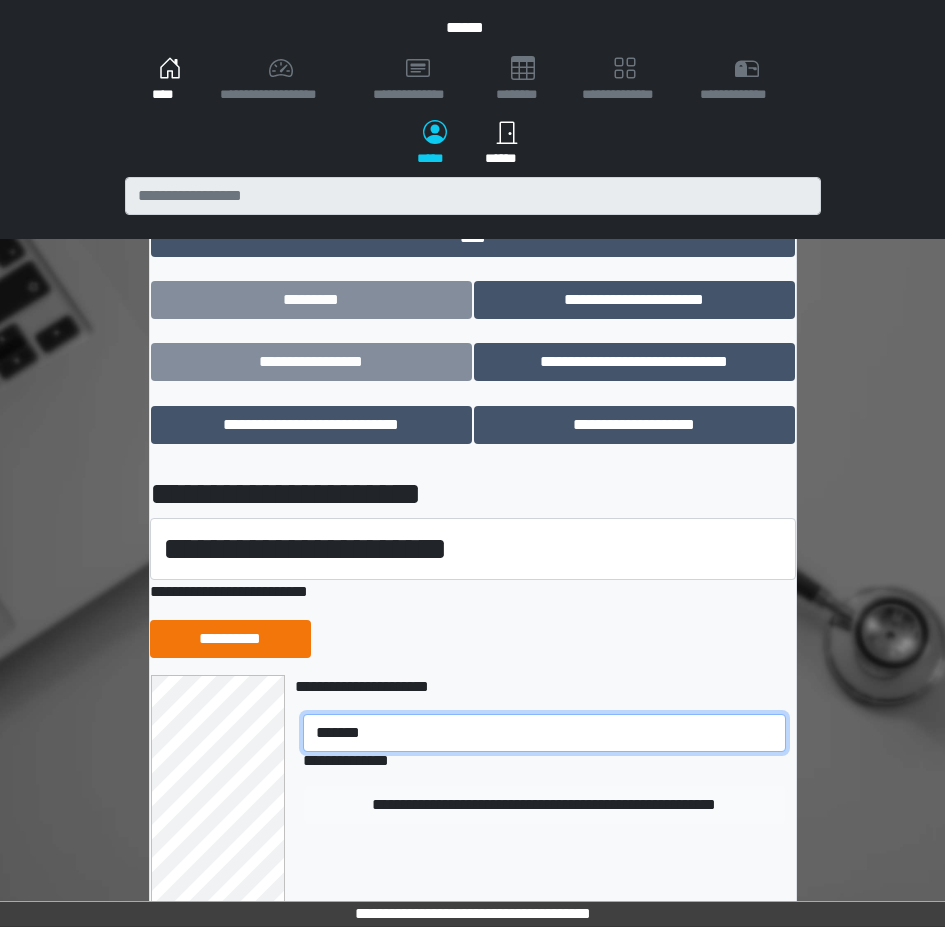 type on "*******" 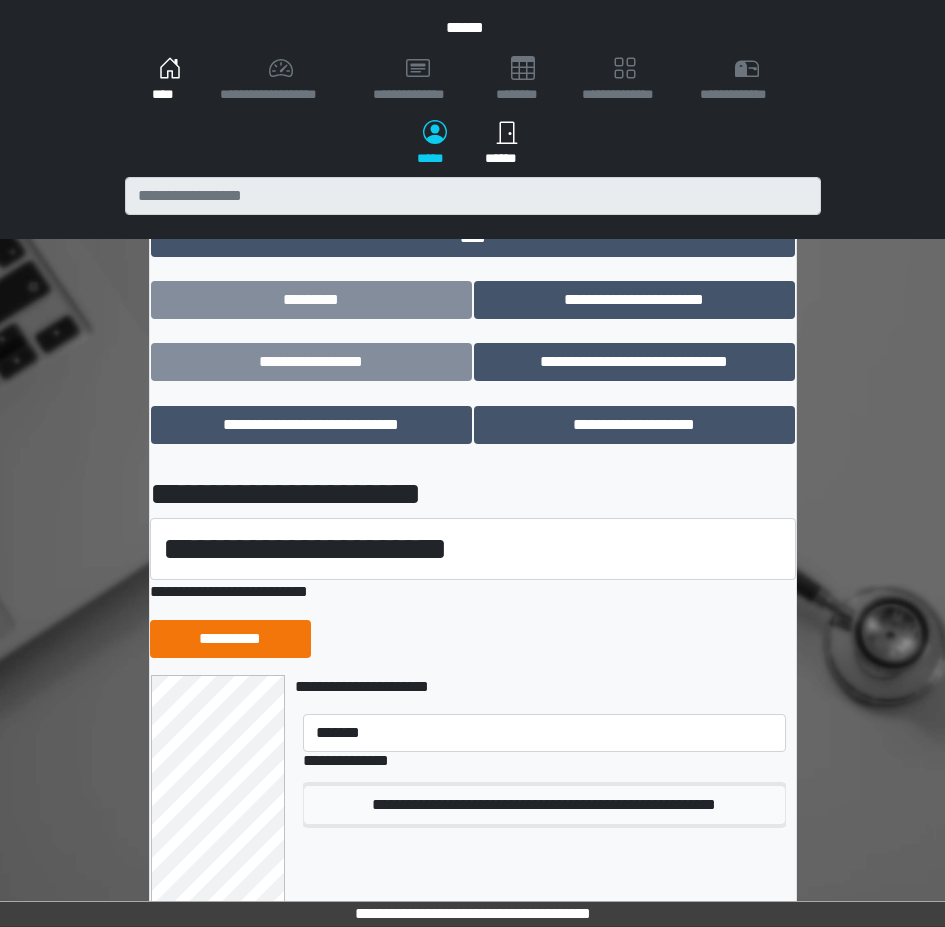 click on "**********" at bounding box center [544, 805] 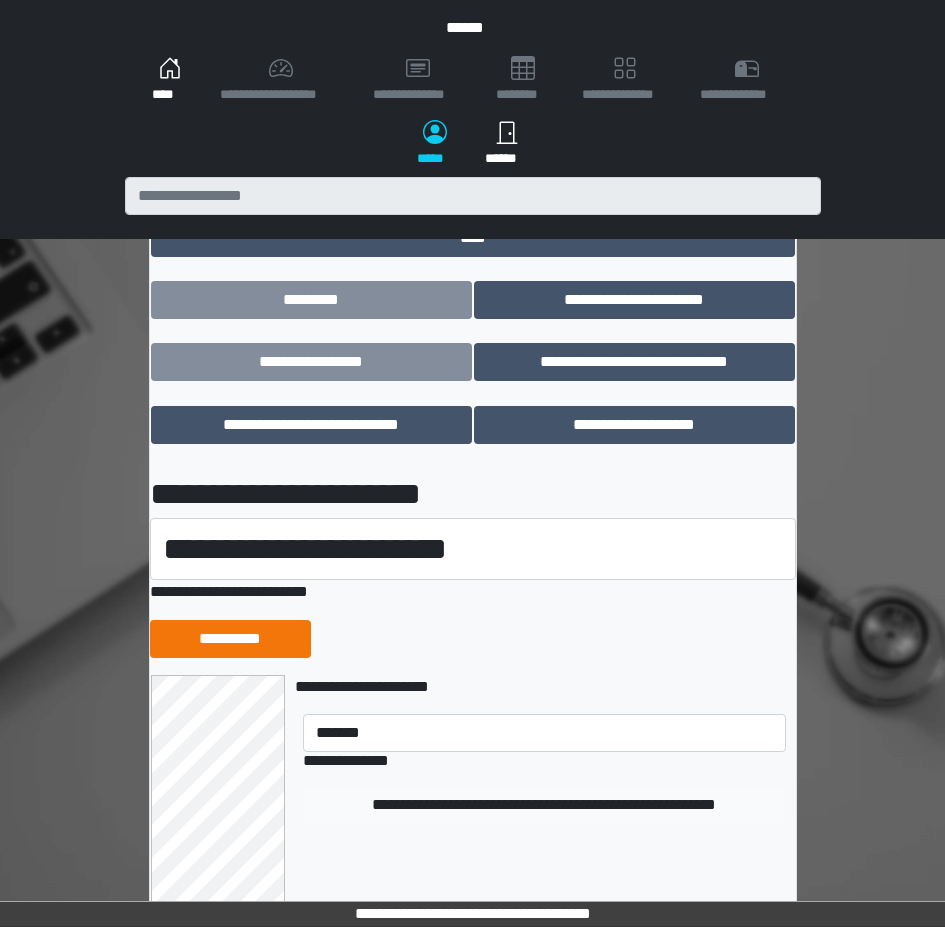 type 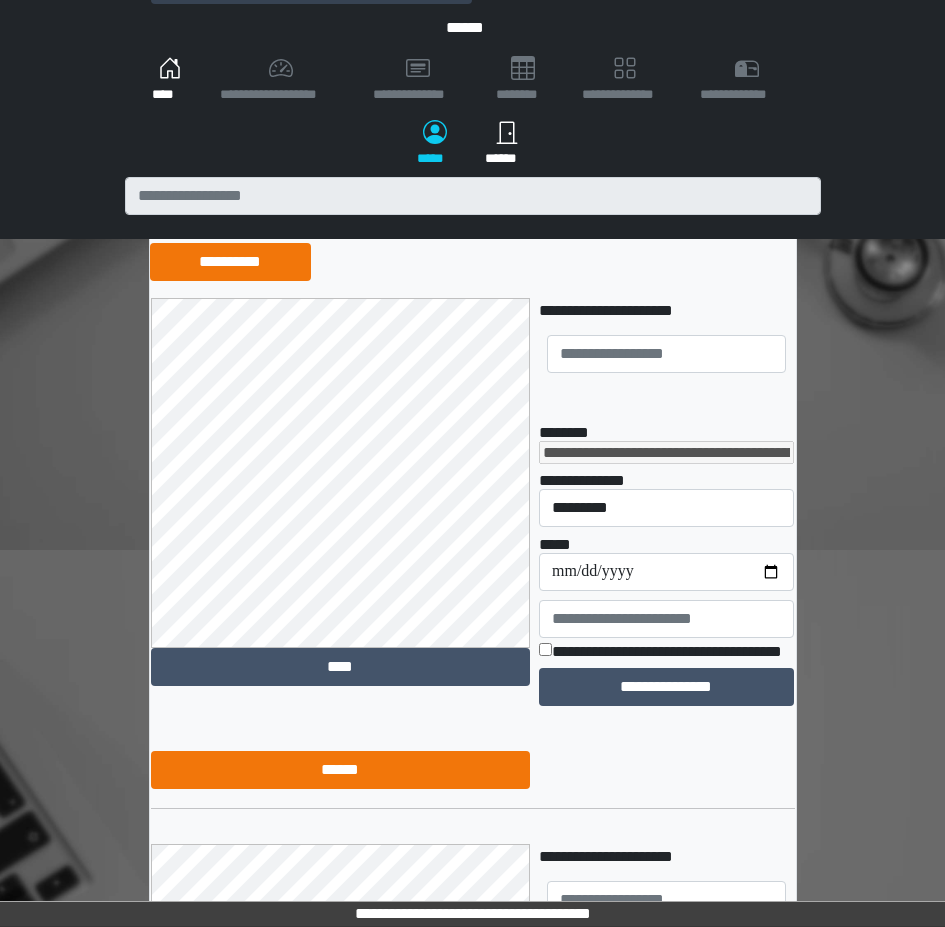 scroll, scrollTop: 405, scrollLeft: 0, axis: vertical 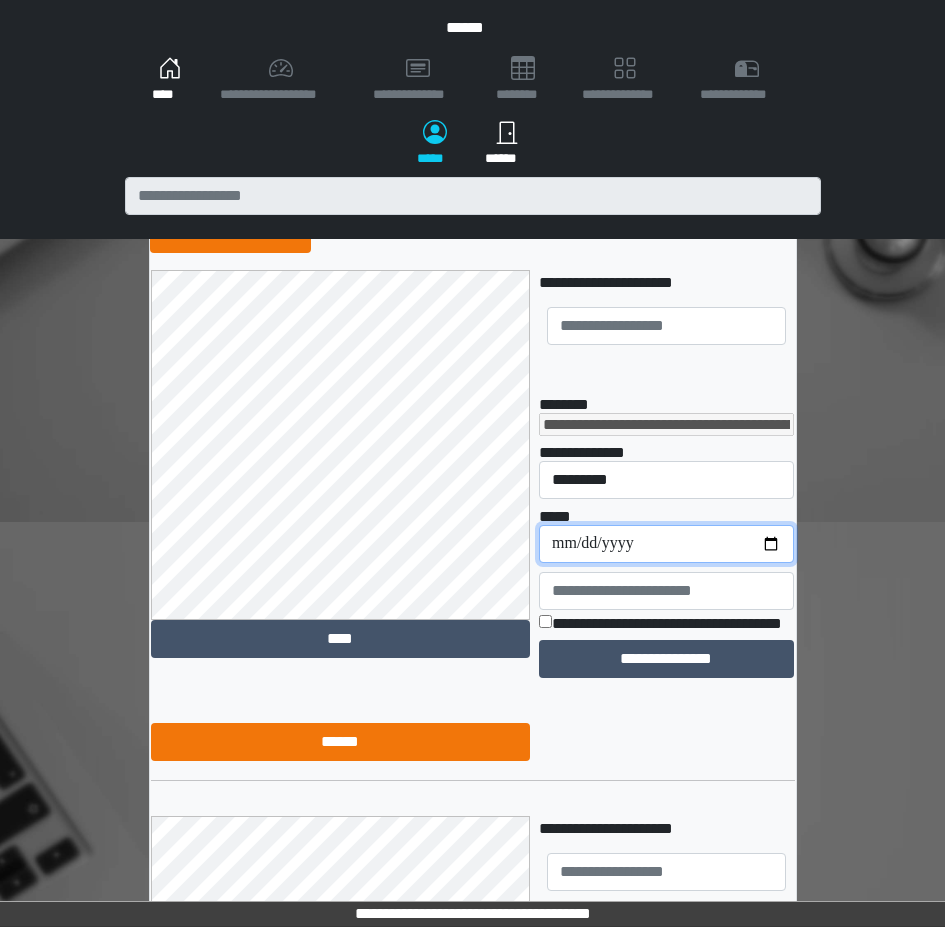 click on "**********" at bounding box center [666, 544] 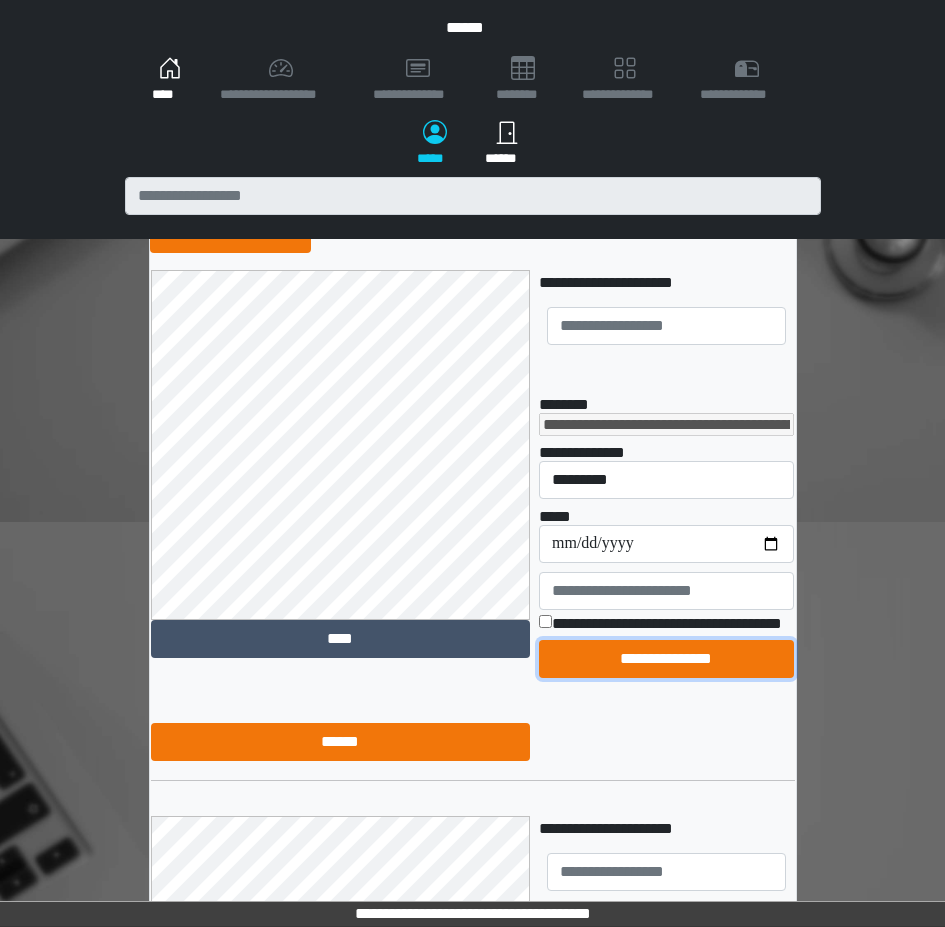 drag, startPoint x: 648, startPoint y: 695, endPoint x: 531, endPoint y: 616, distance: 141.17365 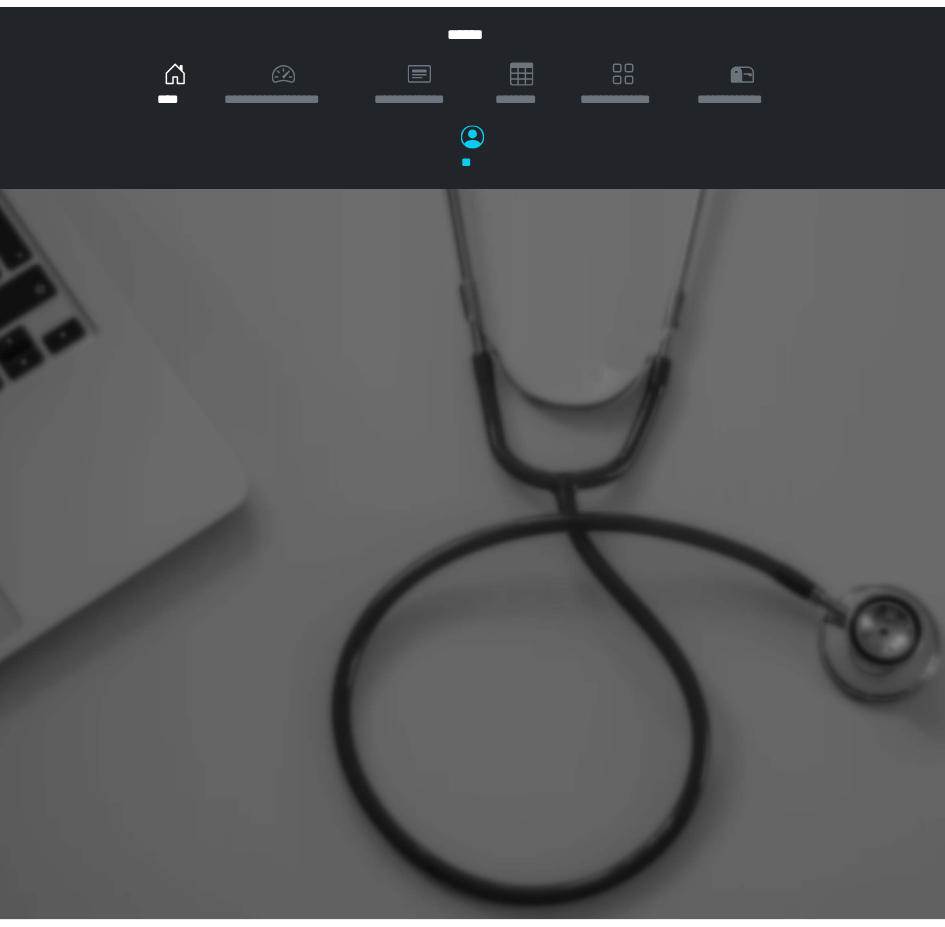 scroll, scrollTop: 0, scrollLeft: 0, axis: both 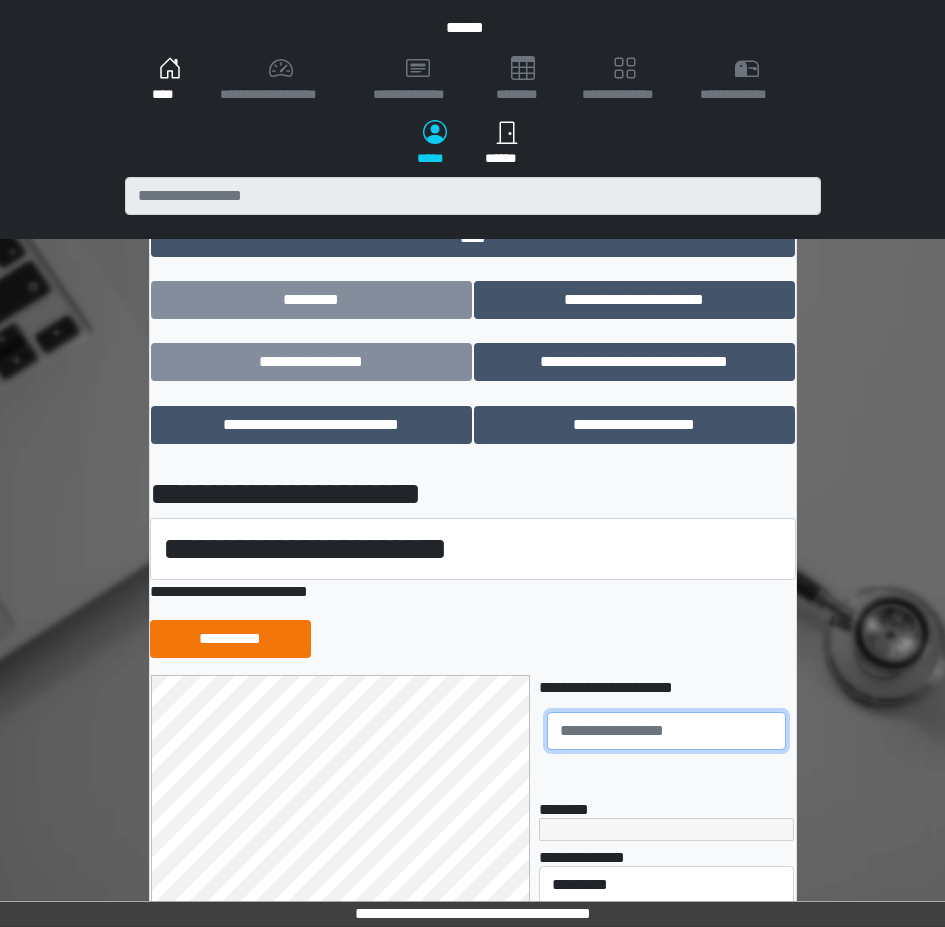 click at bounding box center [666, 731] 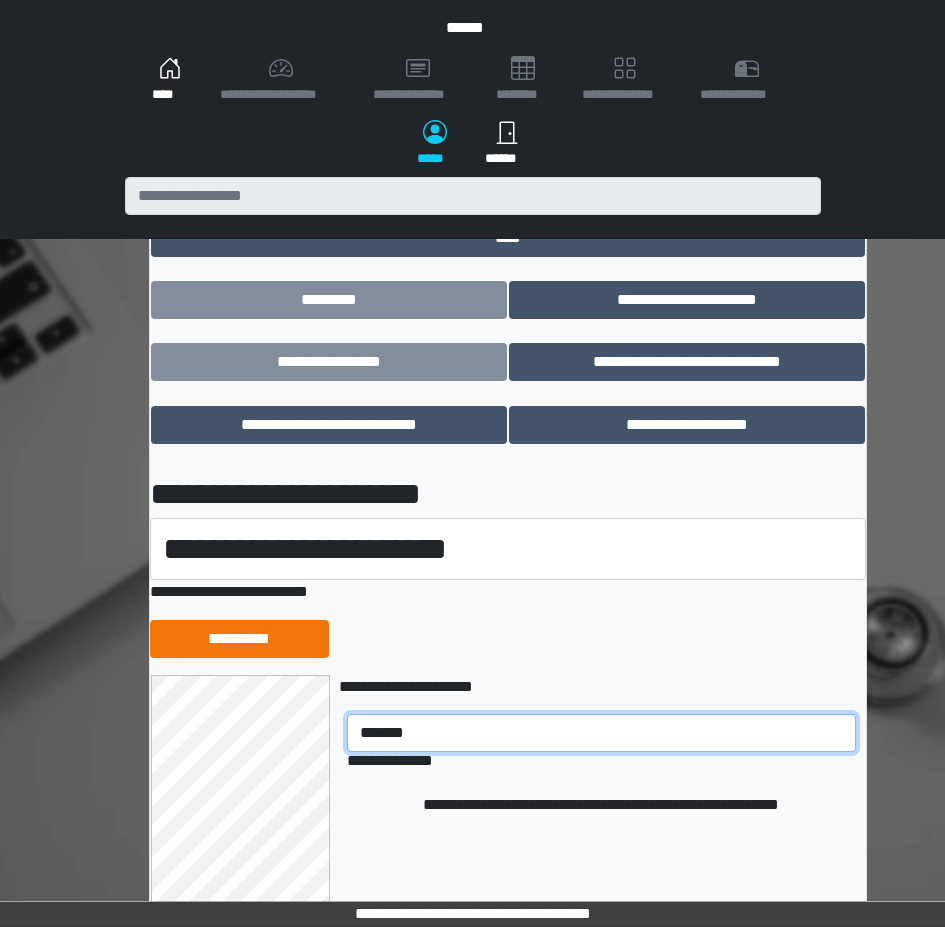 type on "*******" 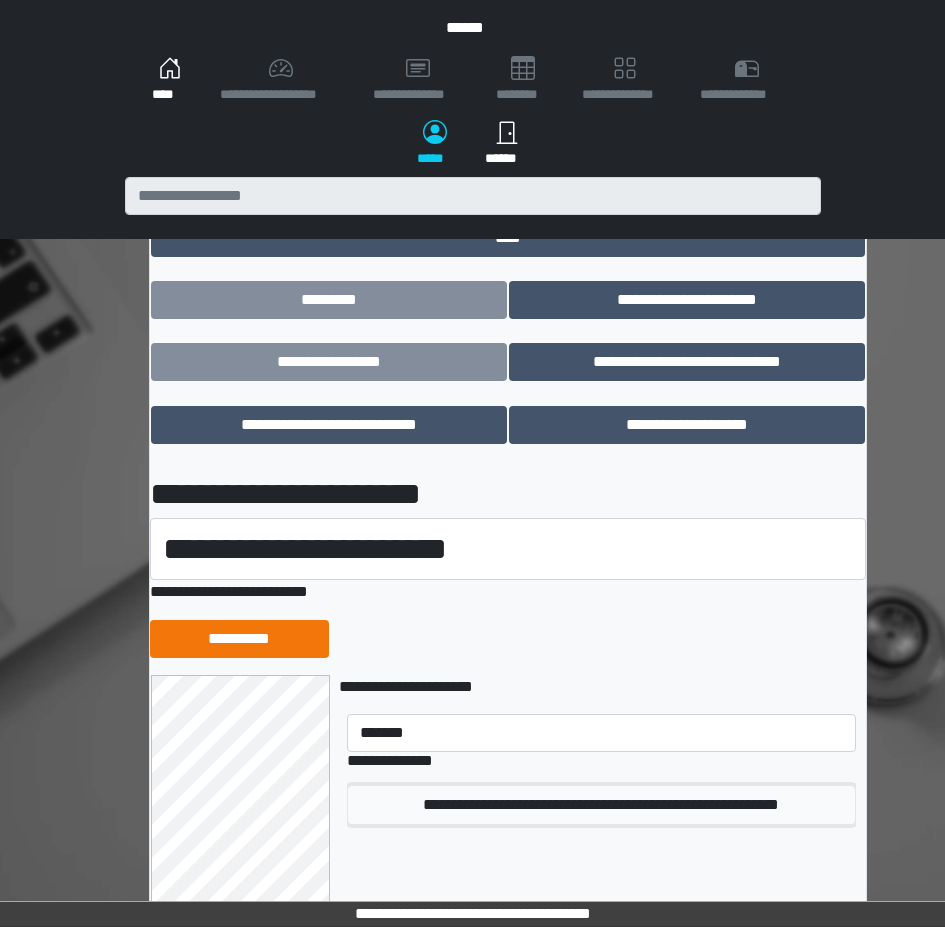 click on "**********" at bounding box center (601, 805) 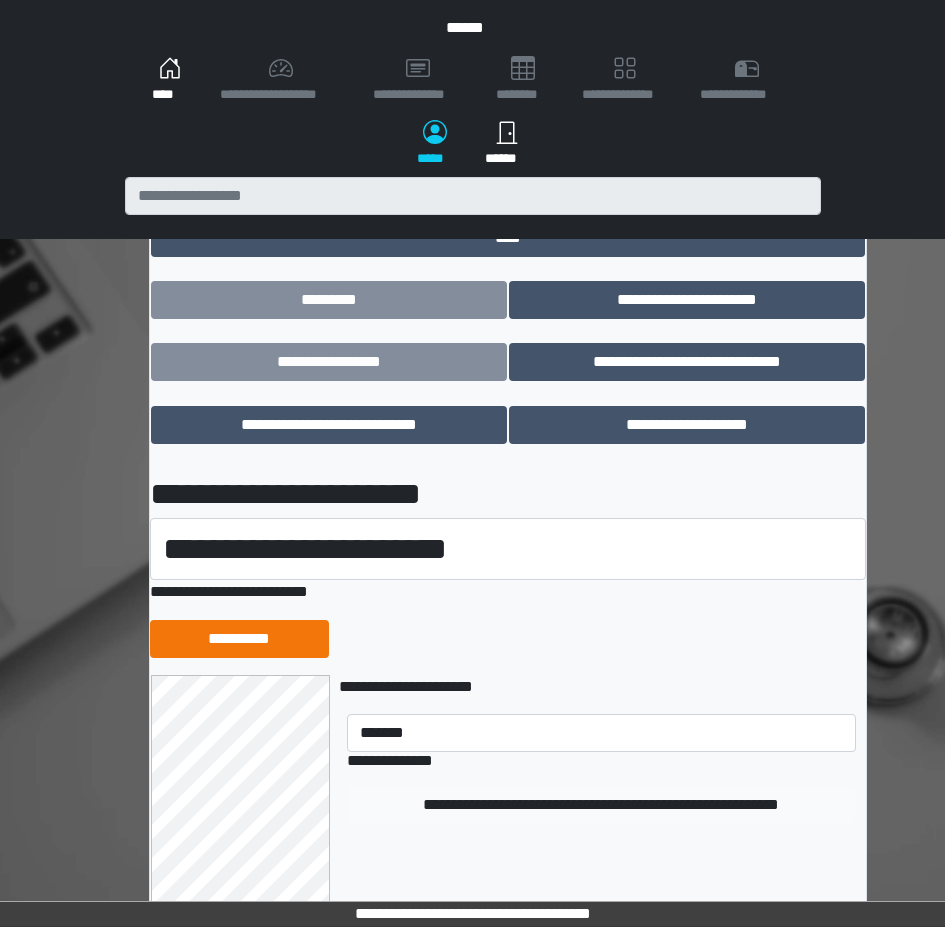 type on "**********" 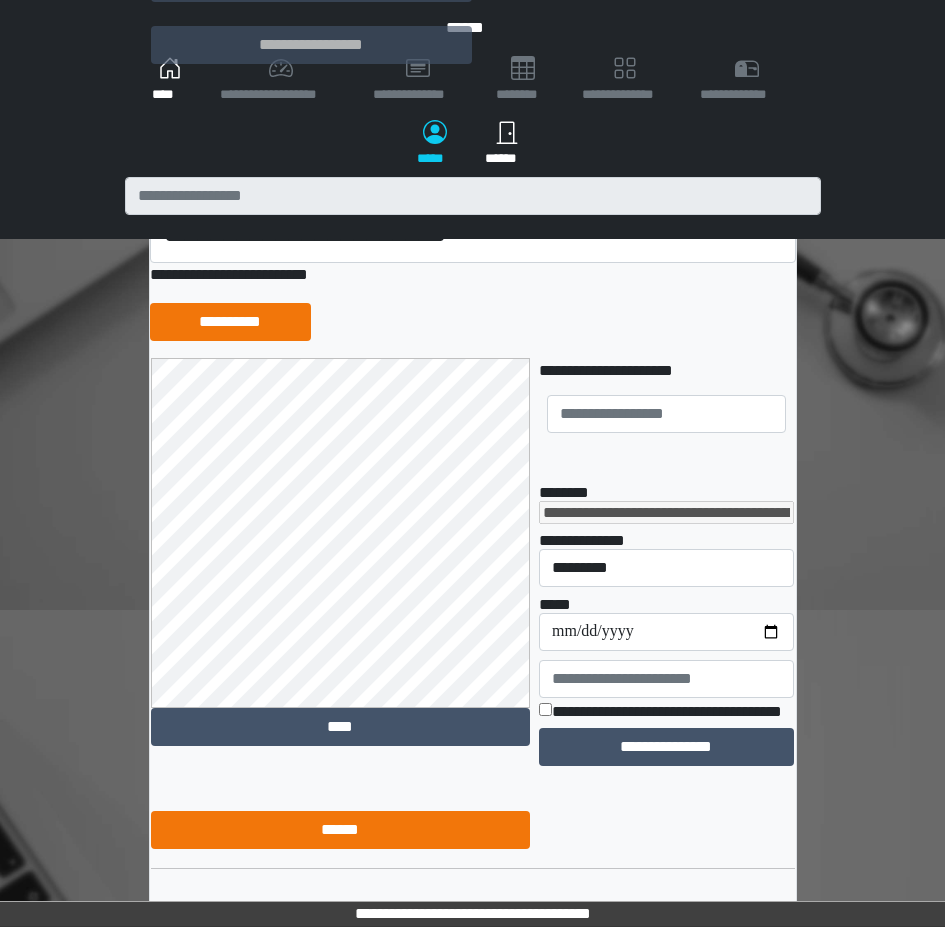 scroll, scrollTop: 326, scrollLeft: 0, axis: vertical 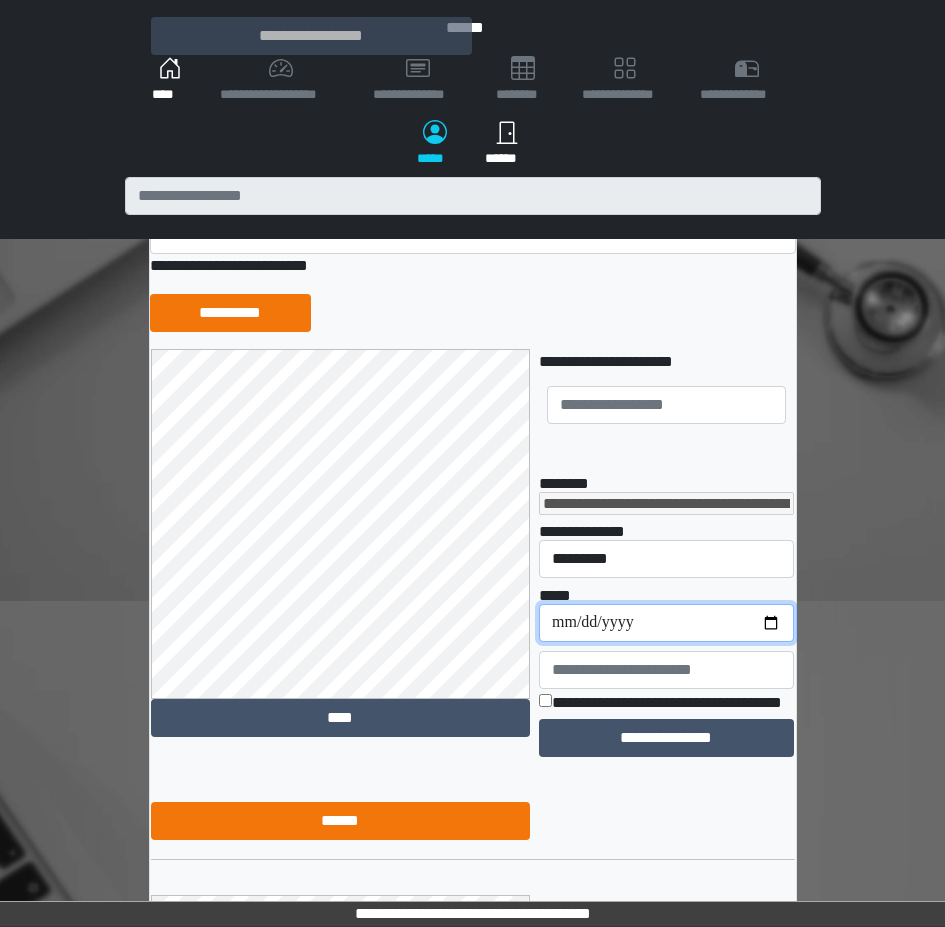 click on "**********" at bounding box center (666, 623) 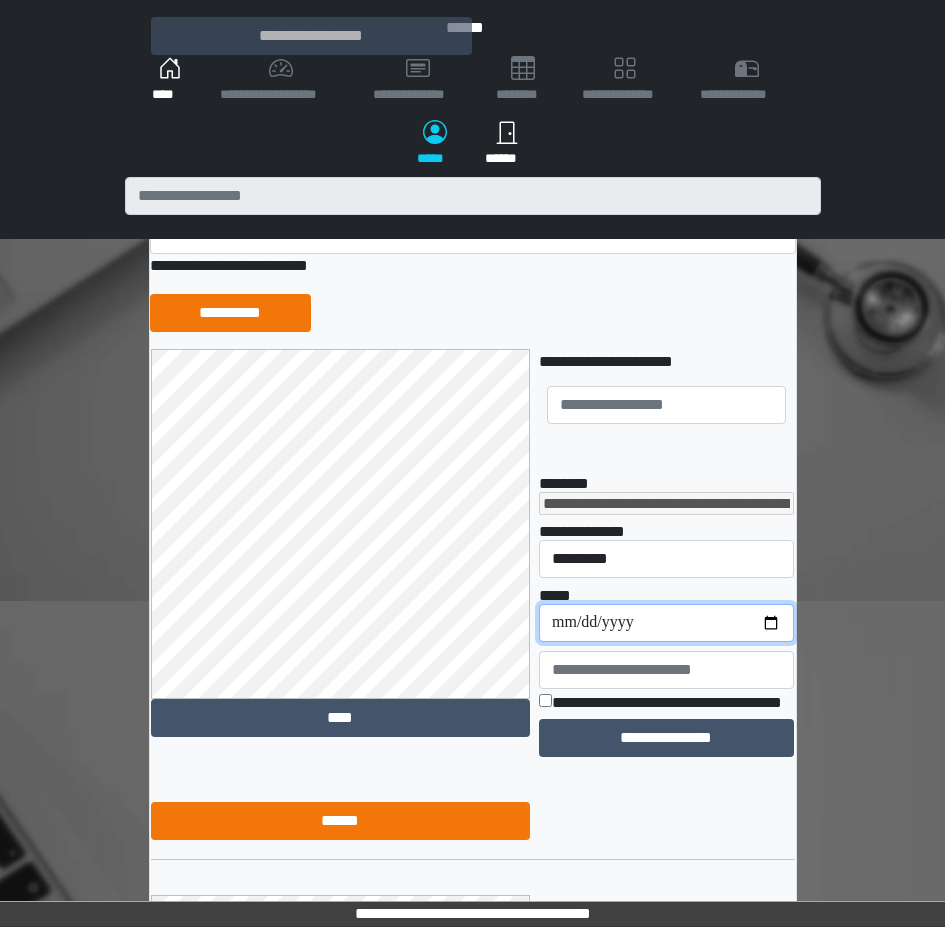 type on "**********" 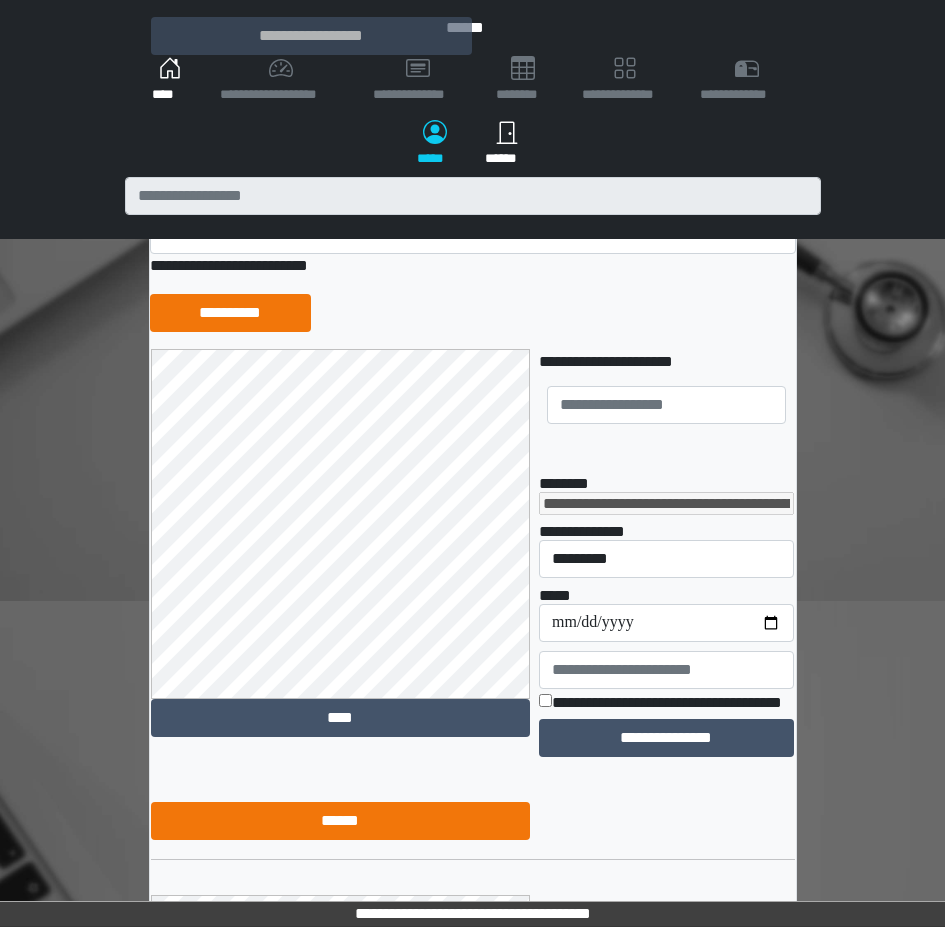 click at bounding box center (666, 772) 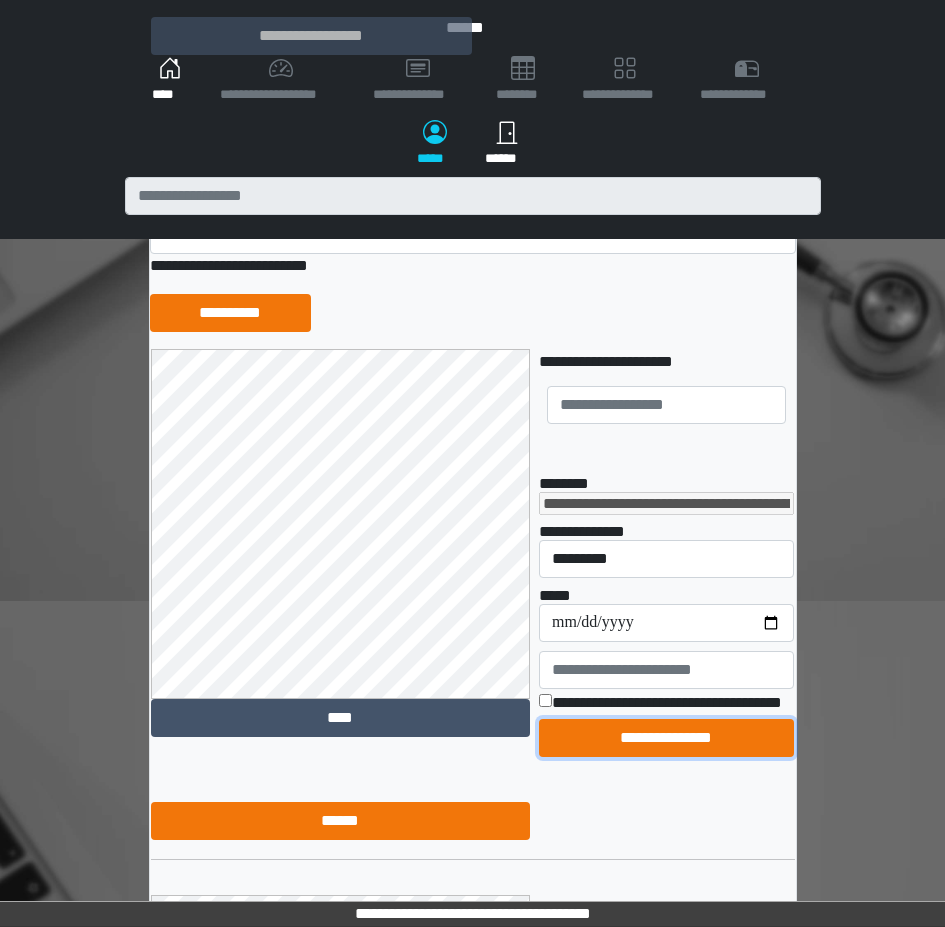 click on "**********" at bounding box center (666, 738) 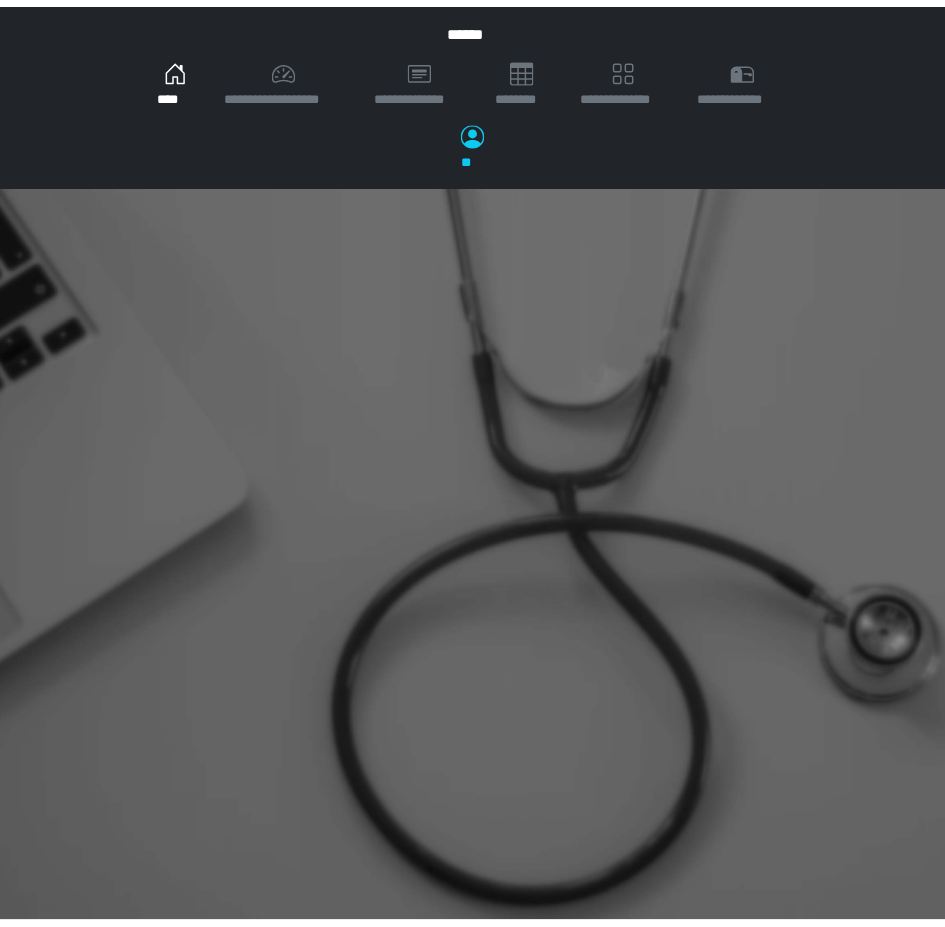 scroll, scrollTop: 0, scrollLeft: 0, axis: both 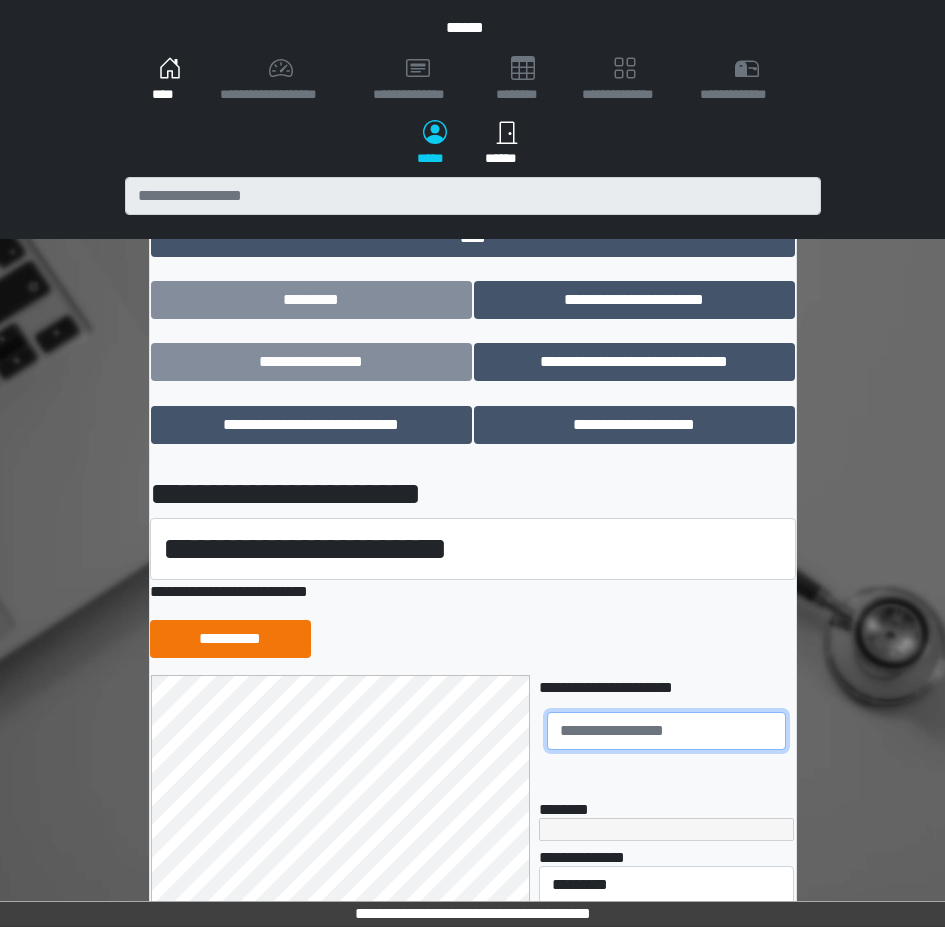 click at bounding box center (666, 731) 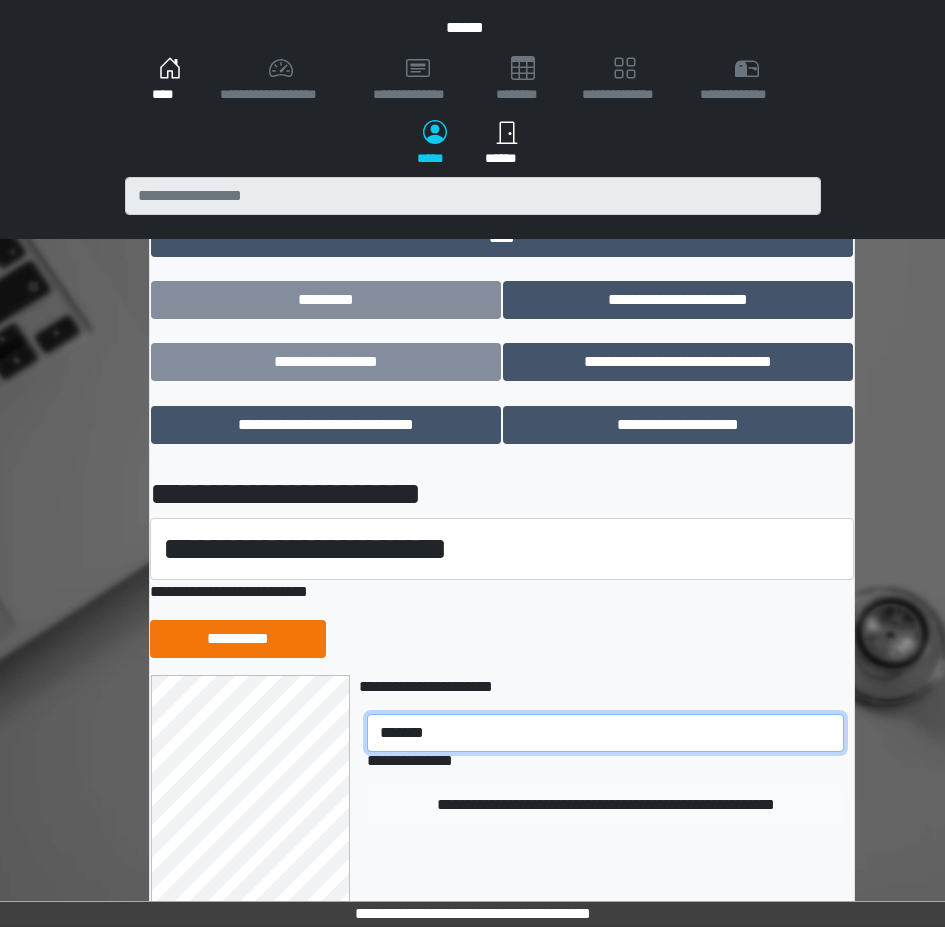 type on "*******" 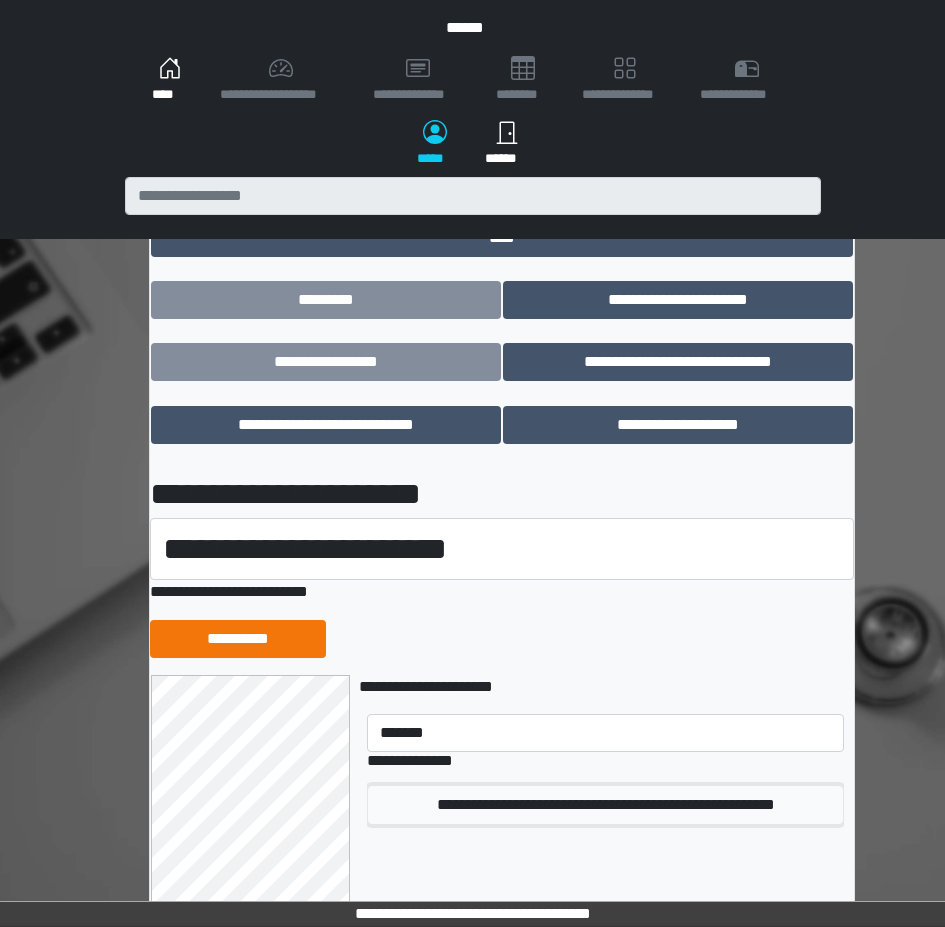 click on "**********" at bounding box center (605, 805) 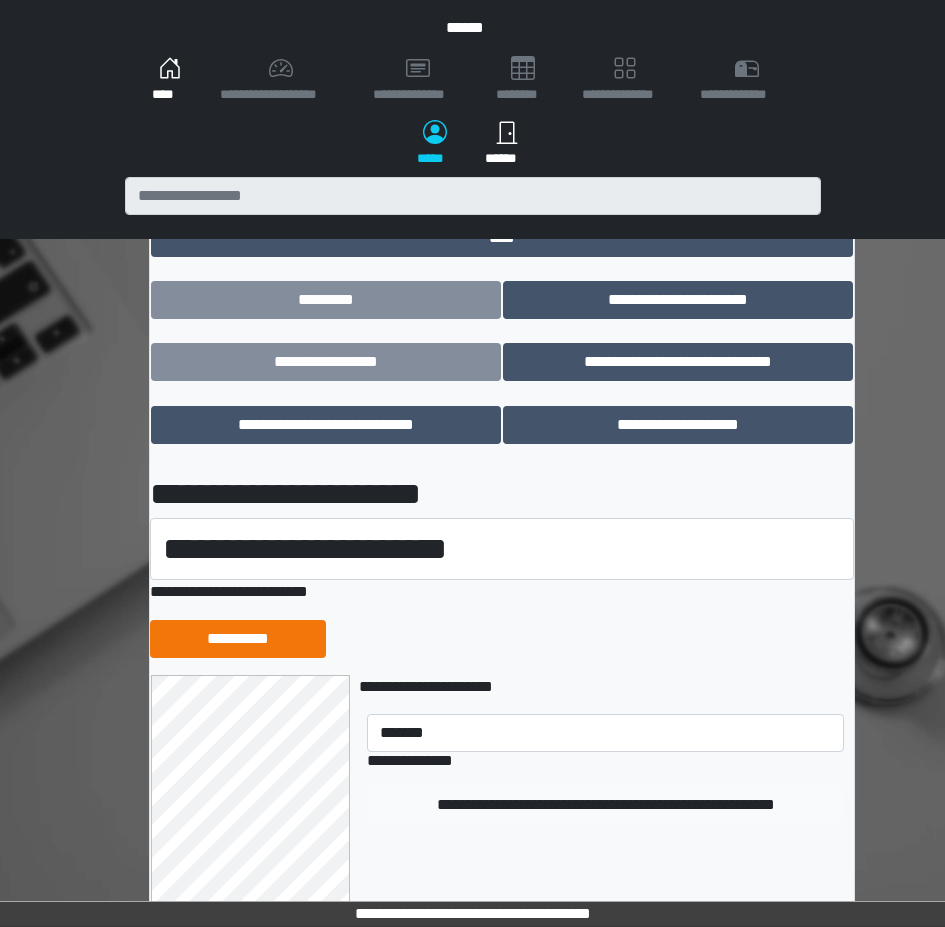 type 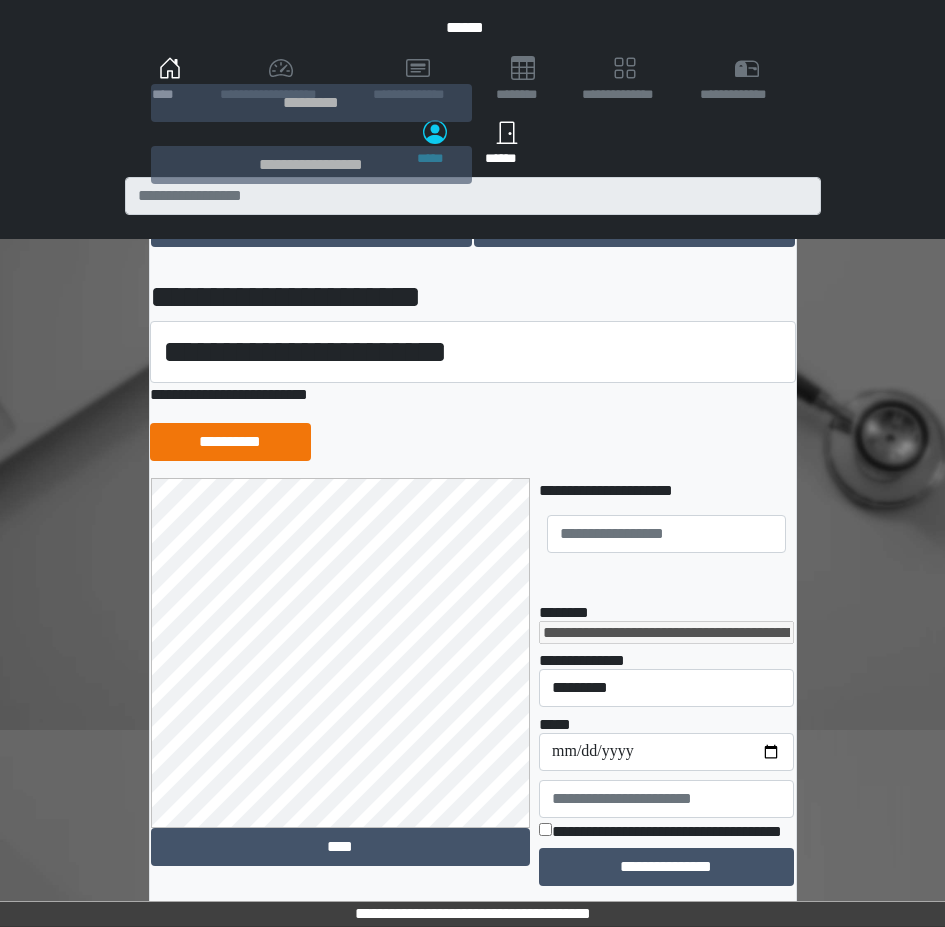 scroll, scrollTop: 361, scrollLeft: 0, axis: vertical 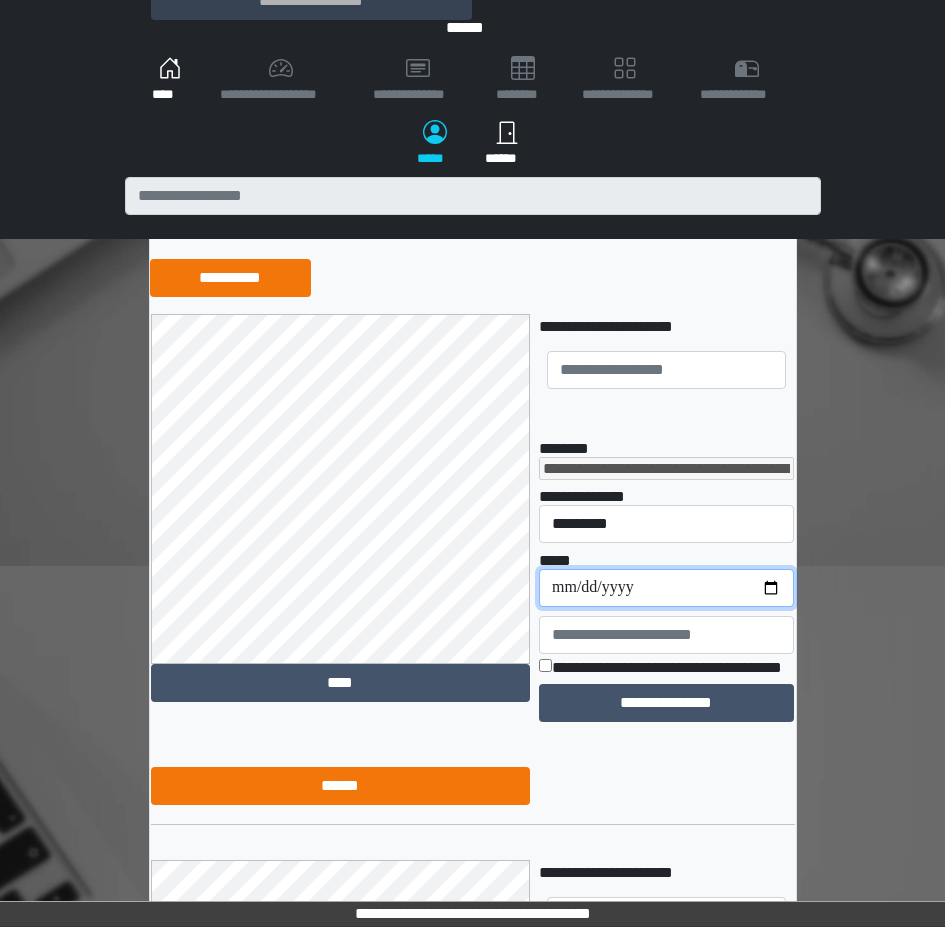 click on "**********" at bounding box center [666, 588] 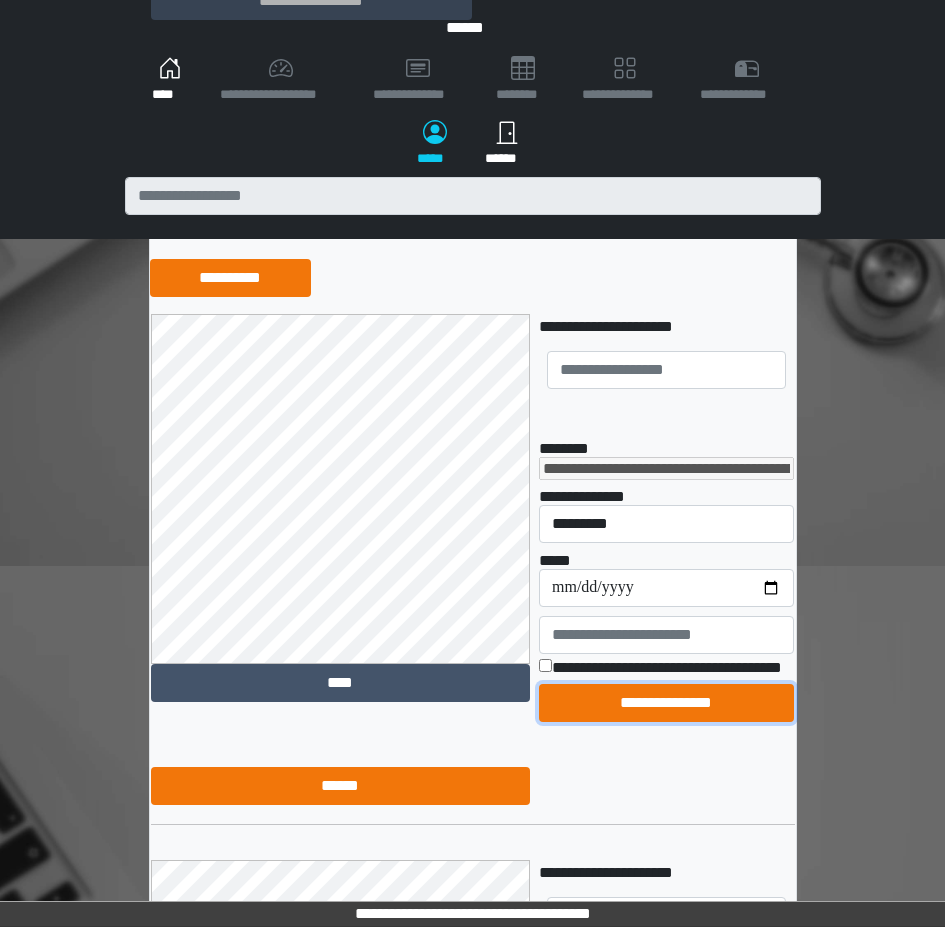 click on "**********" at bounding box center [666, 703] 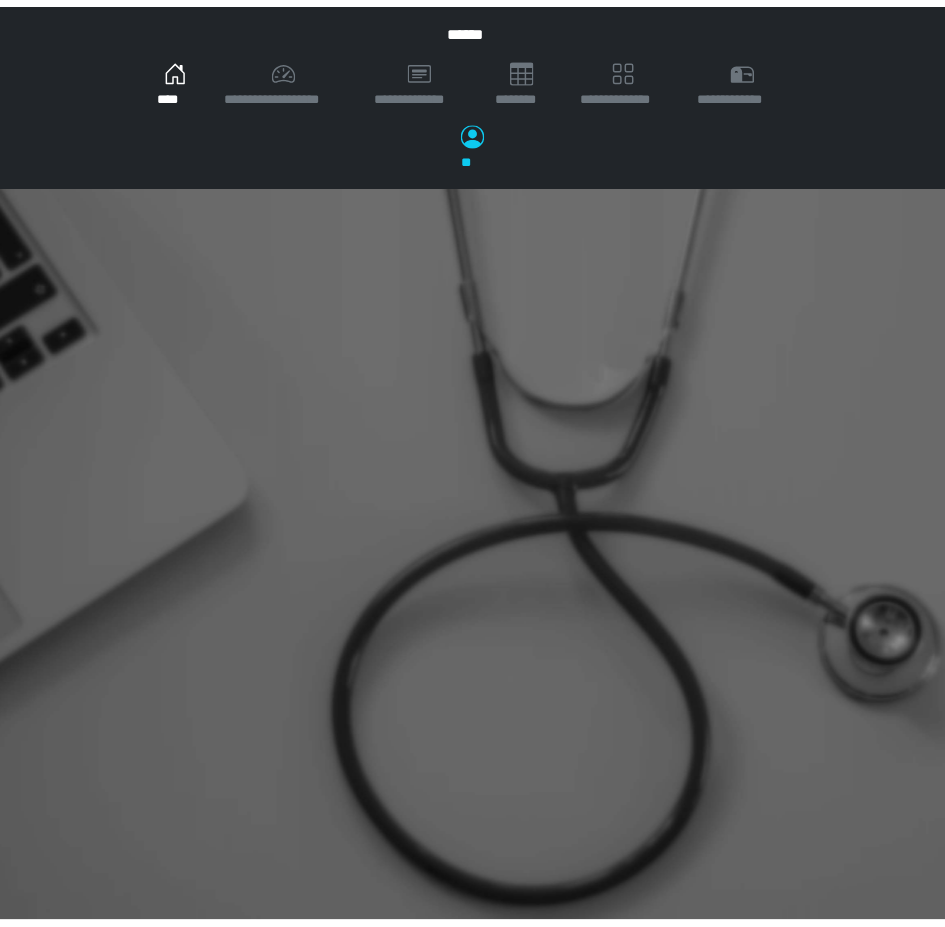 scroll, scrollTop: 0, scrollLeft: 0, axis: both 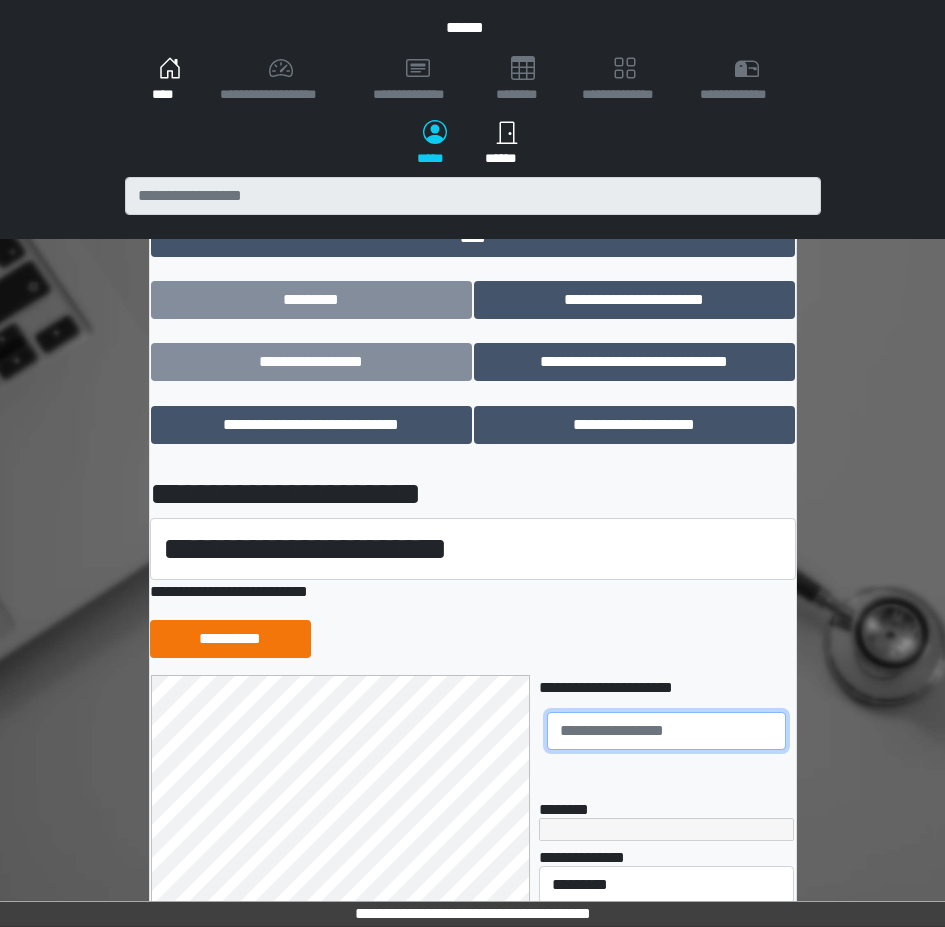 click at bounding box center [666, 731] 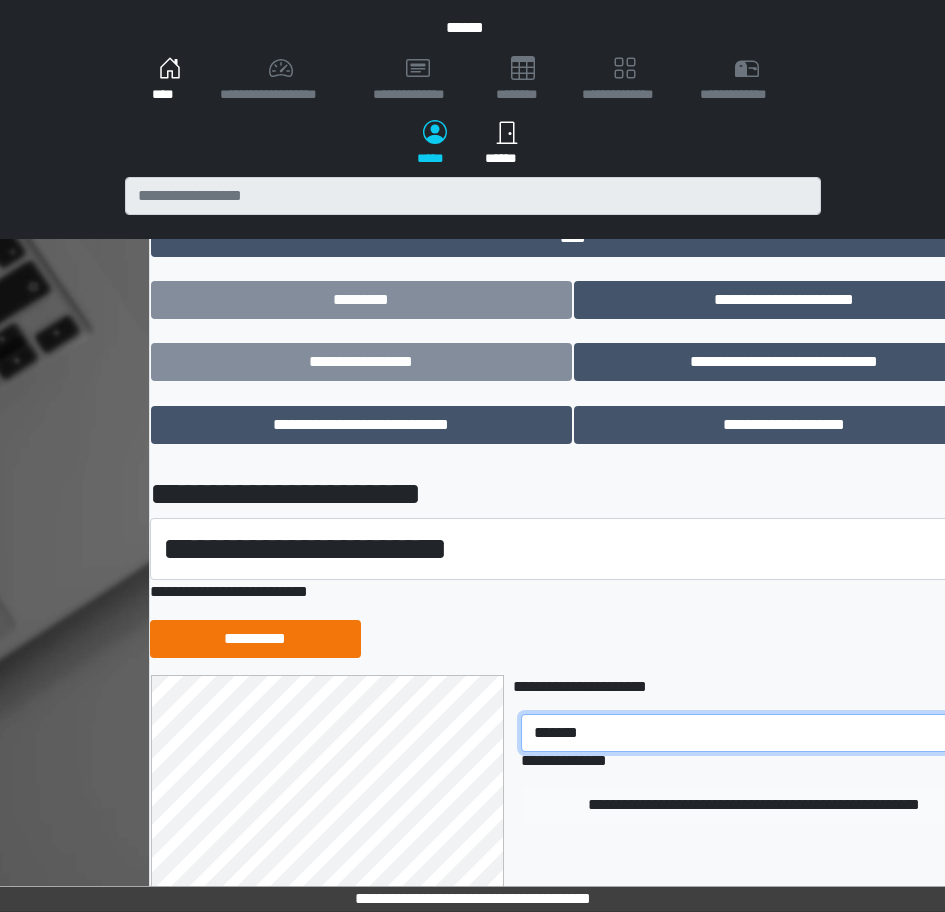 type on "*******" 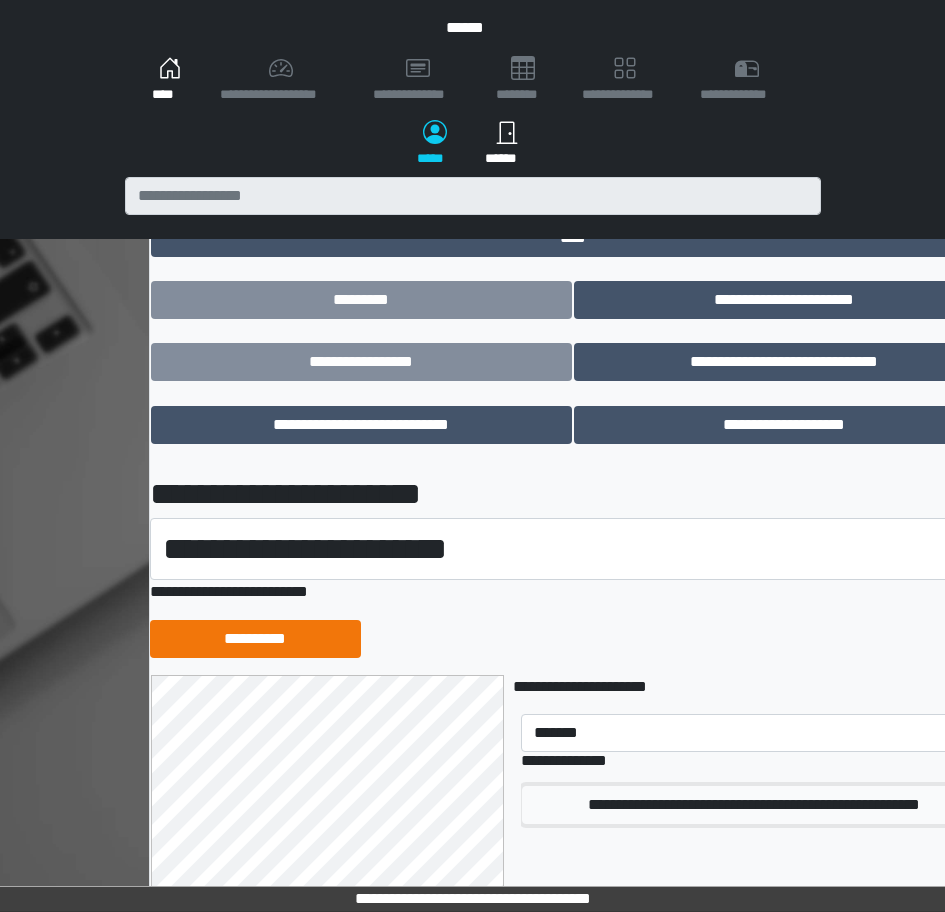 click on "**********" at bounding box center (753, 805) 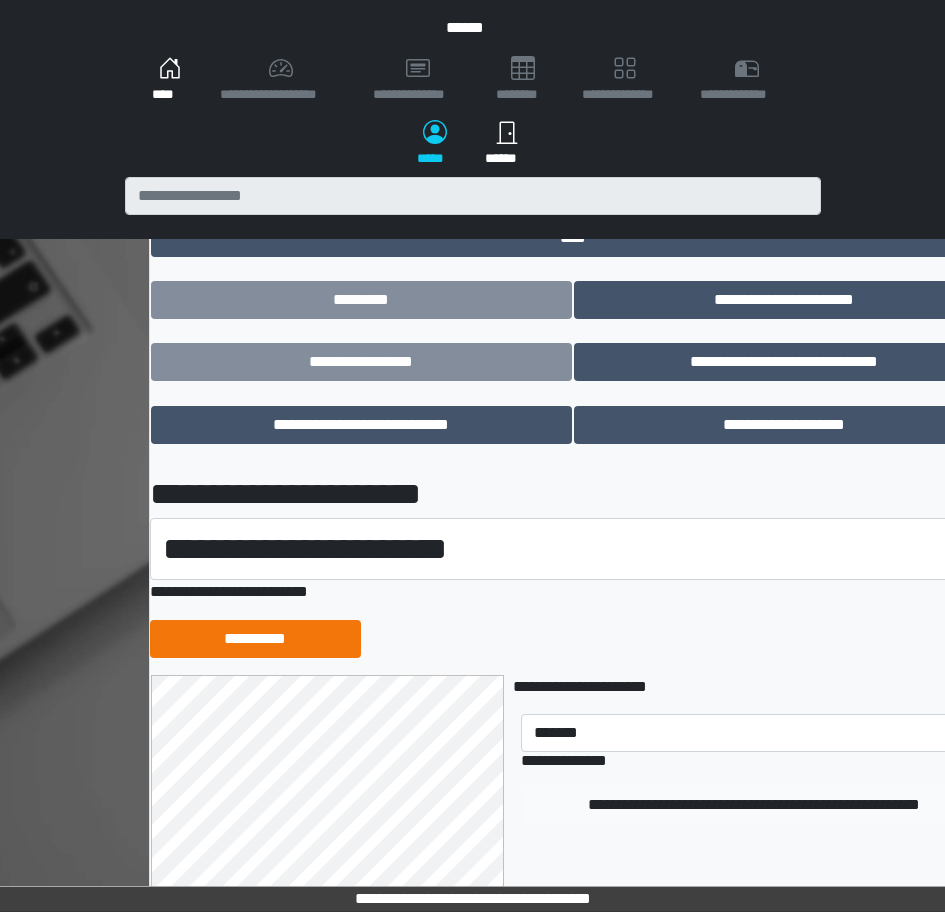type 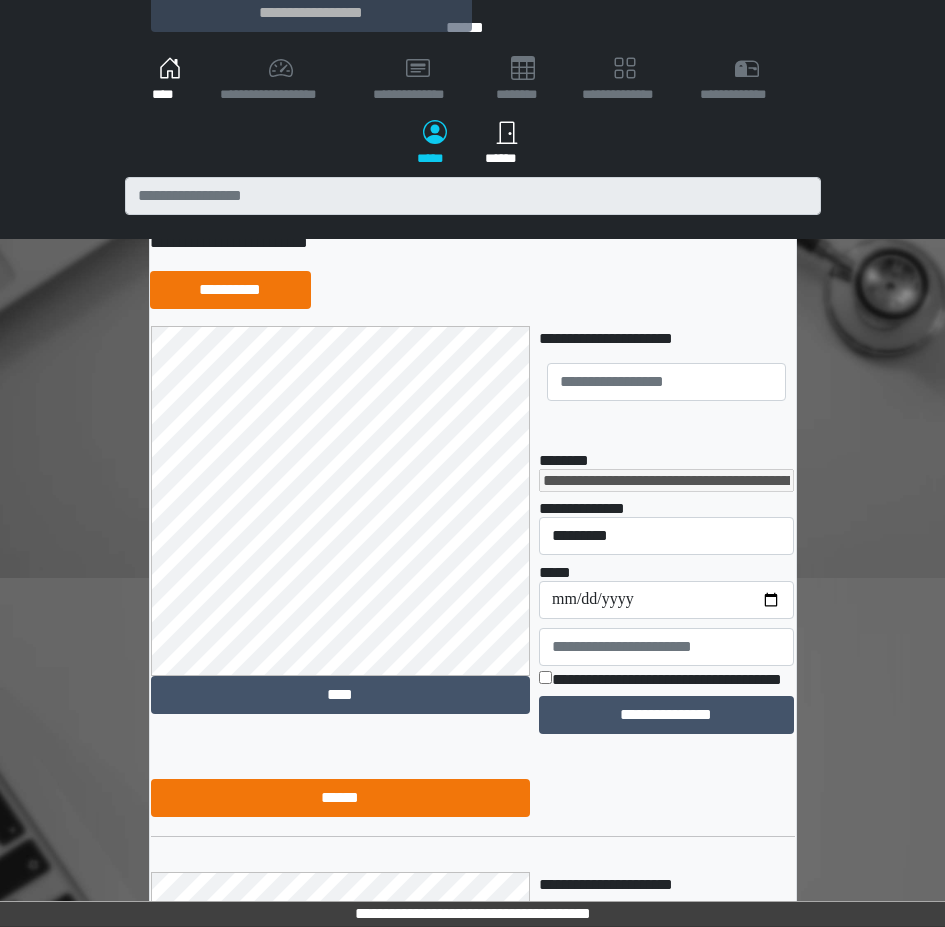 scroll, scrollTop: 387, scrollLeft: 0, axis: vertical 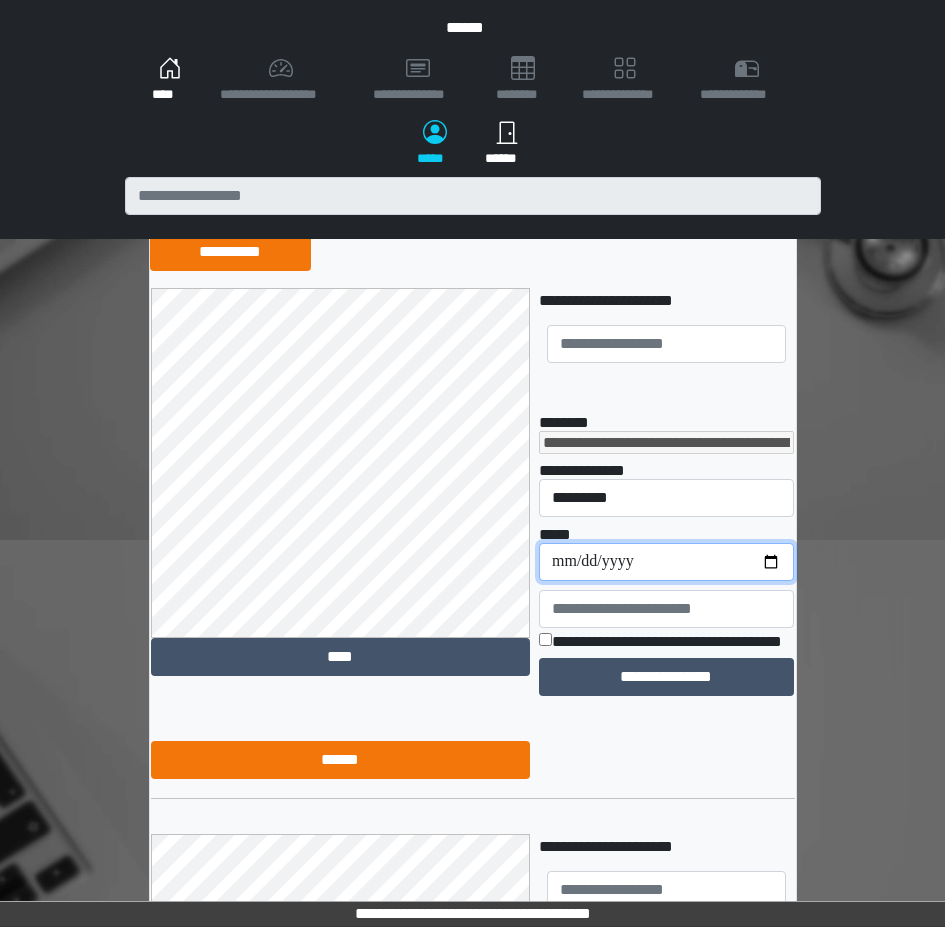 click on "**********" at bounding box center [666, 562] 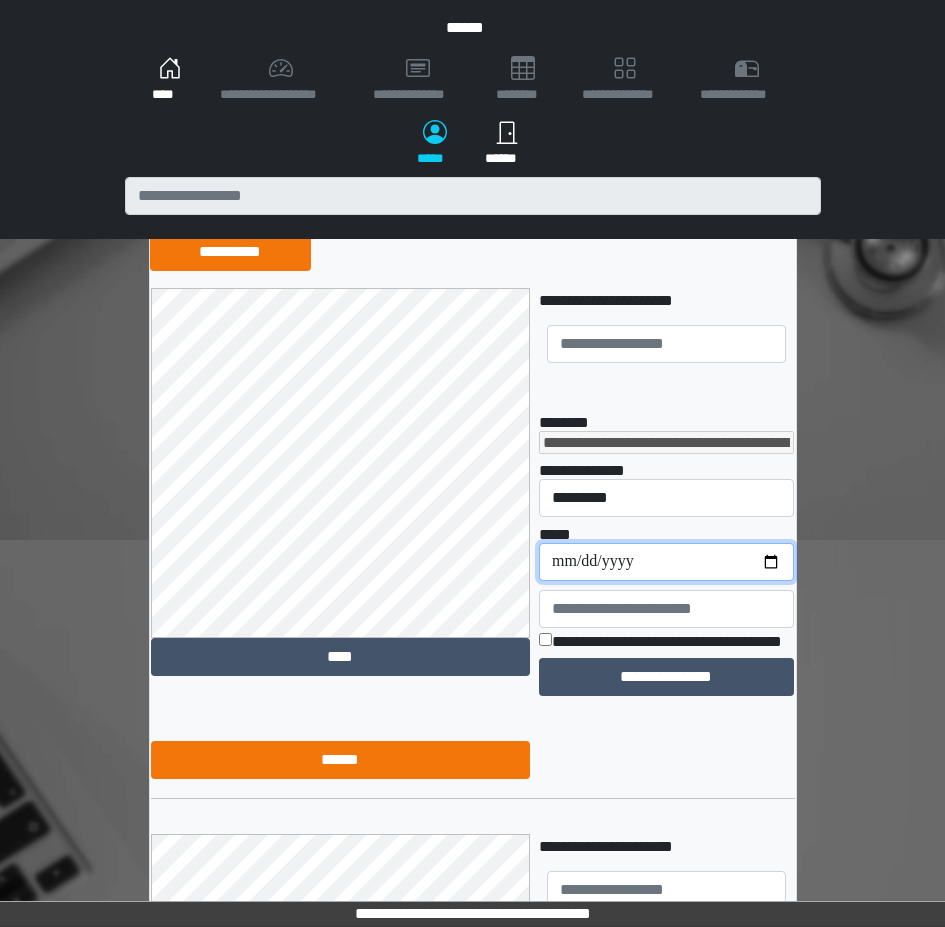 type on "**********" 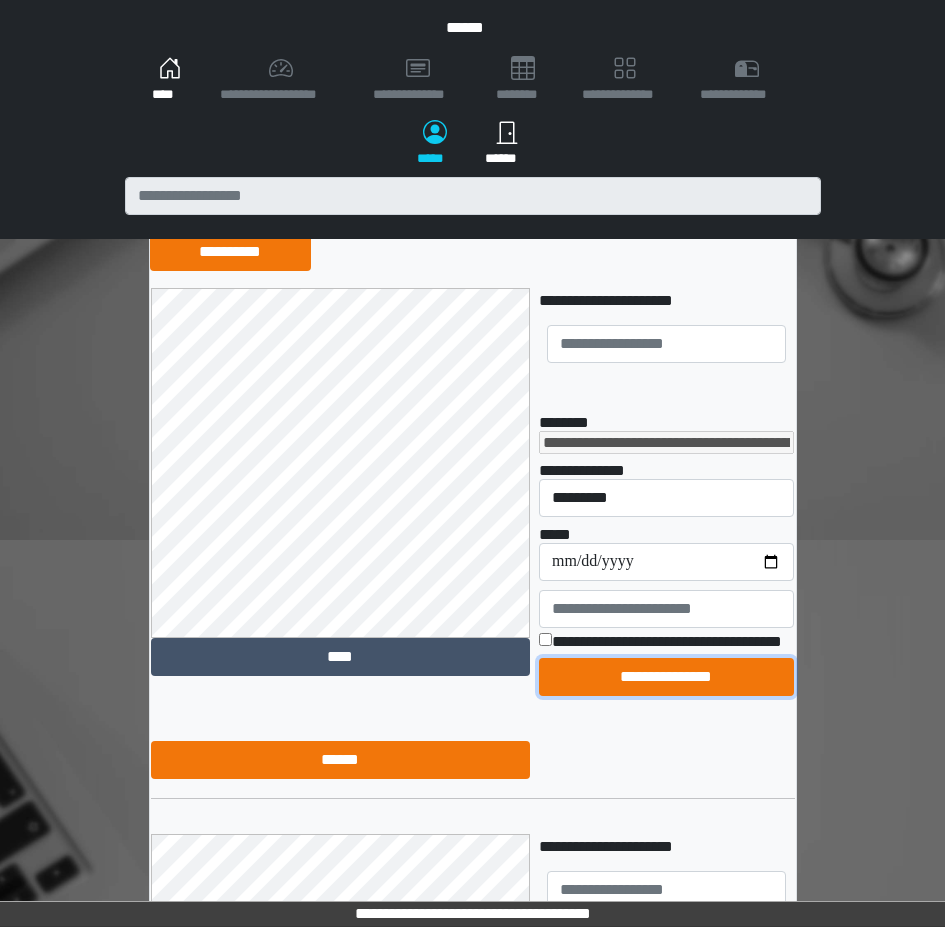 click on "**********" at bounding box center (666, 677) 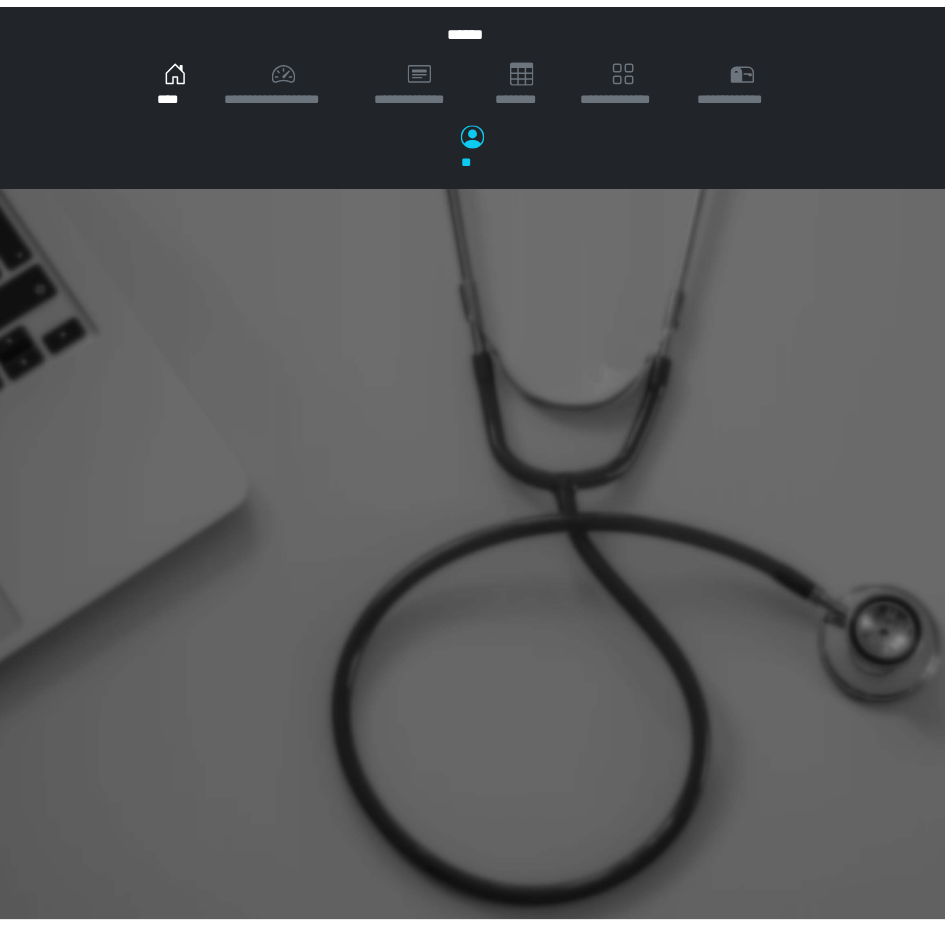 scroll, scrollTop: 0, scrollLeft: 0, axis: both 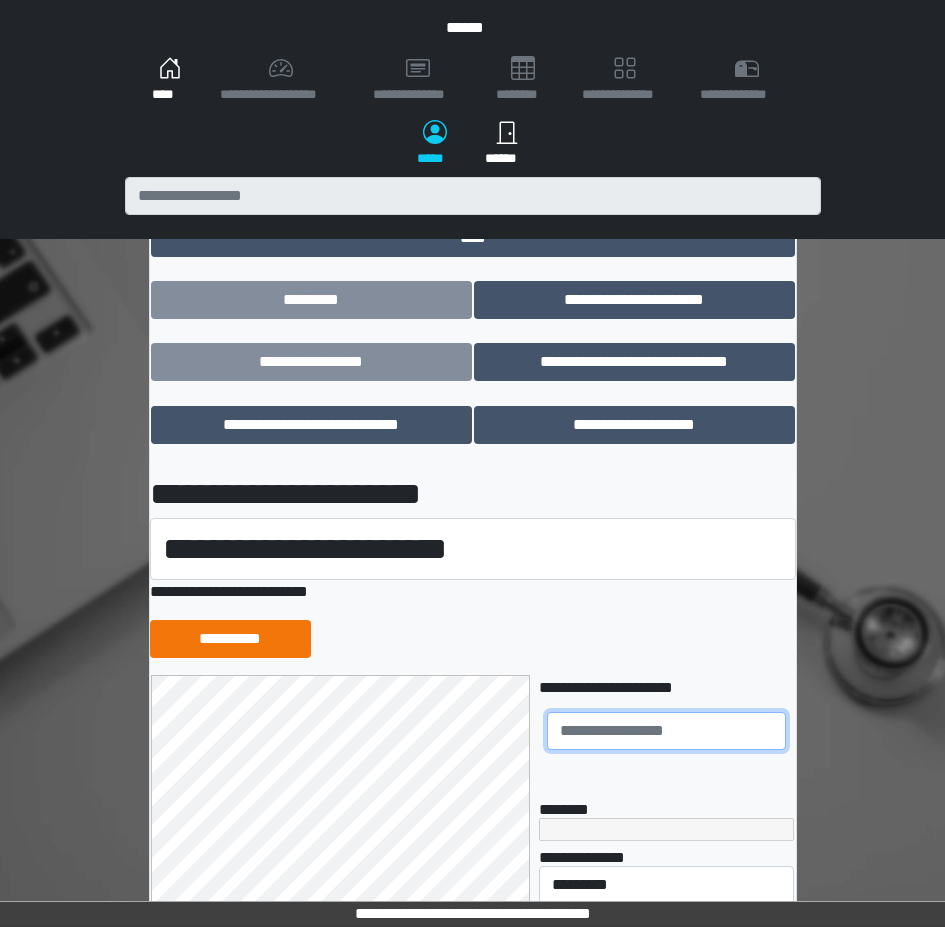 click at bounding box center [666, 731] 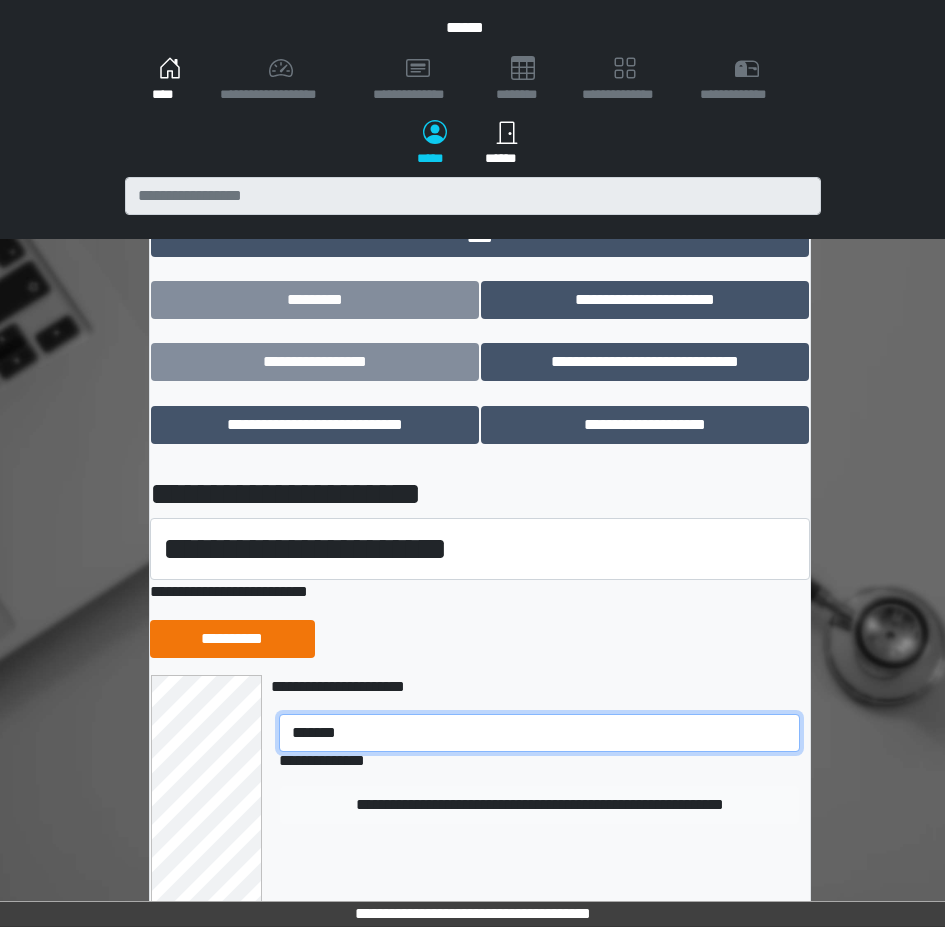 type on "*******" 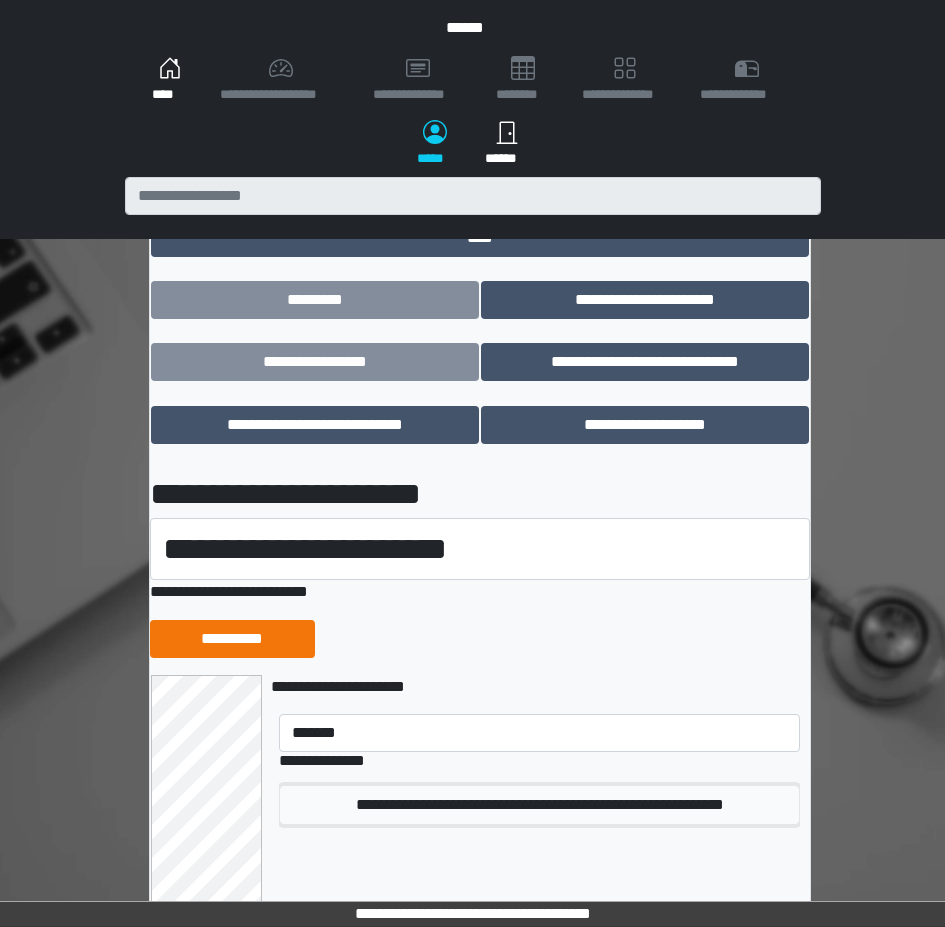 click on "**********" at bounding box center (539, 805) 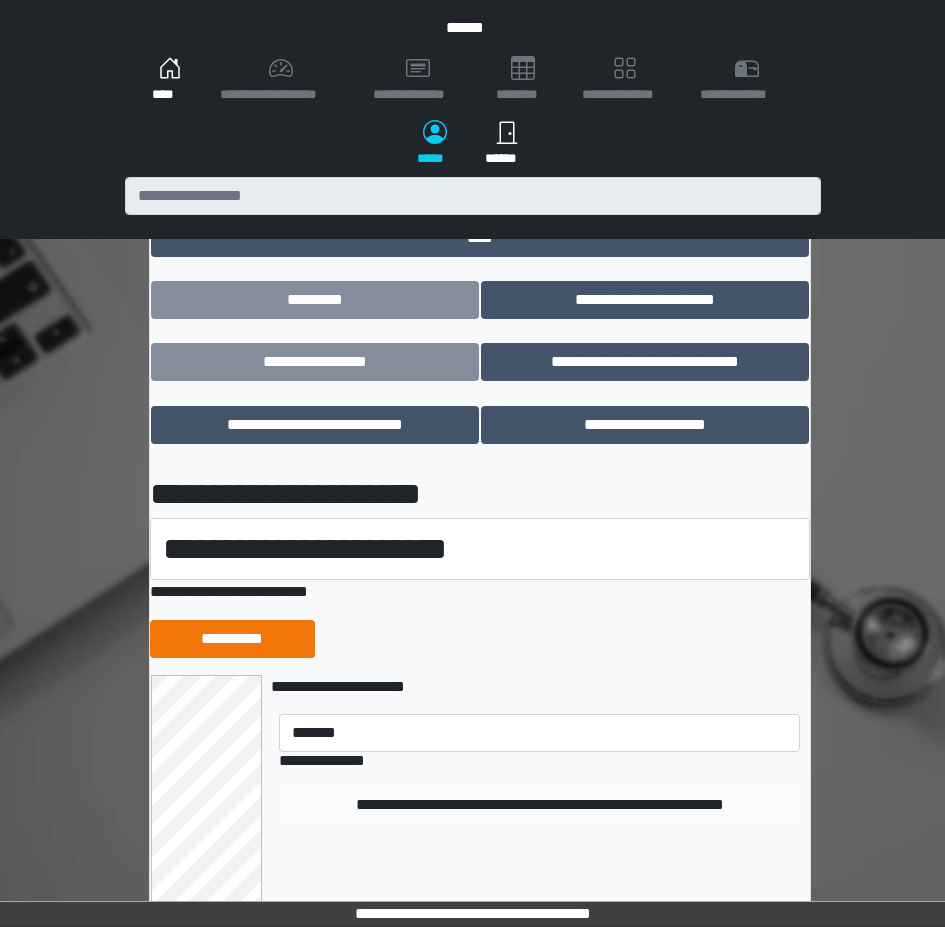 type 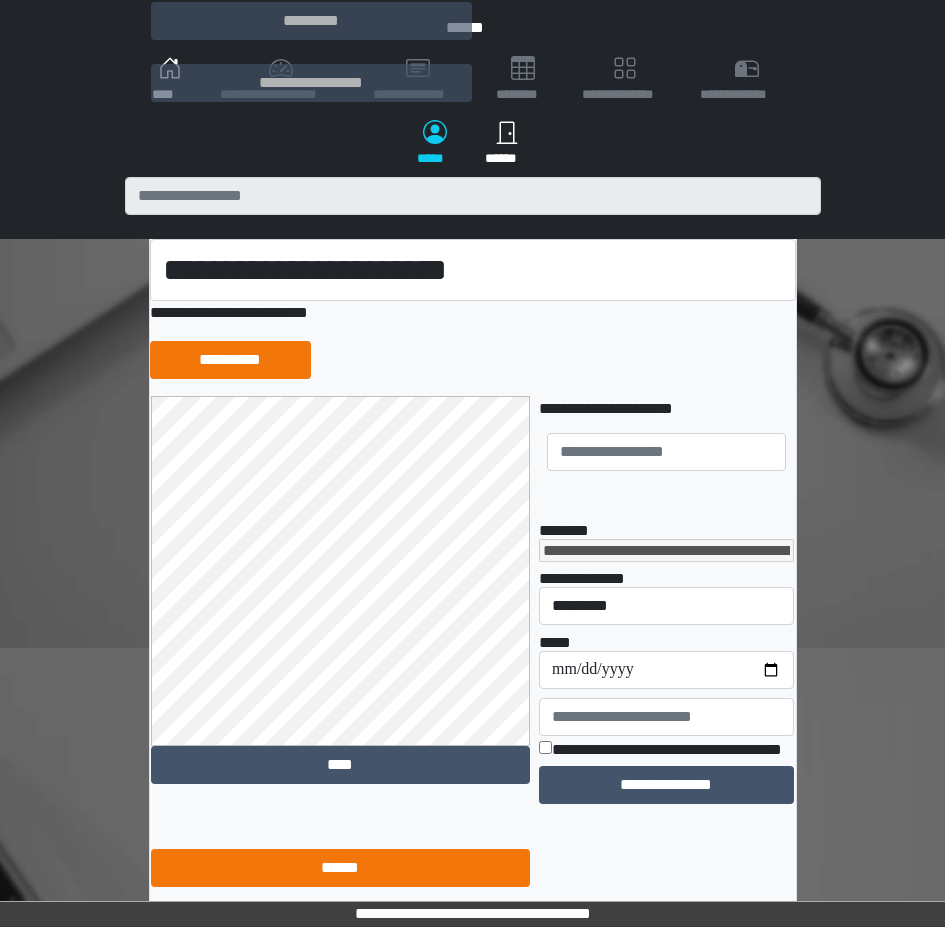 scroll, scrollTop: 342, scrollLeft: 0, axis: vertical 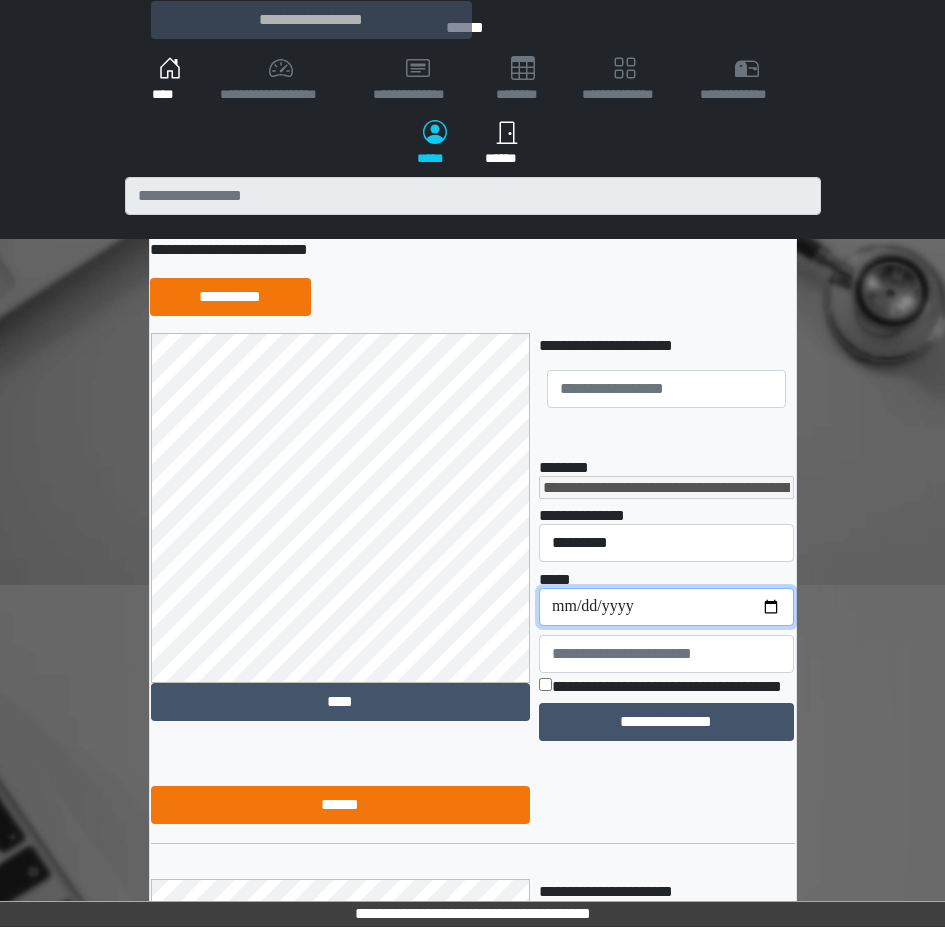 click on "**********" at bounding box center [666, 607] 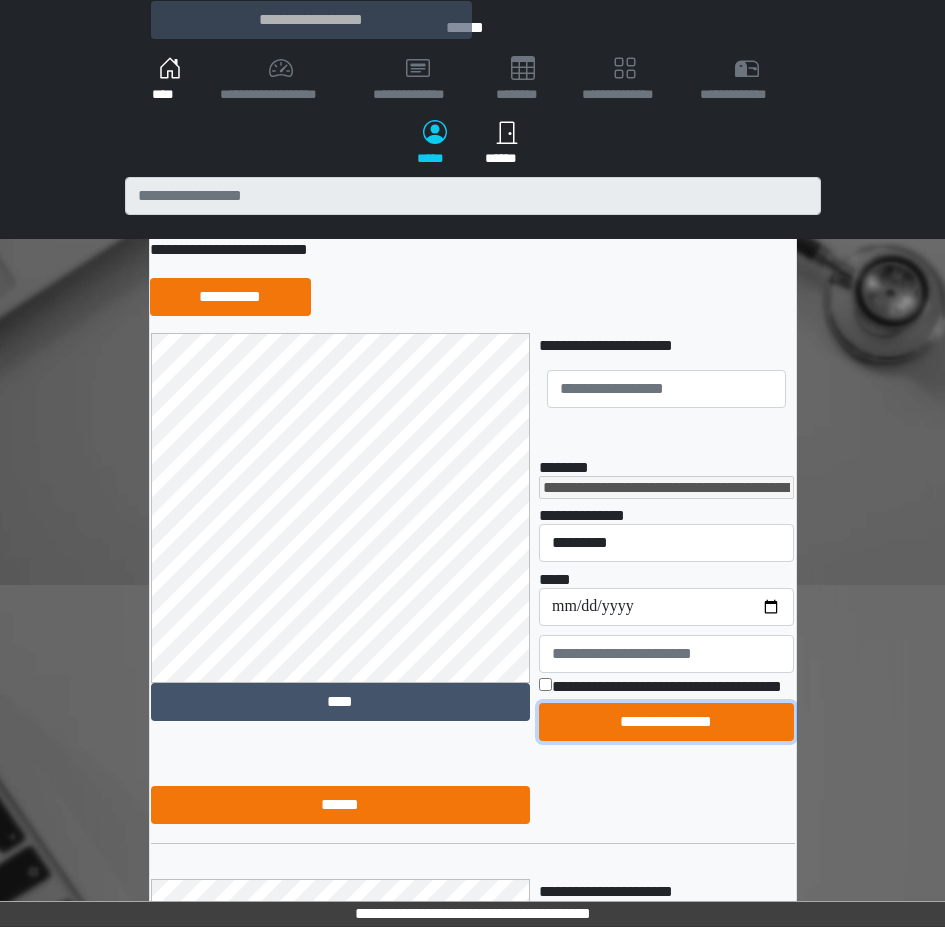 click on "**********" at bounding box center [666, 722] 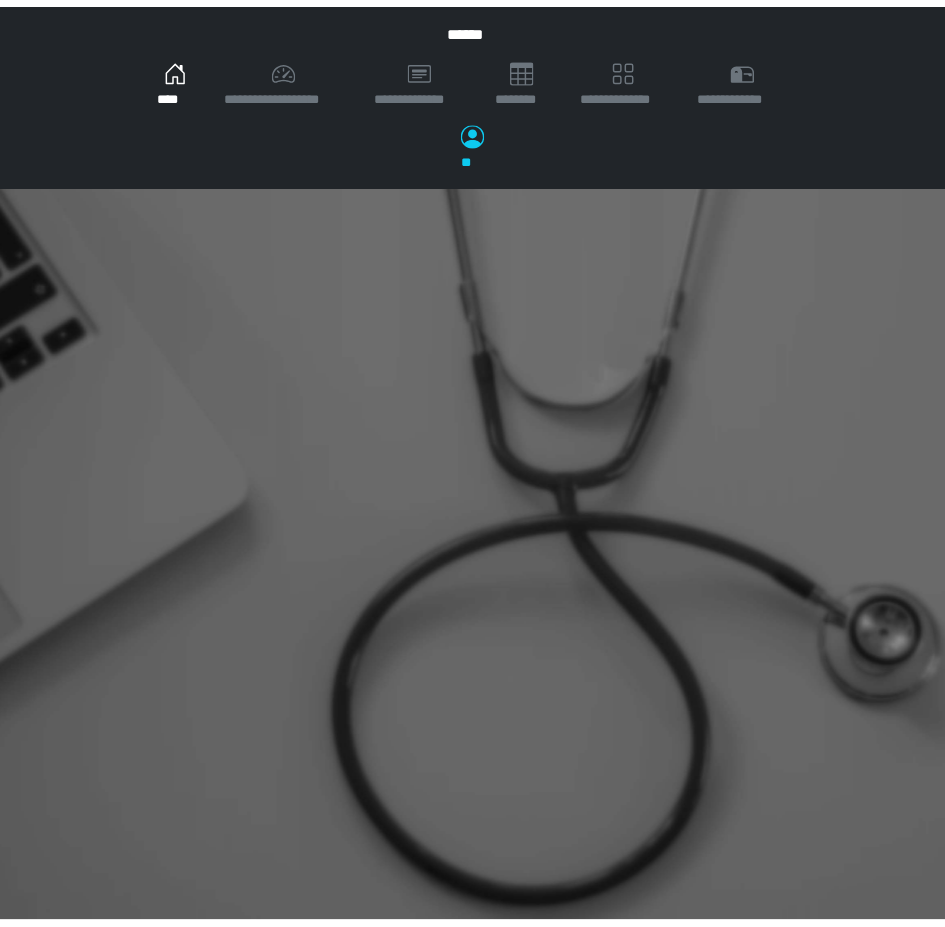 scroll, scrollTop: 0, scrollLeft: 0, axis: both 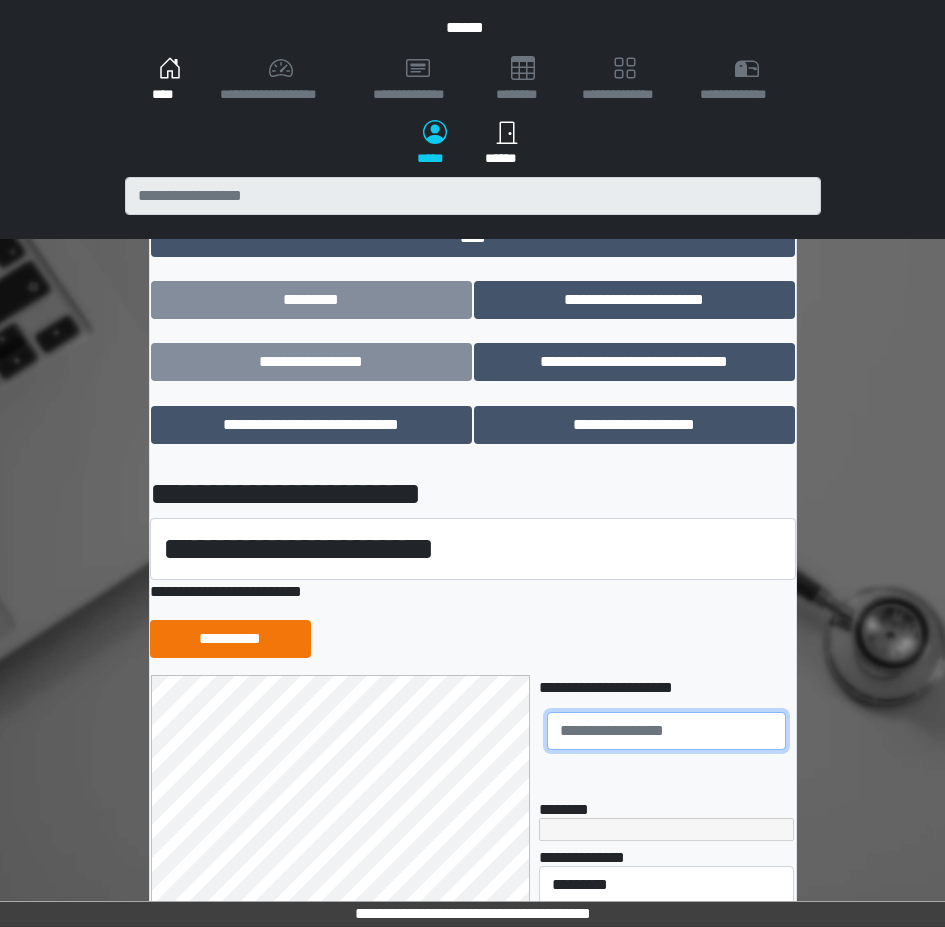 click at bounding box center [666, 731] 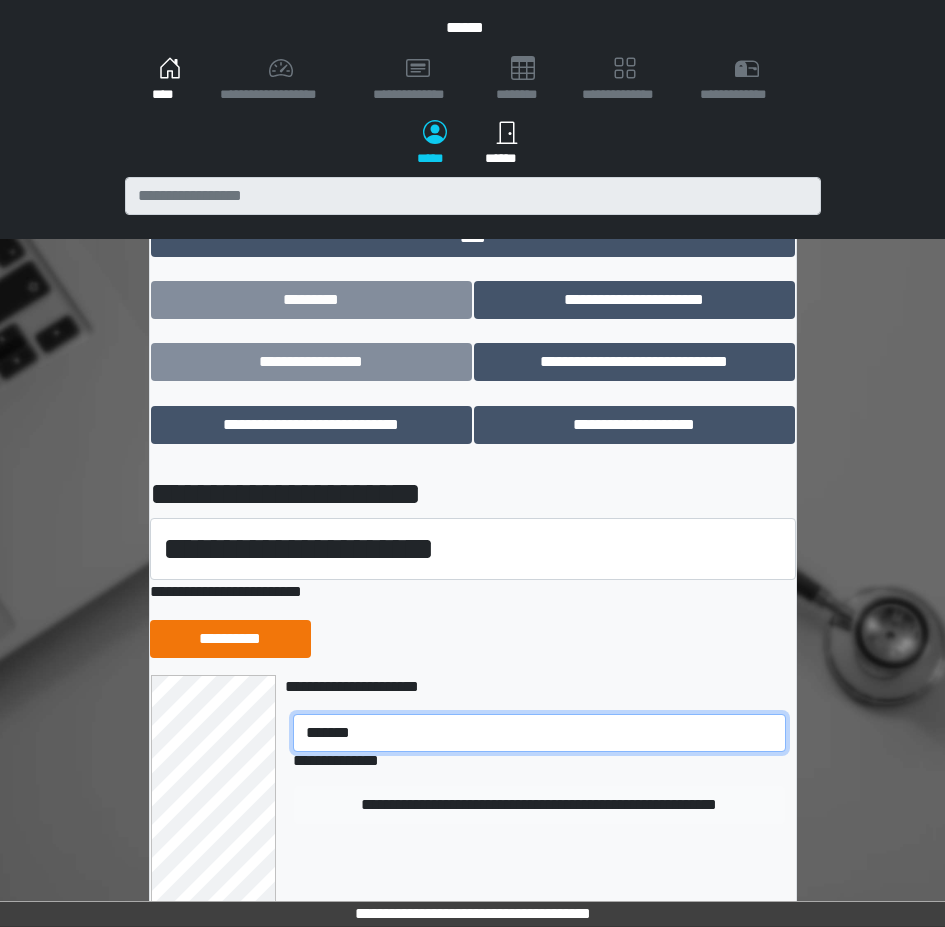 type on "*******" 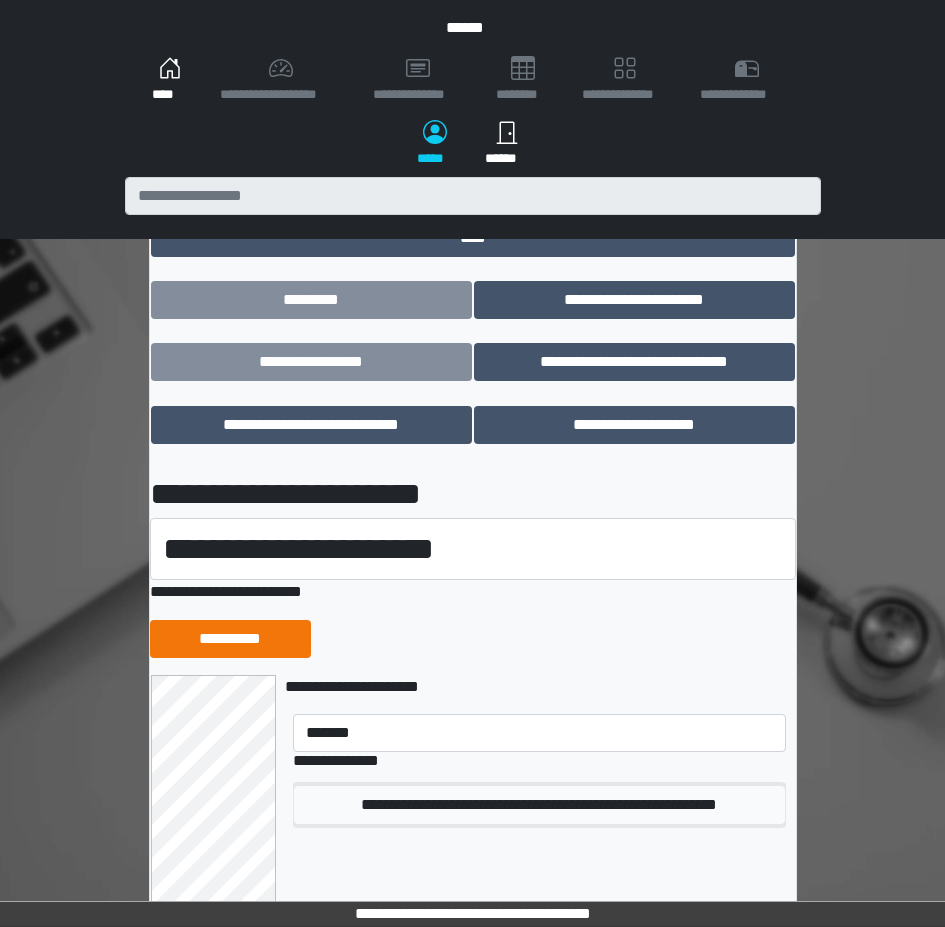 click on "**********" at bounding box center [539, 805] 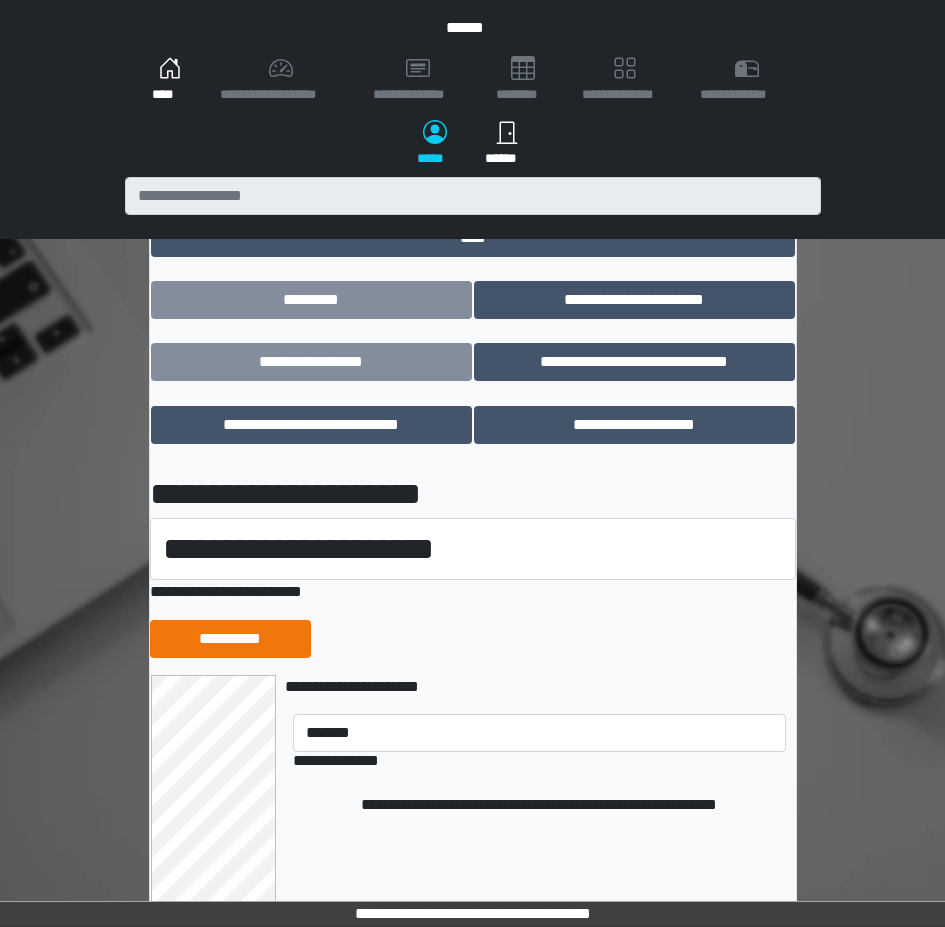 type 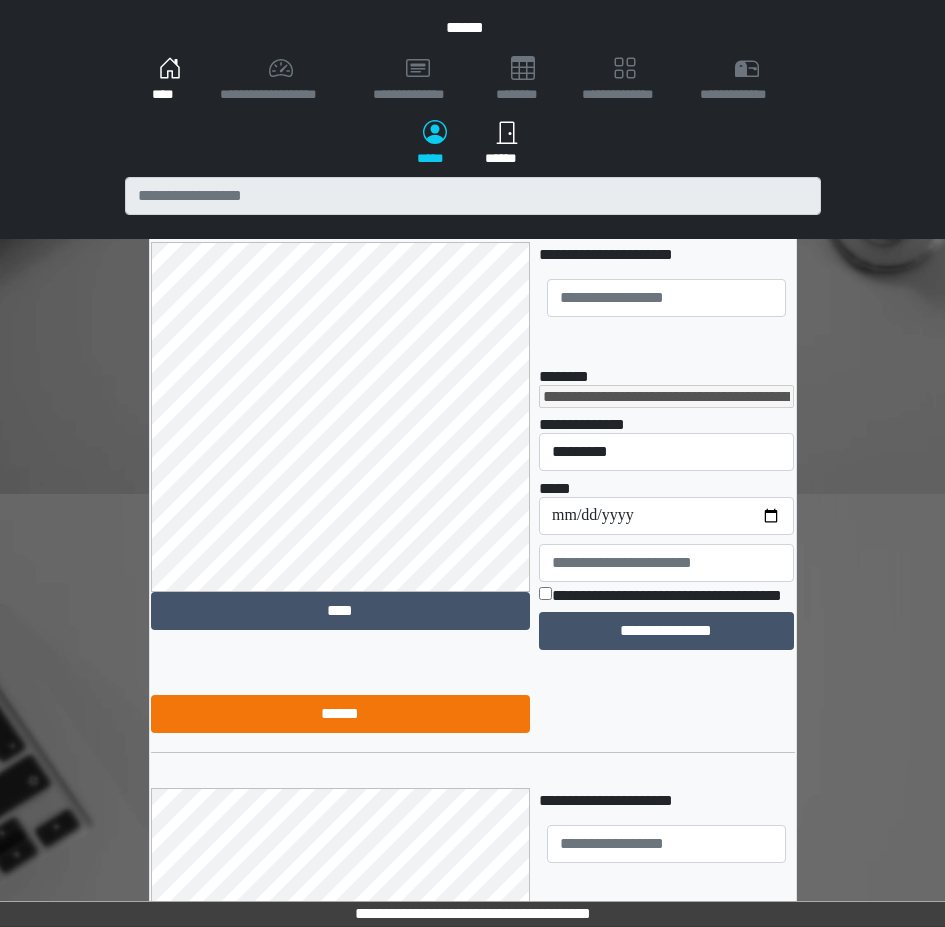 scroll, scrollTop: 472, scrollLeft: 0, axis: vertical 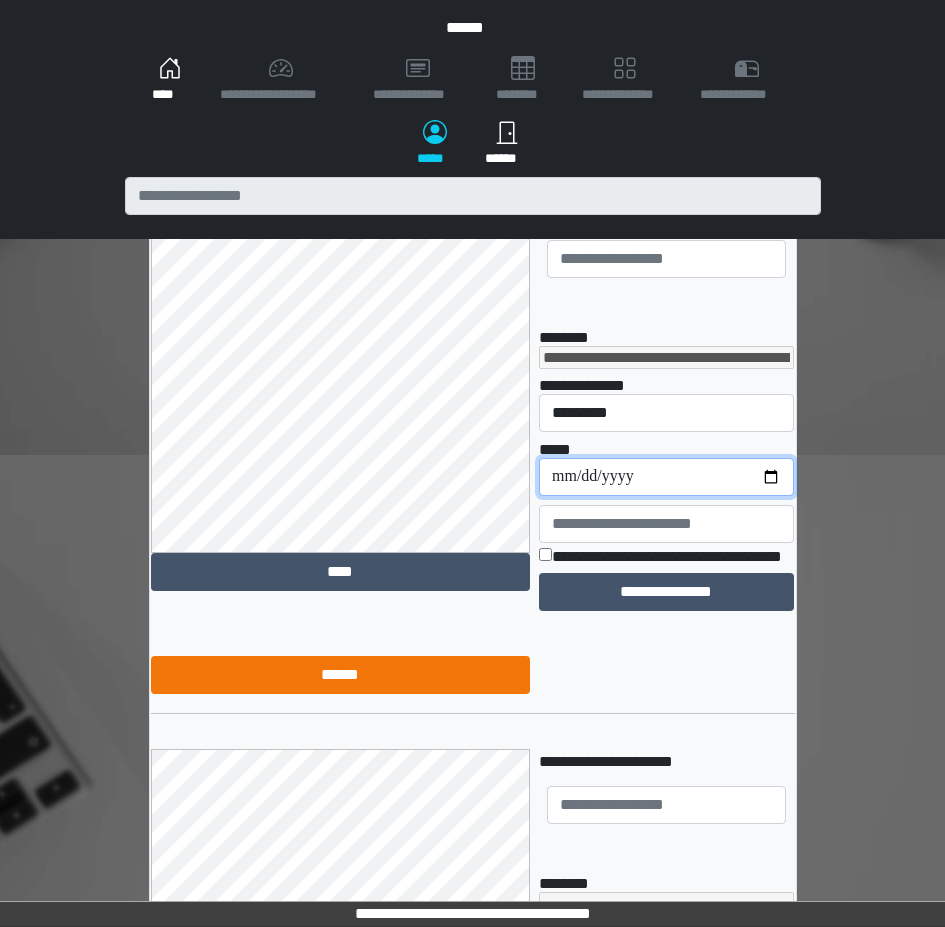 click on "**********" at bounding box center (666, 477) 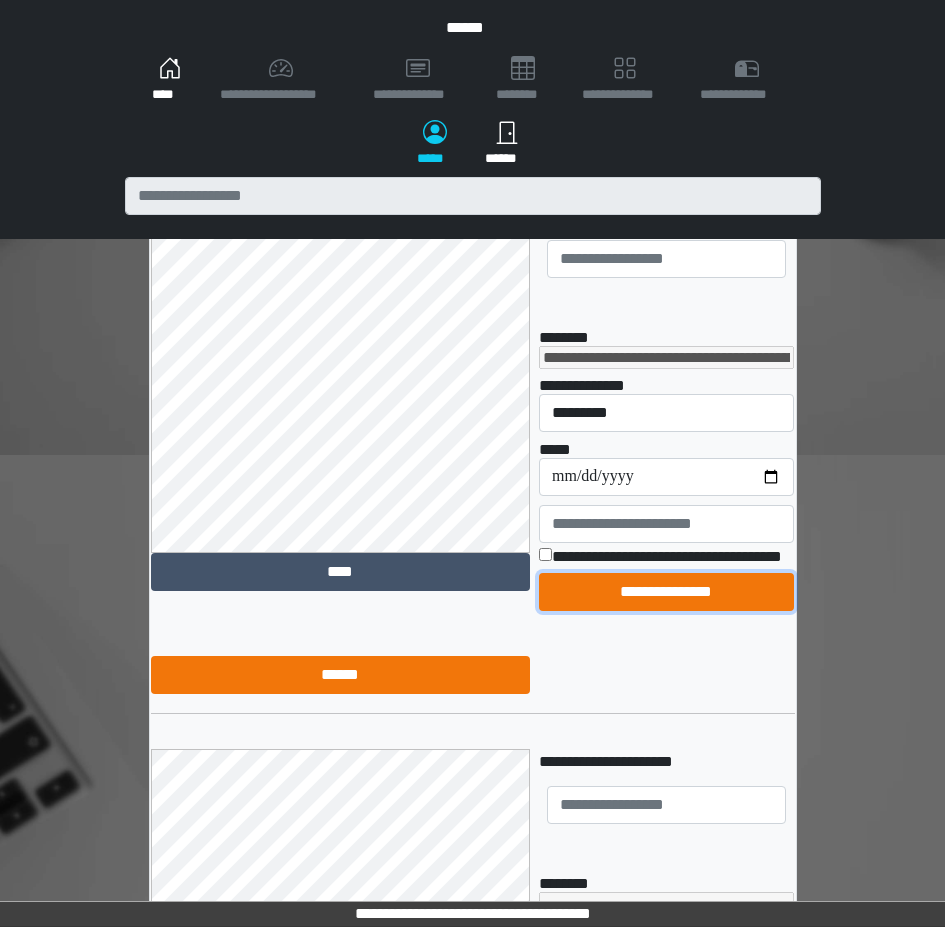 click on "**********" at bounding box center [666, 592] 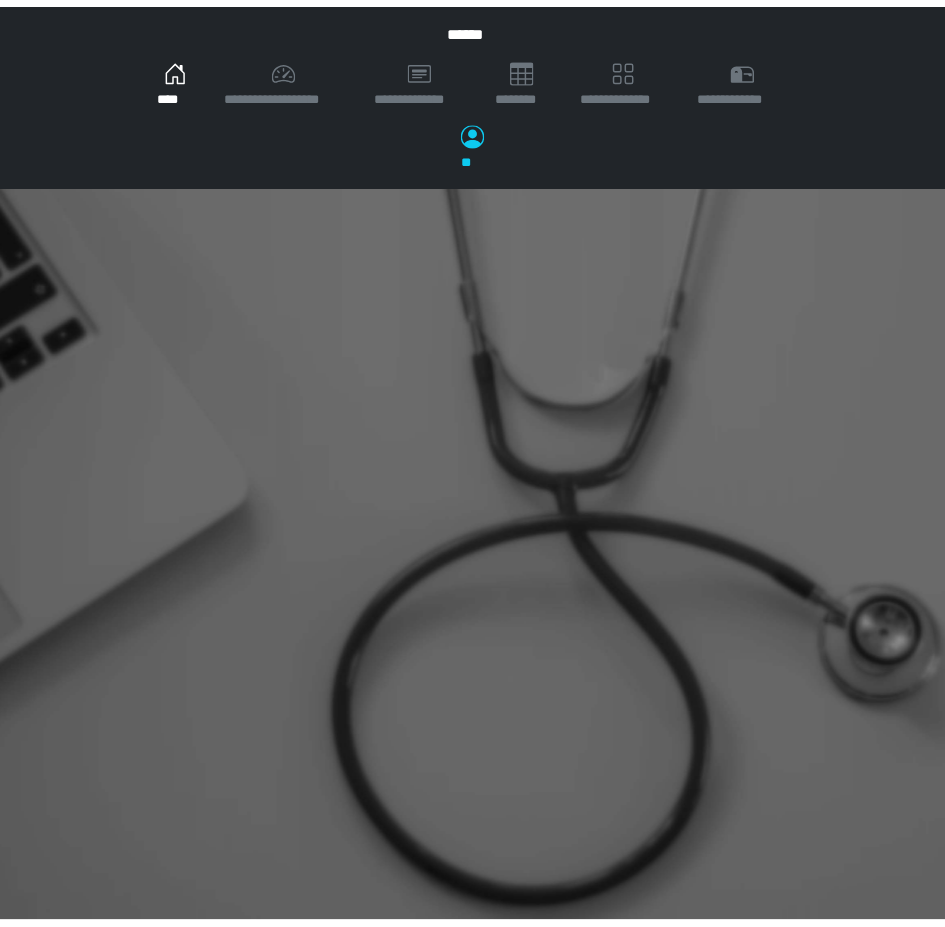 scroll, scrollTop: 0, scrollLeft: 0, axis: both 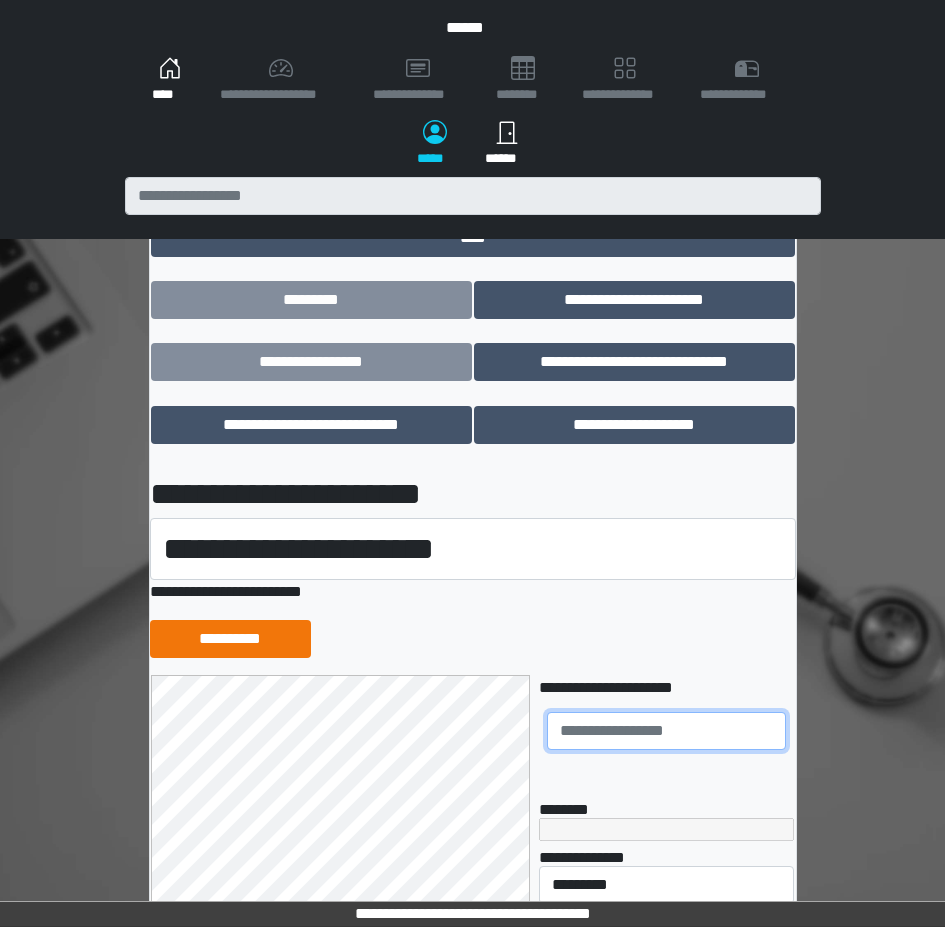 drag, startPoint x: 595, startPoint y: 756, endPoint x: 904, endPoint y: 679, distance: 318.44937 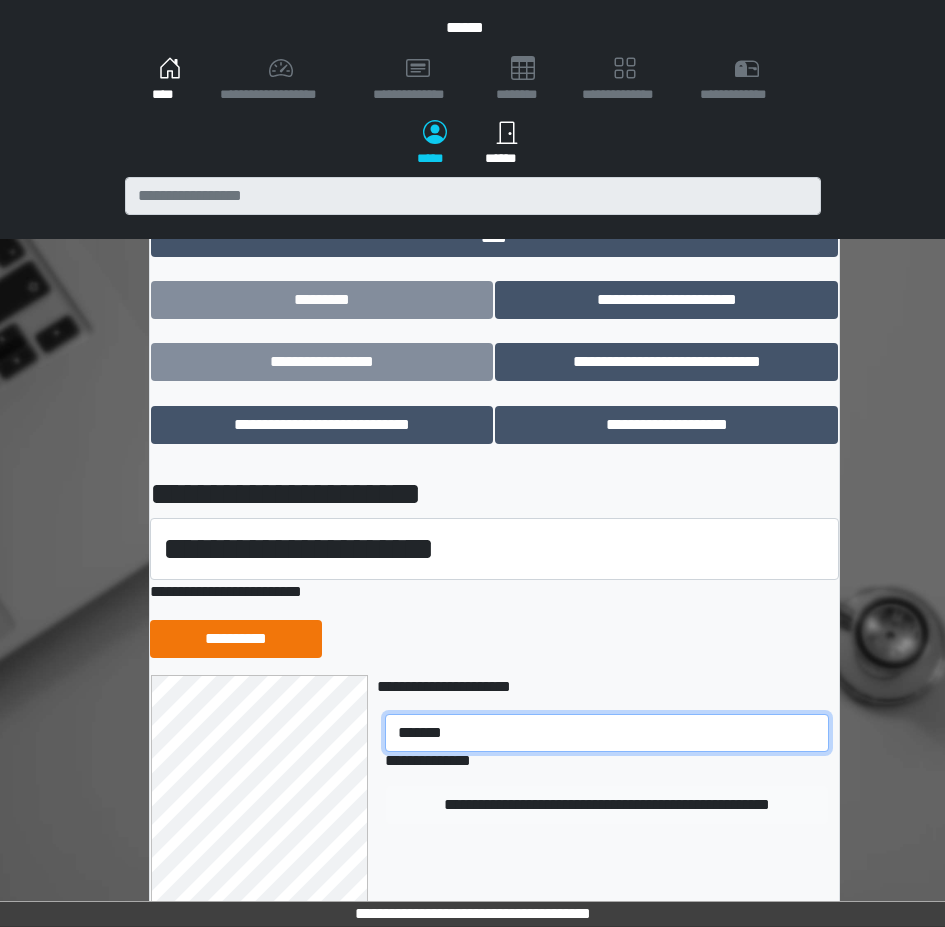 type on "*******" 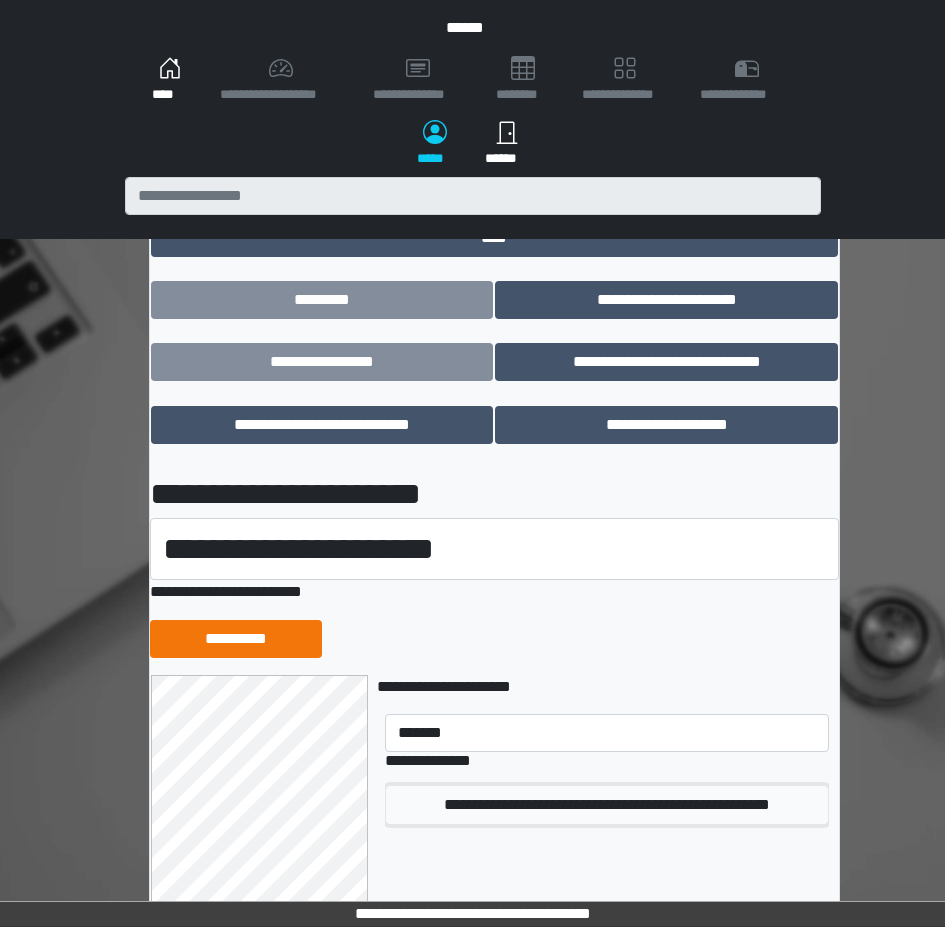 click on "**********" at bounding box center [607, 805] 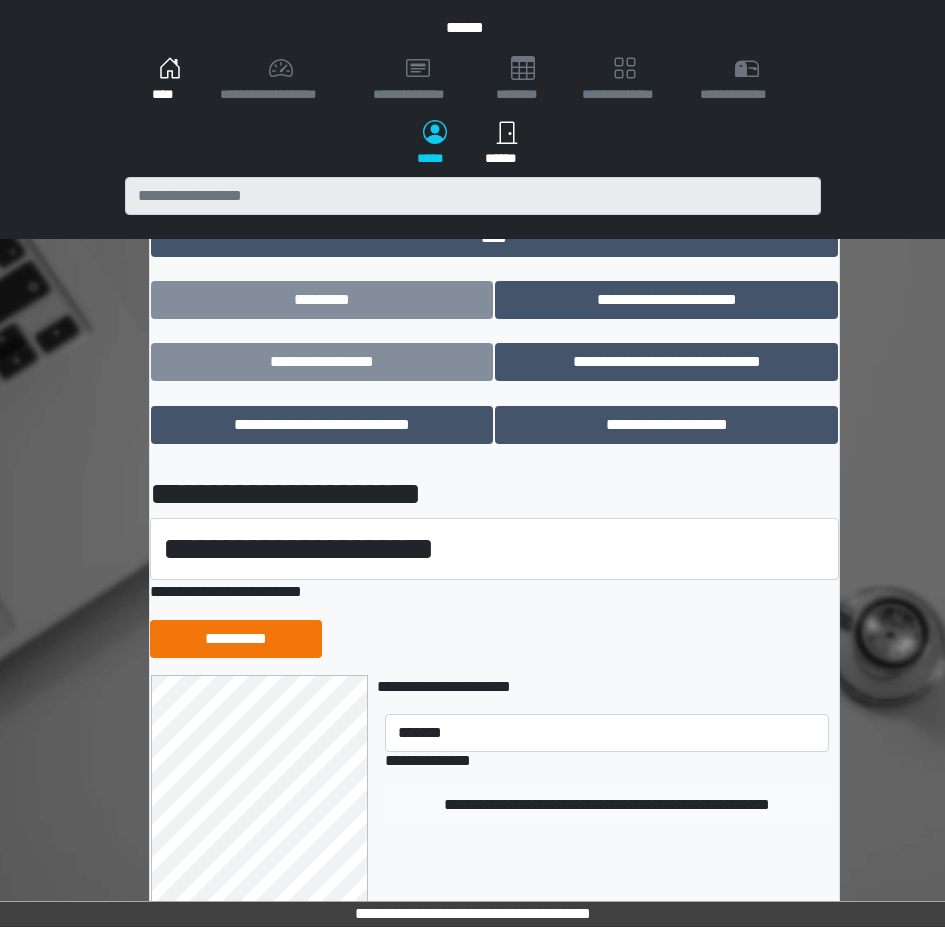 type 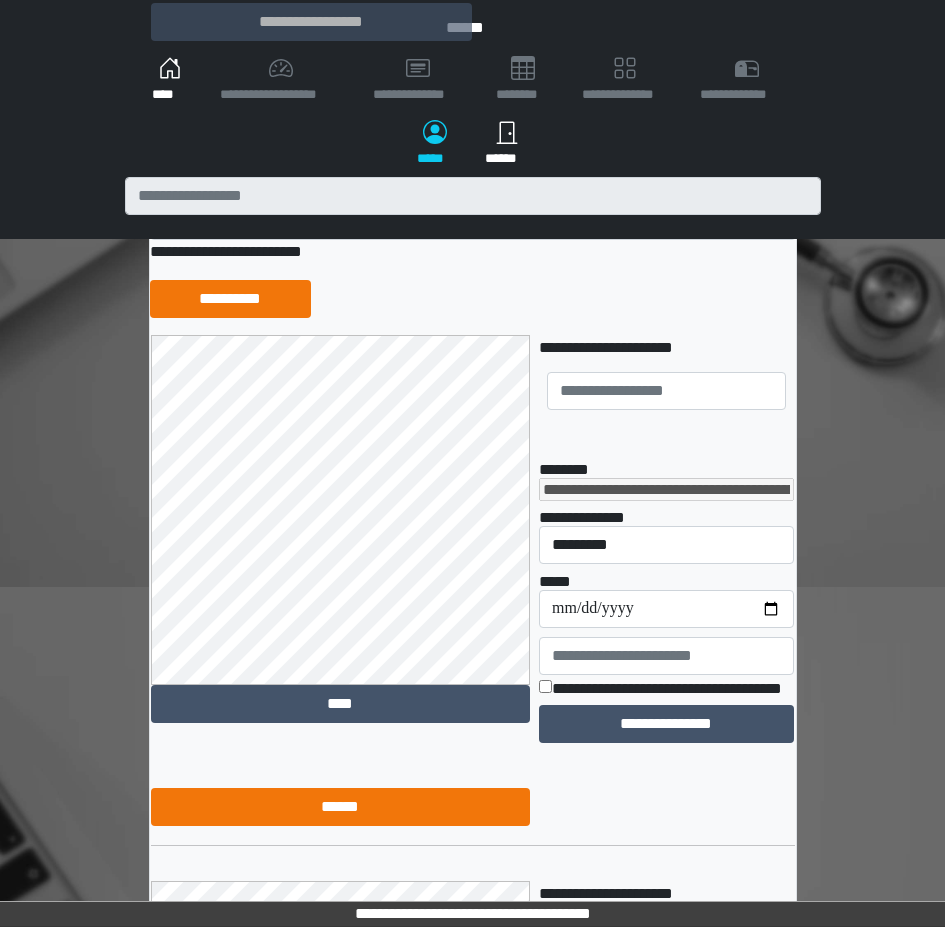 scroll, scrollTop: 351, scrollLeft: 0, axis: vertical 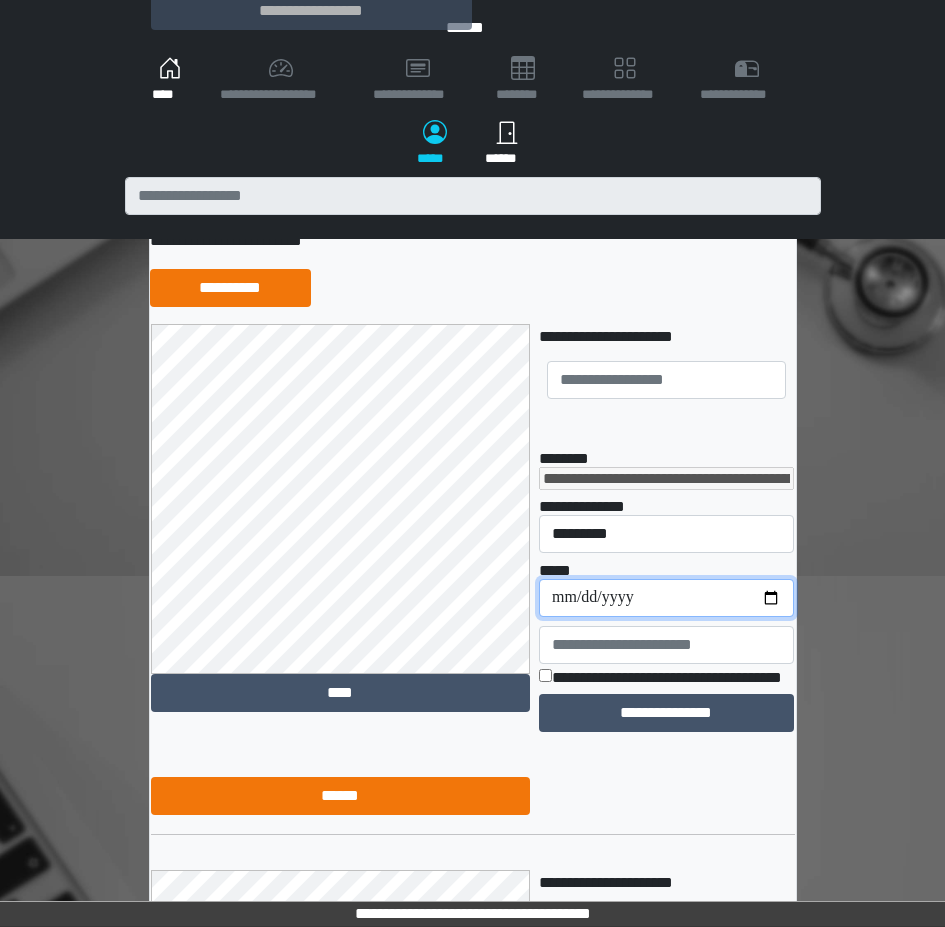 click on "**********" at bounding box center [666, 598] 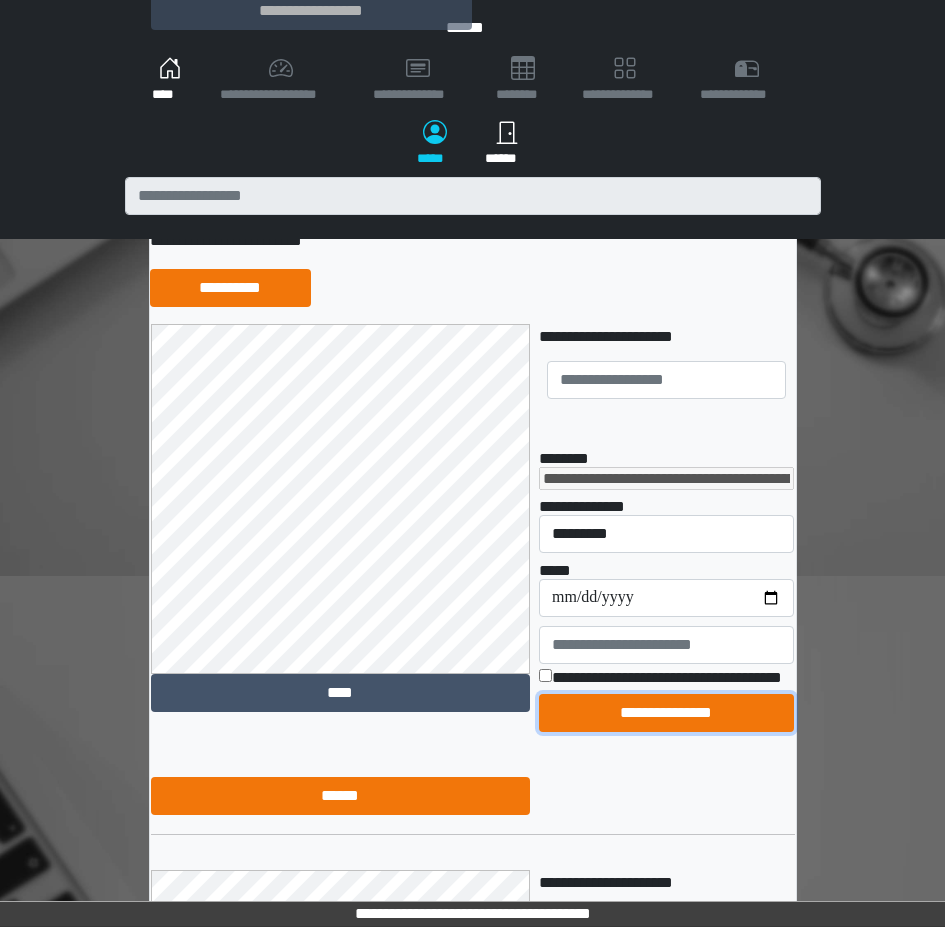 click on "**********" at bounding box center (666, 713) 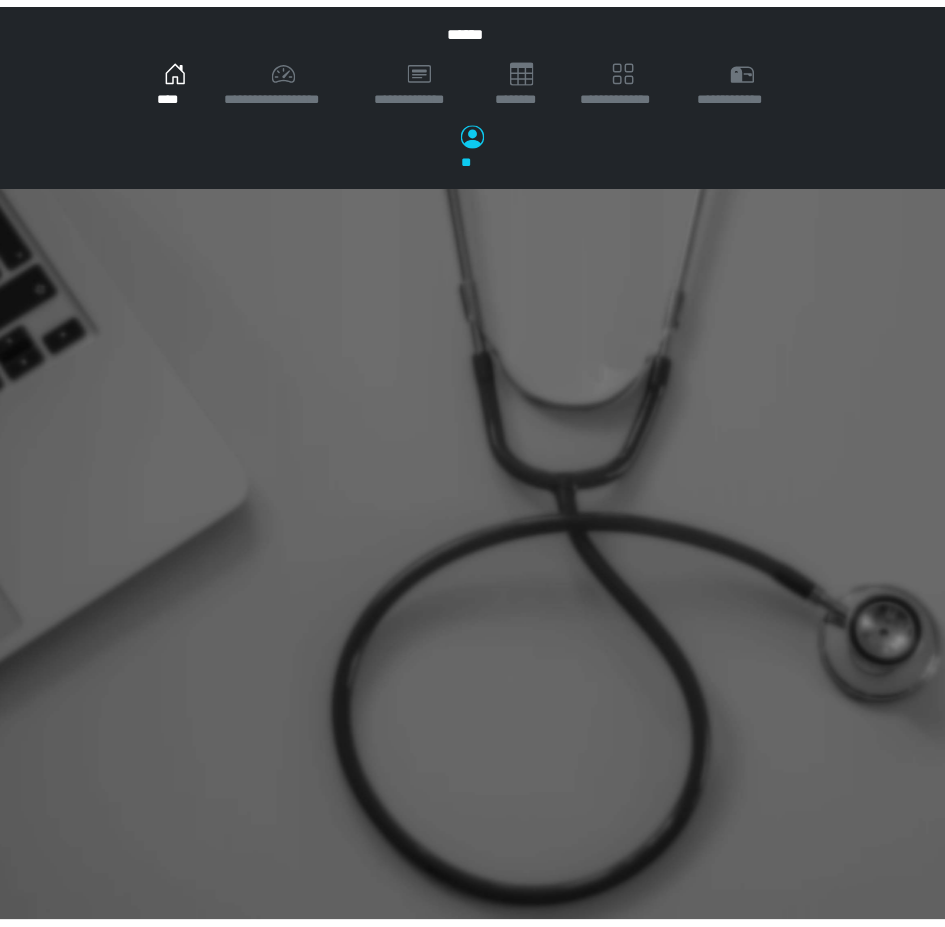 scroll, scrollTop: 0, scrollLeft: 0, axis: both 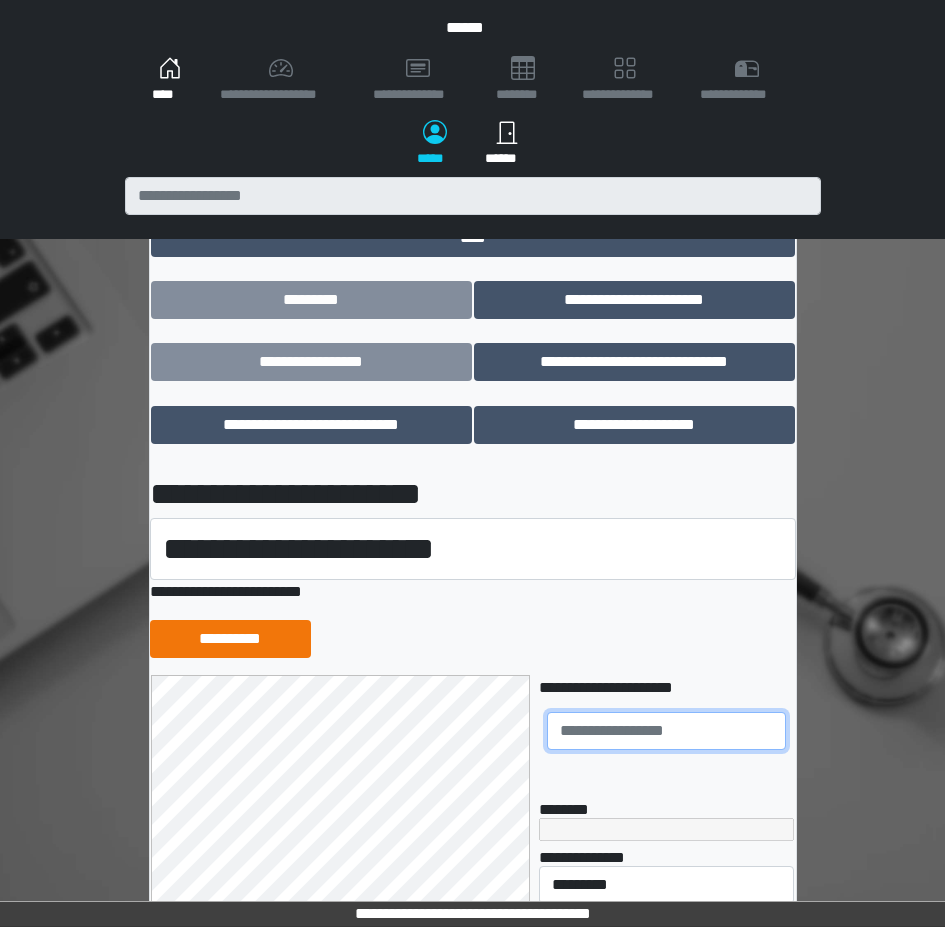 click at bounding box center (666, 731) 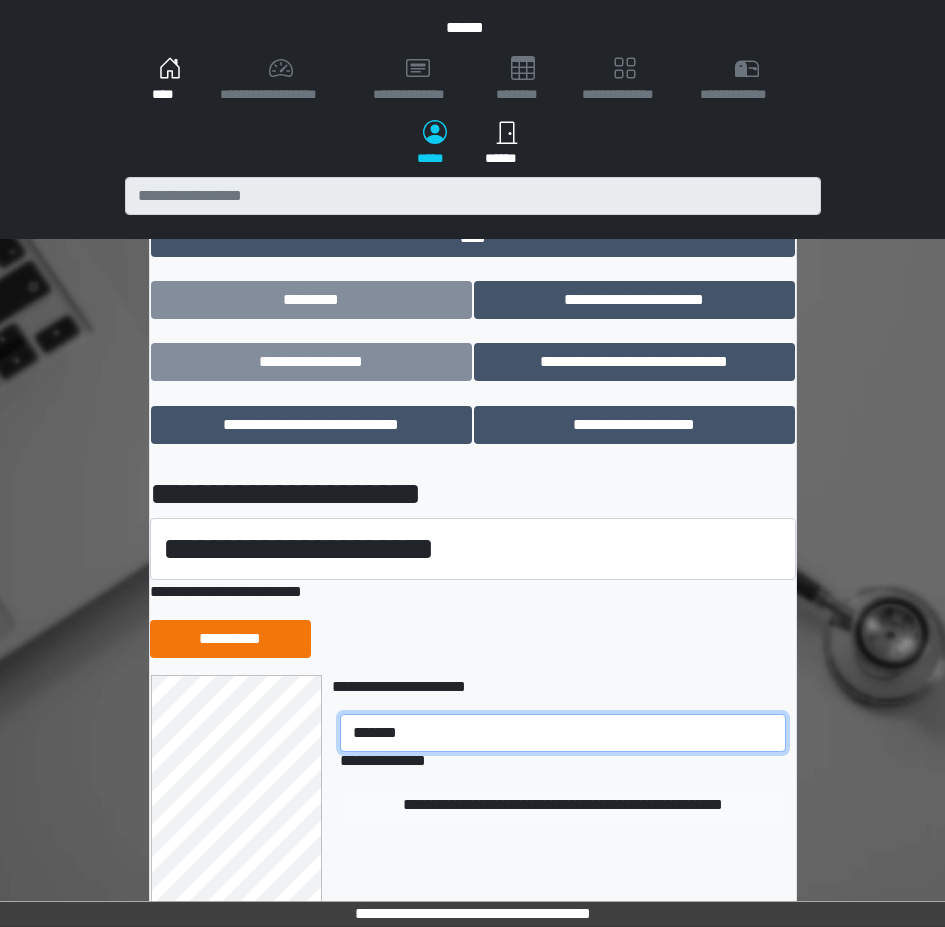 type on "*******" 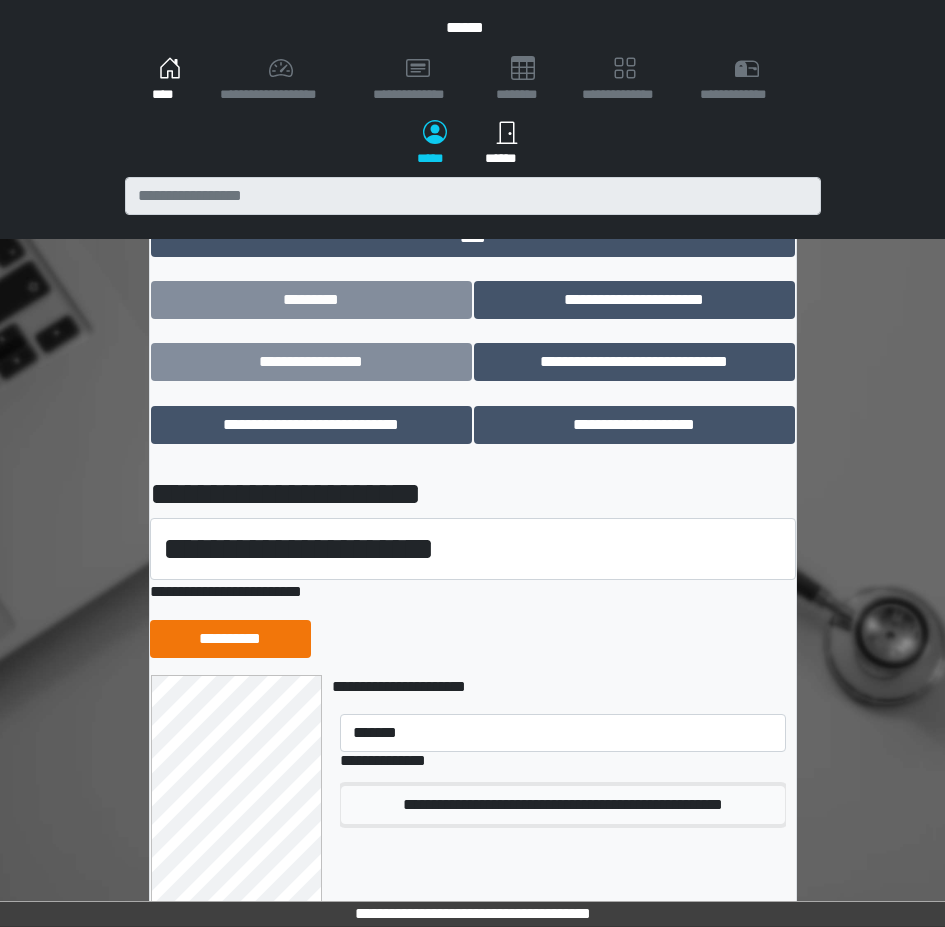 click on "**********" at bounding box center [563, 805] 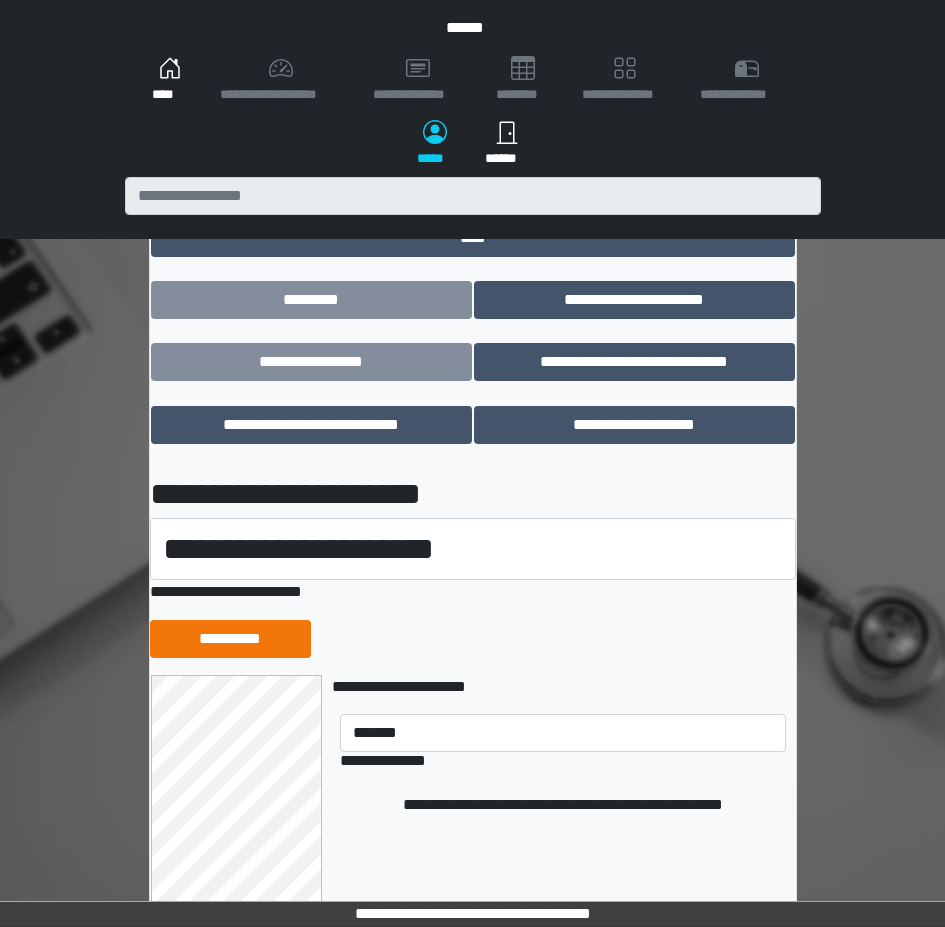 type 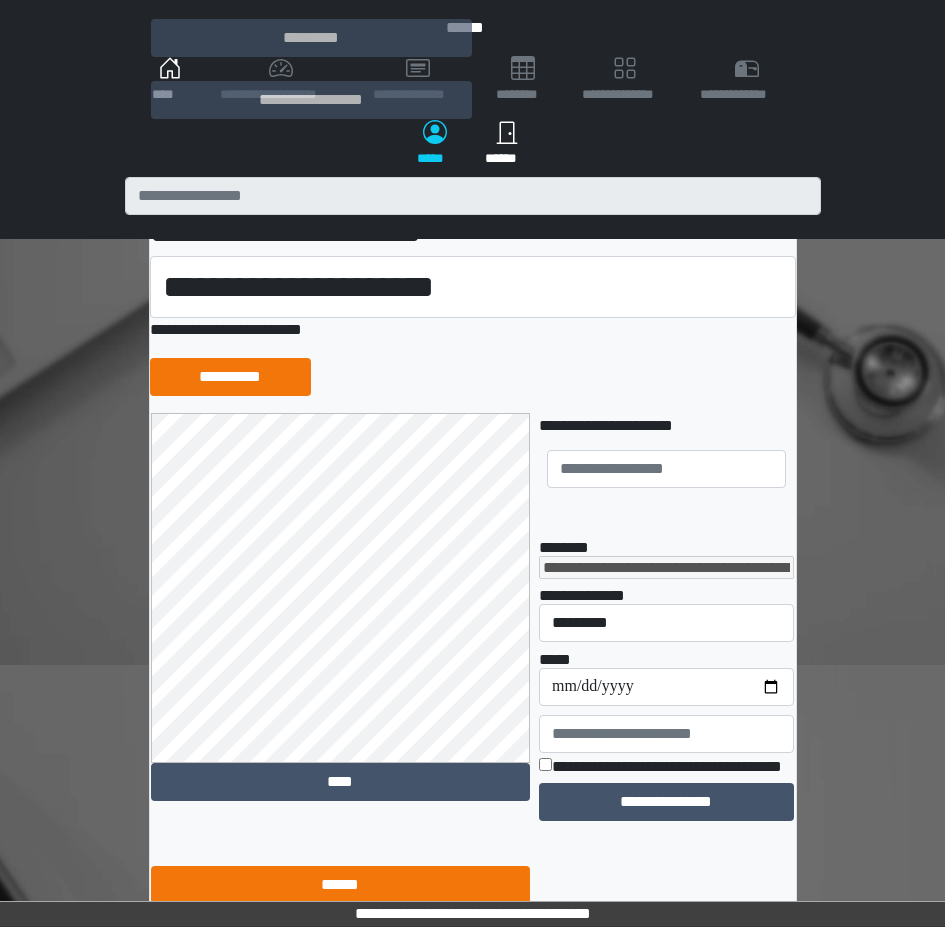 scroll, scrollTop: 298, scrollLeft: 0, axis: vertical 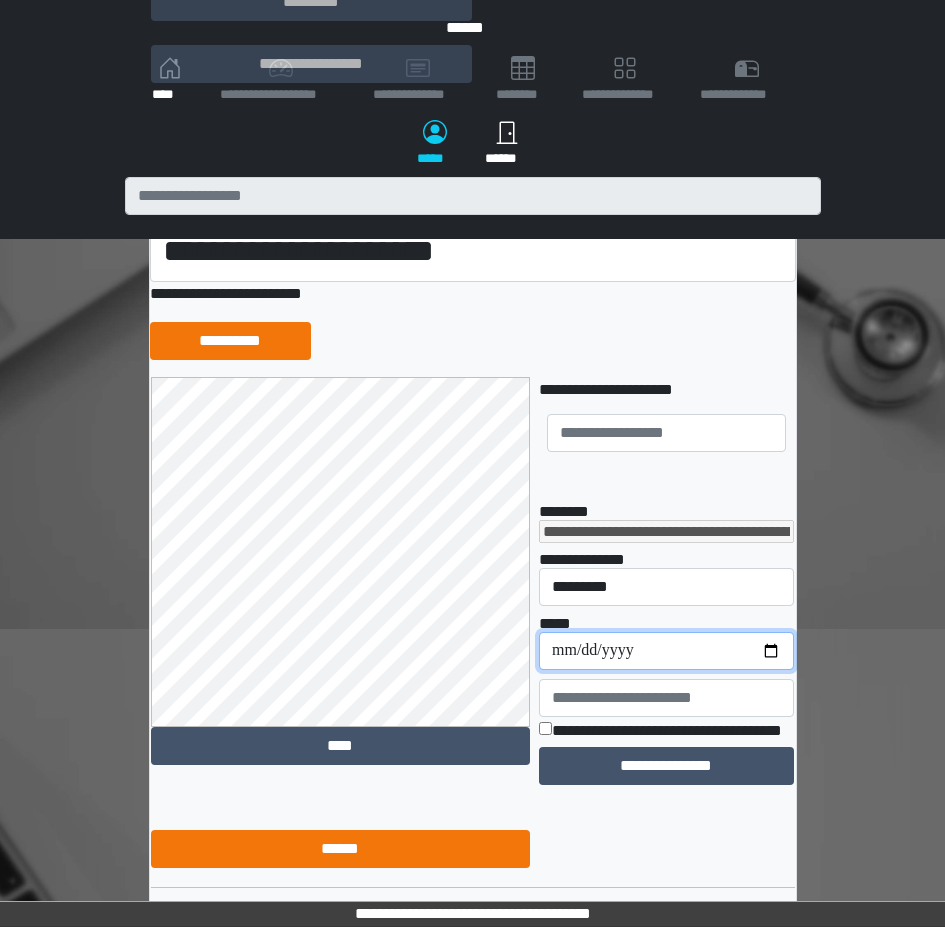 click on "**********" at bounding box center (666, 651) 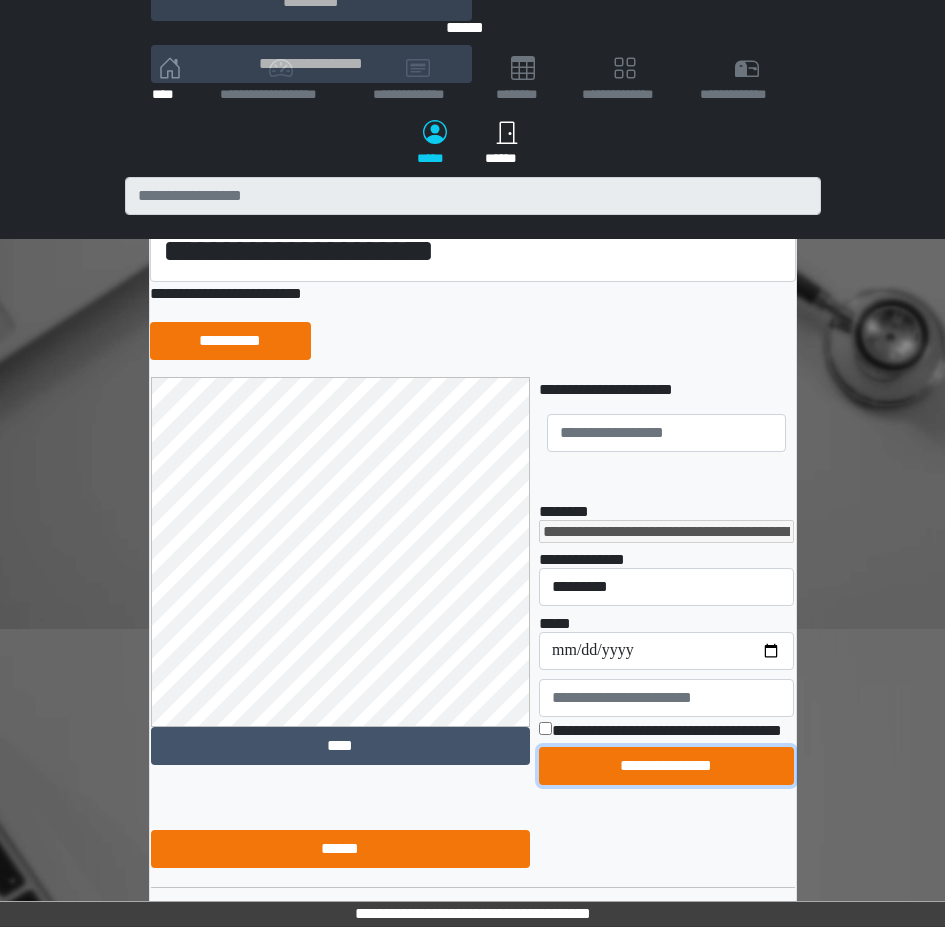 click on "**********" at bounding box center (666, 766) 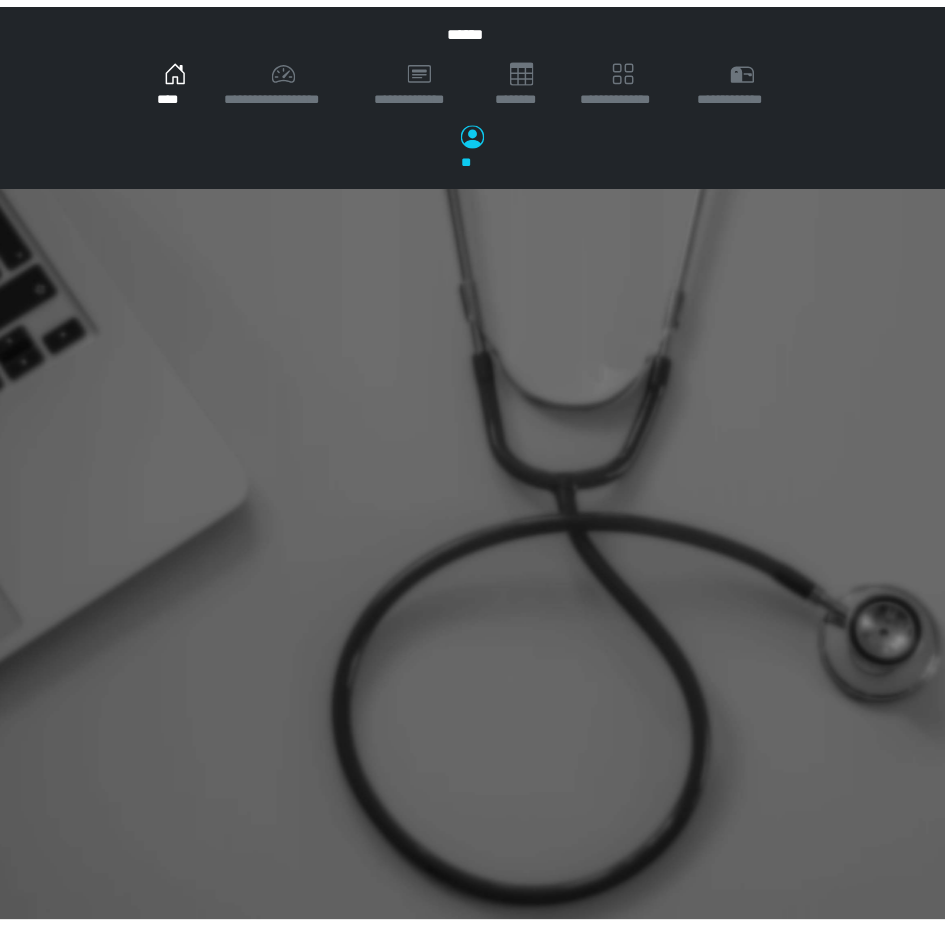 scroll, scrollTop: 0, scrollLeft: 0, axis: both 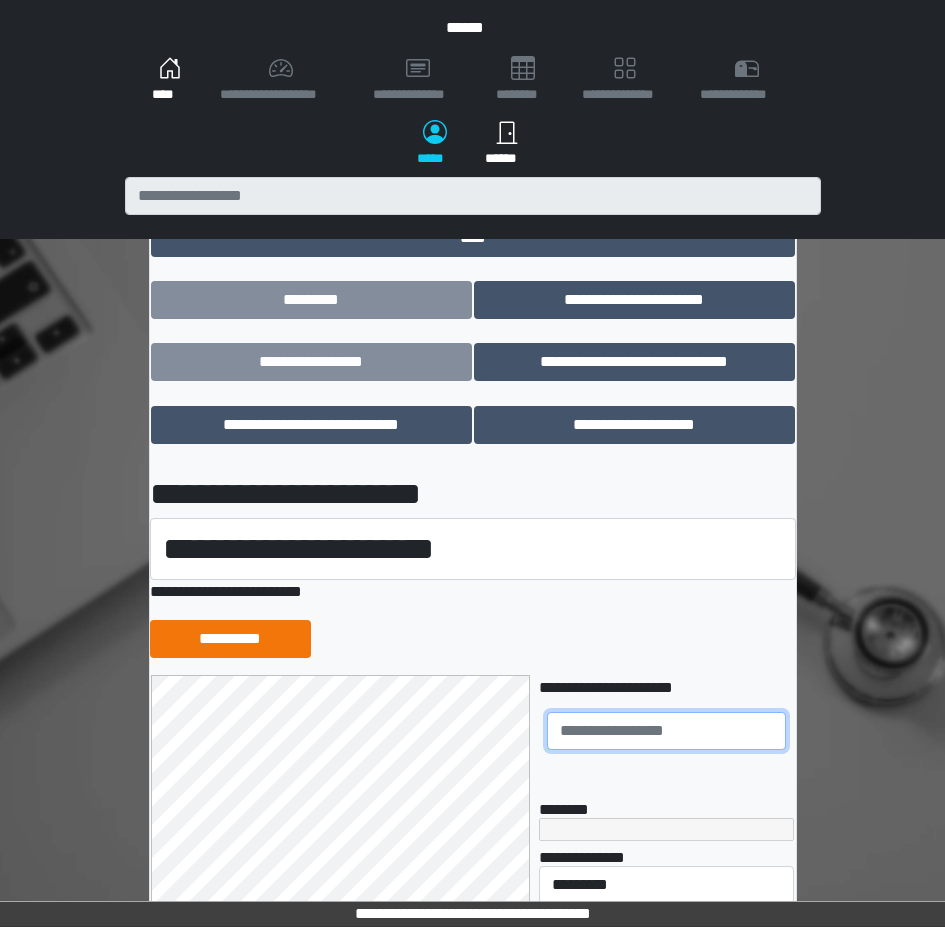 click at bounding box center (666, 731) 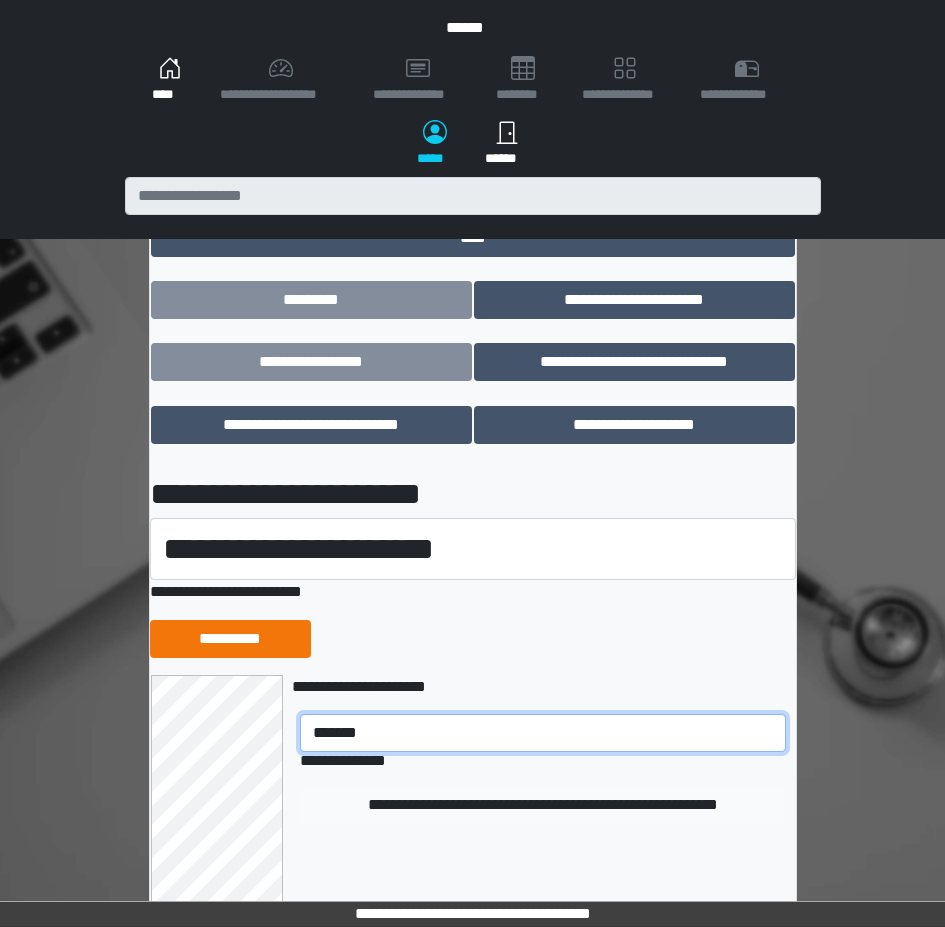 type on "*******" 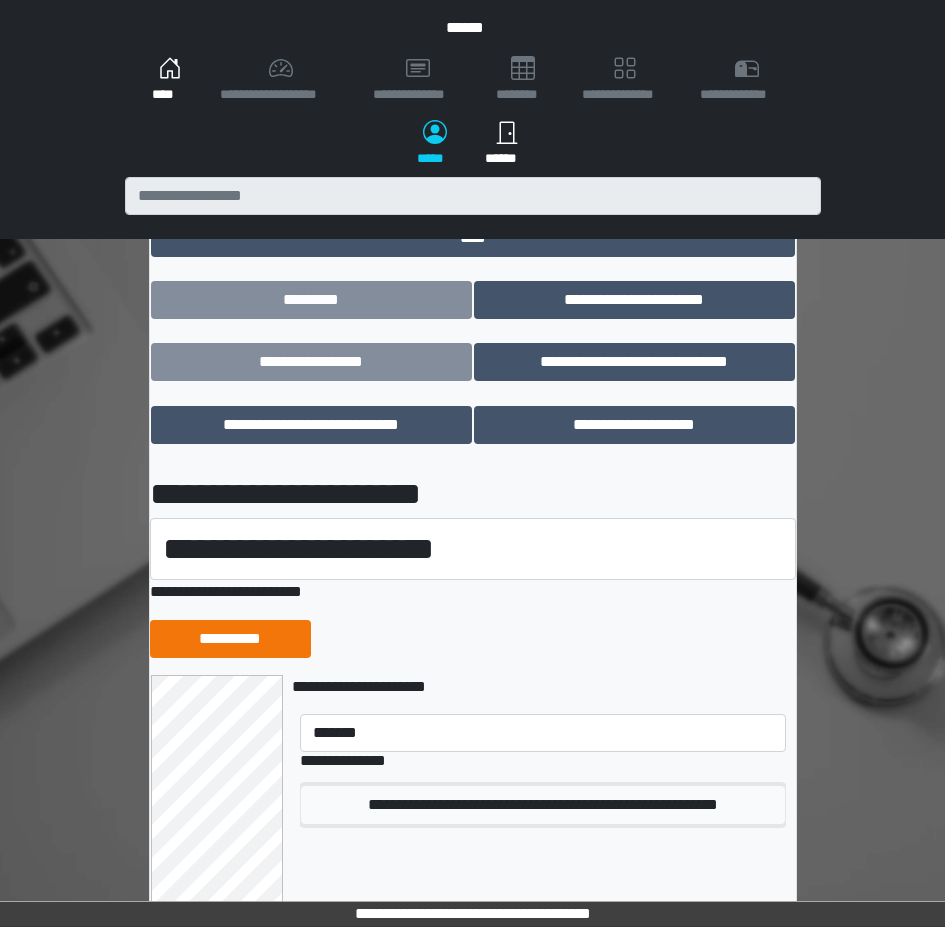 click on "**********" at bounding box center [542, 805] 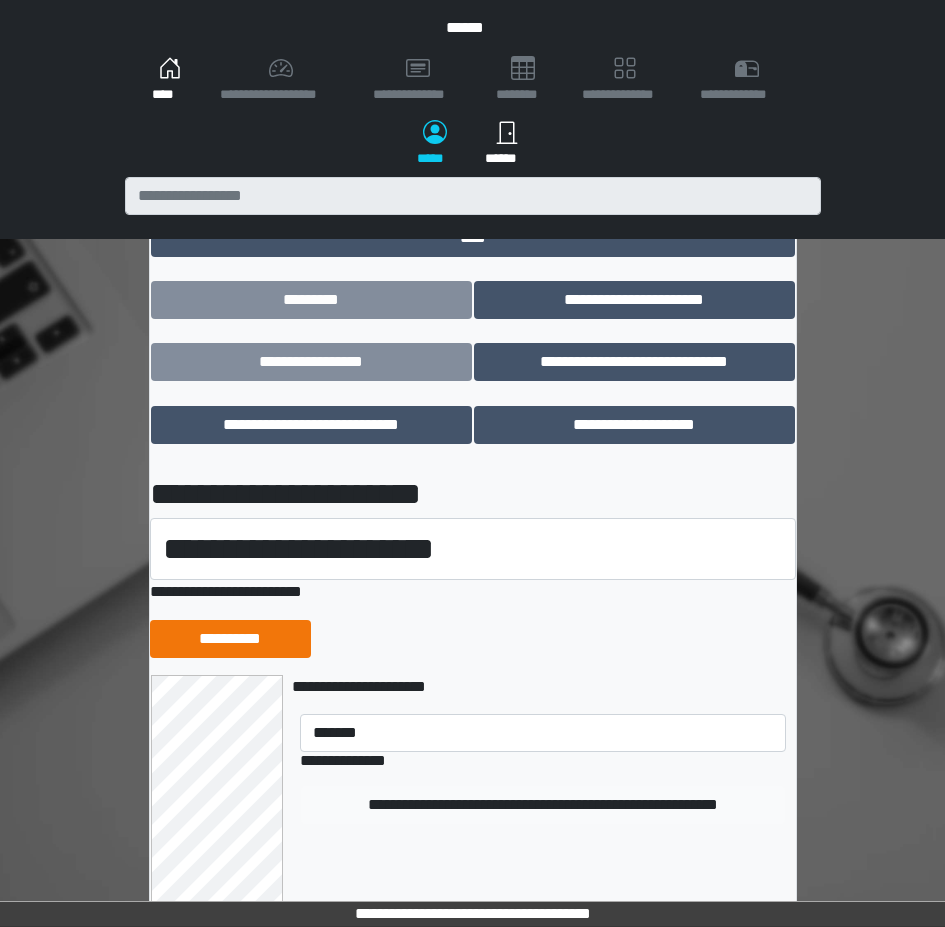 type 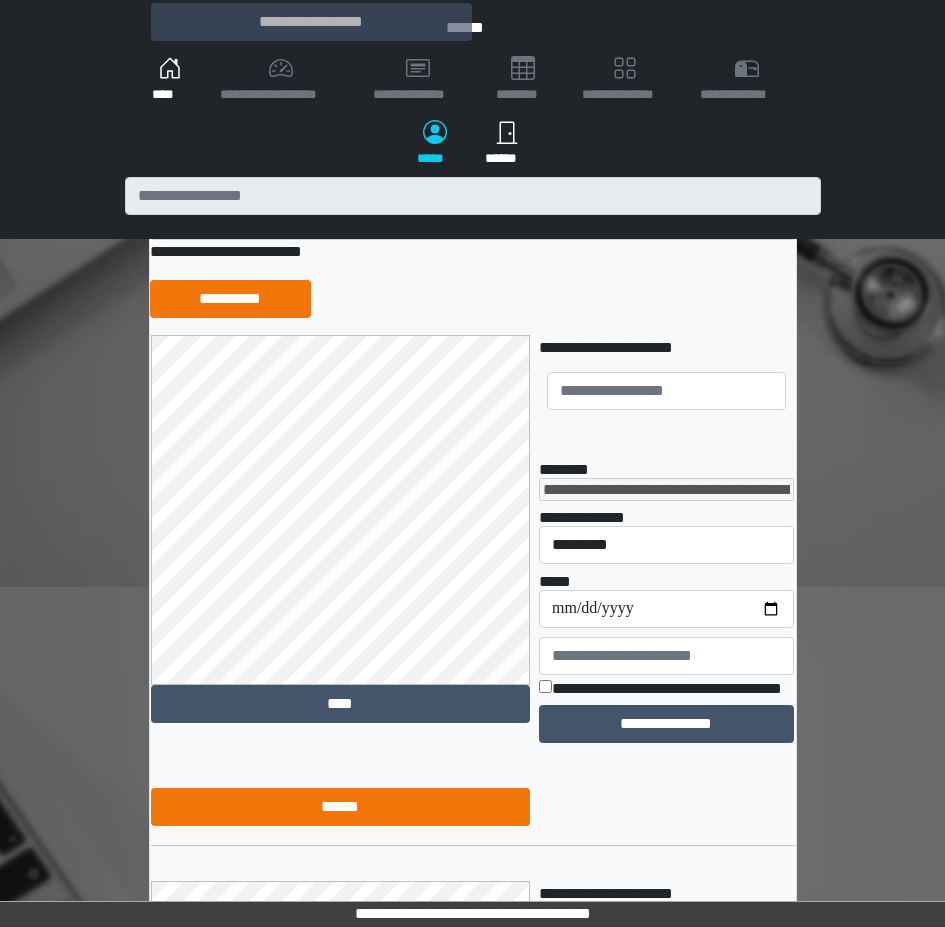 scroll, scrollTop: 381, scrollLeft: 0, axis: vertical 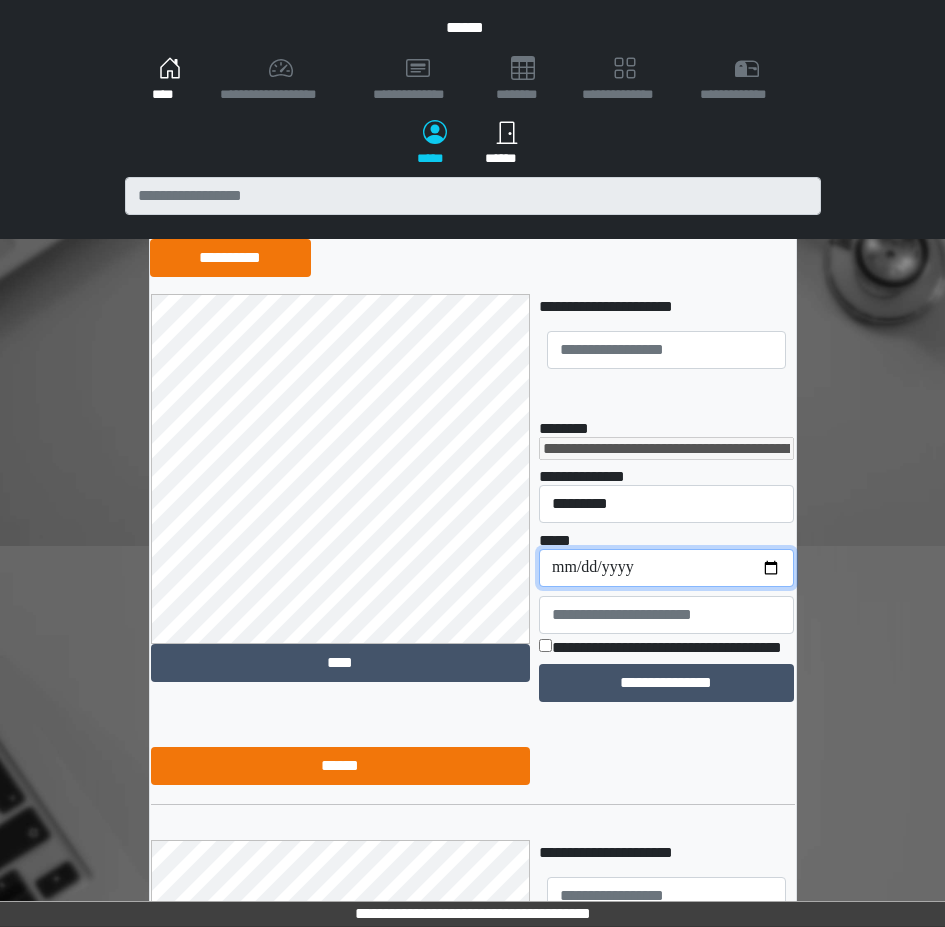 click on "**********" at bounding box center (666, 568) 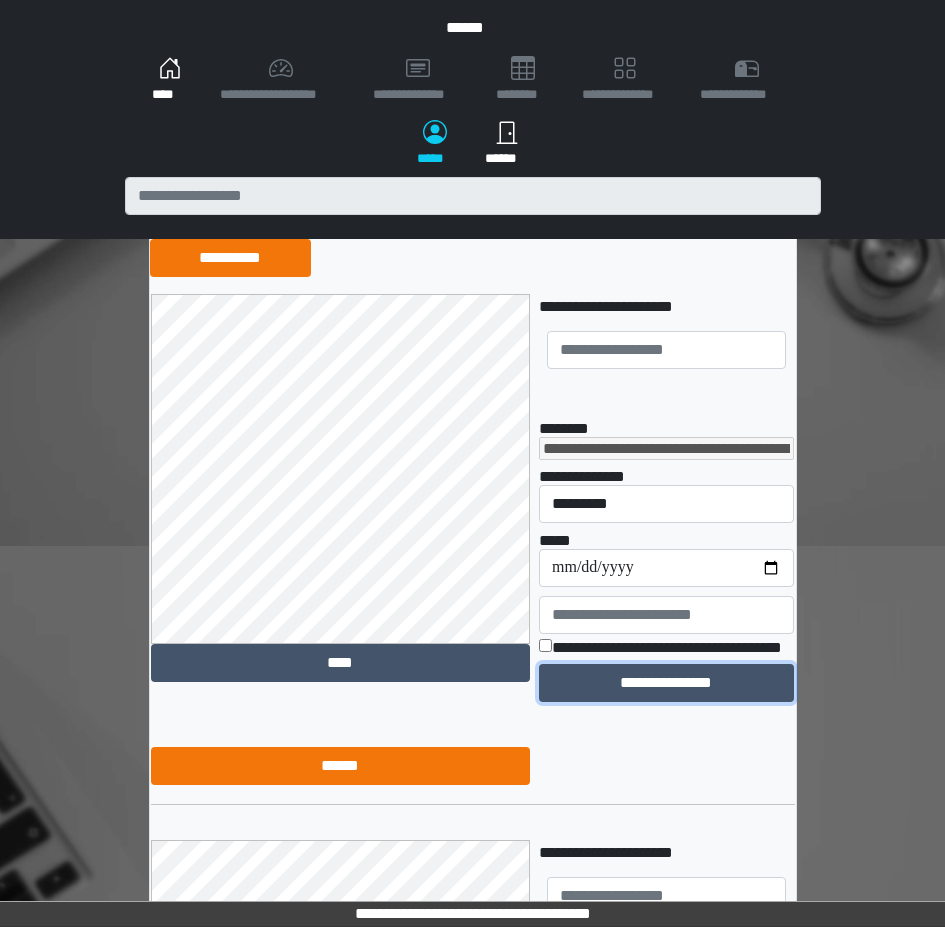 drag, startPoint x: 620, startPoint y: 711, endPoint x: 576, endPoint y: 659, distance: 68.117546 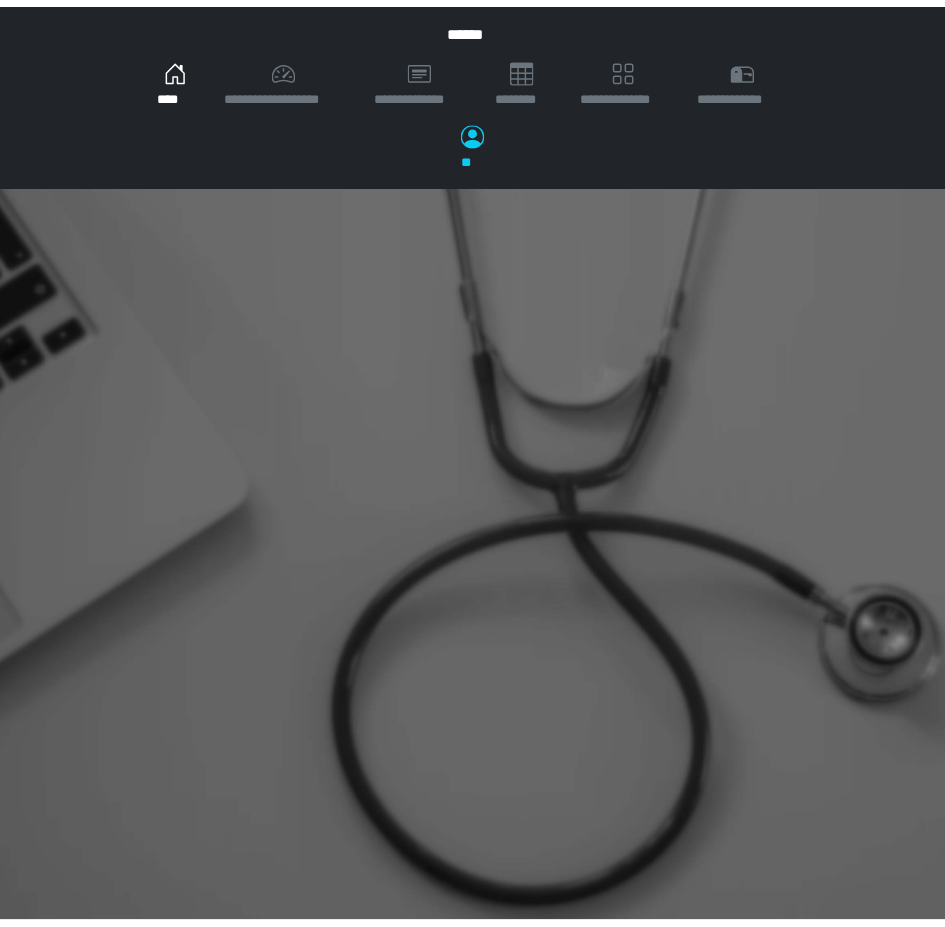 scroll, scrollTop: 0, scrollLeft: 0, axis: both 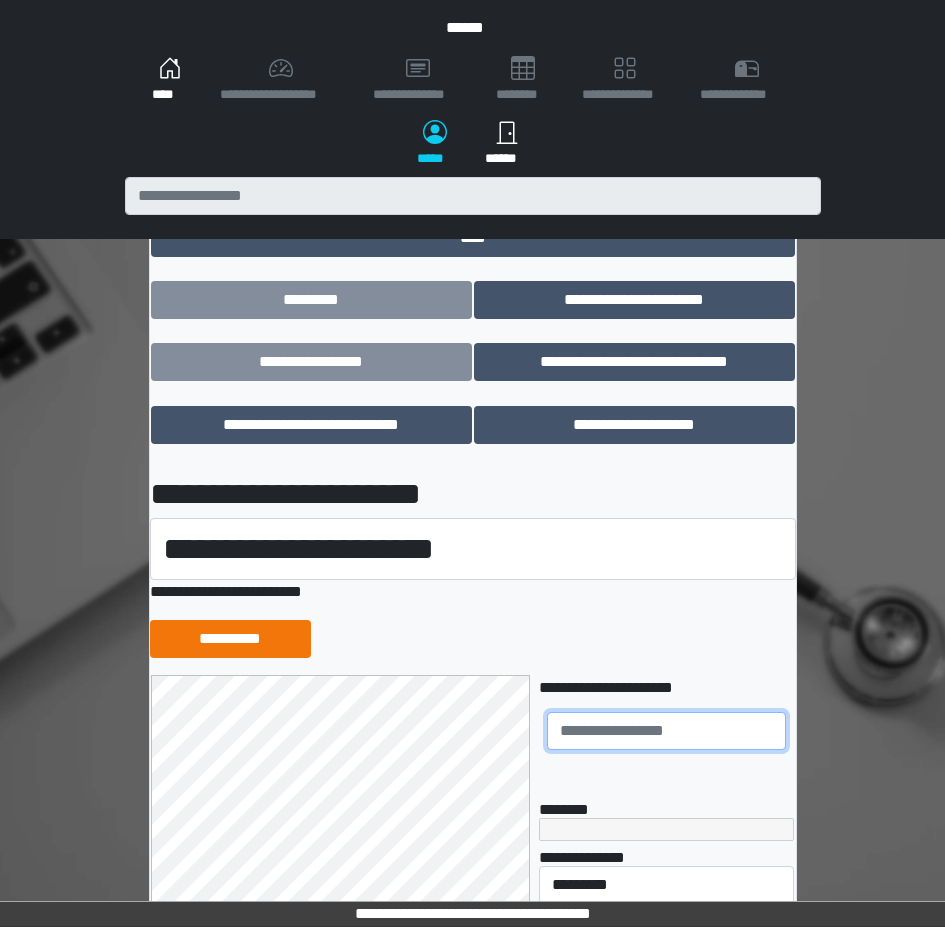 click at bounding box center (666, 731) 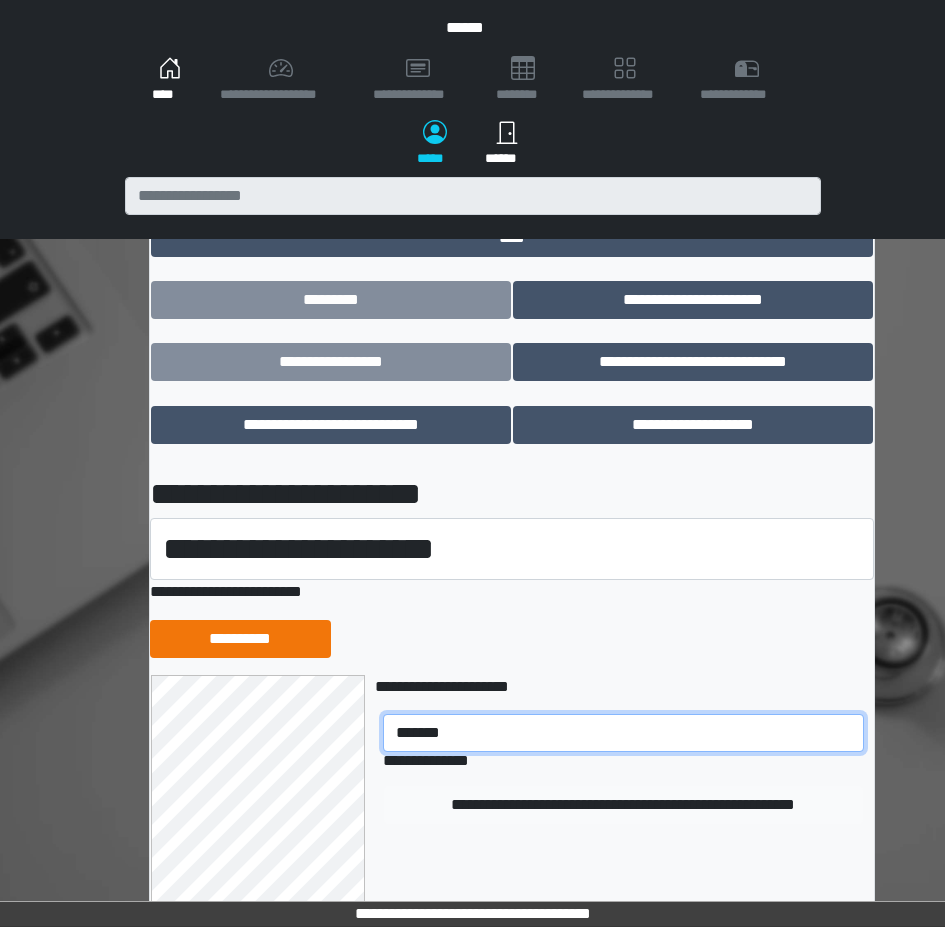 type on "*******" 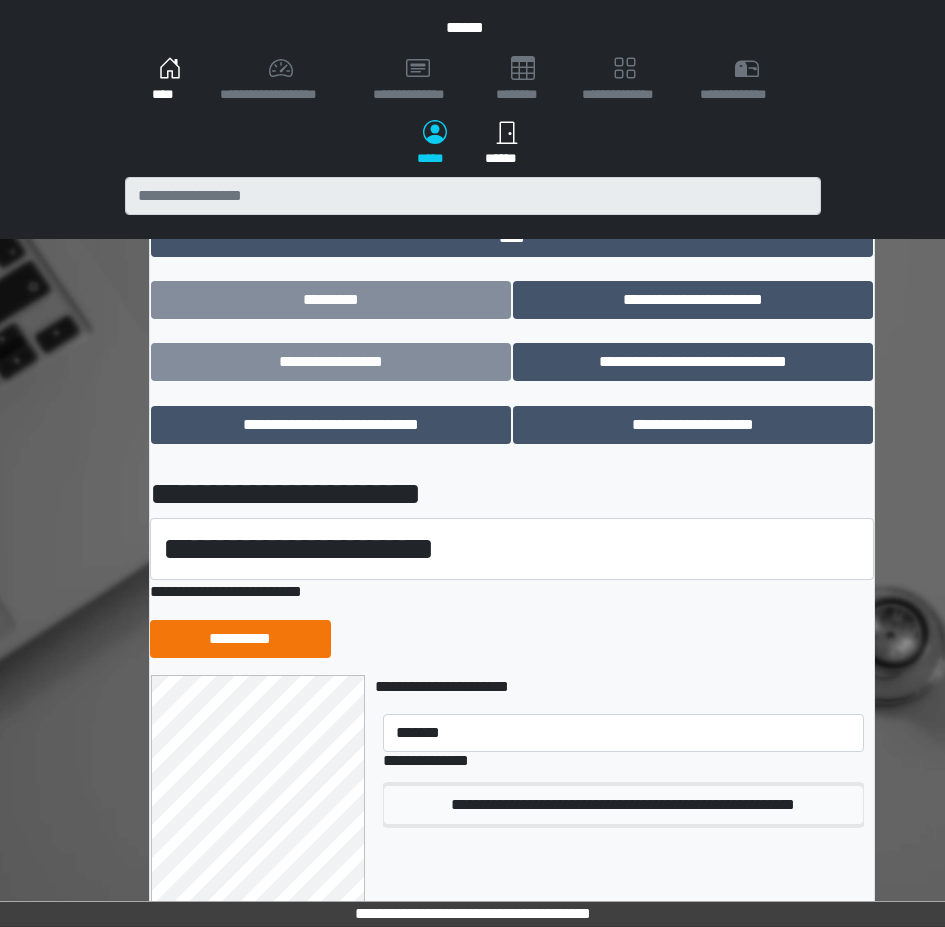 click on "**********" at bounding box center [623, 805] 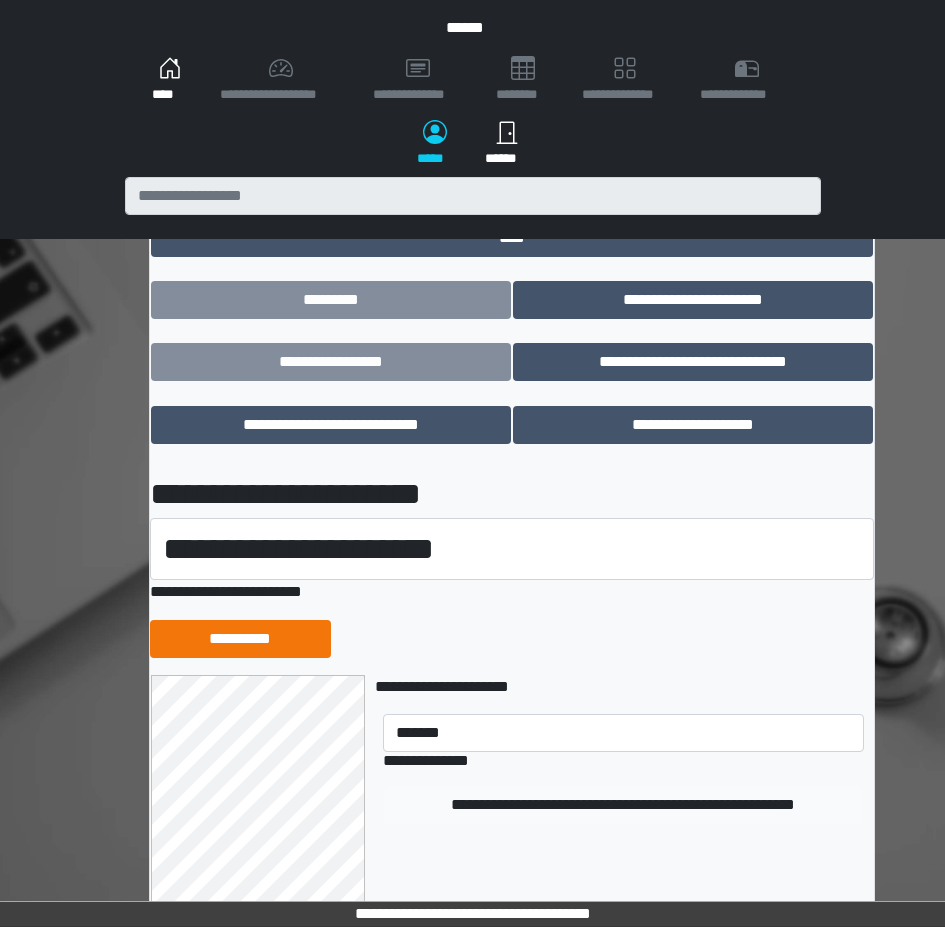 type 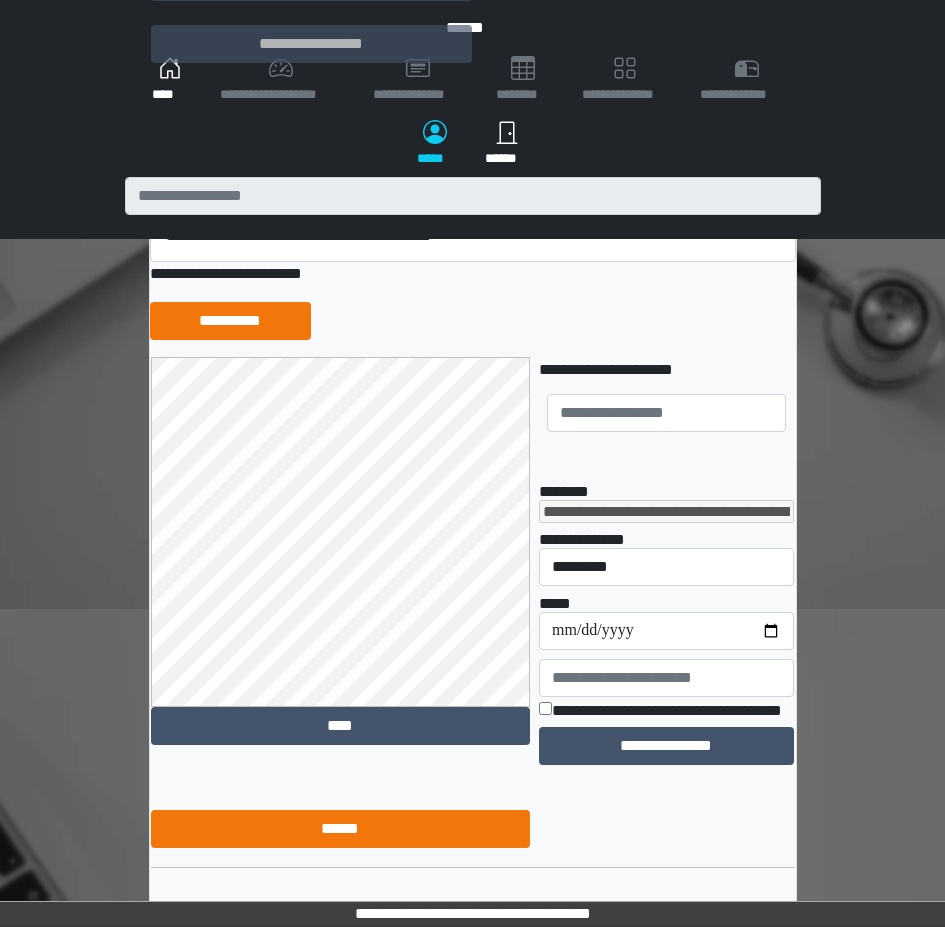 scroll, scrollTop: 396, scrollLeft: 0, axis: vertical 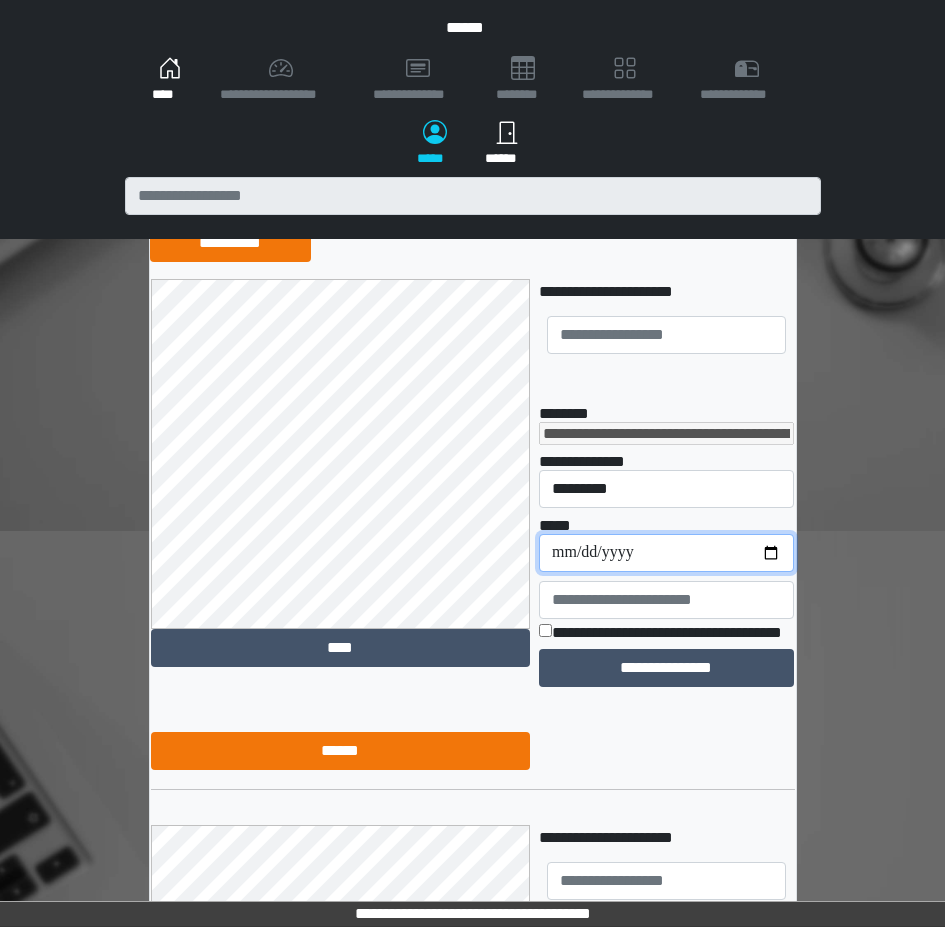 click on "**********" at bounding box center (666, 553) 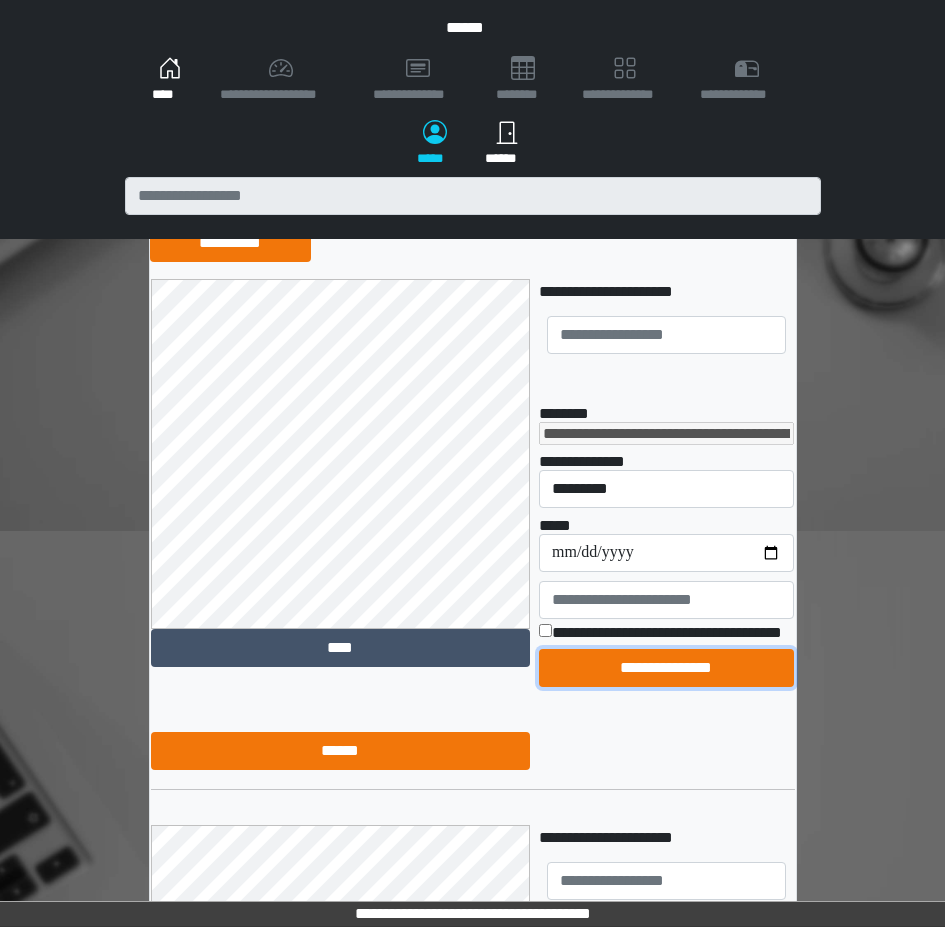click on "**********" at bounding box center [666, 668] 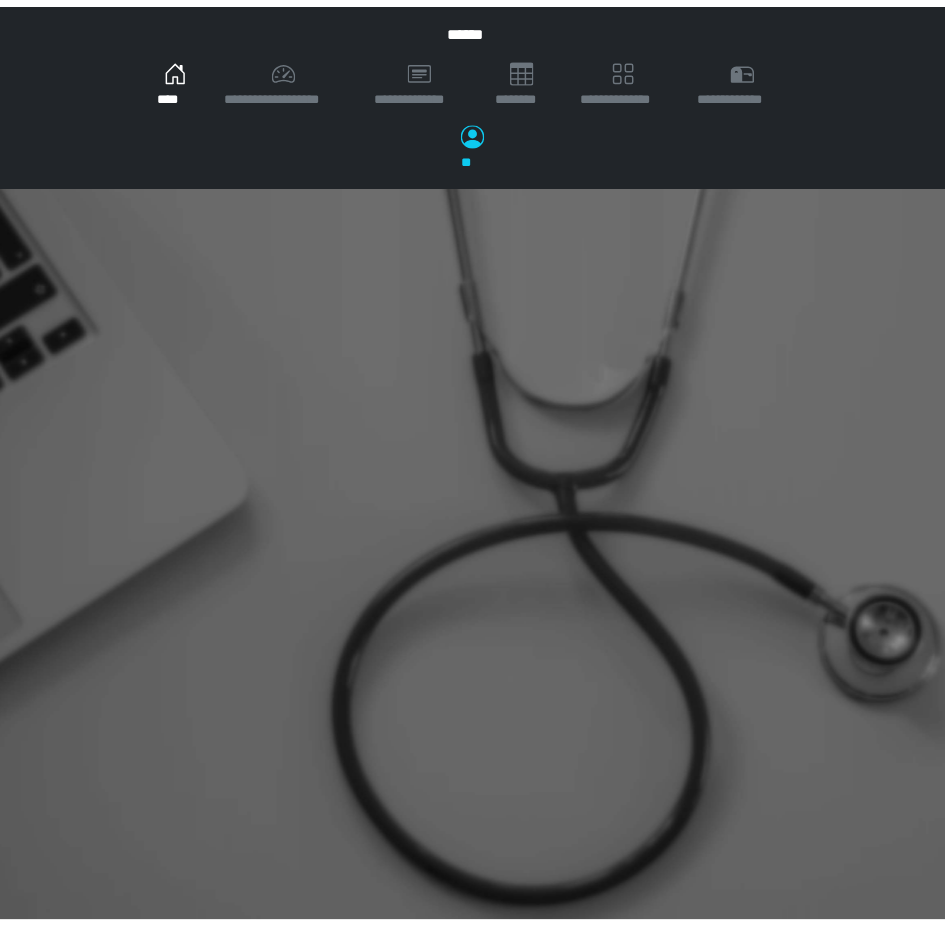 scroll, scrollTop: 0, scrollLeft: 0, axis: both 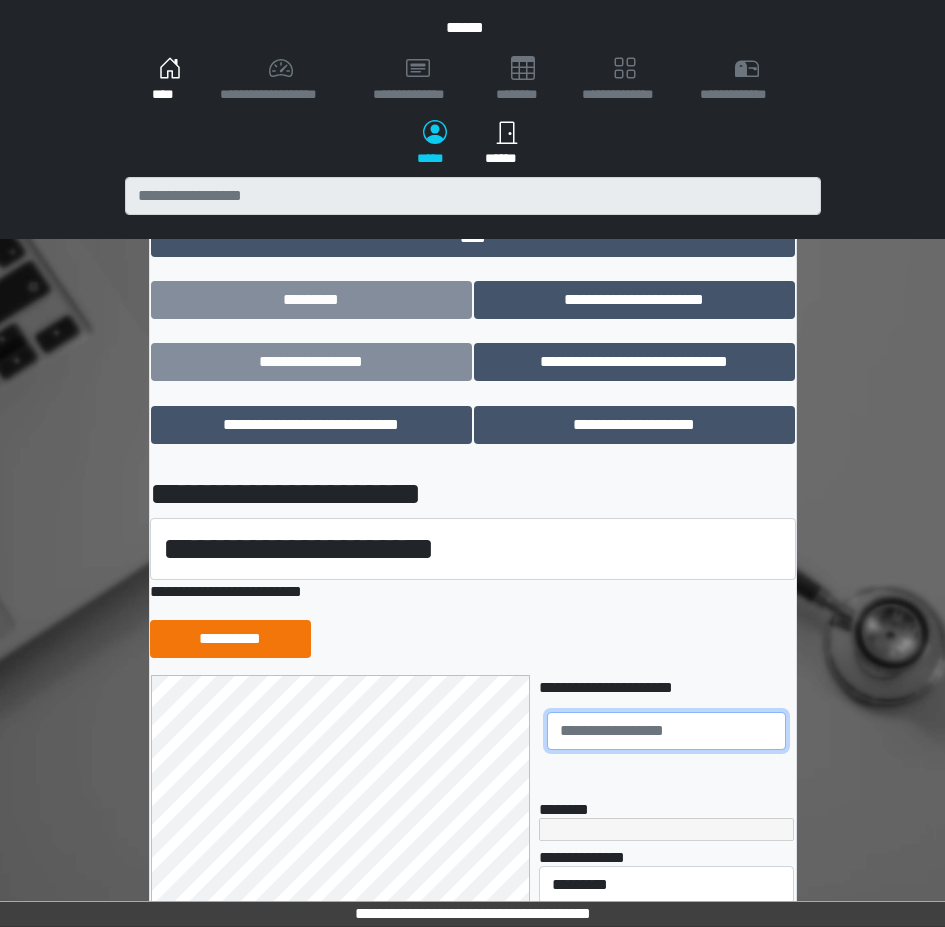 click at bounding box center (666, 731) 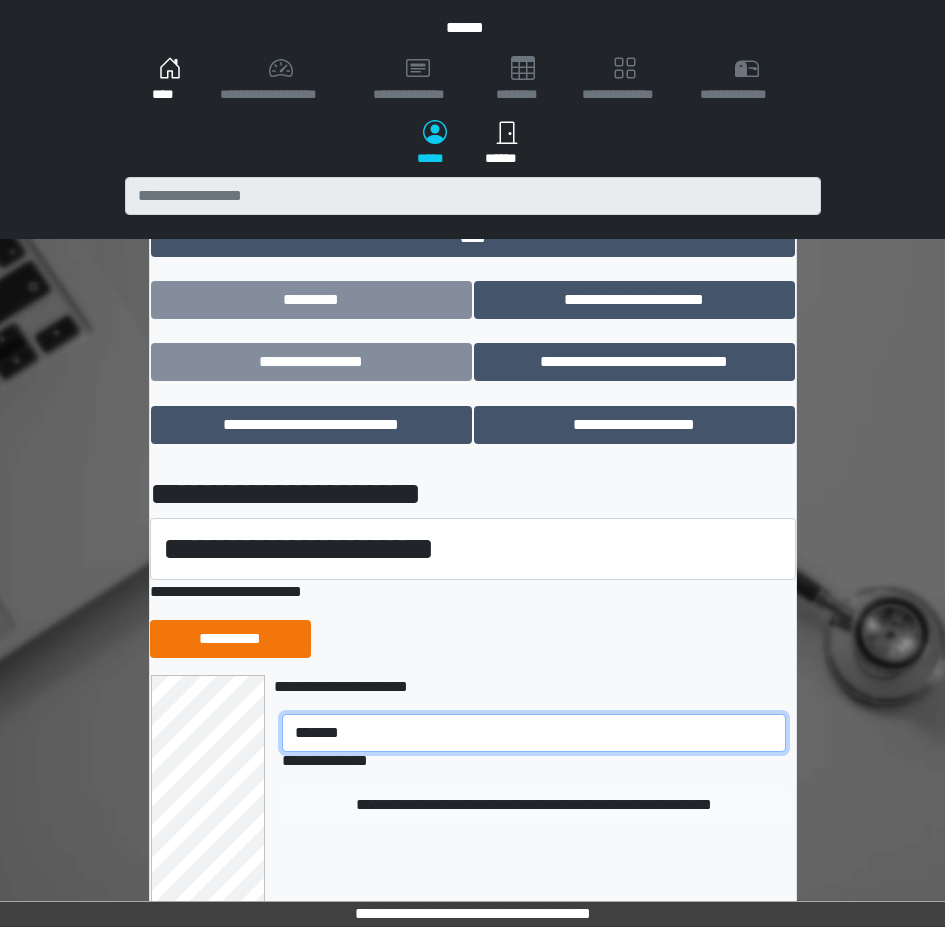 type on "*******" 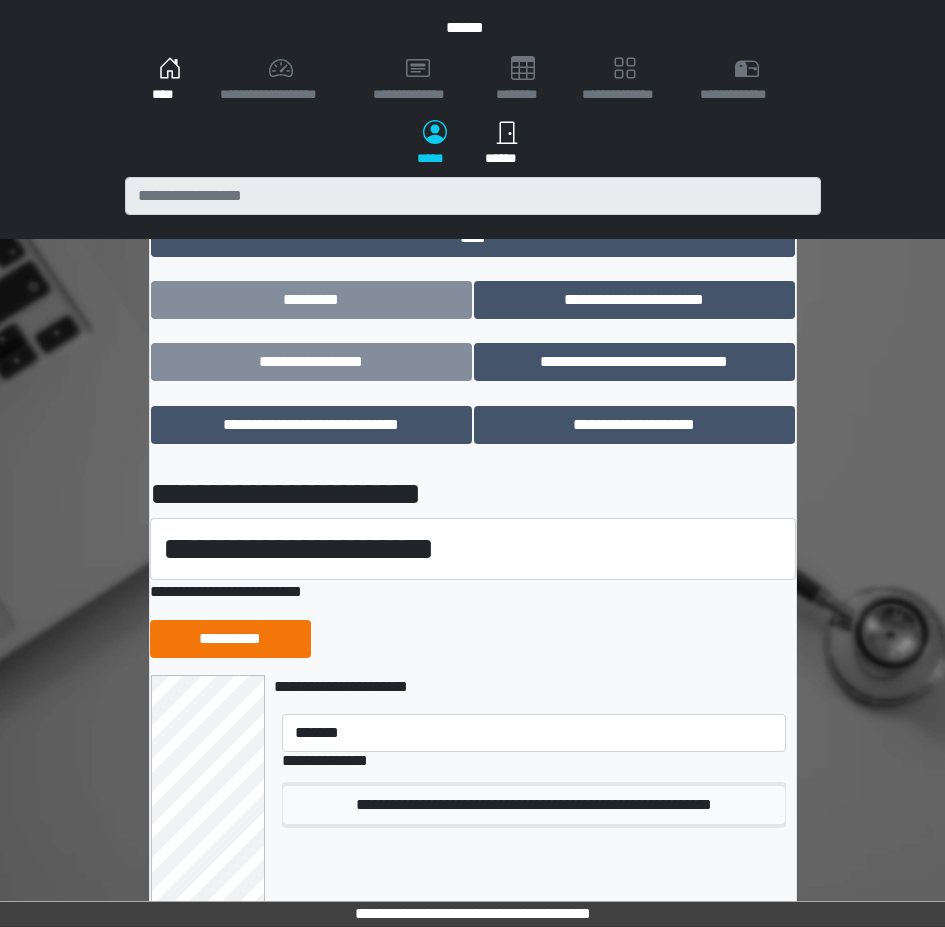 click on "**********" at bounding box center [533, 805] 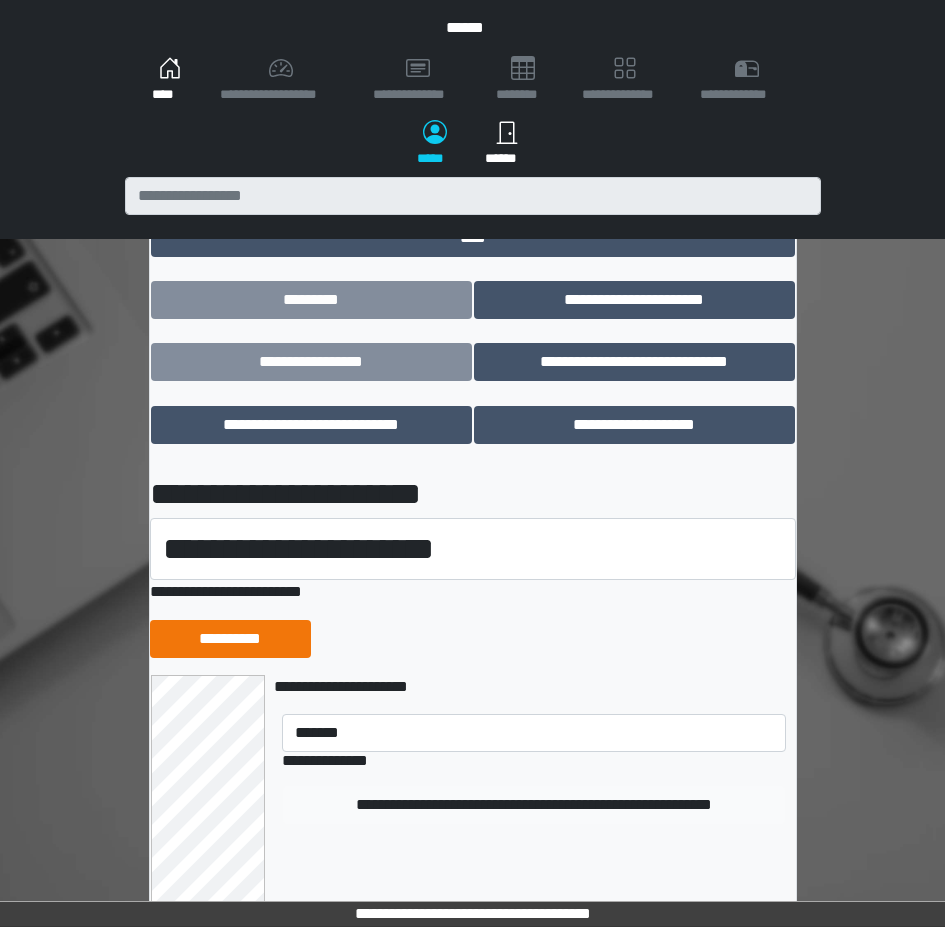 type 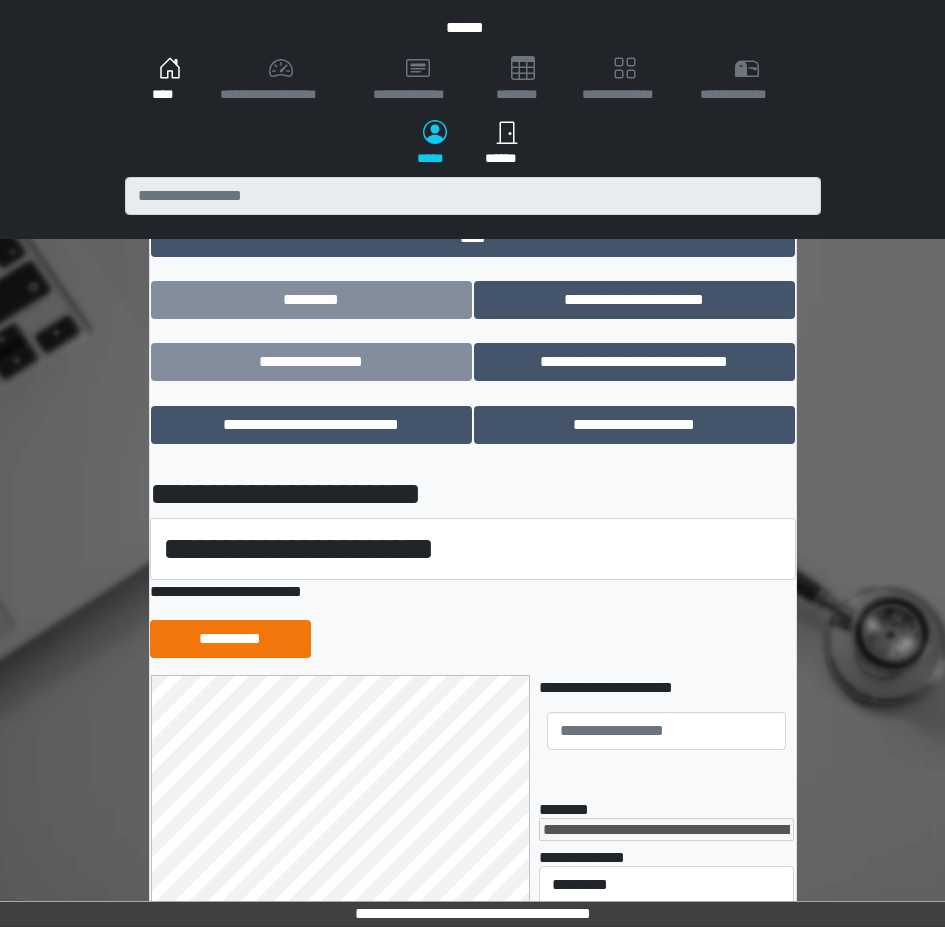 scroll, scrollTop: 436, scrollLeft: 0, axis: vertical 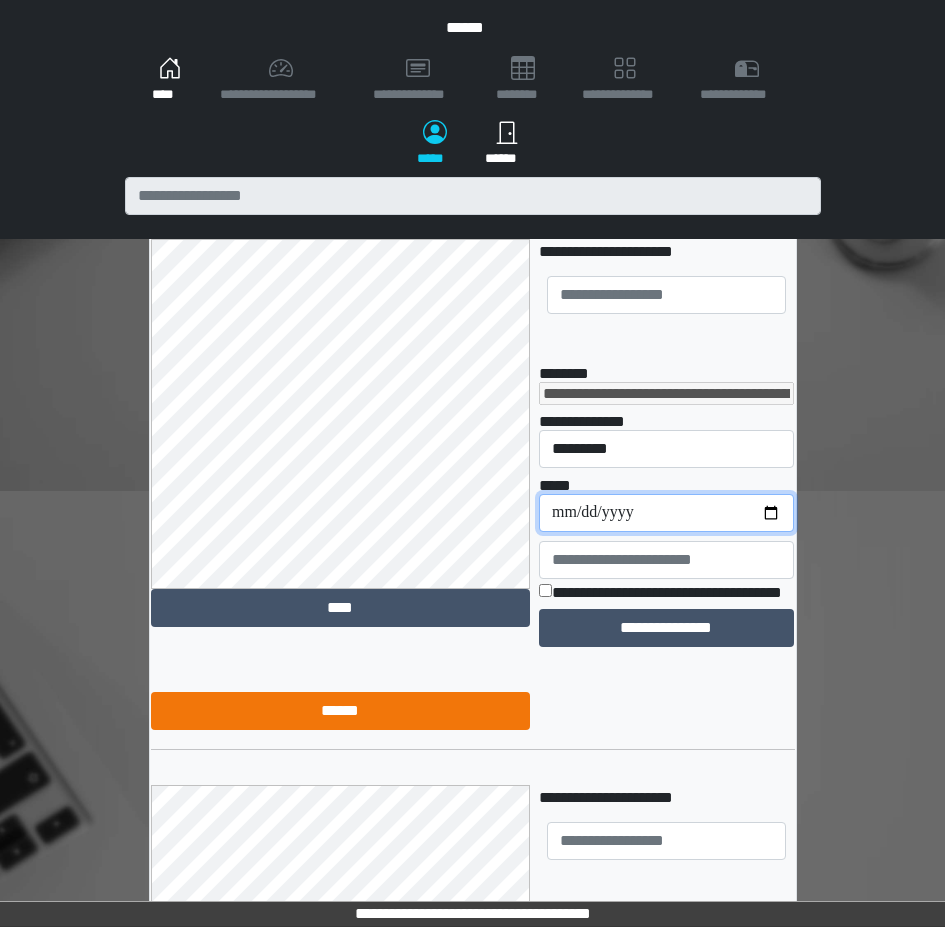 click on "**********" at bounding box center (666, 513) 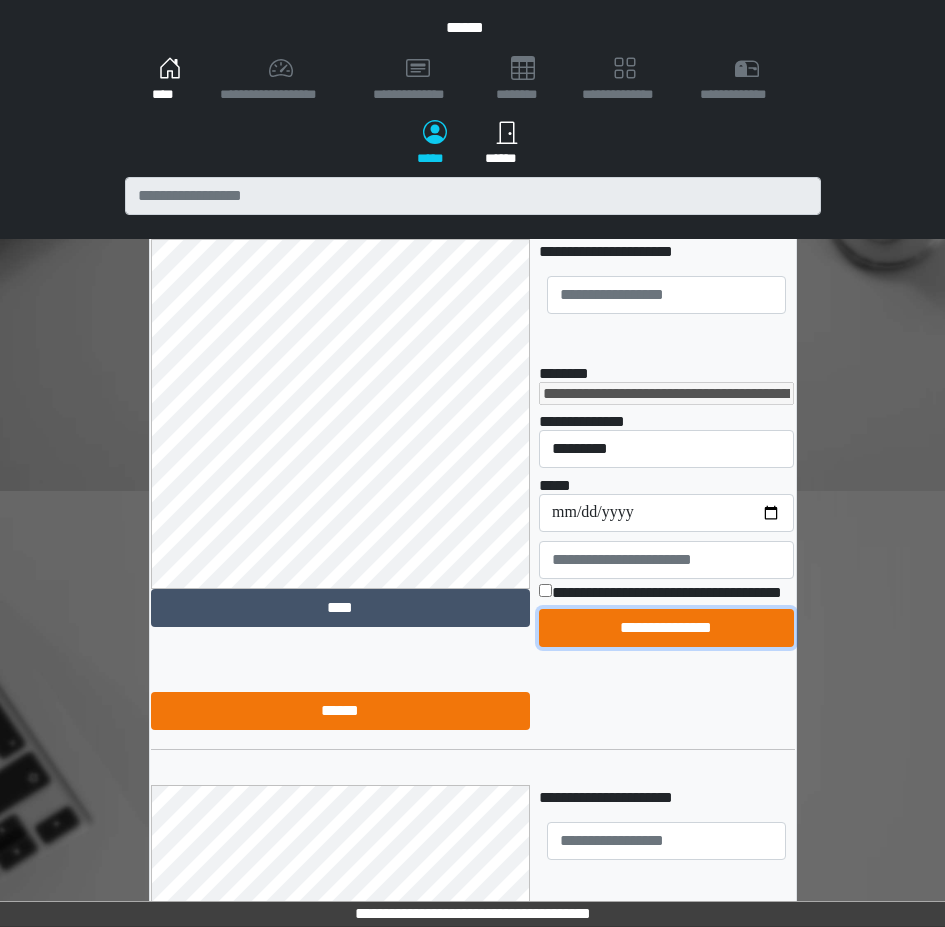 click on "**********" at bounding box center (666, 628) 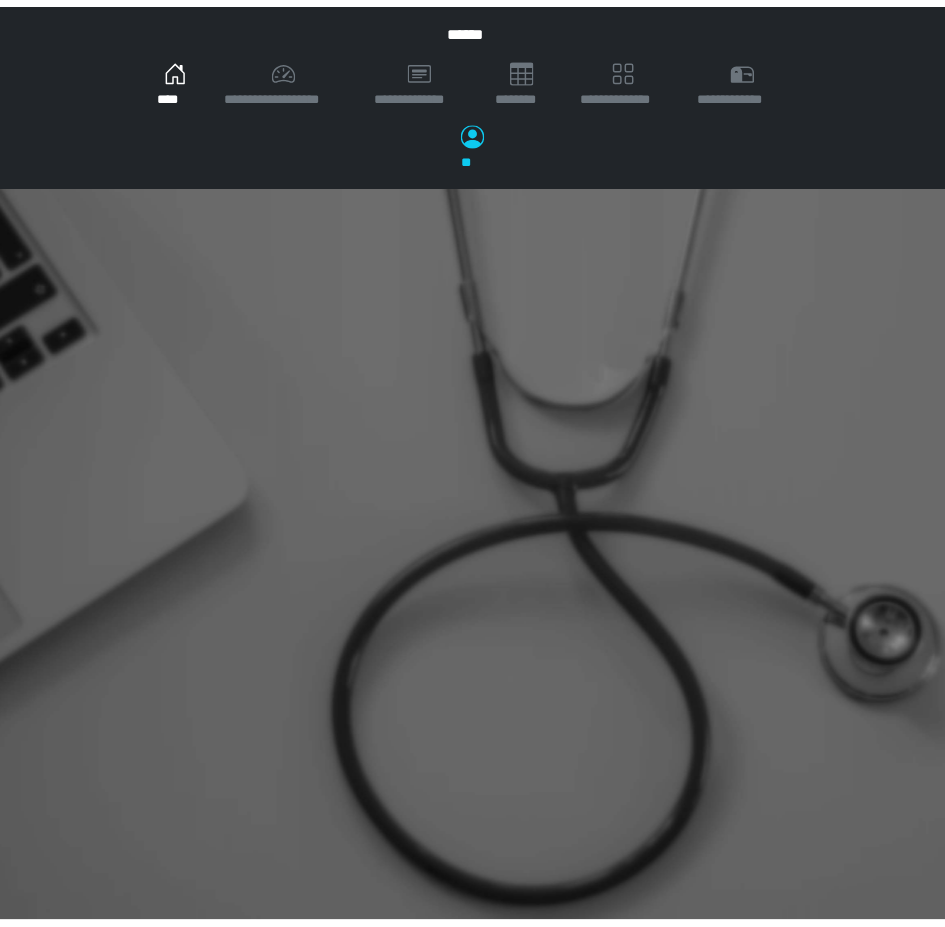 scroll, scrollTop: 0, scrollLeft: 0, axis: both 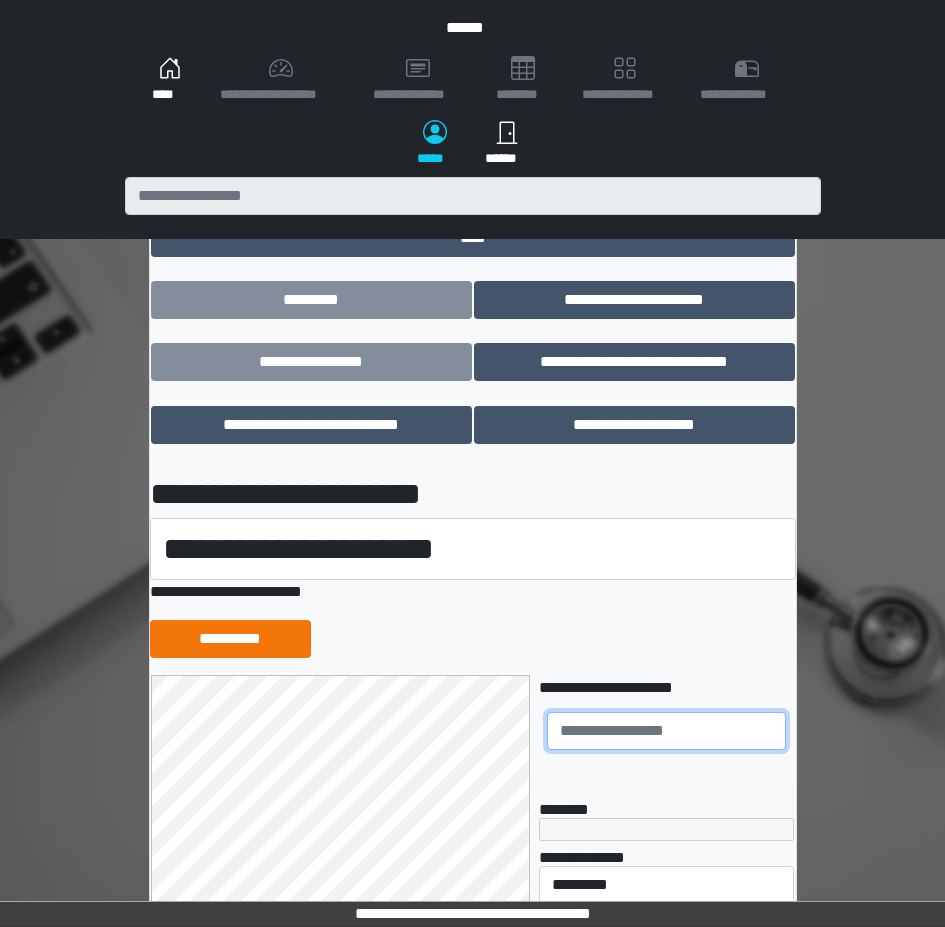 click at bounding box center (666, 731) 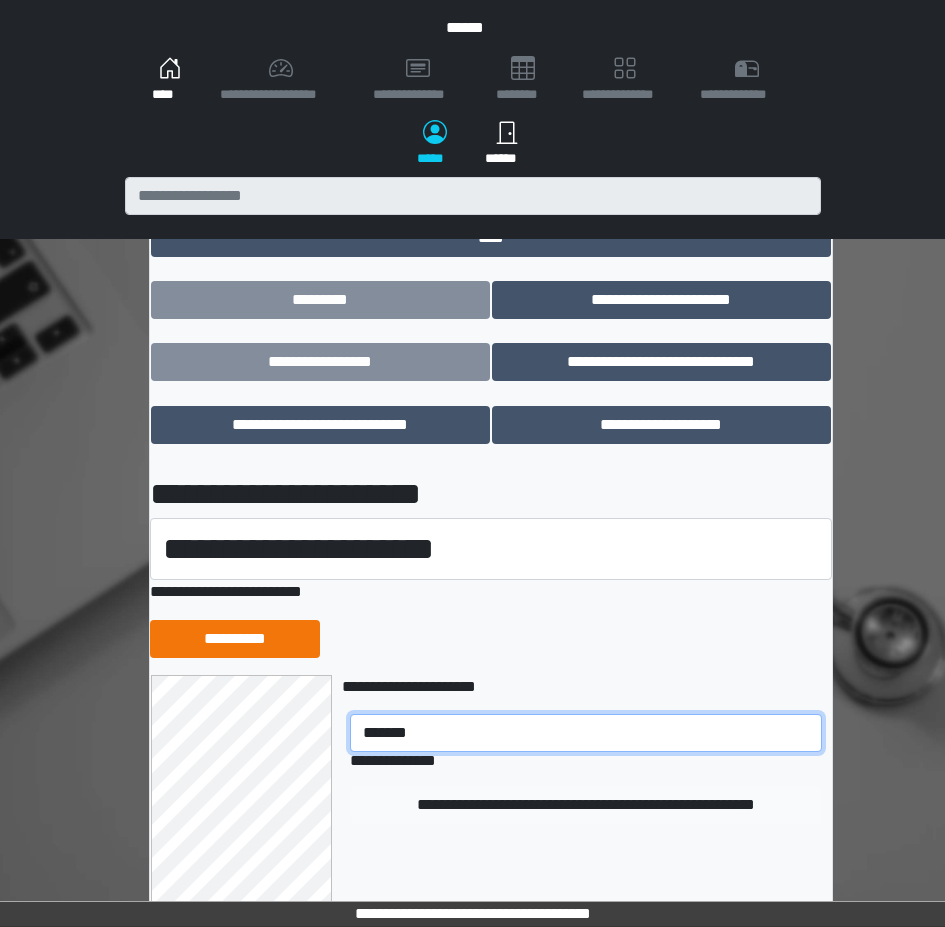 type on "*******" 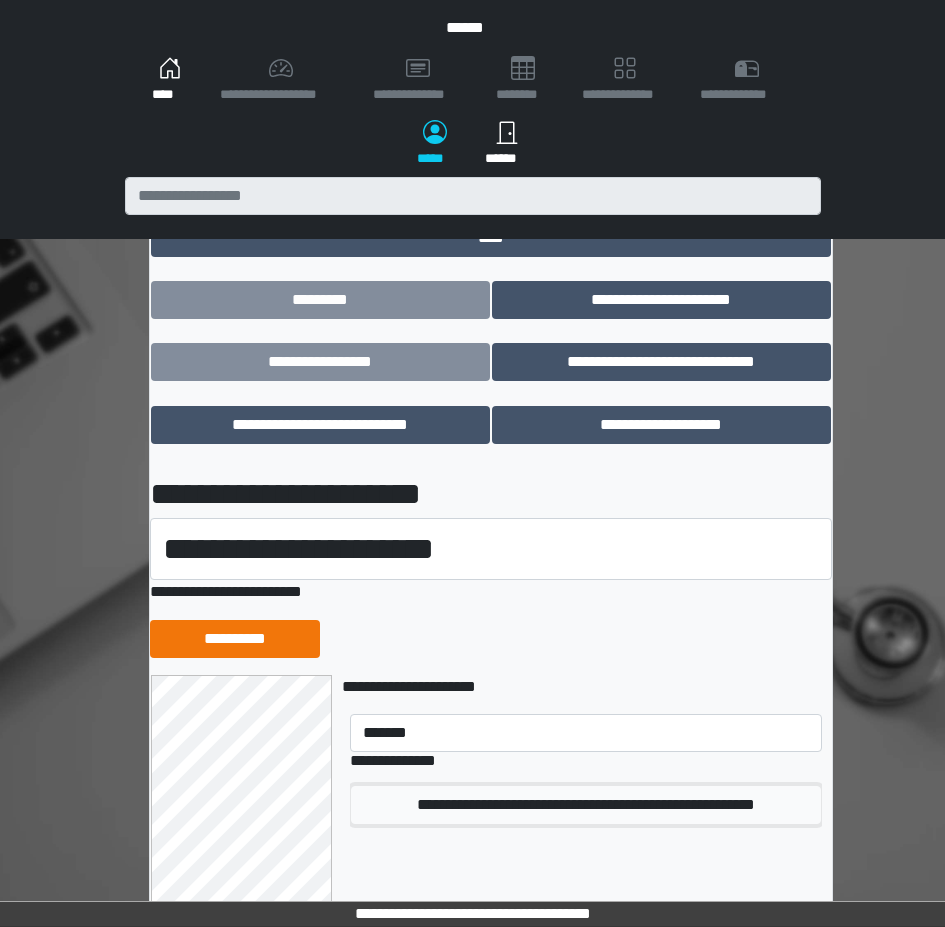 click on "**********" at bounding box center (586, 805) 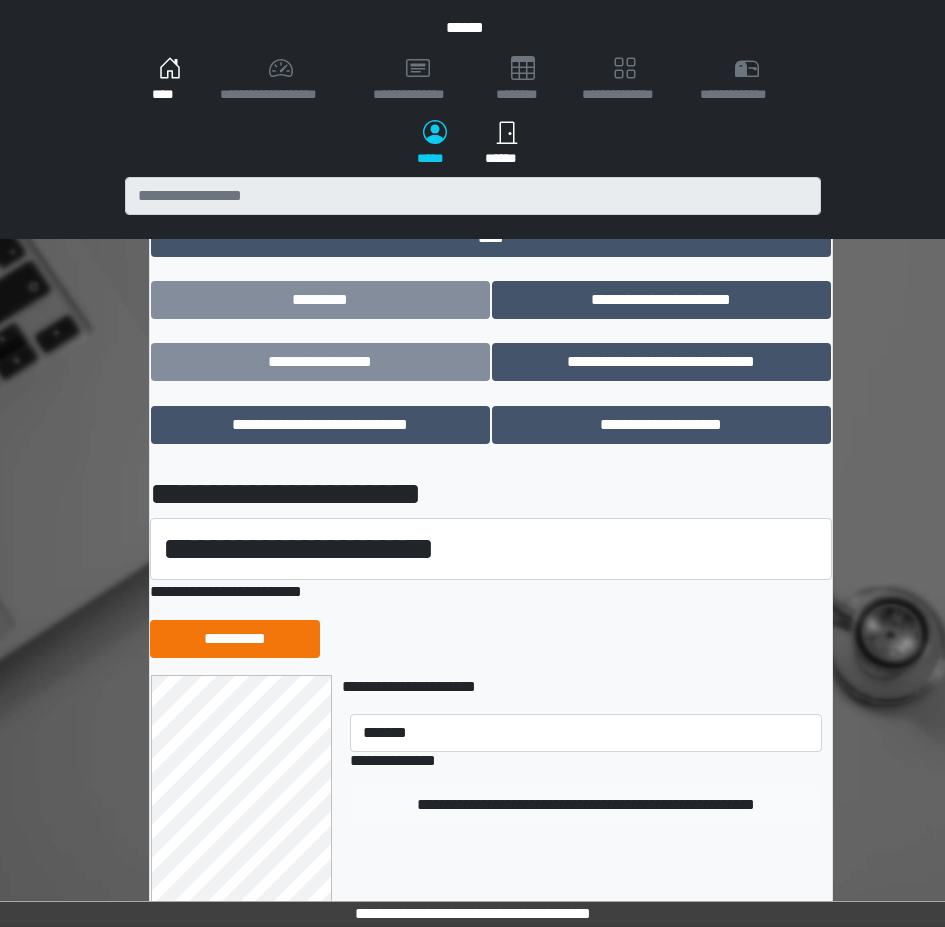 type 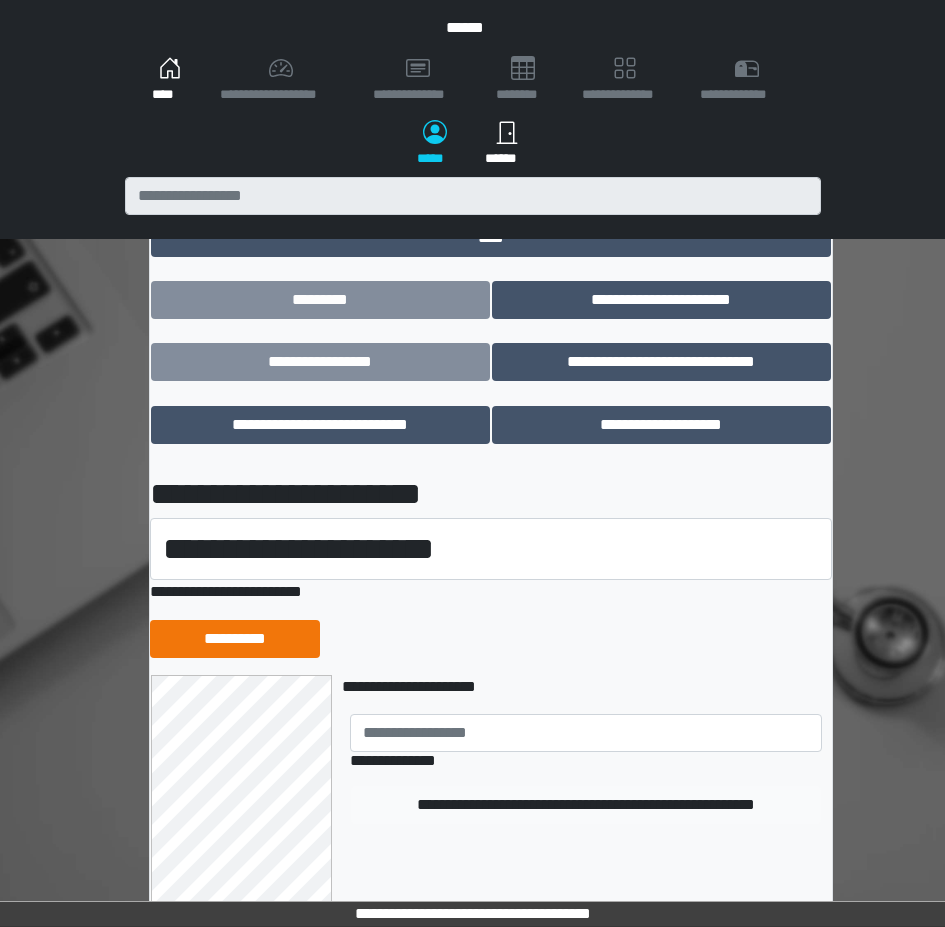 type on "**********" 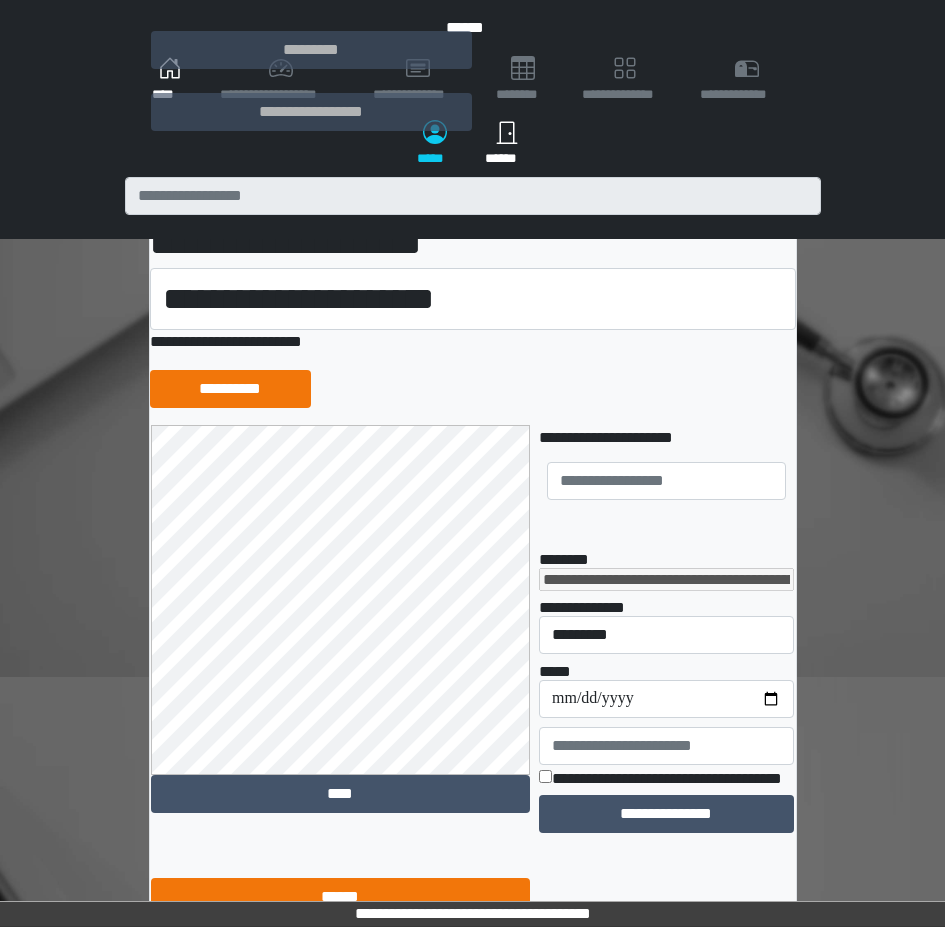 scroll, scrollTop: 256, scrollLeft: 0, axis: vertical 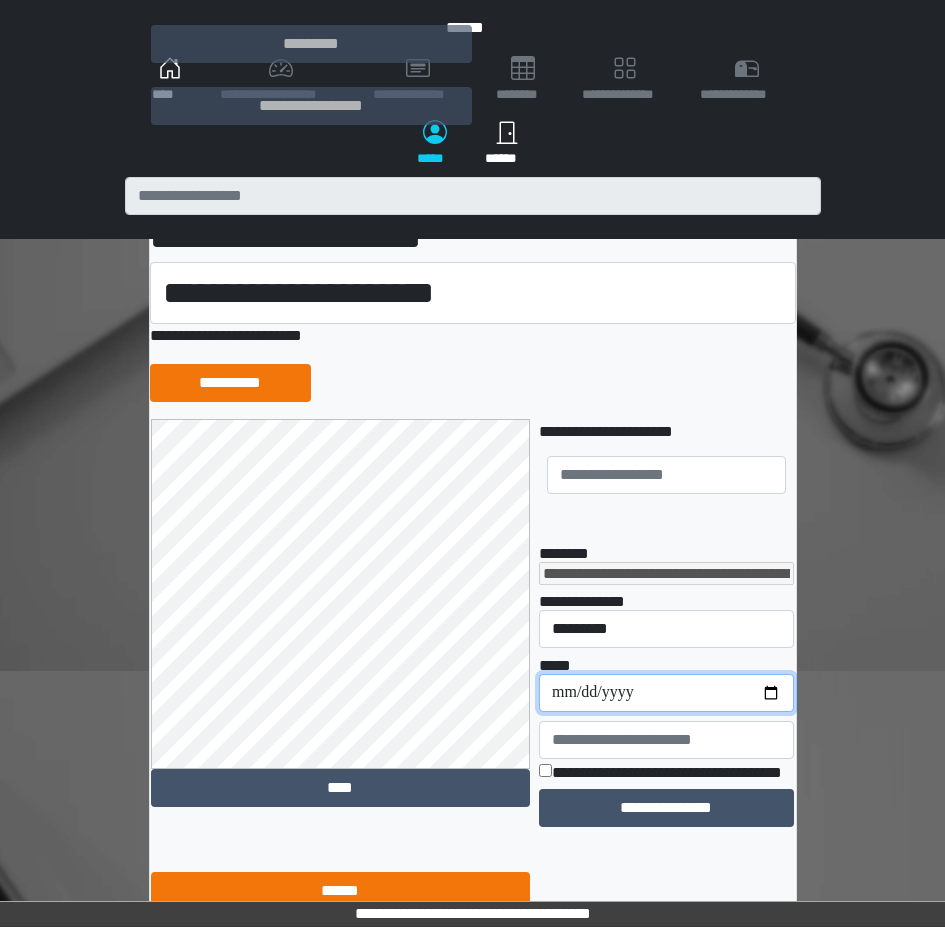 click on "**********" at bounding box center [666, 693] 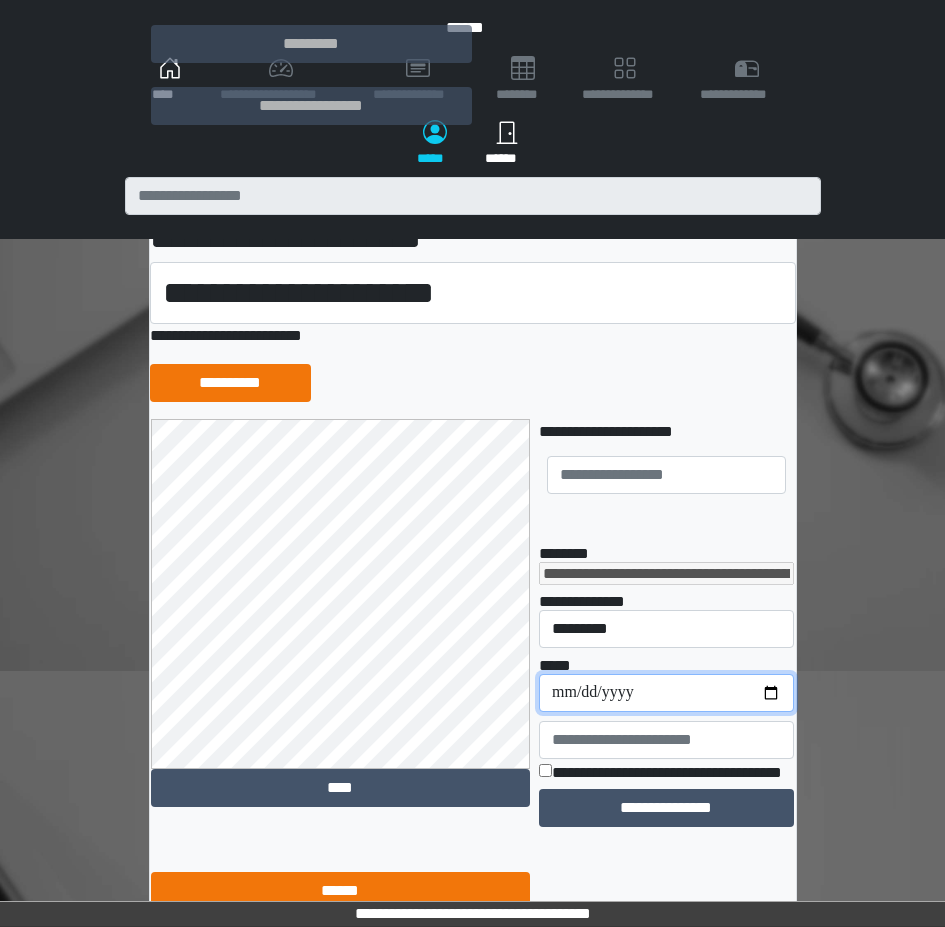 type on "**********" 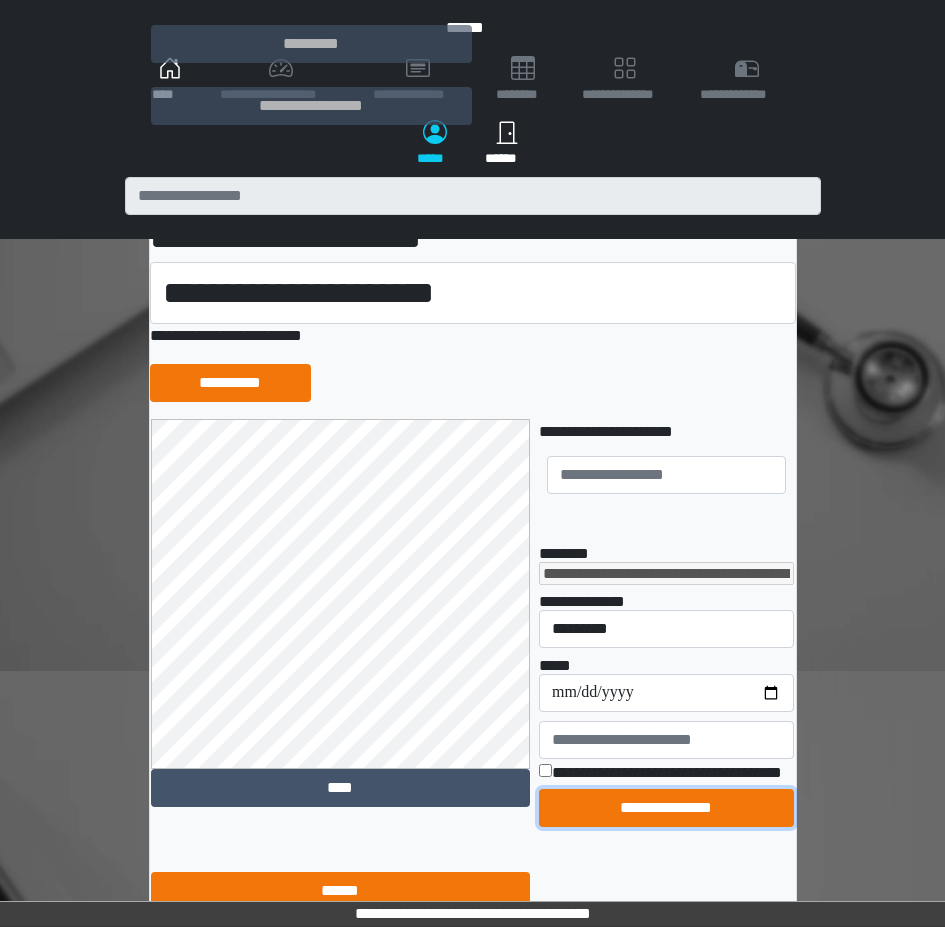 click on "**********" at bounding box center [666, 808] 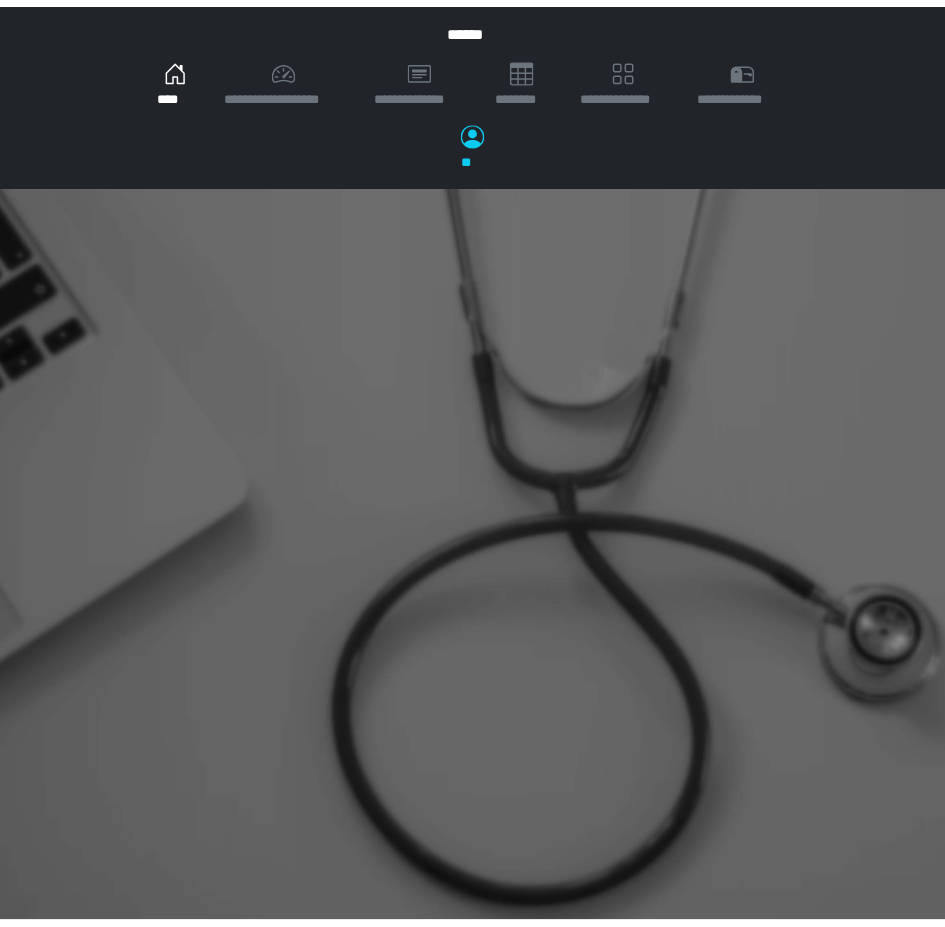scroll, scrollTop: 0, scrollLeft: 0, axis: both 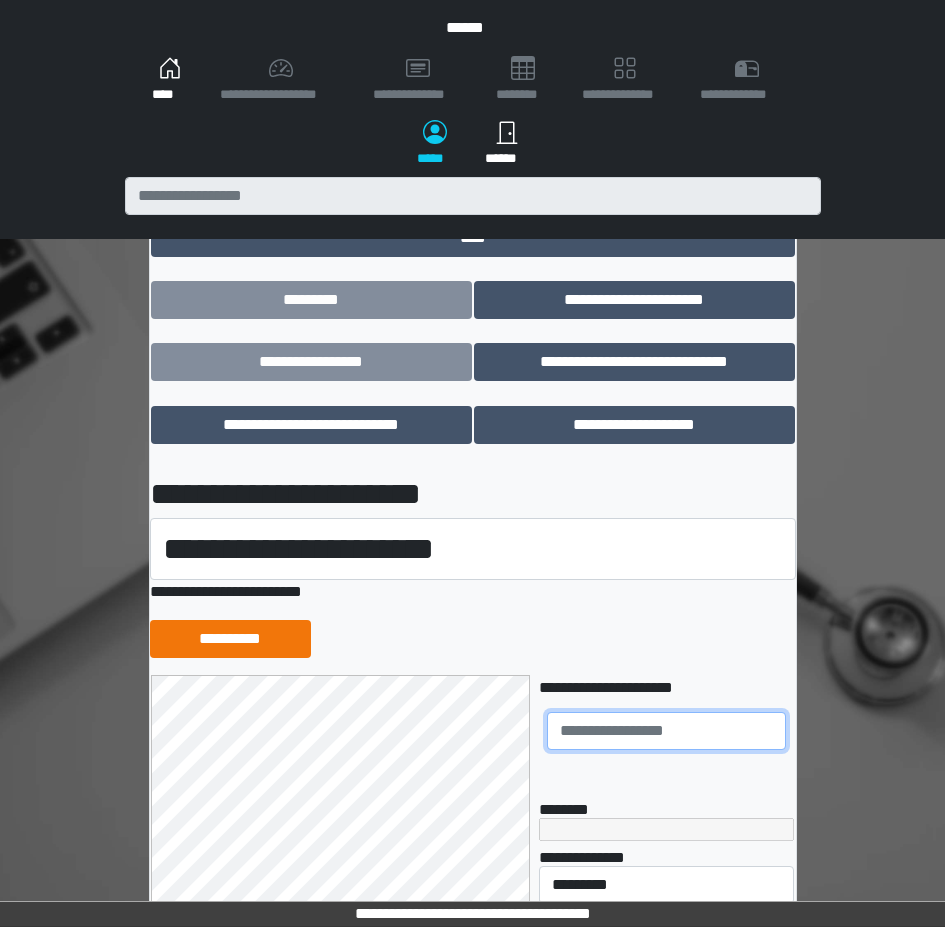 click at bounding box center (666, 731) 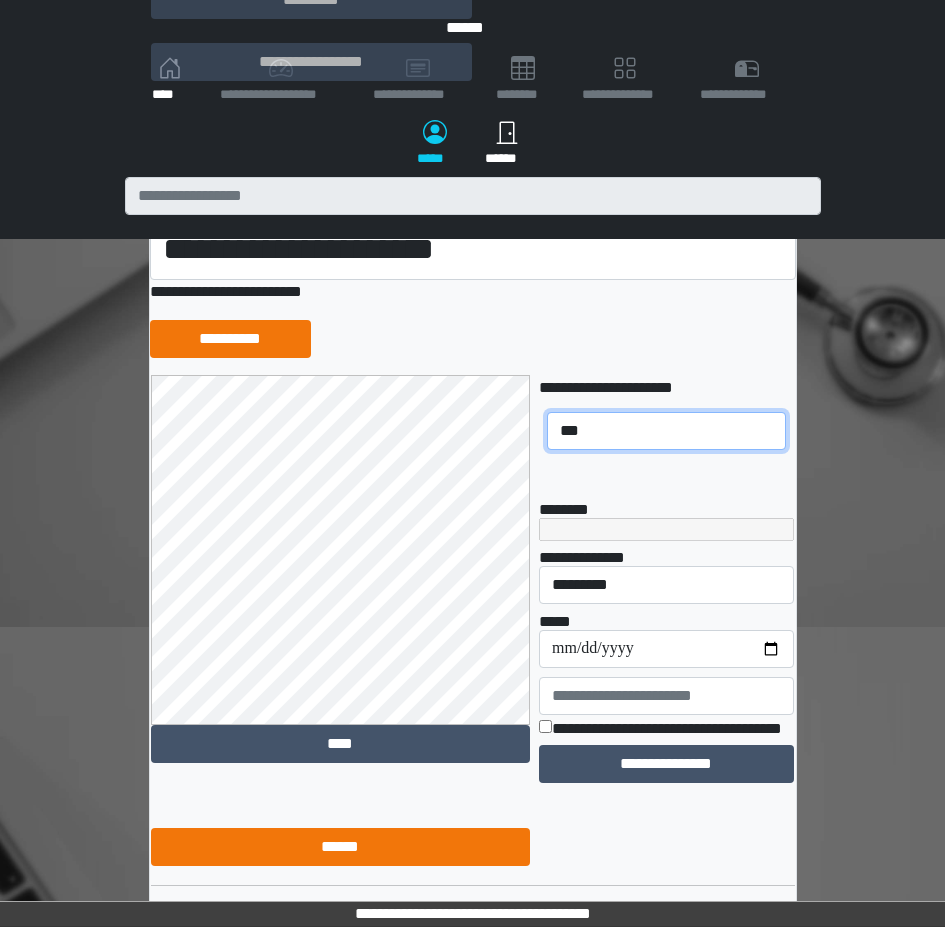 scroll, scrollTop: 268, scrollLeft: 0, axis: vertical 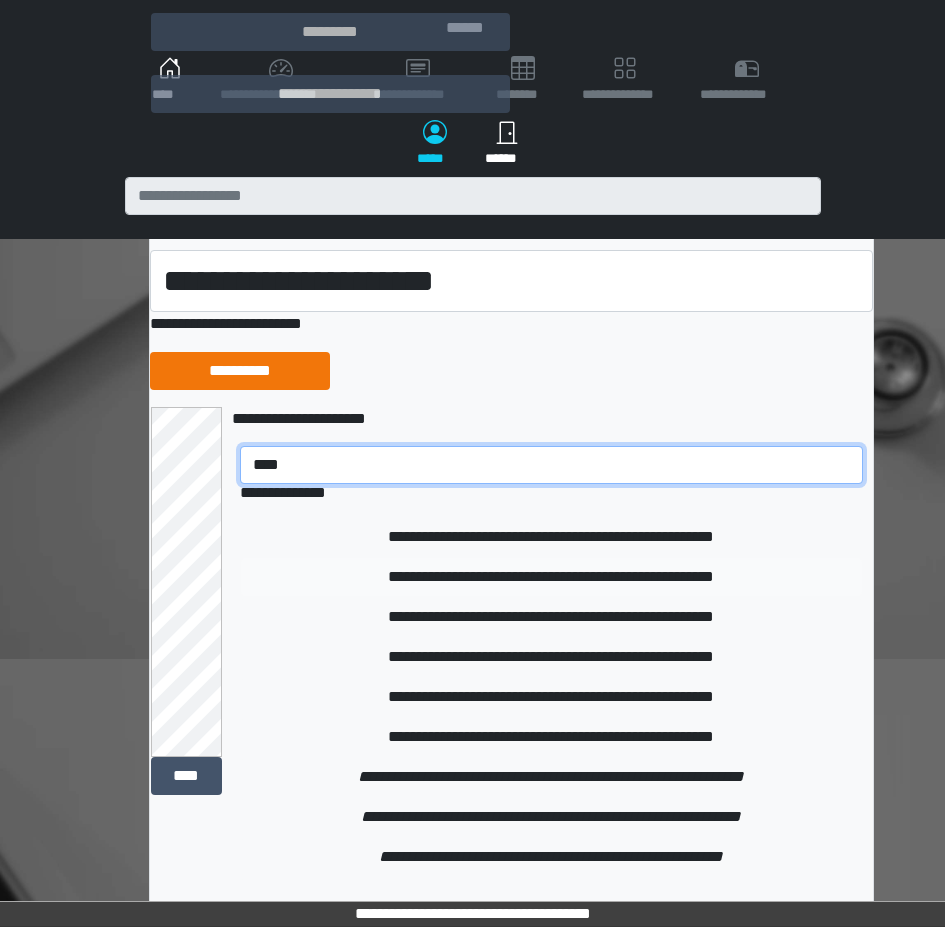 type on "****" 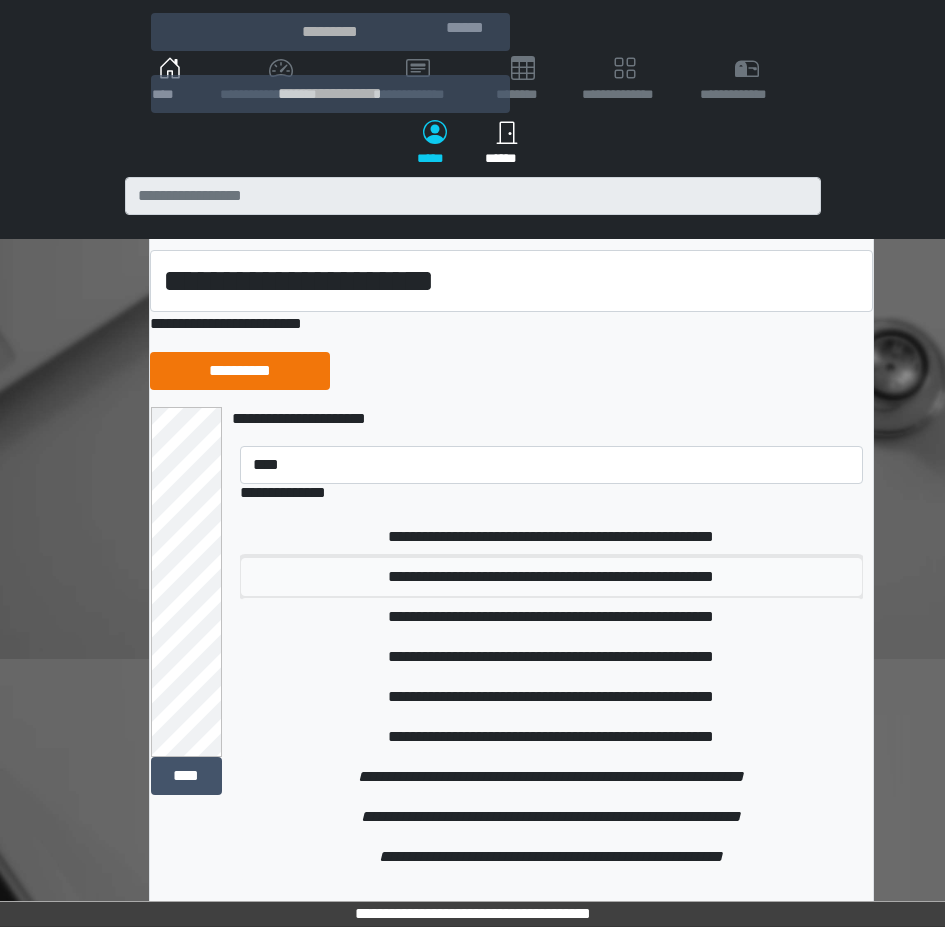 click on "**********" at bounding box center [551, 577] 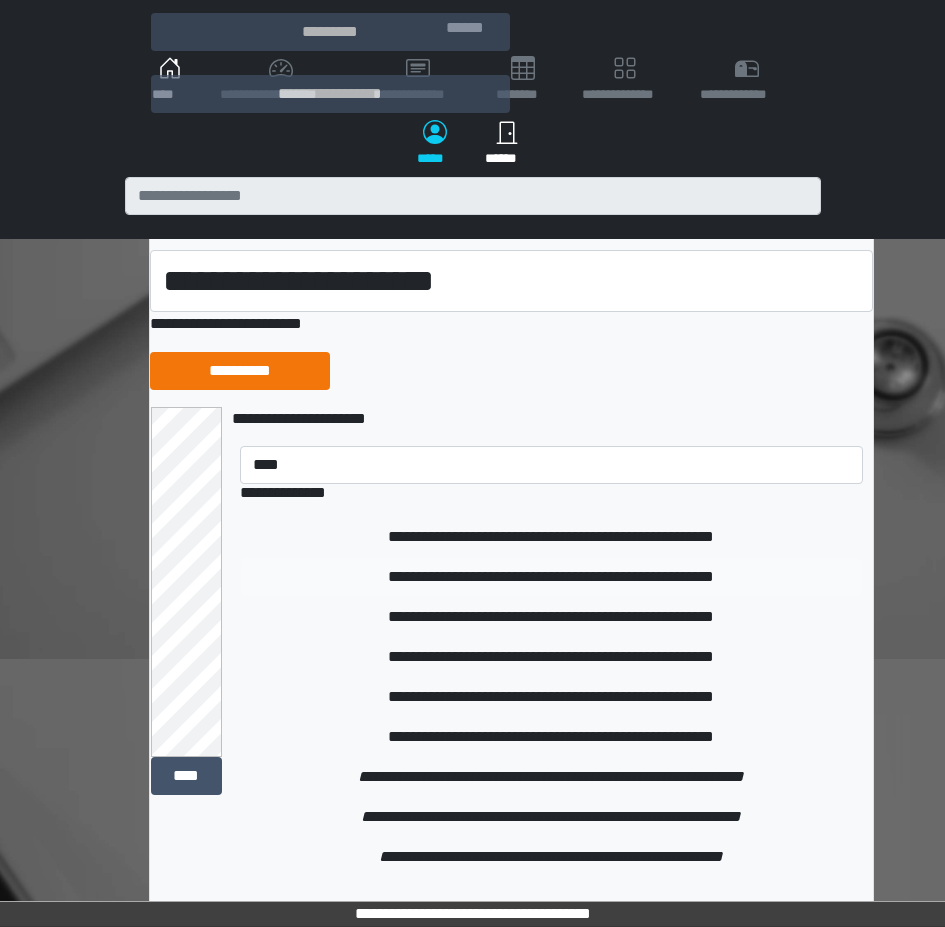 type 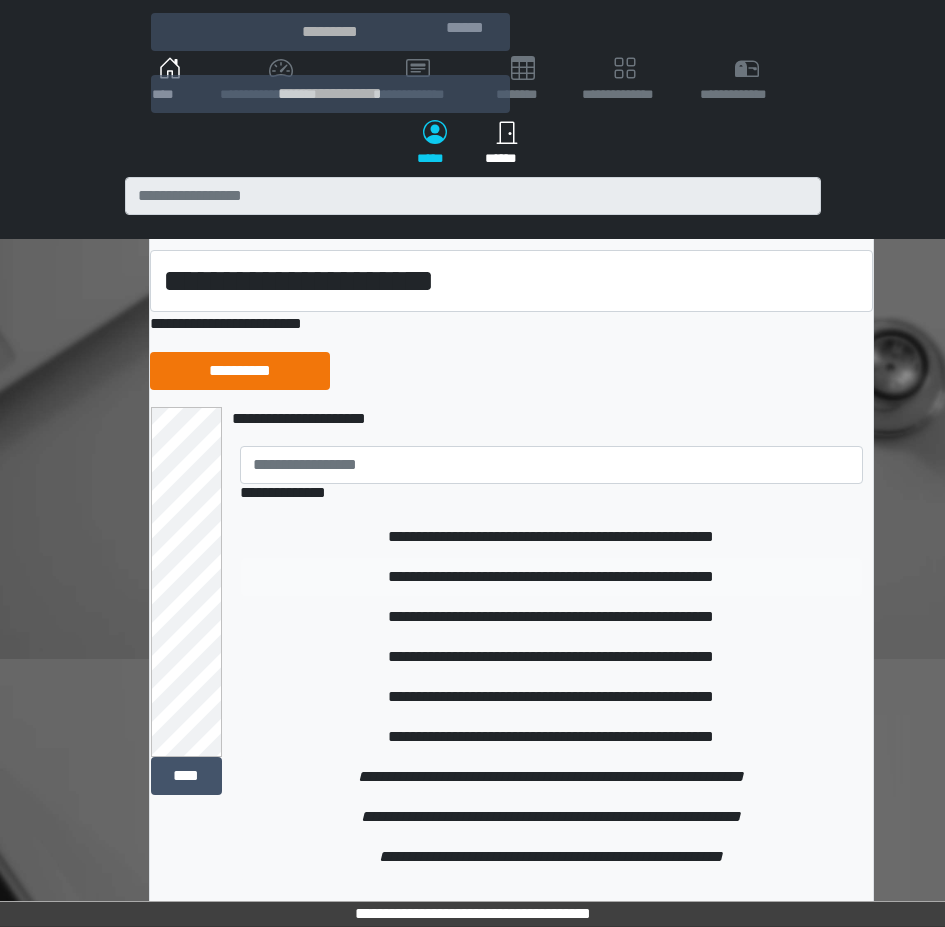 scroll, scrollTop: 300, scrollLeft: 0, axis: vertical 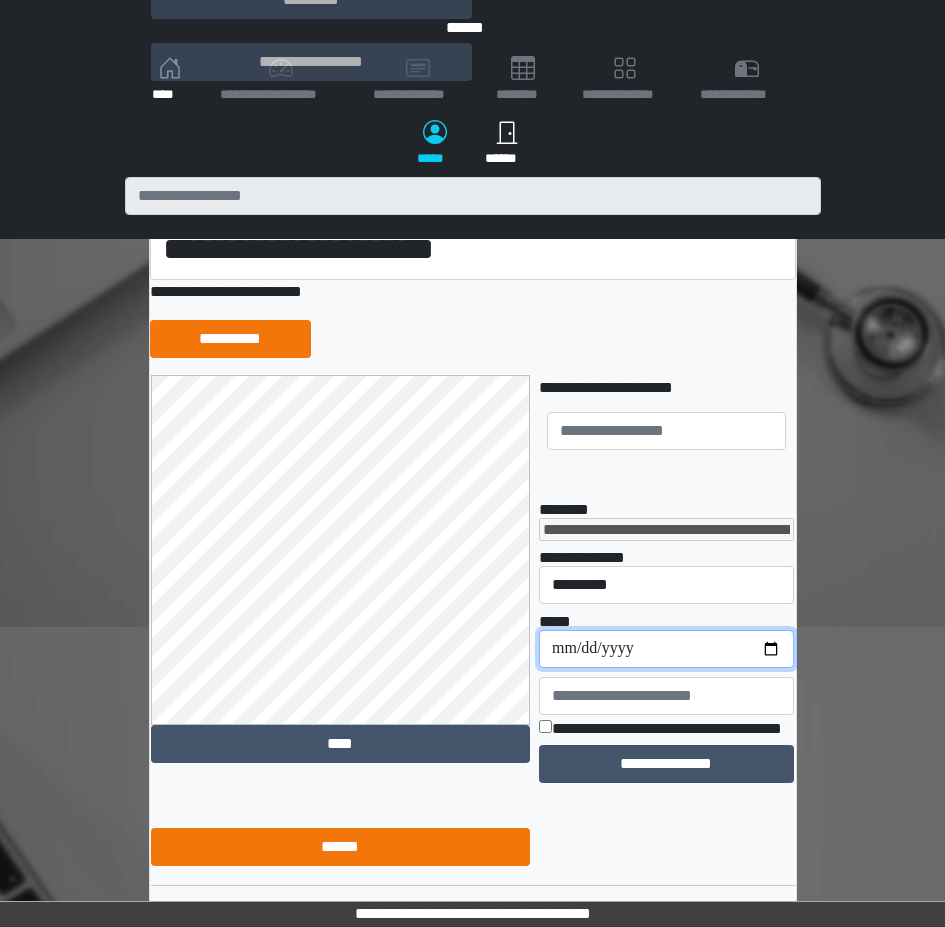 click on "**********" at bounding box center [666, 649] 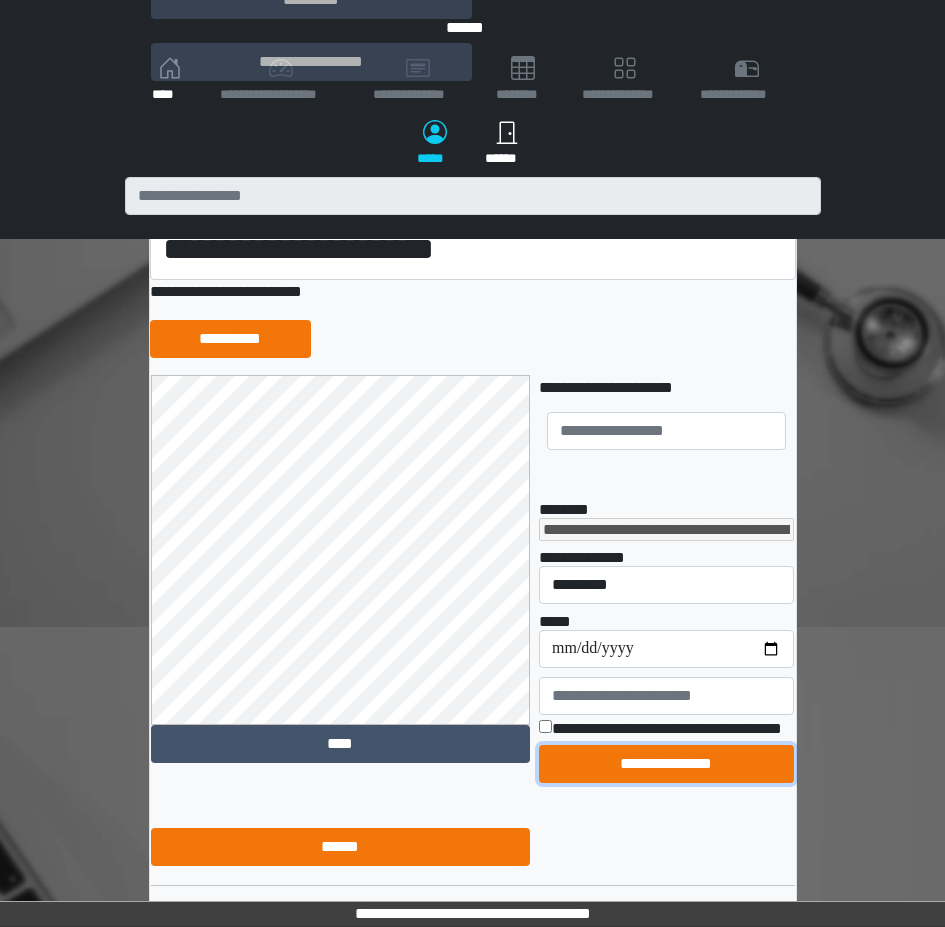 click on "**********" at bounding box center [666, 764] 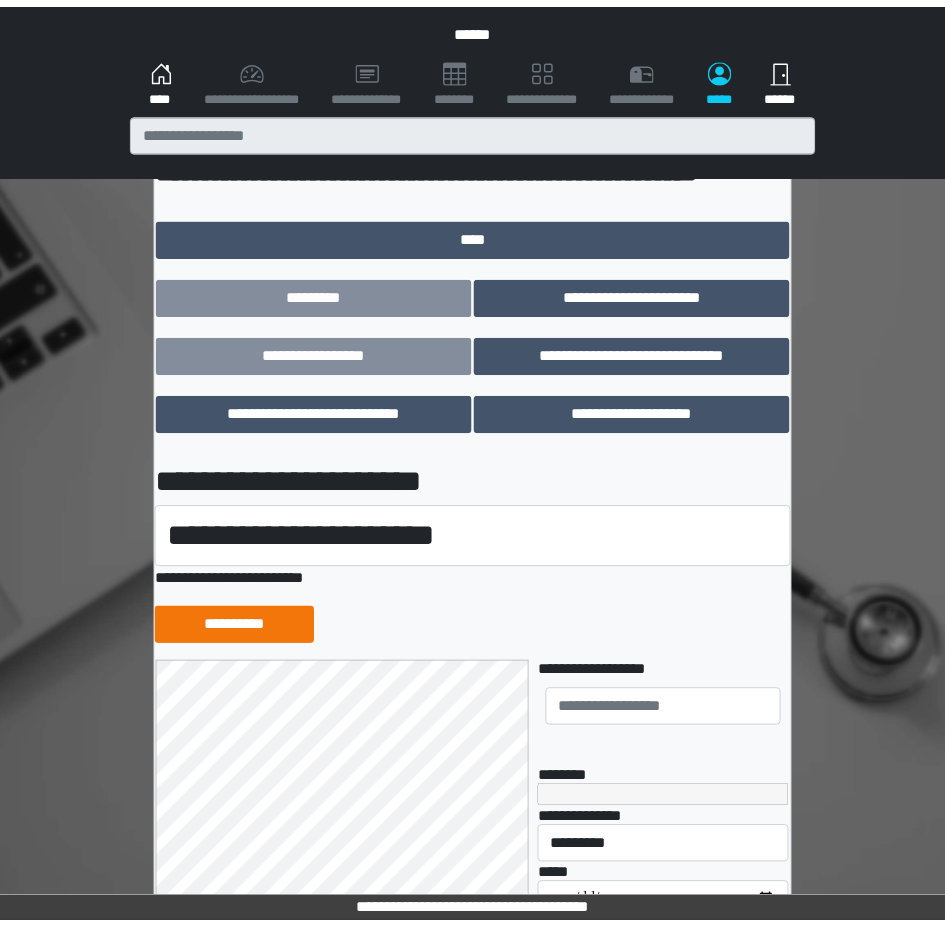 scroll, scrollTop: 0, scrollLeft: 0, axis: both 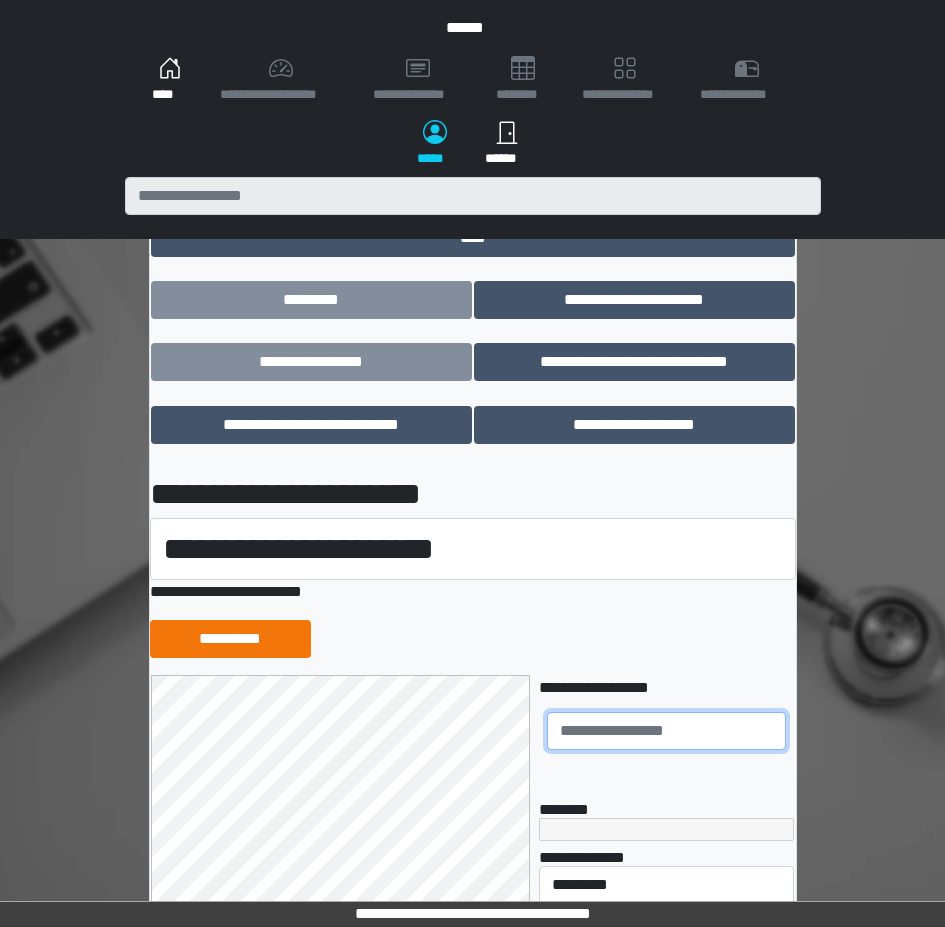click at bounding box center [666, 731] 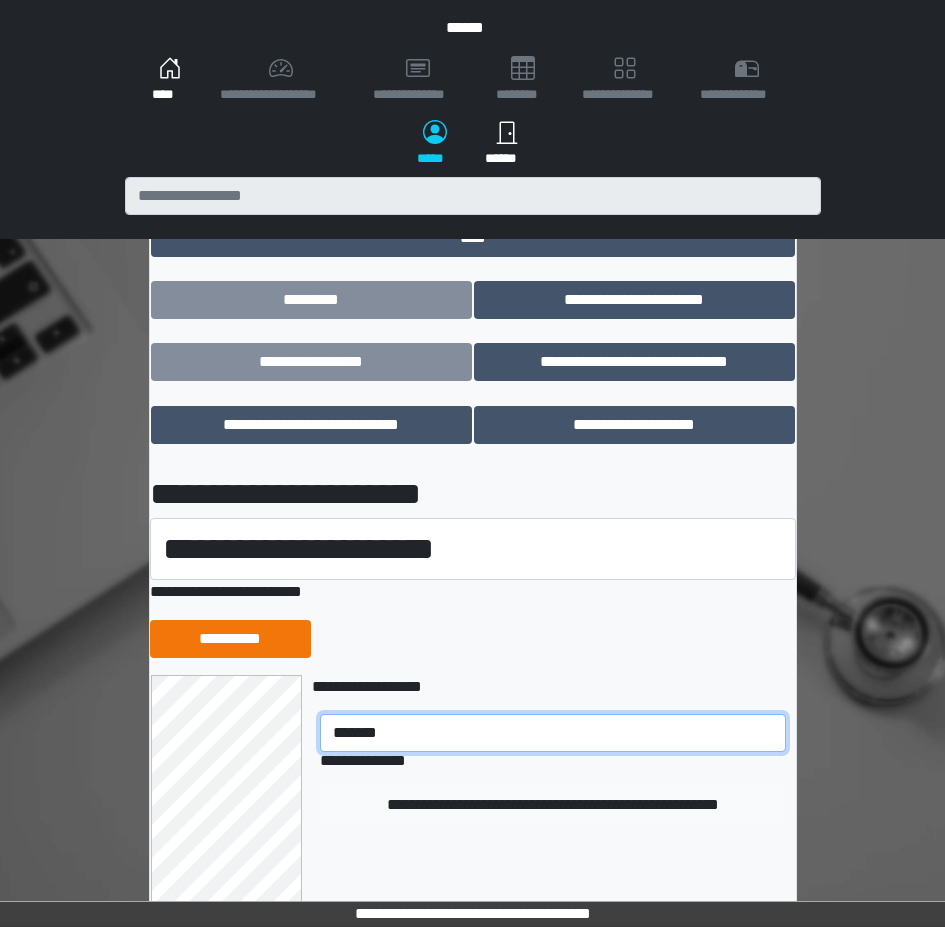 type on "*******" 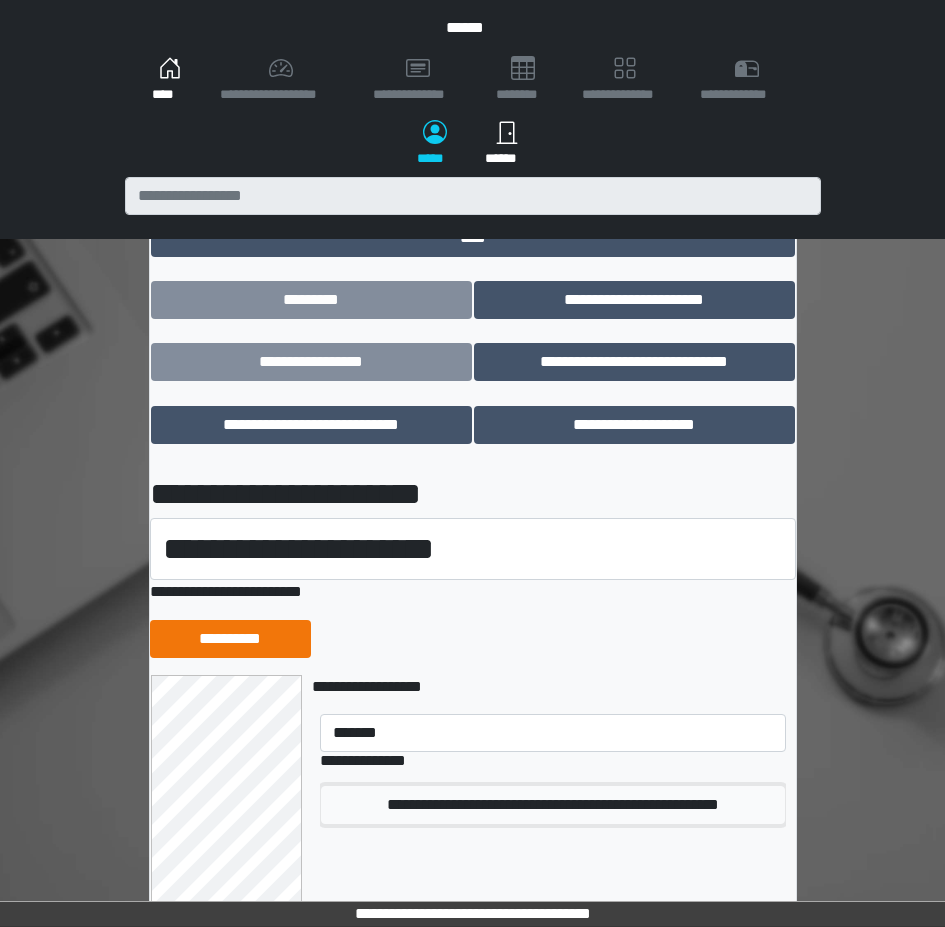 click on "**********" at bounding box center (553, 805) 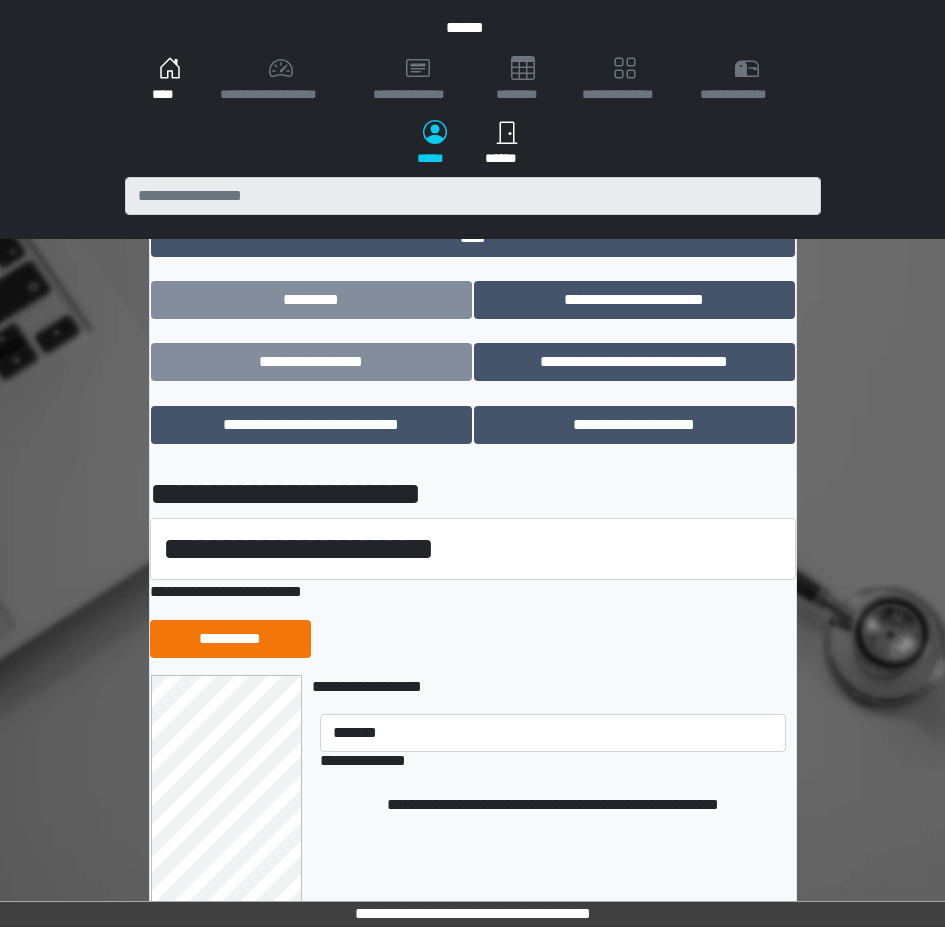 type 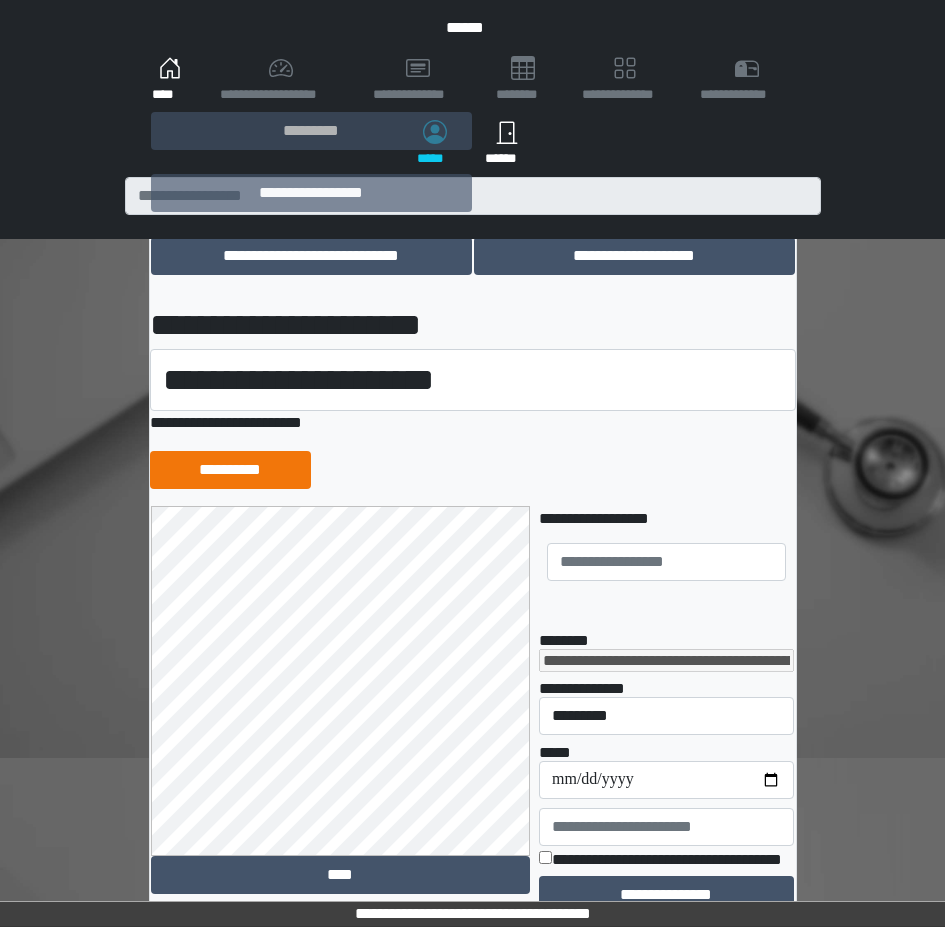 scroll, scrollTop: 239, scrollLeft: 0, axis: vertical 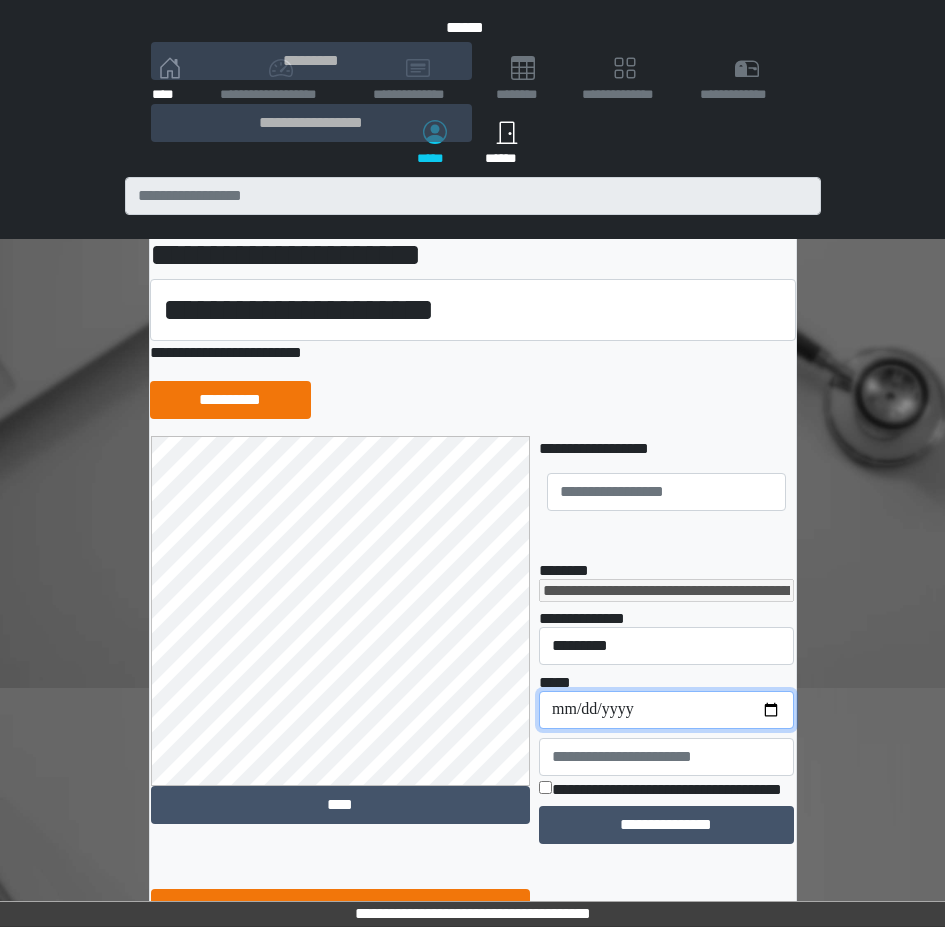 click on "**********" at bounding box center (666, 710) 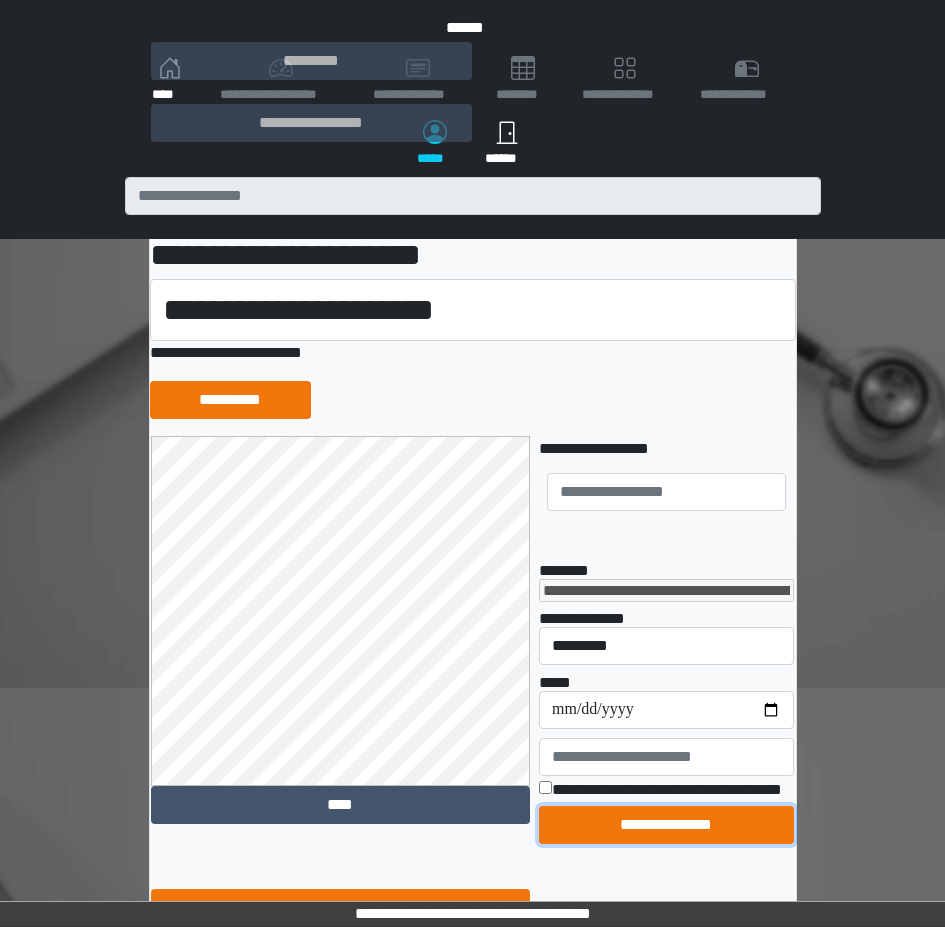 click on "**********" at bounding box center [666, 825] 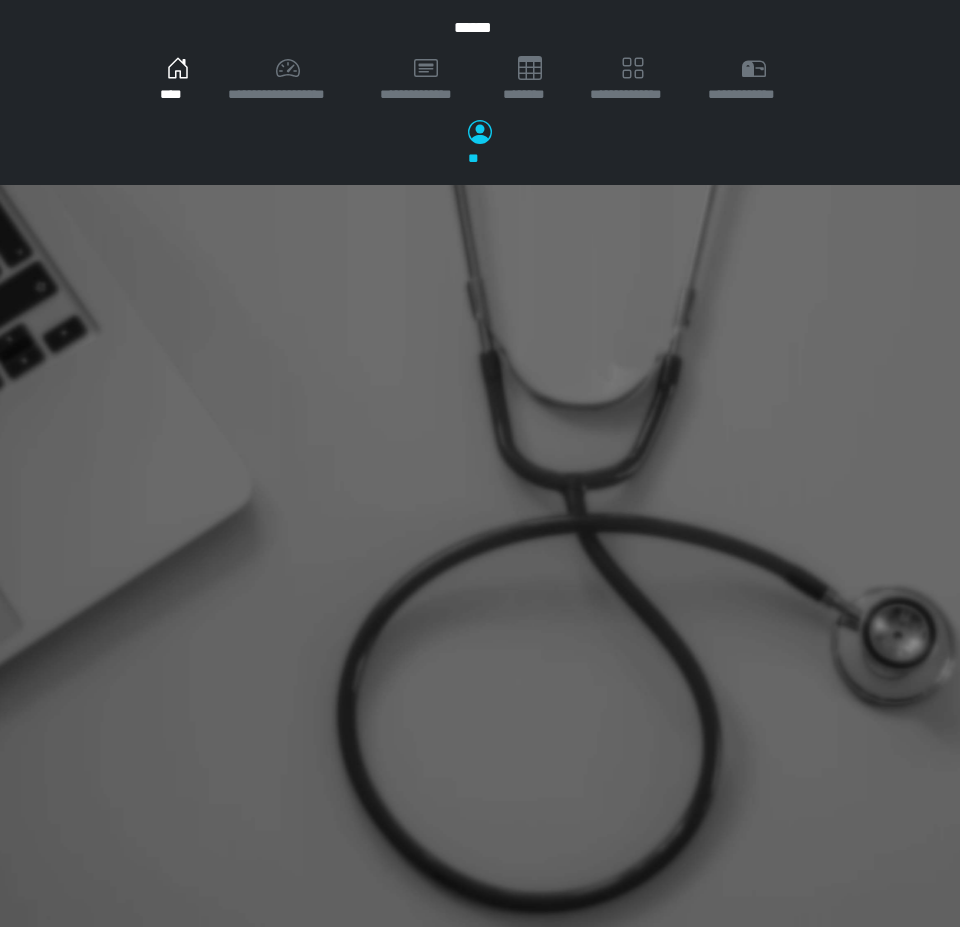 scroll, scrollTop: 0, scrollLeft: 0, axis: both 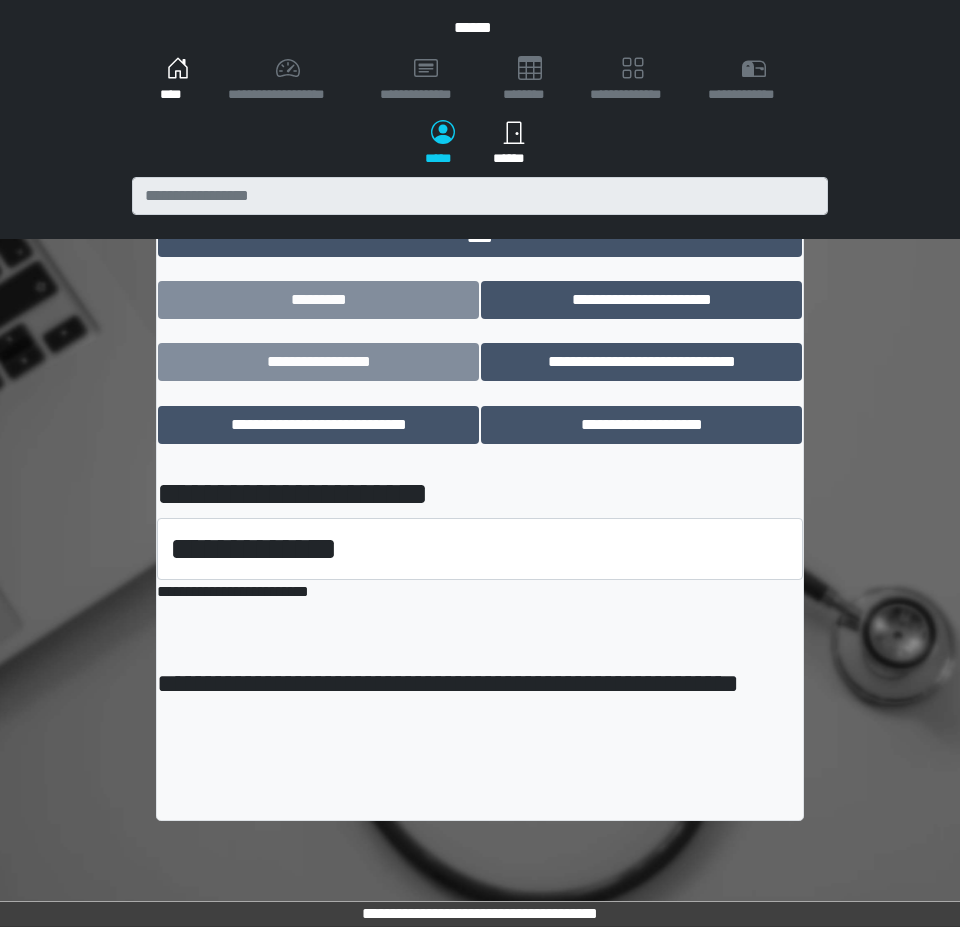 click on "****" at bounding box center [178, 80] 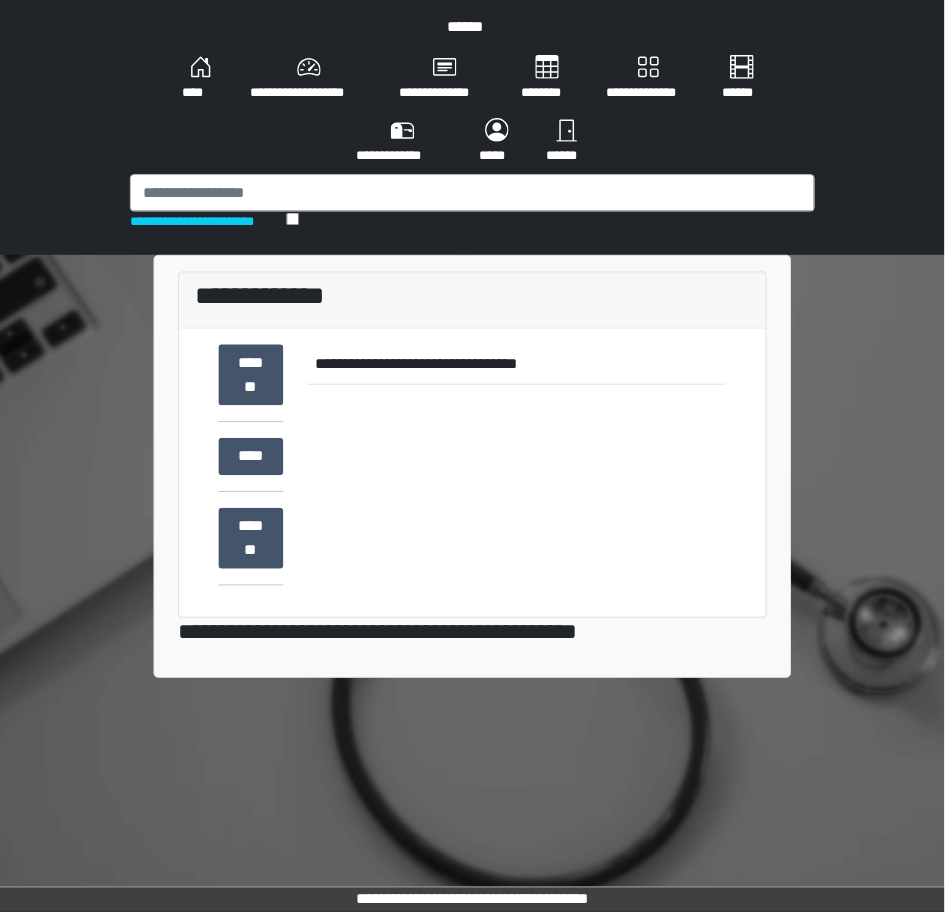 scroll, scrollTop: 0, scrollLeft: 0, axis: both 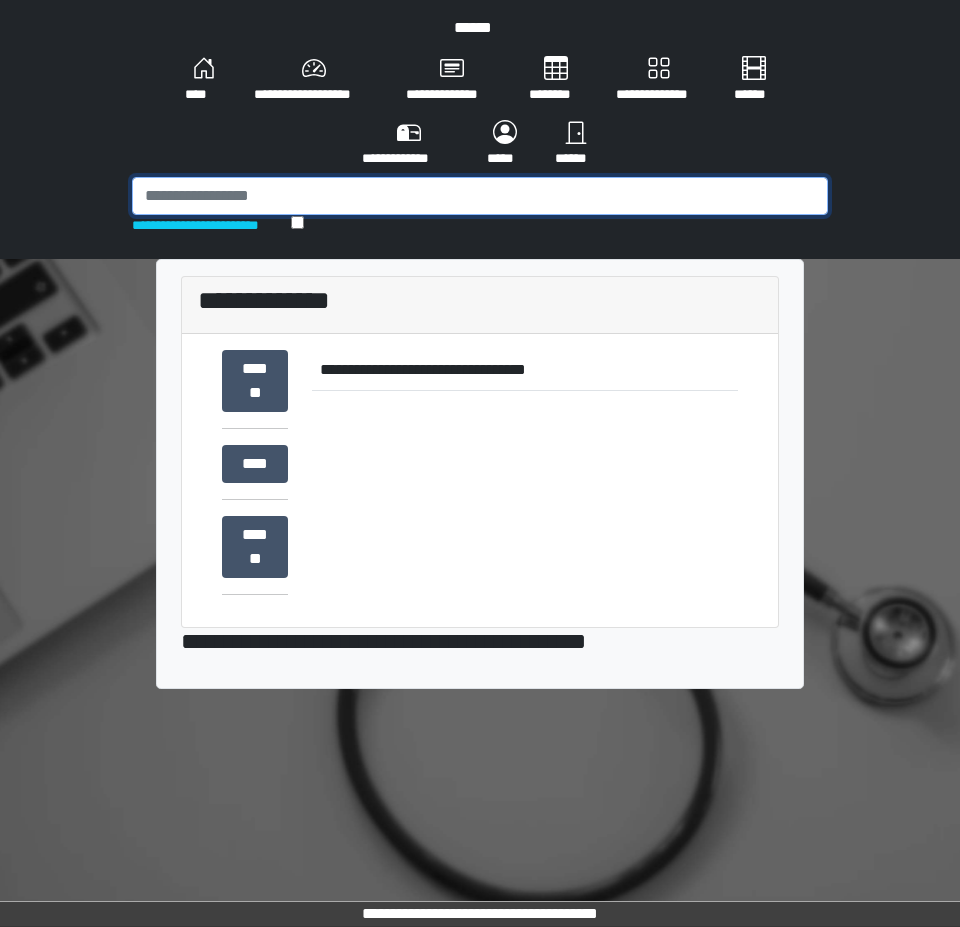 click at bounding box center (480, 196) 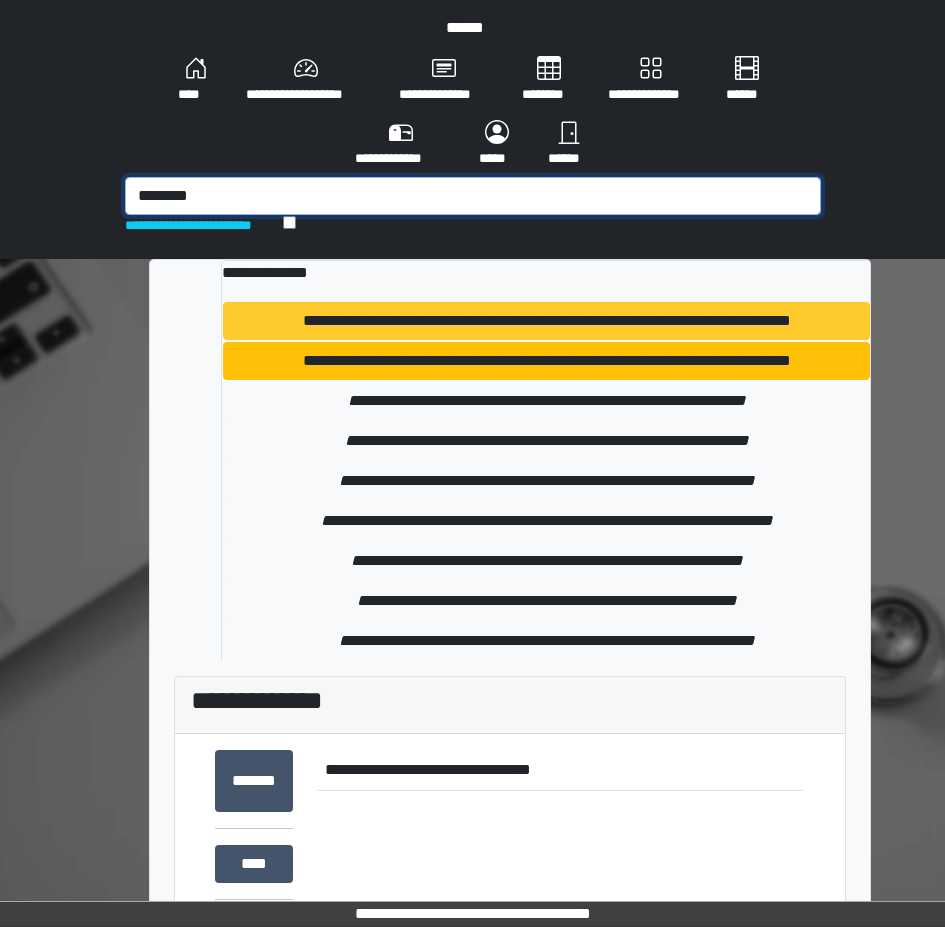 type on "********" 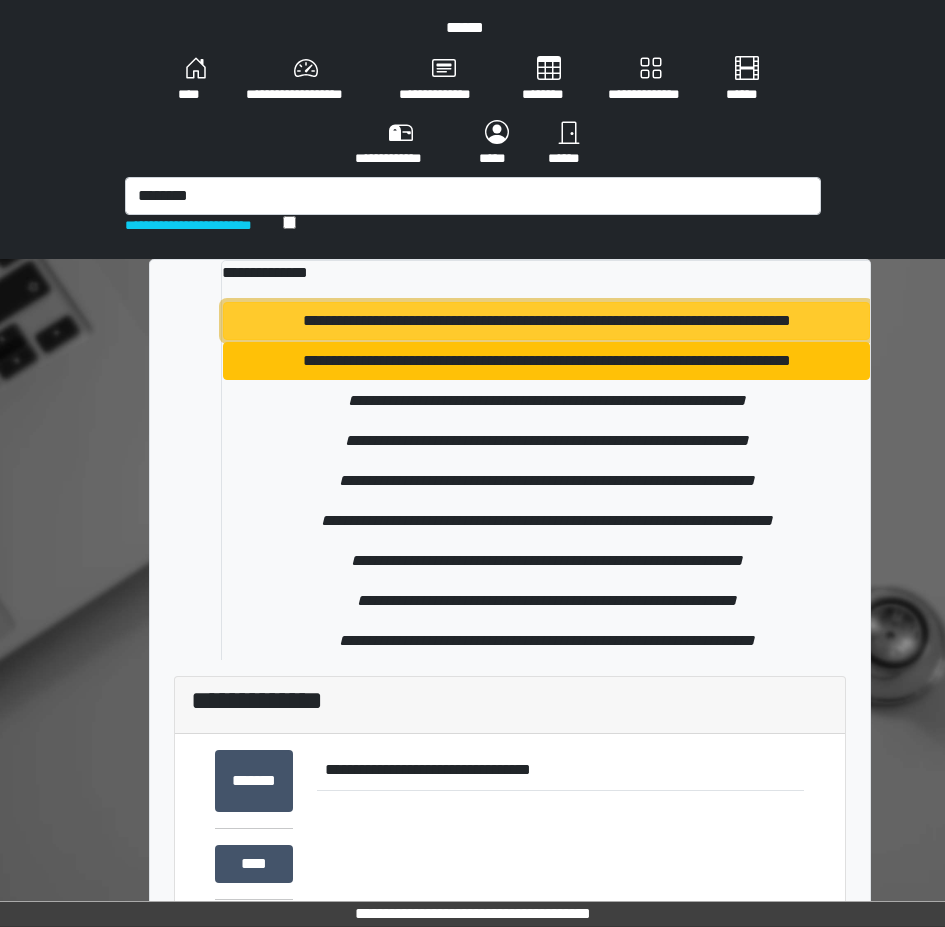 click on "**********" at bounding box center [546, 321] 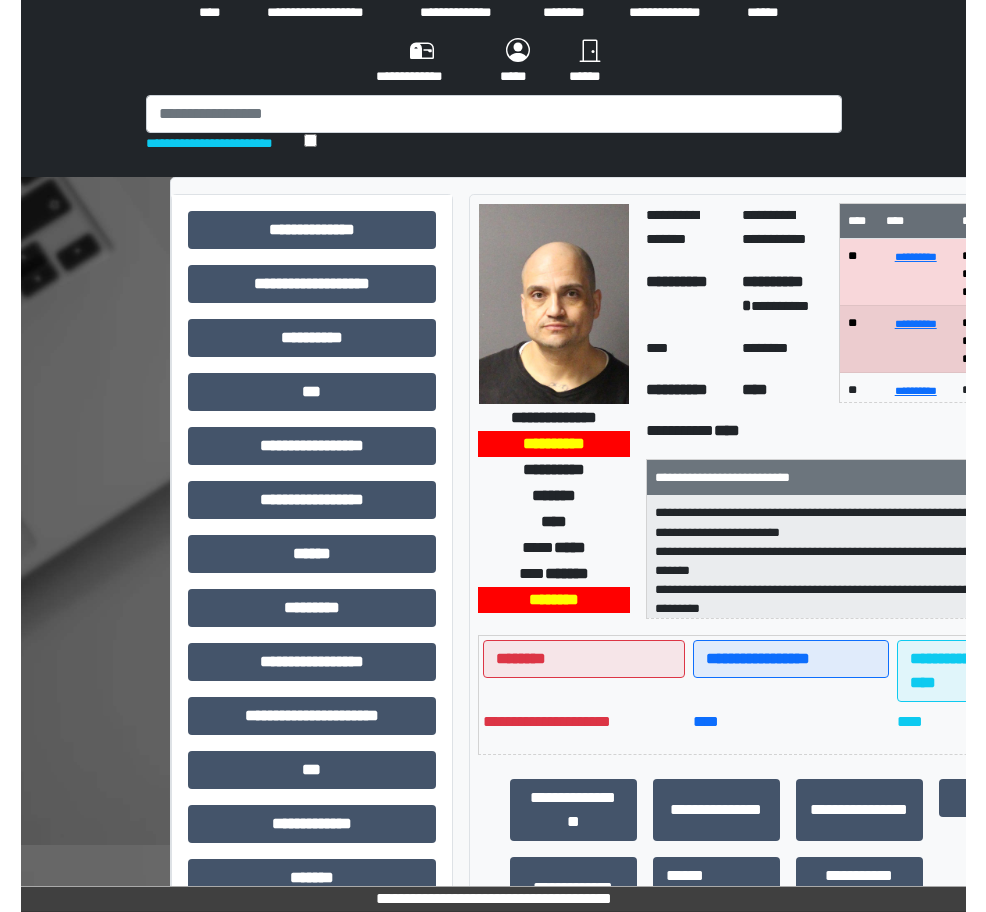 scroll, scrollTop: 83, scrollLeft: 0, axis: vertical 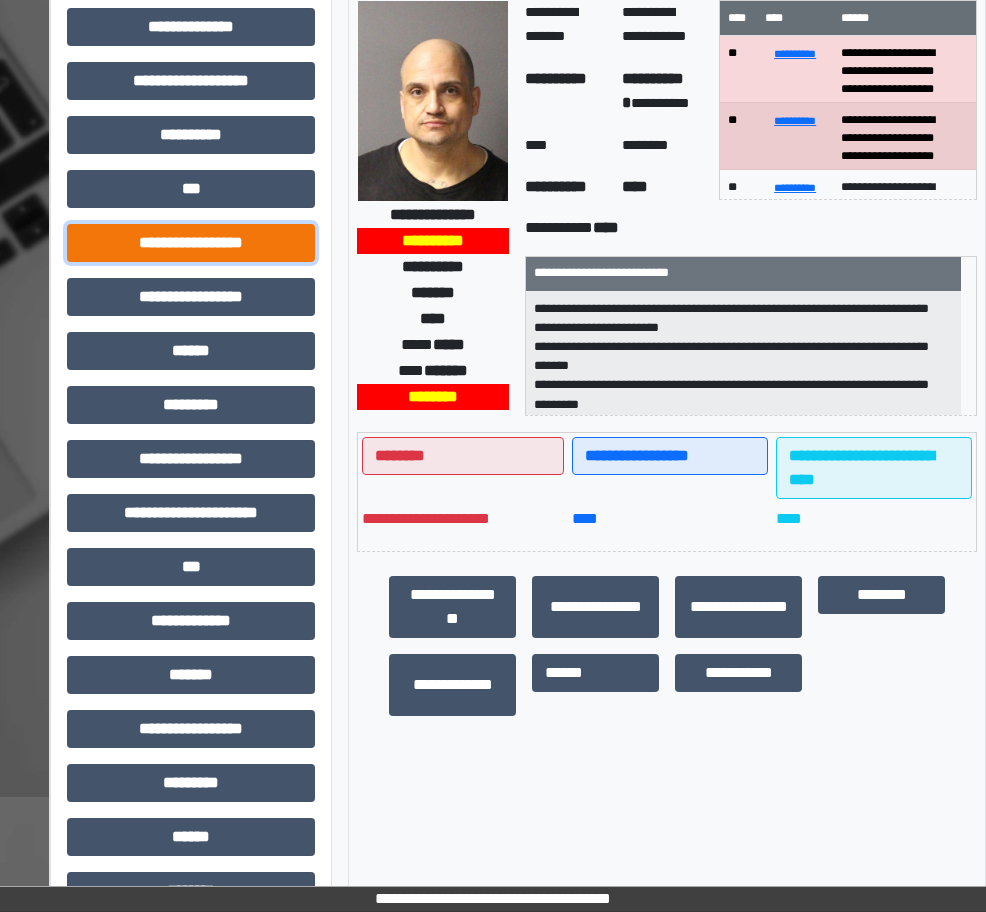 click on "**********" at bounding box center (191, 243) 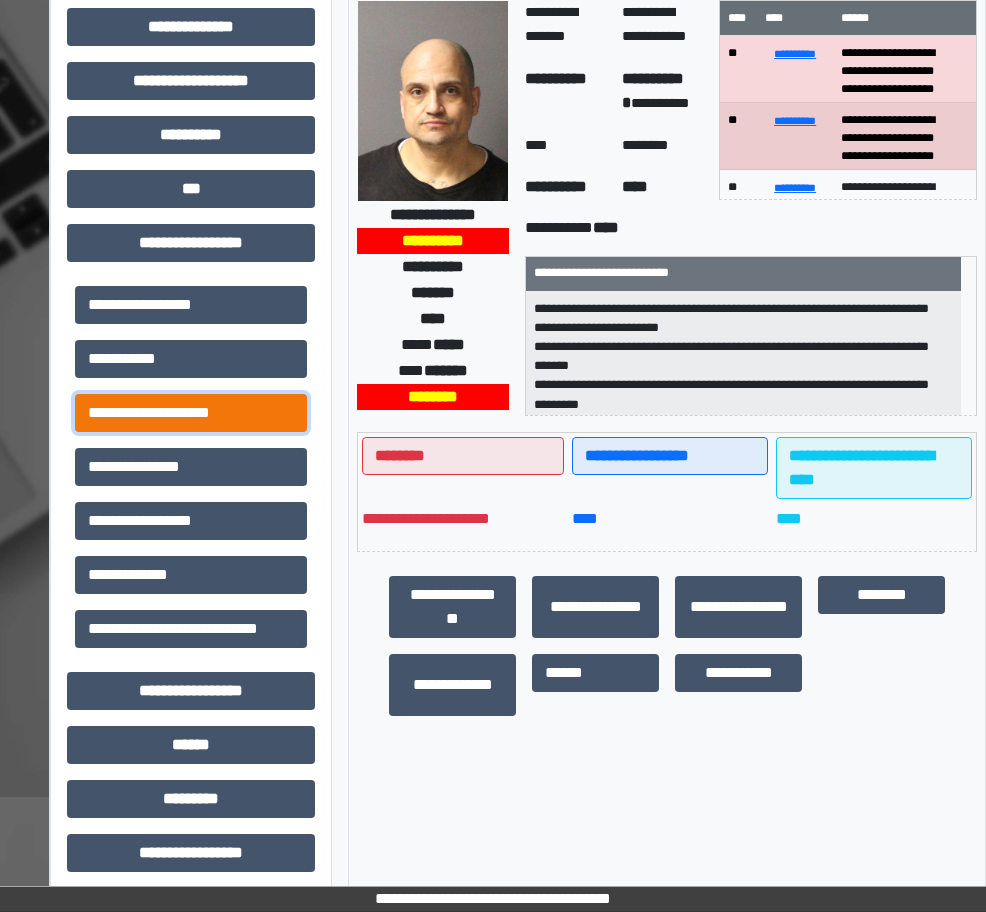 click on "**********" at bounding box center (191, 413) 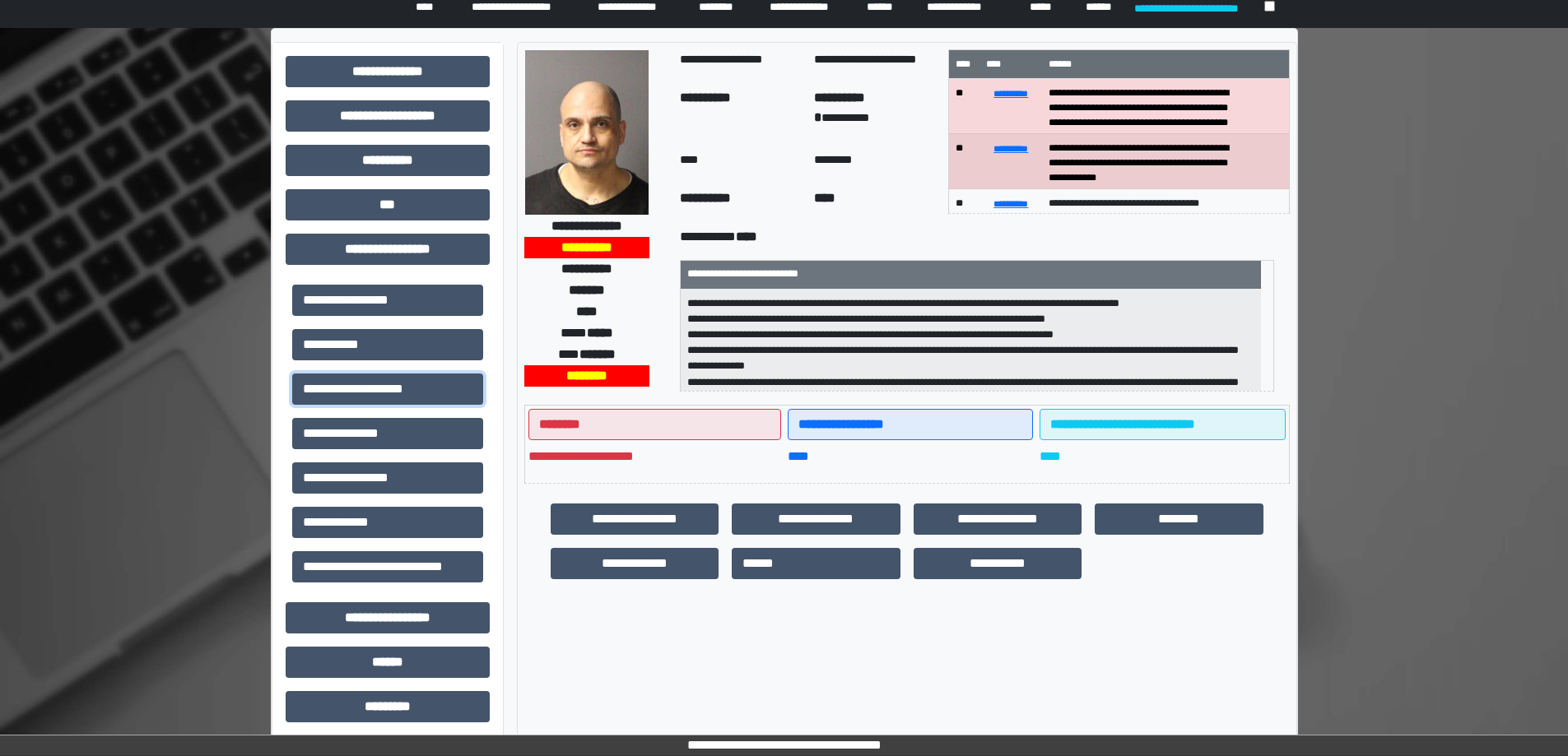 scroll, scrollTop: 0, scrollLeft: 0, axis: both 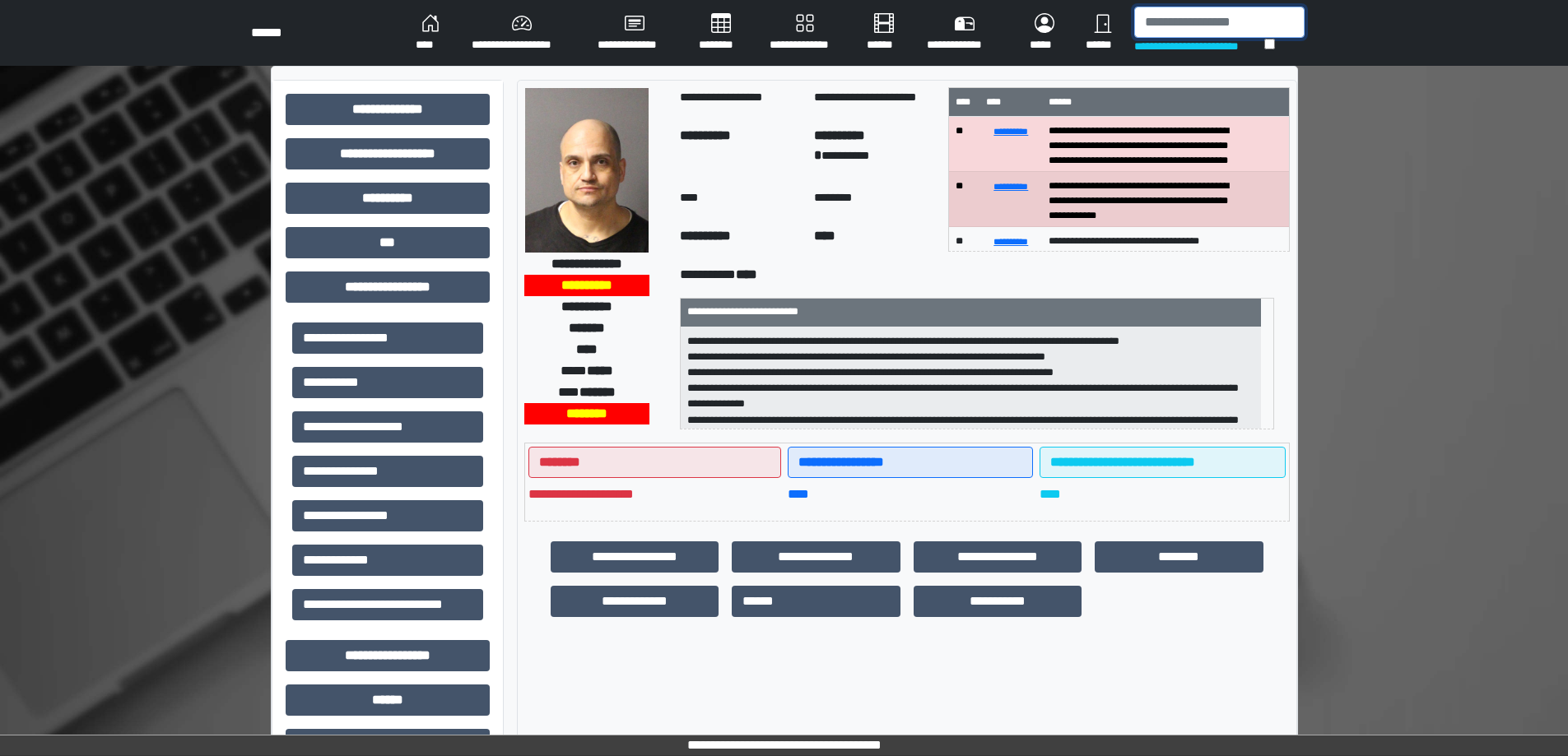 click at bounding box center (1219, 22) 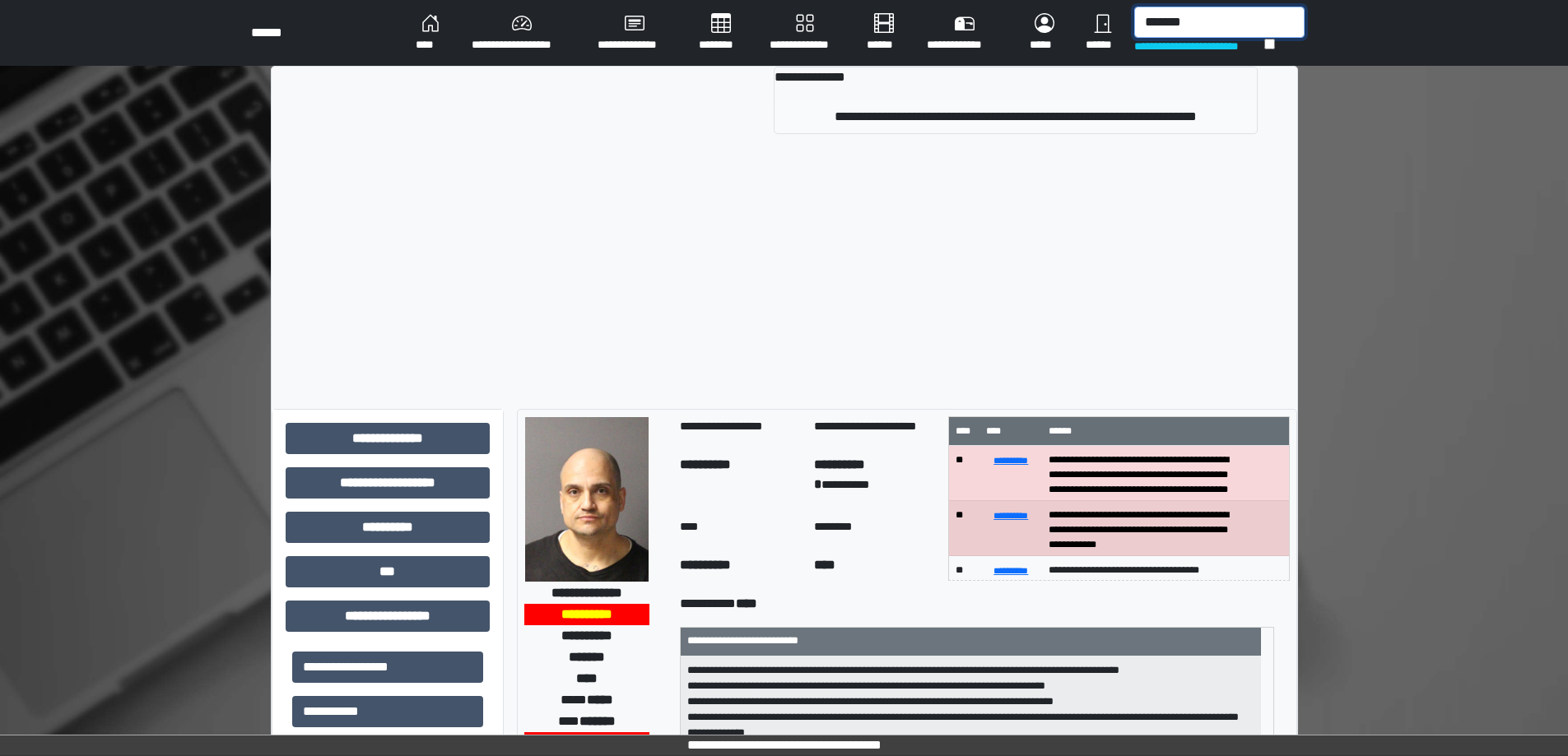type on "*******" 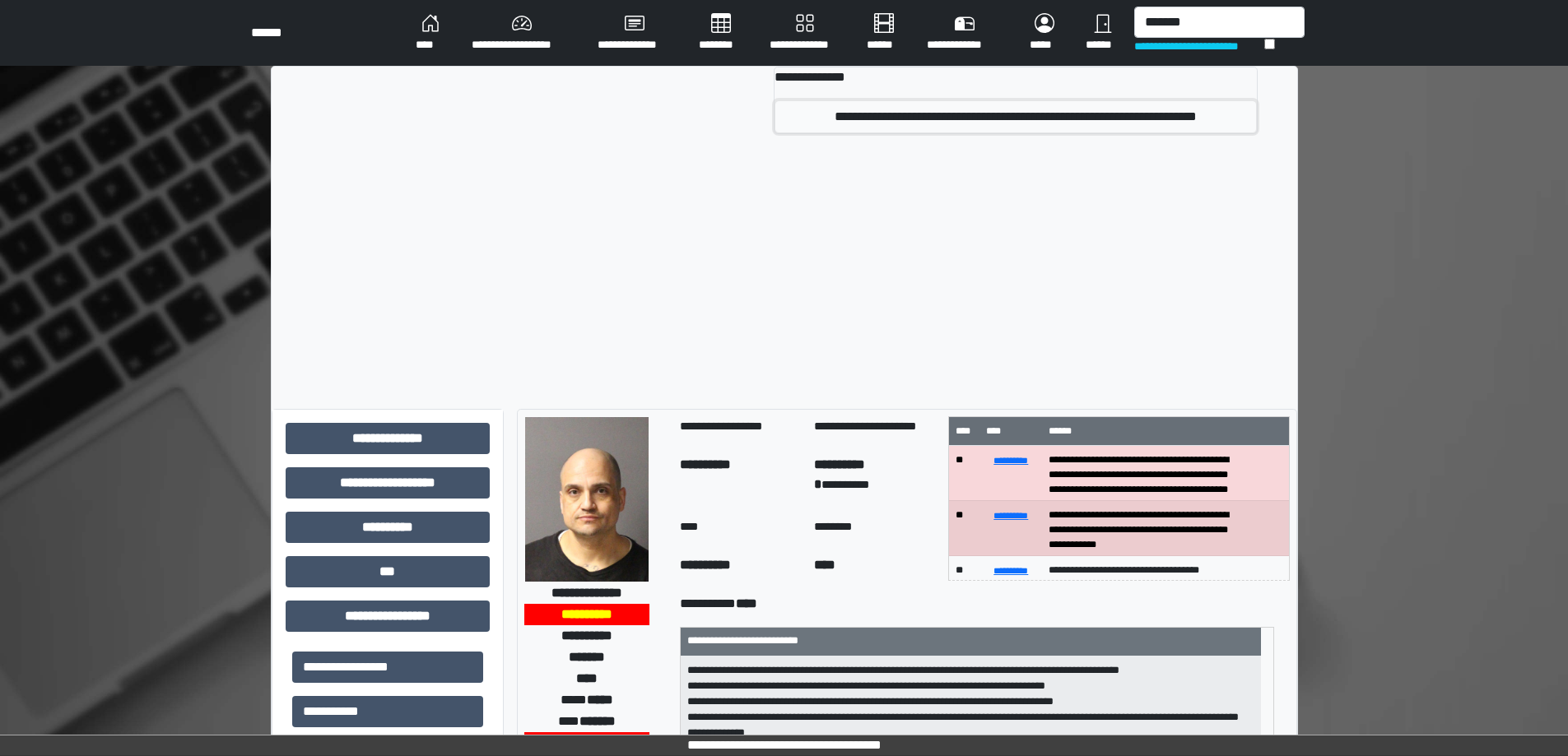 click on "**********" at bounding box center (1016, 117) 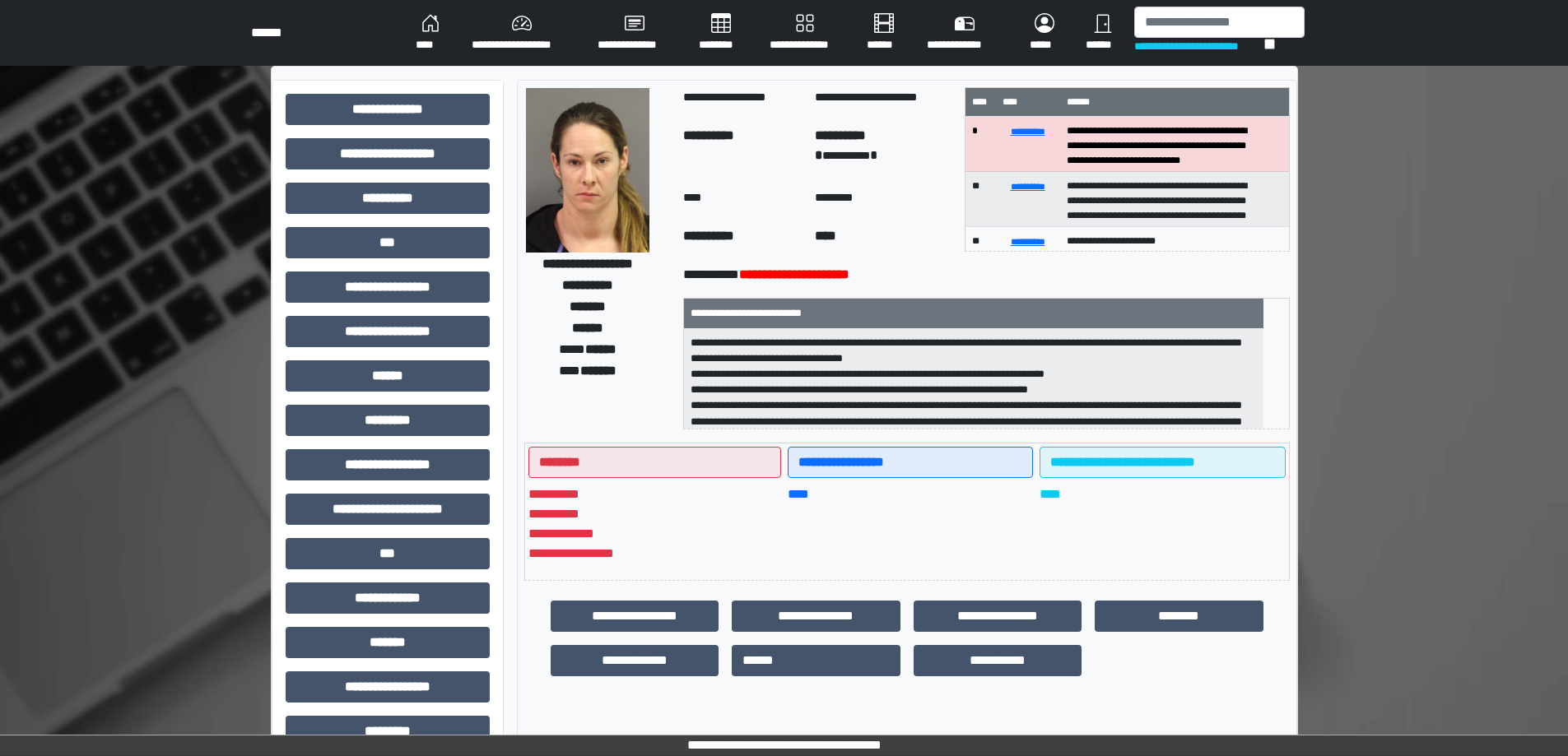 click at bounding box center (588, 170) 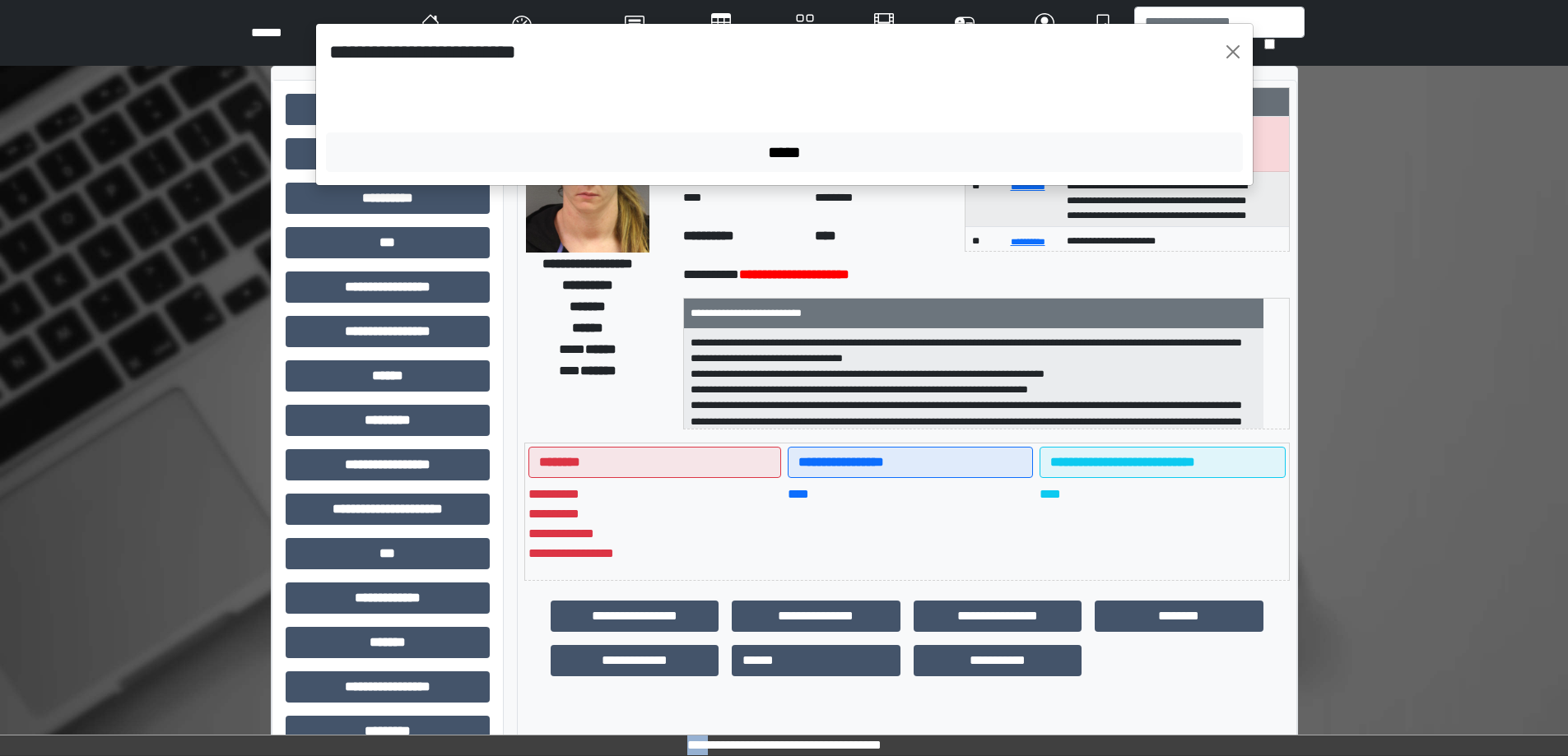 click on "**********" at bounding box center (784, 378) 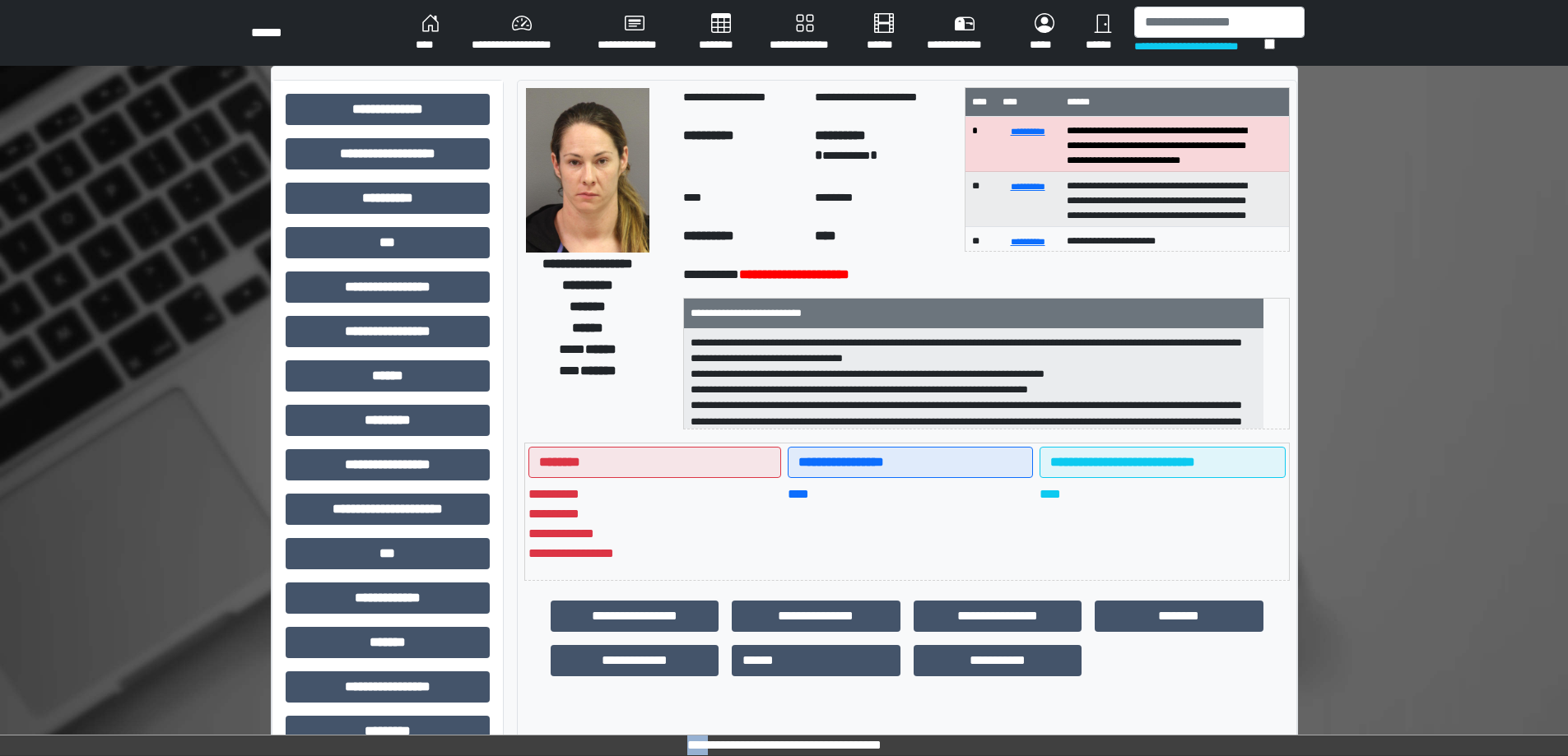click at bounding box center [588, 170] 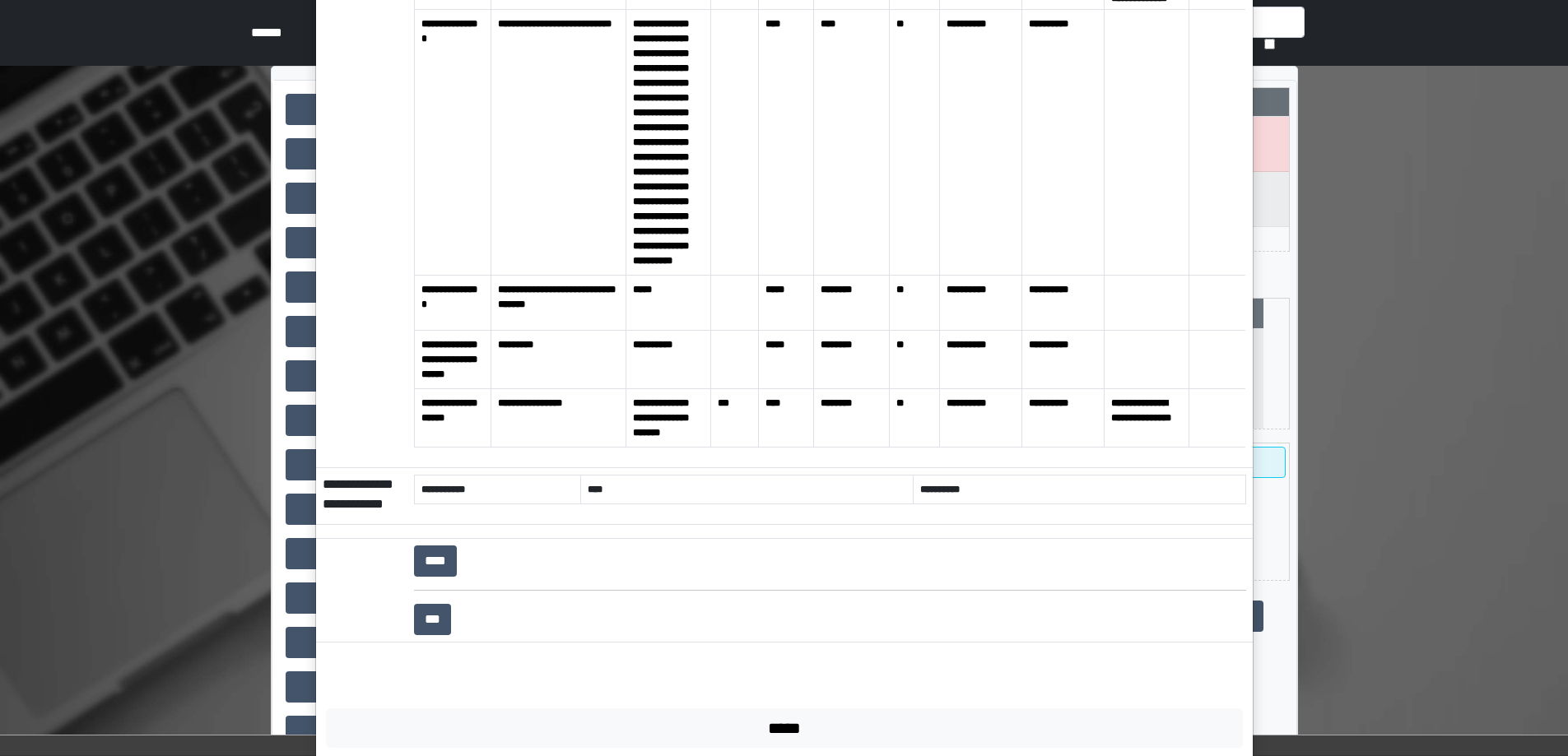 scroll, scrollTop: 484, scrollLeft: 0, axis: vertical 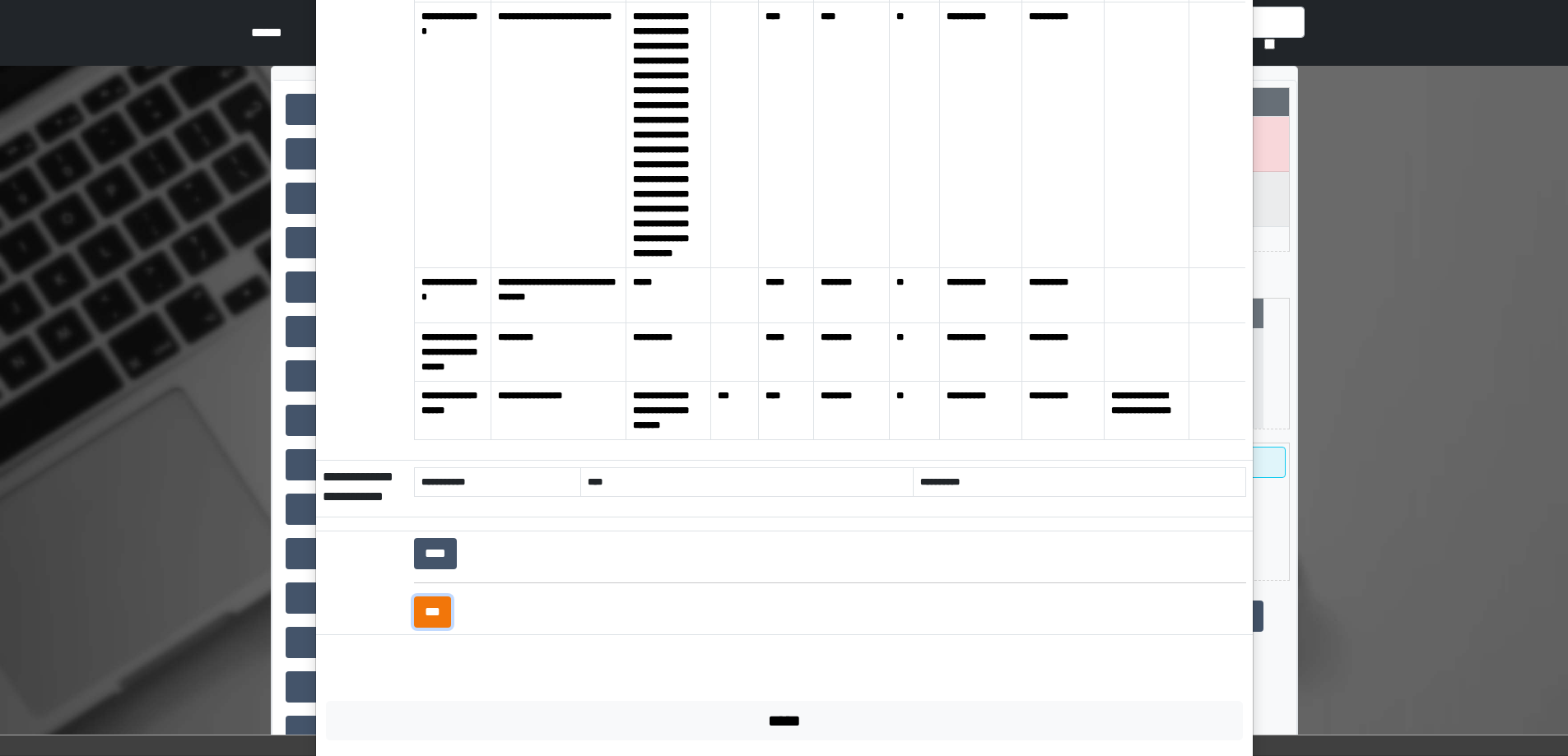click on "***" at bounding box center (432, 612) 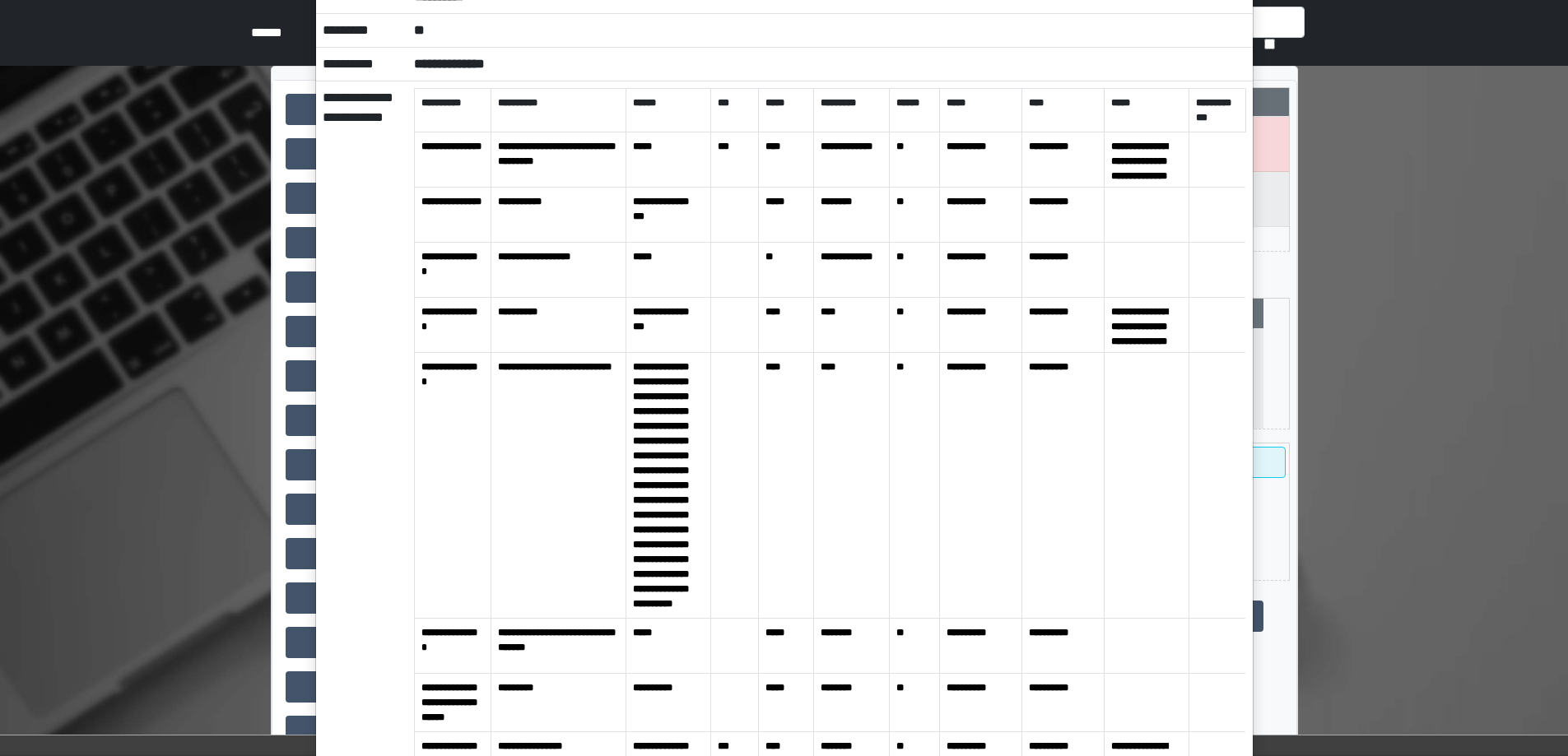 scroll, scrollTop: 0, scrollLeft: 0, axis: both 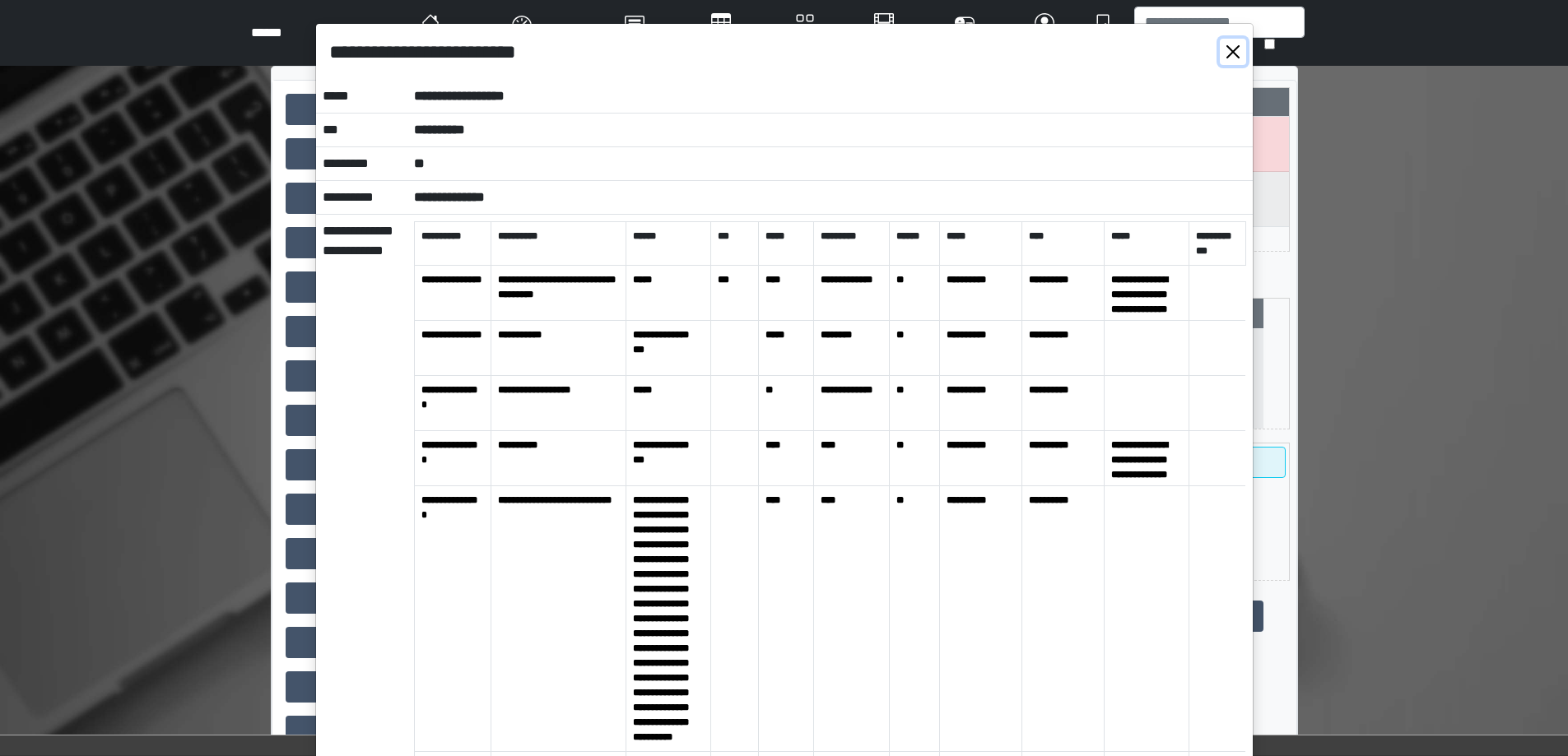 click at bounding box center [1233, 52] 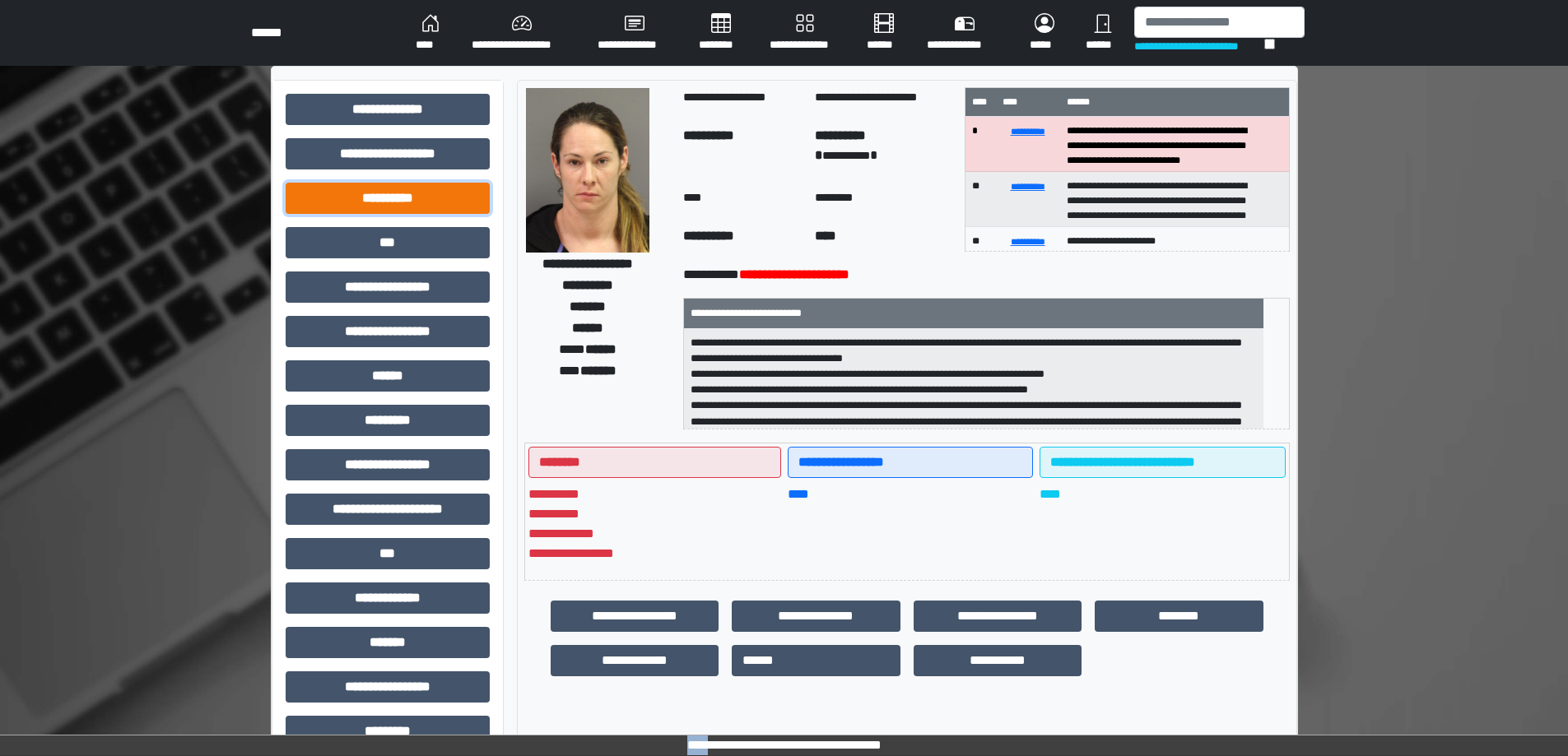 drag, startPoint x: 410, startPoint y: 194, endPoint x: 410, endPoint y: 203, distance: 9 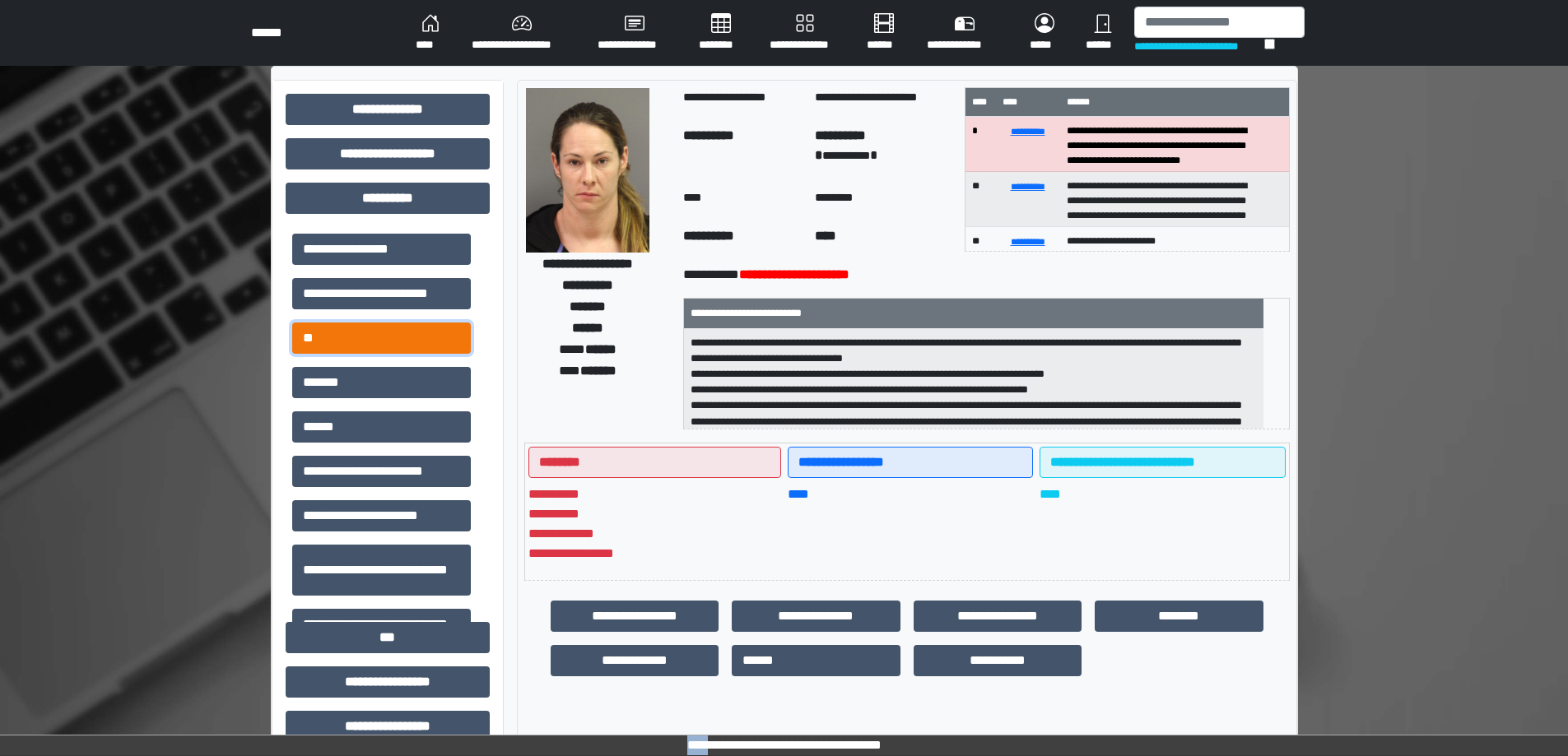 click on "**" at bounding box center (381, 338) 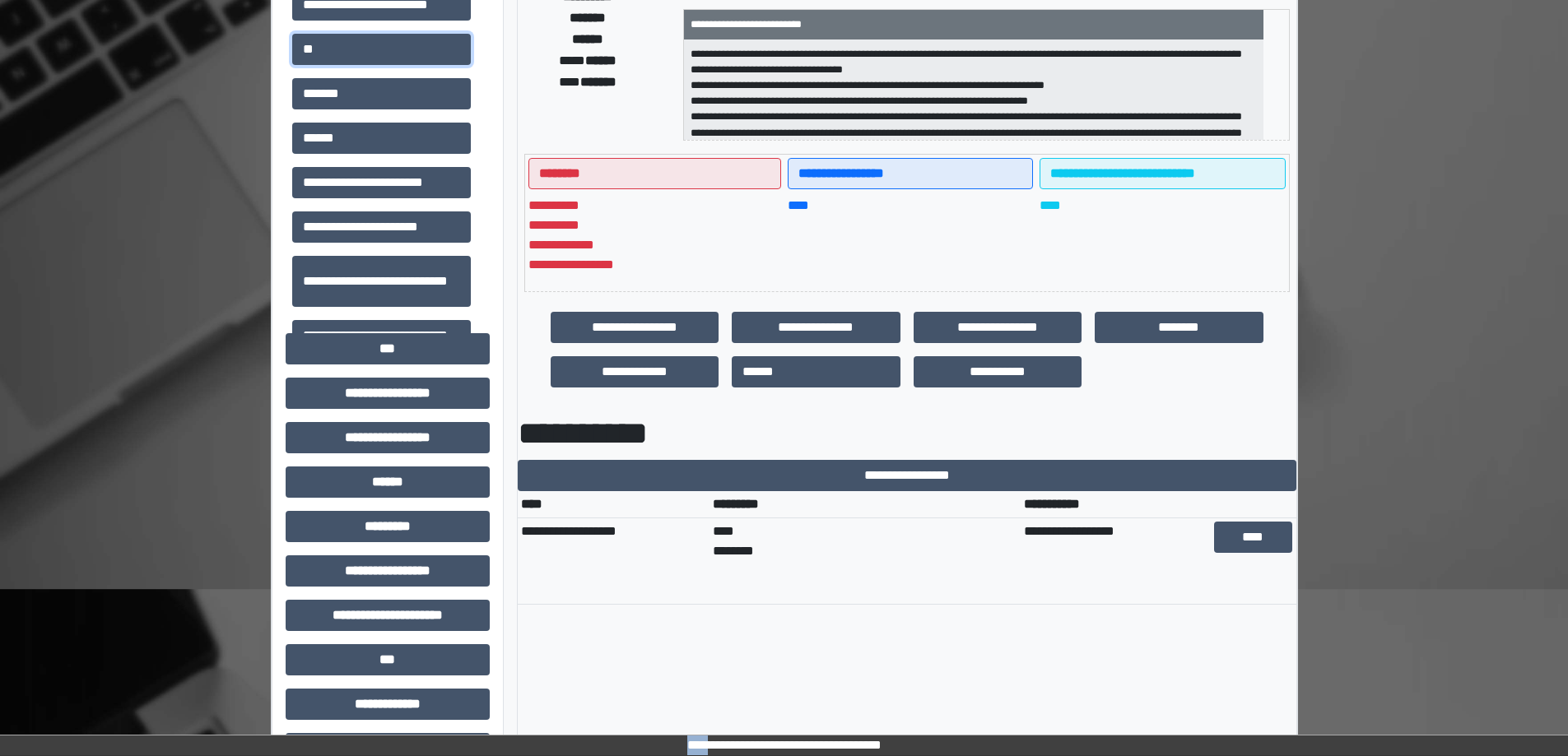scroll, scrollTop: 328, scrollLeft: 0, axis: vertical 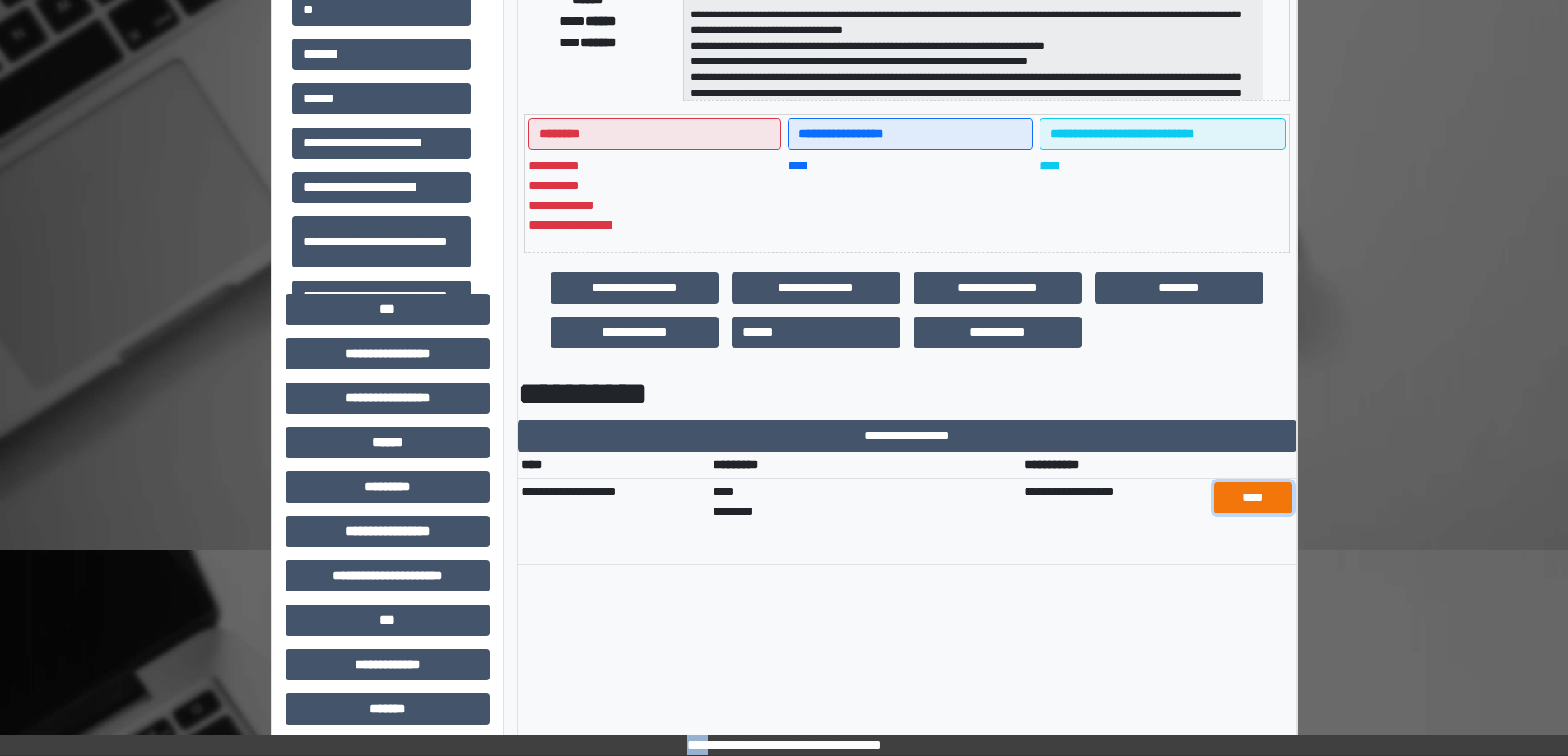 click on "****" at bounding box center (1253, 498) 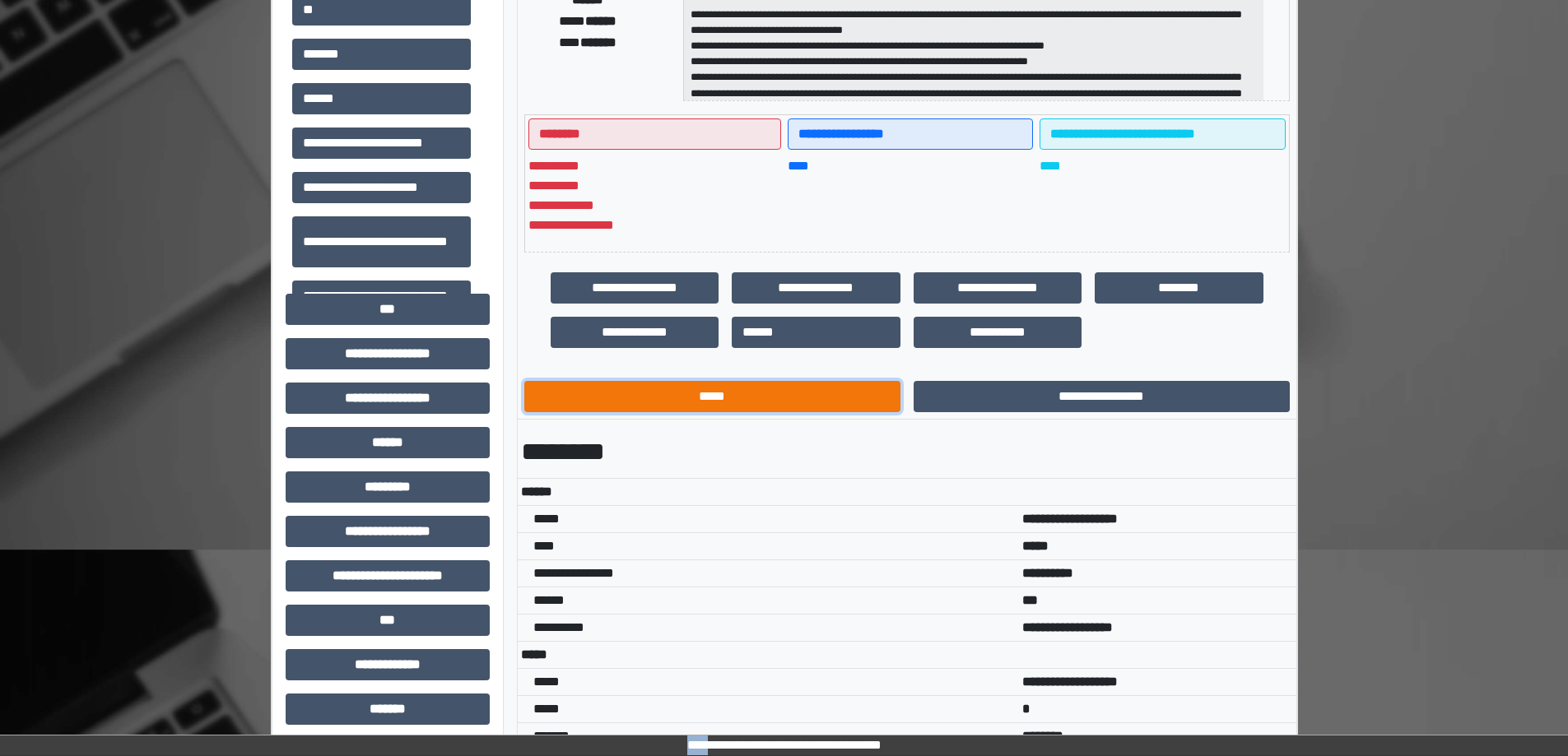 click on "*****" at bounding box center [712, 397] 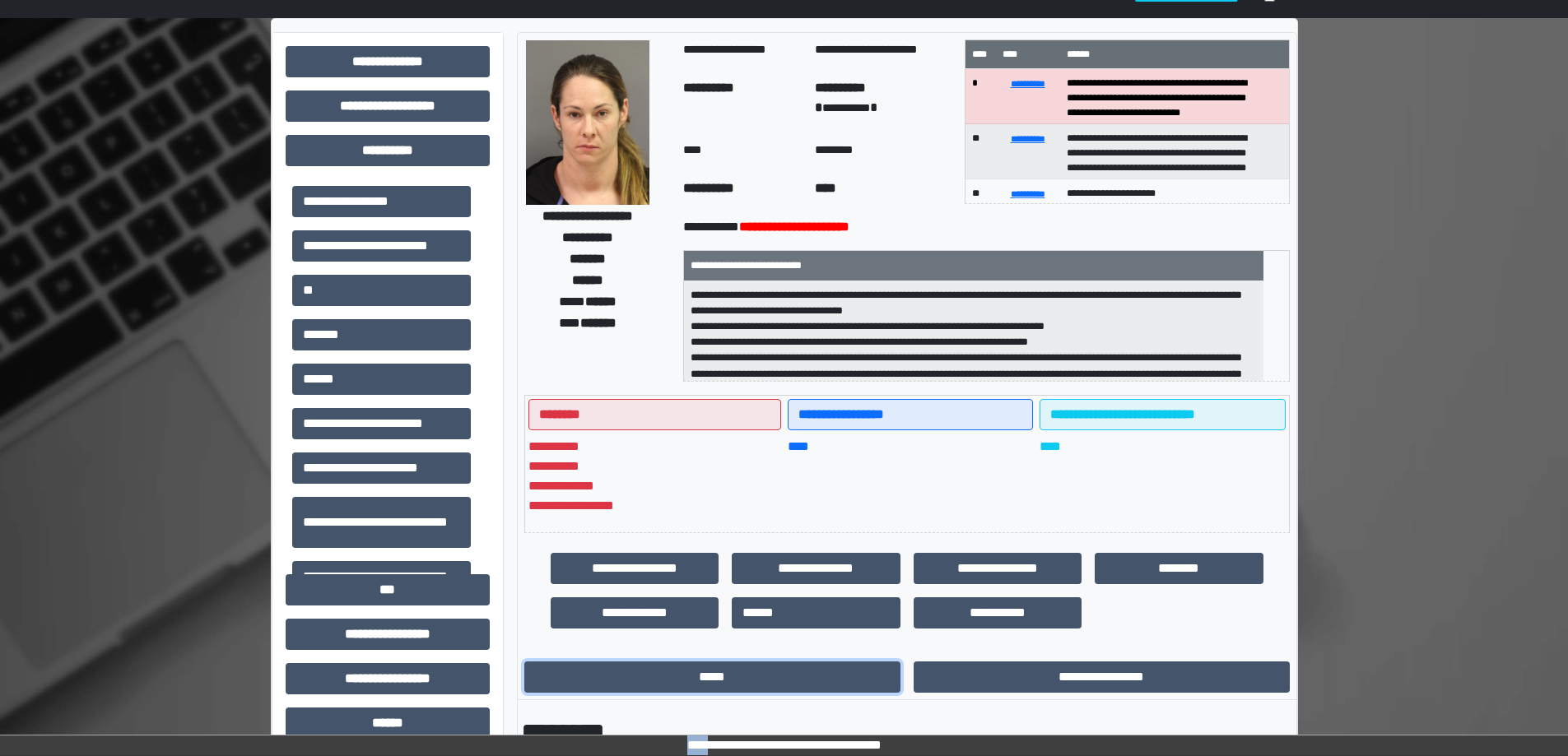 scroll, scrollTop: 0, scrollLeft: 0, axis: both 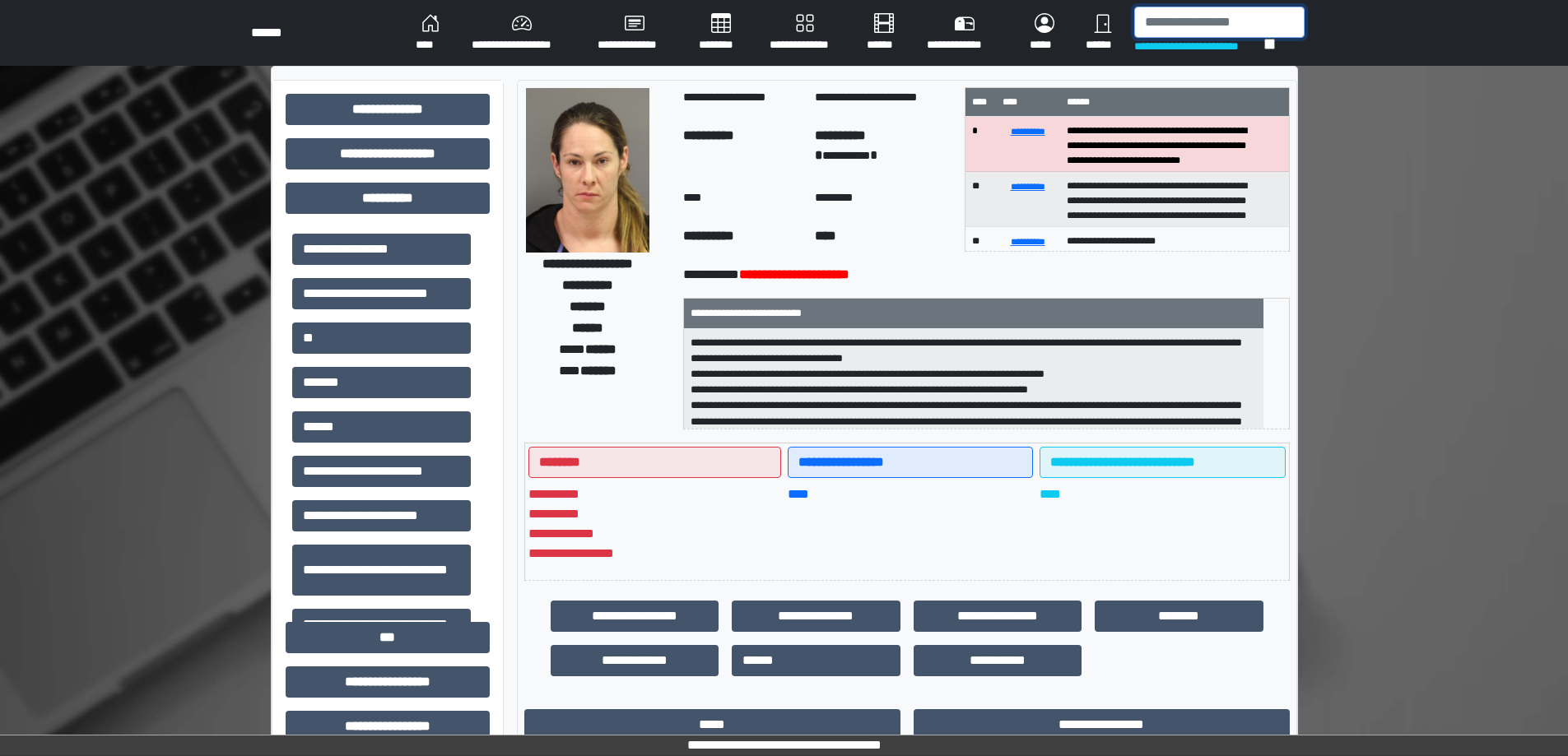 click at bounding box center [1219, 22] 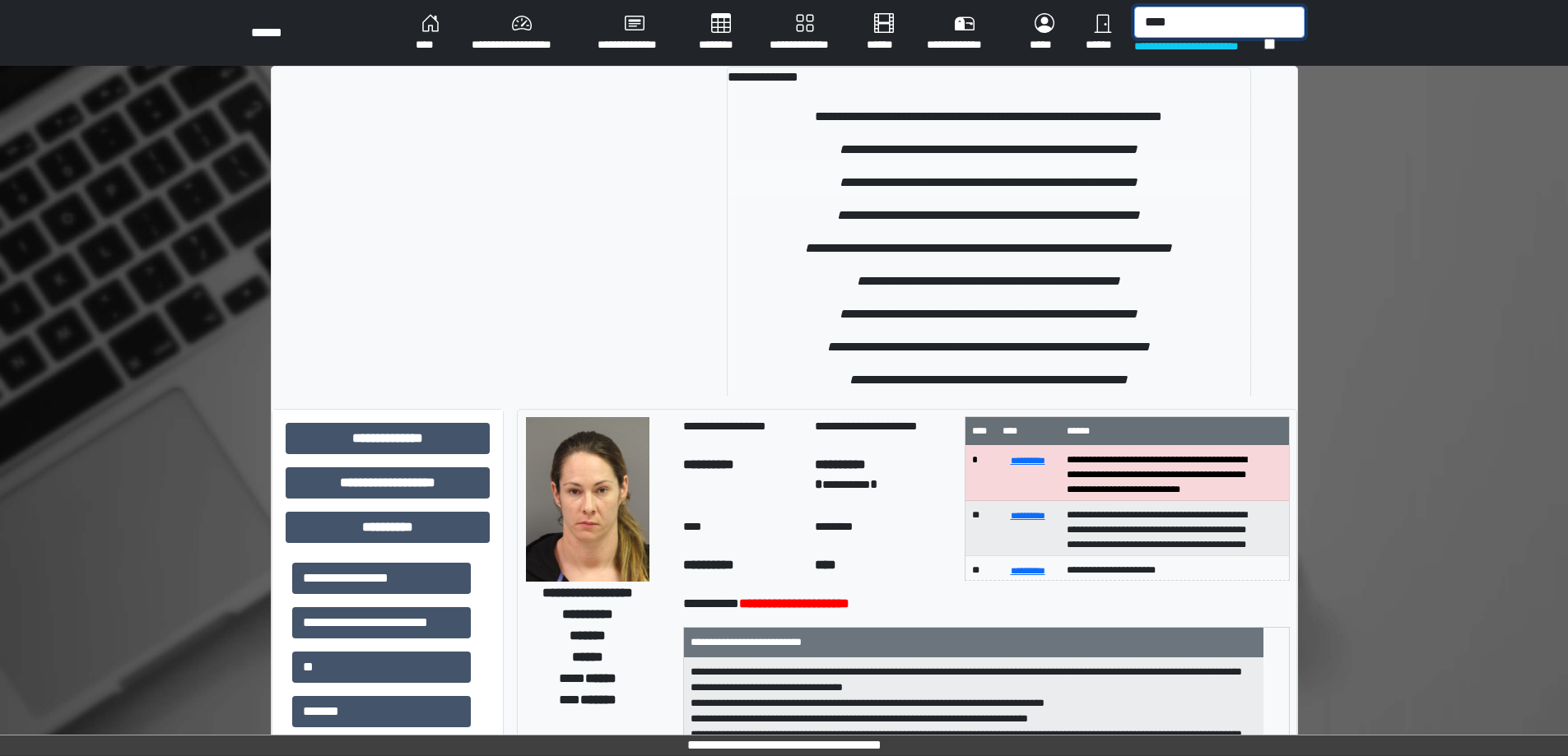 type on "****" 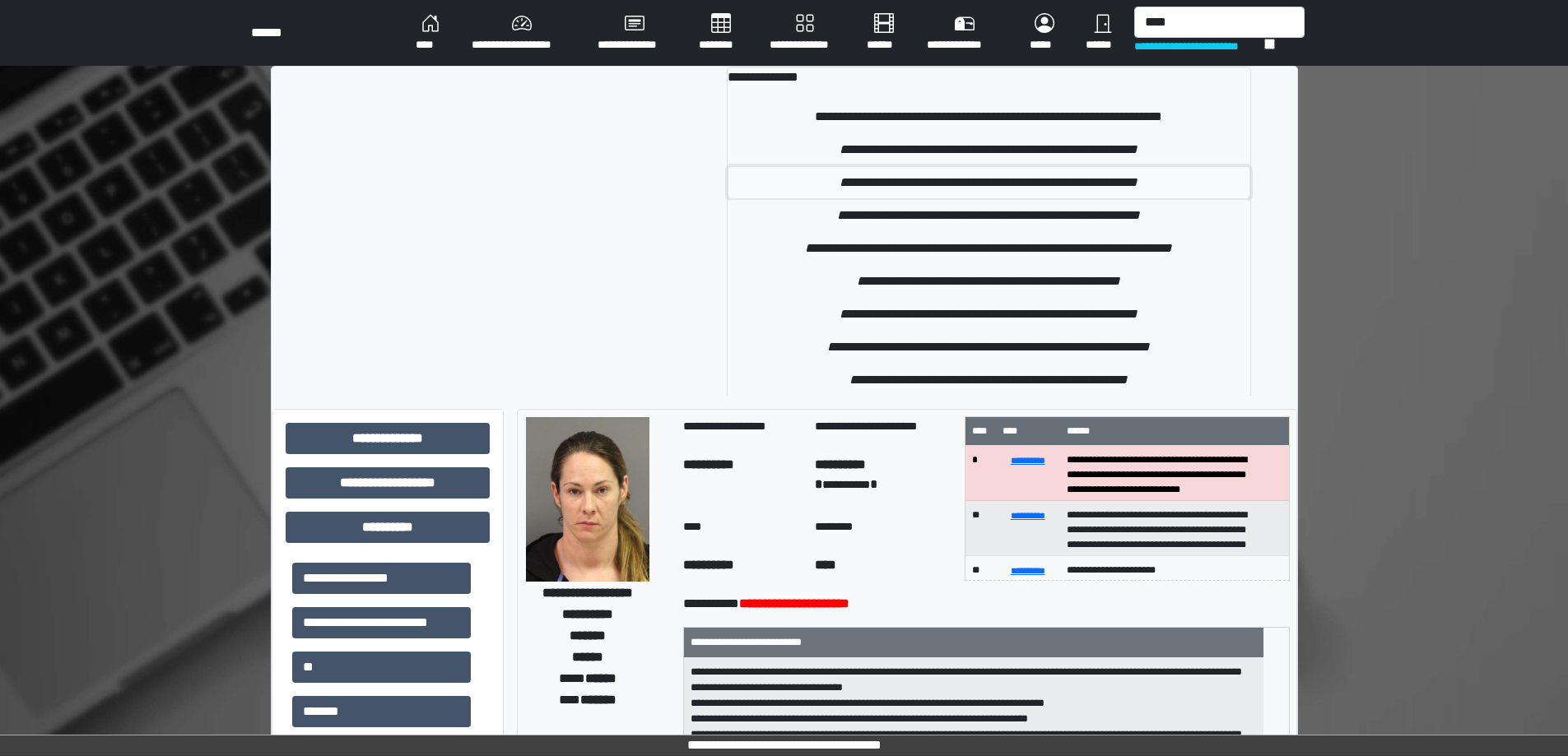 click on "**********" at bounding box center (989, 183) 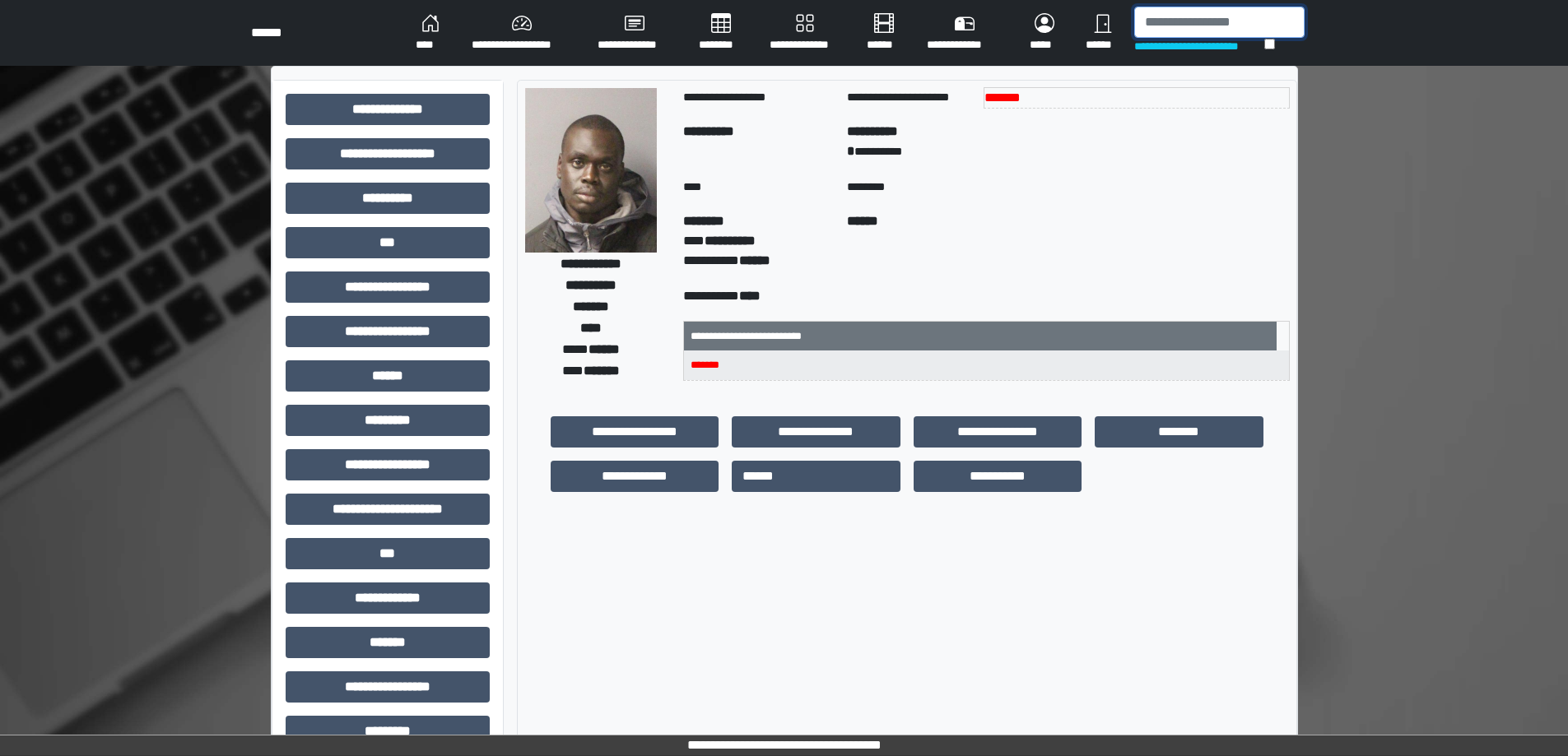 click at bounding box center (1219, 22) 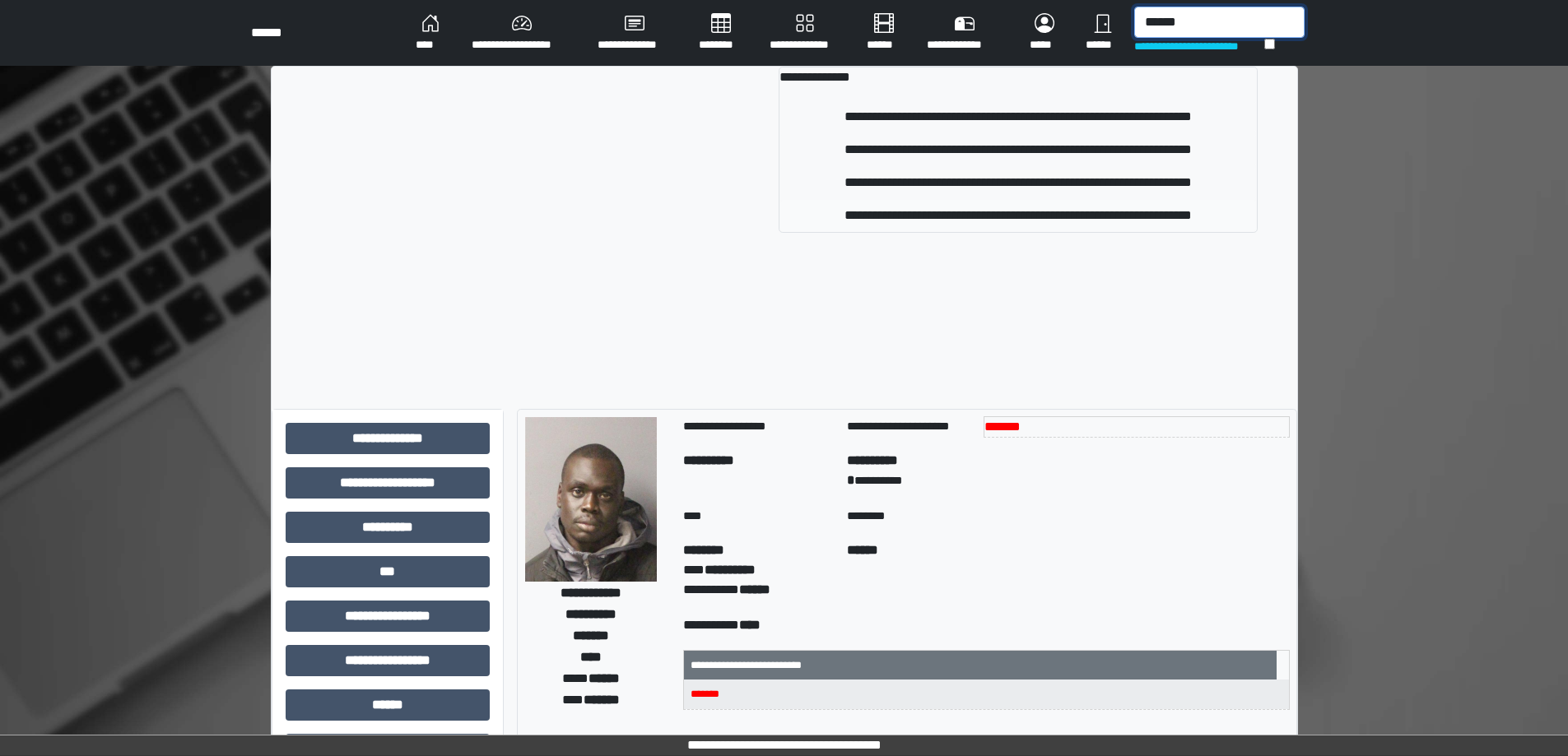 type on "******" 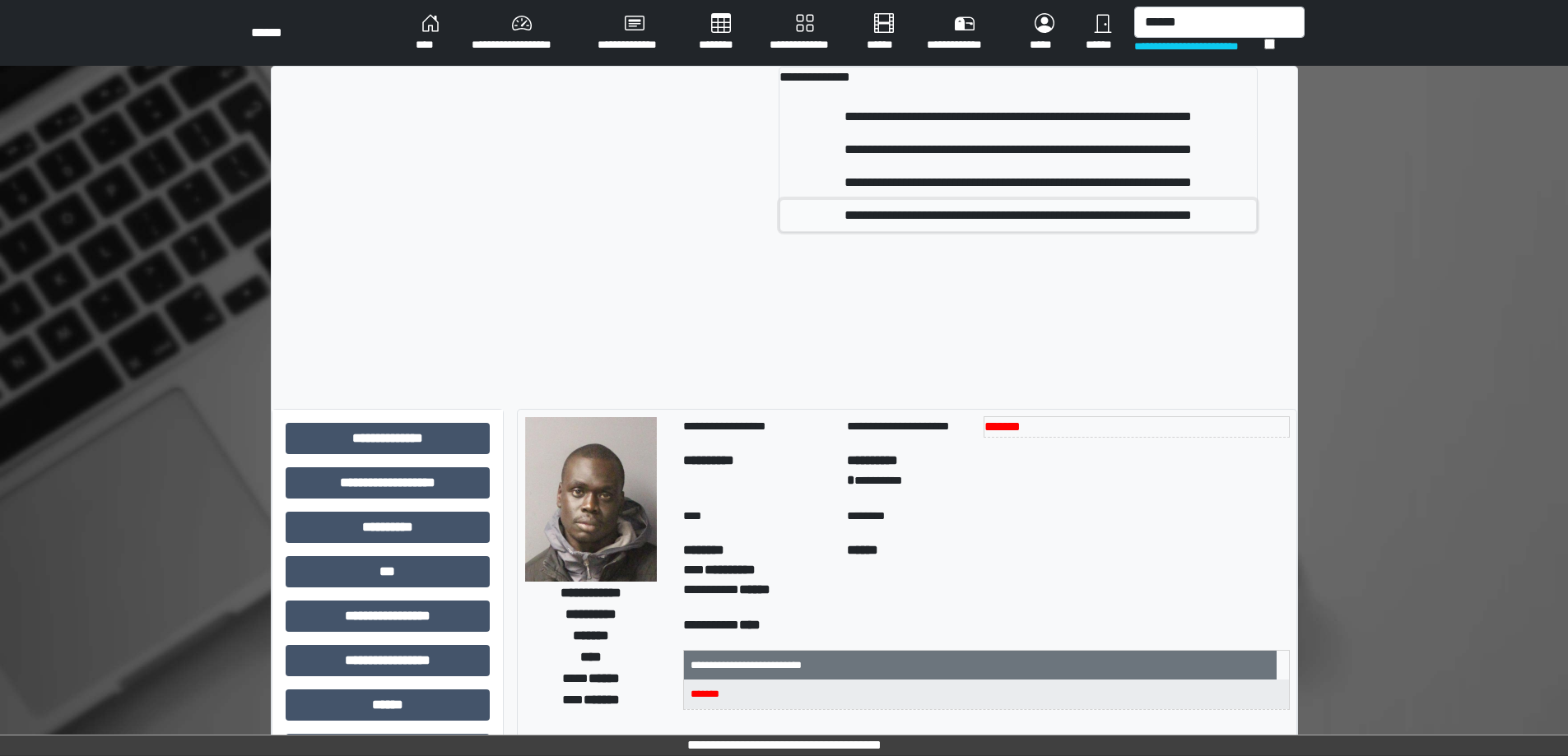 click on "**********" at bounding box center (1017, 216) 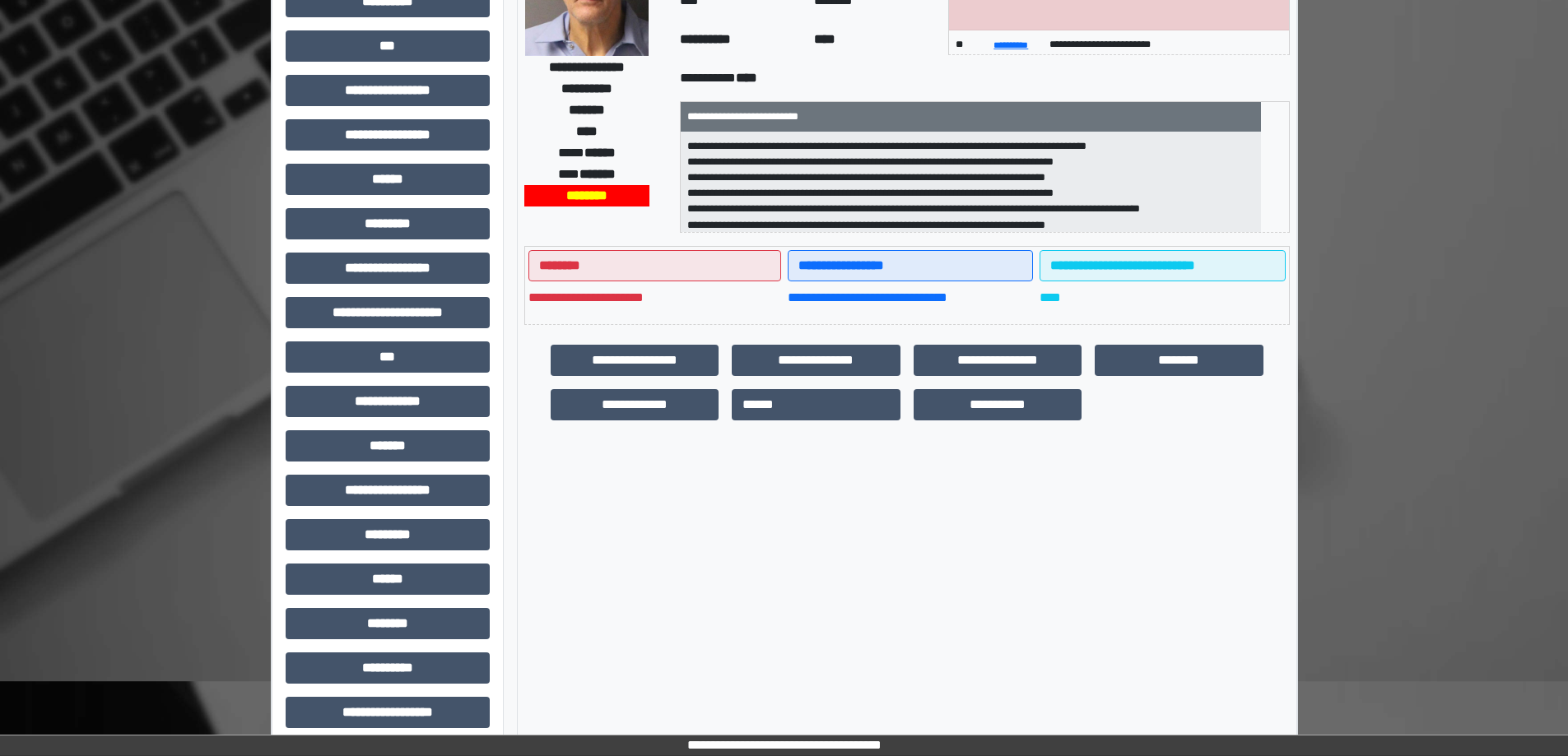 scroll, scrollTop: 210, scrollLeft: 0, axis: vertical 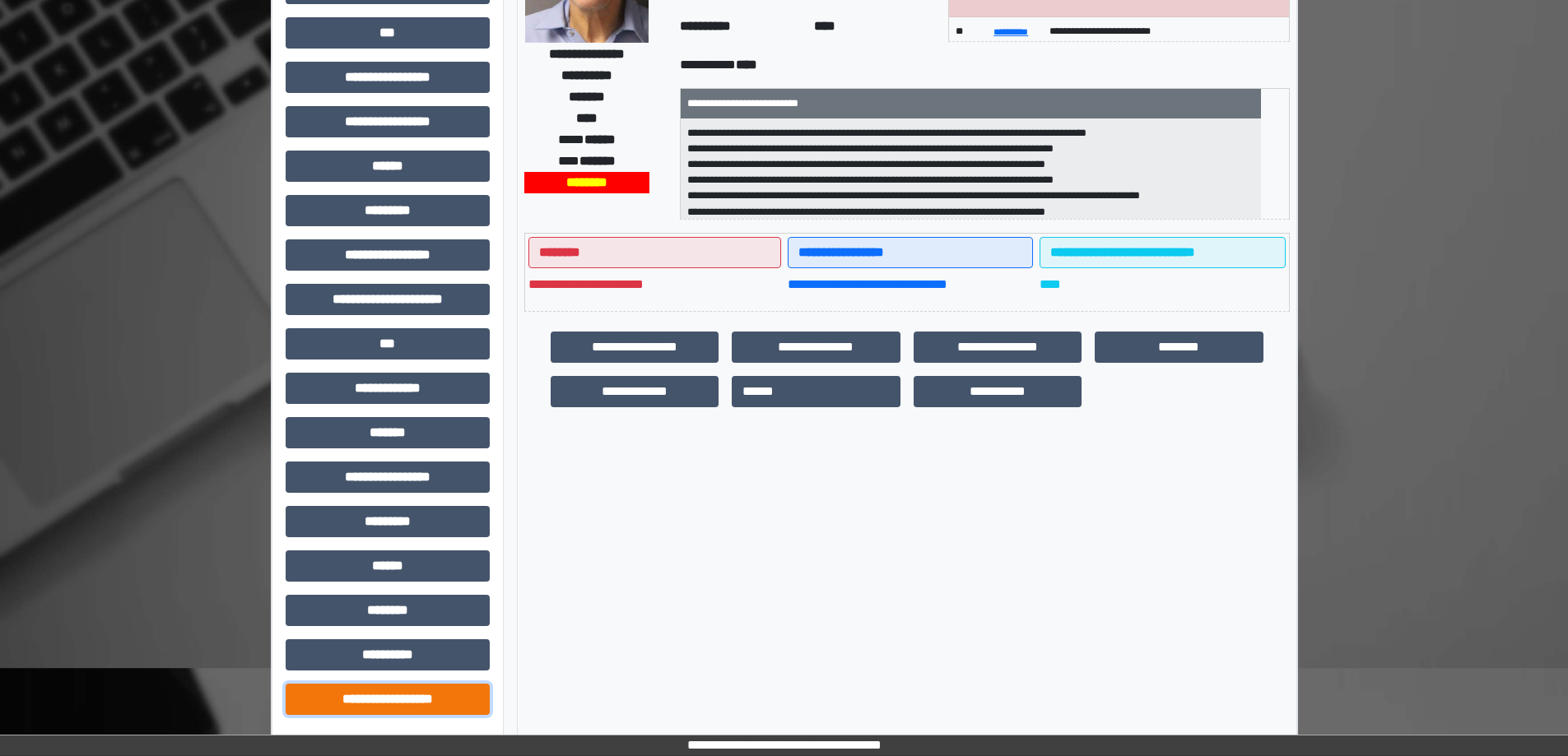 click on "**********" at bounding box center [388, 699] 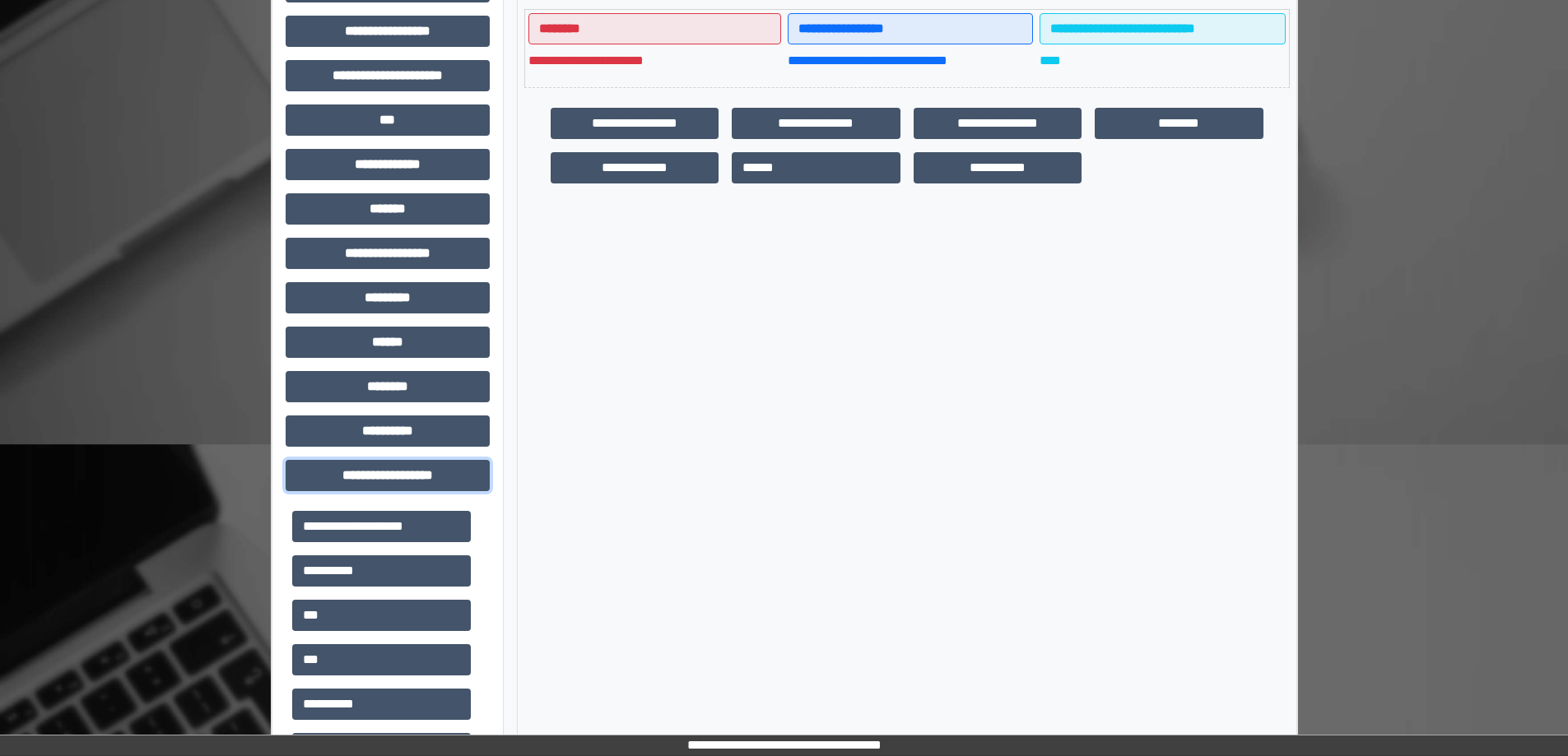 scroll, scrollTop: 490, scrollLeft: 0, axis: vertical 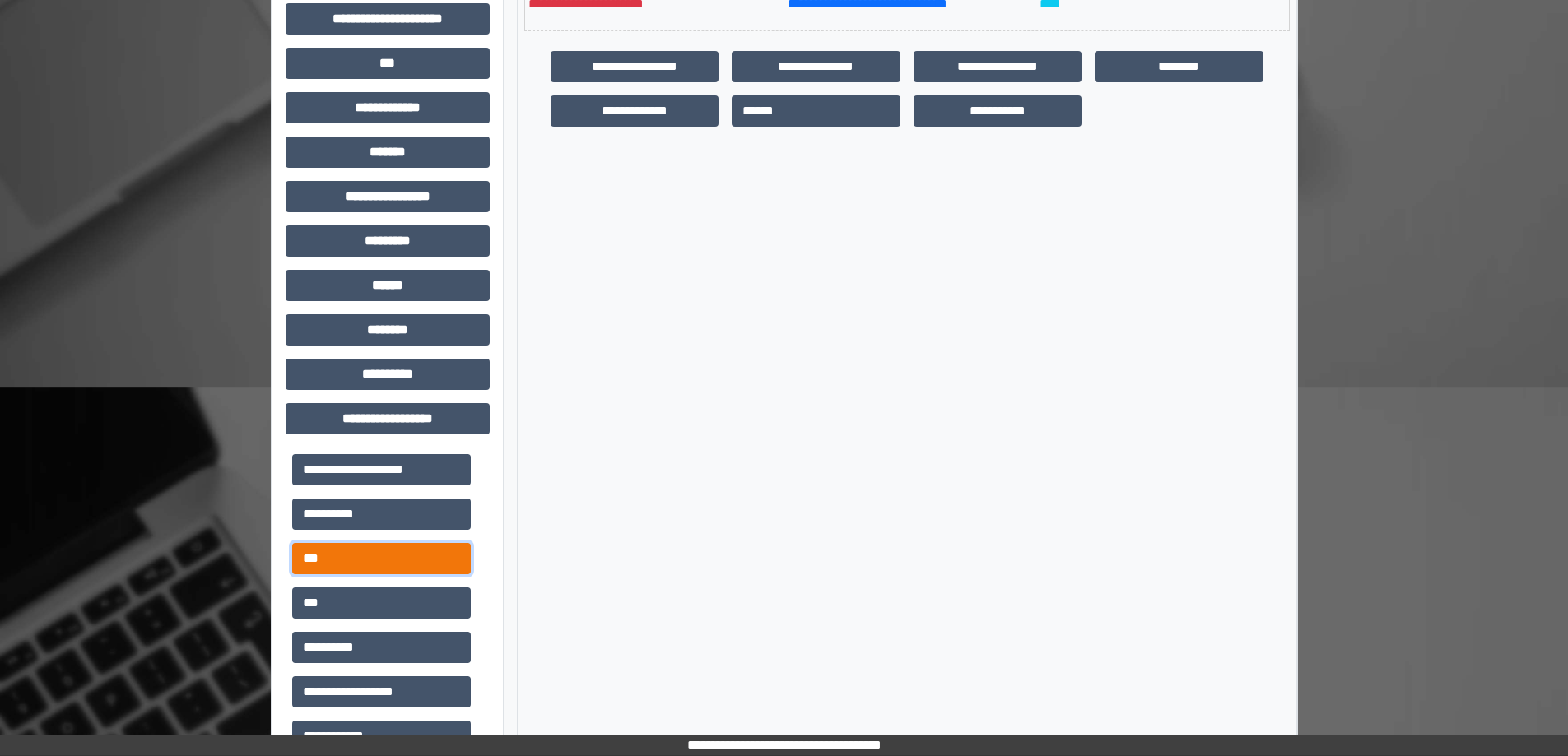 click on "***" at bounding box center [381, 559] 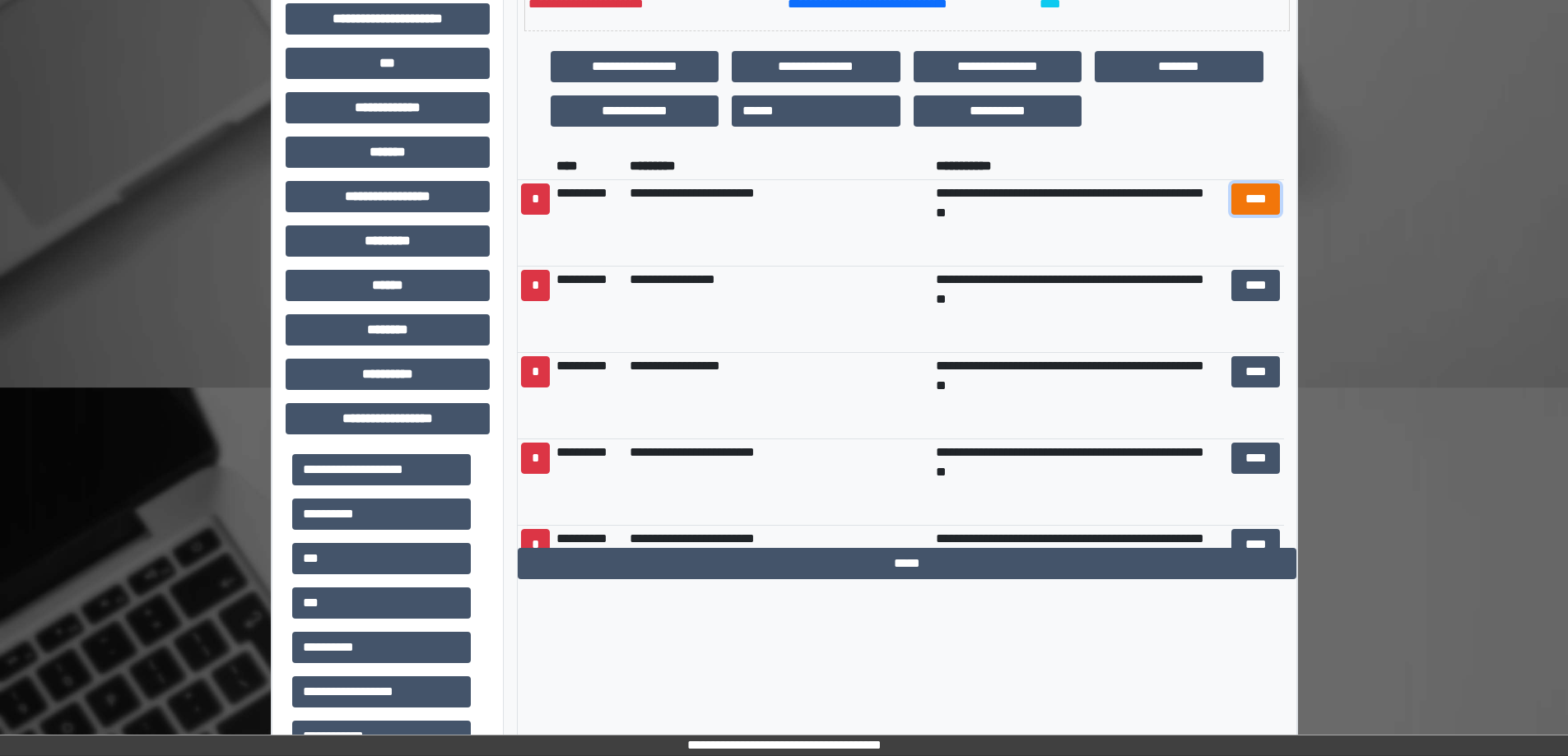 click on "****" at bounding box center (1256, 199) 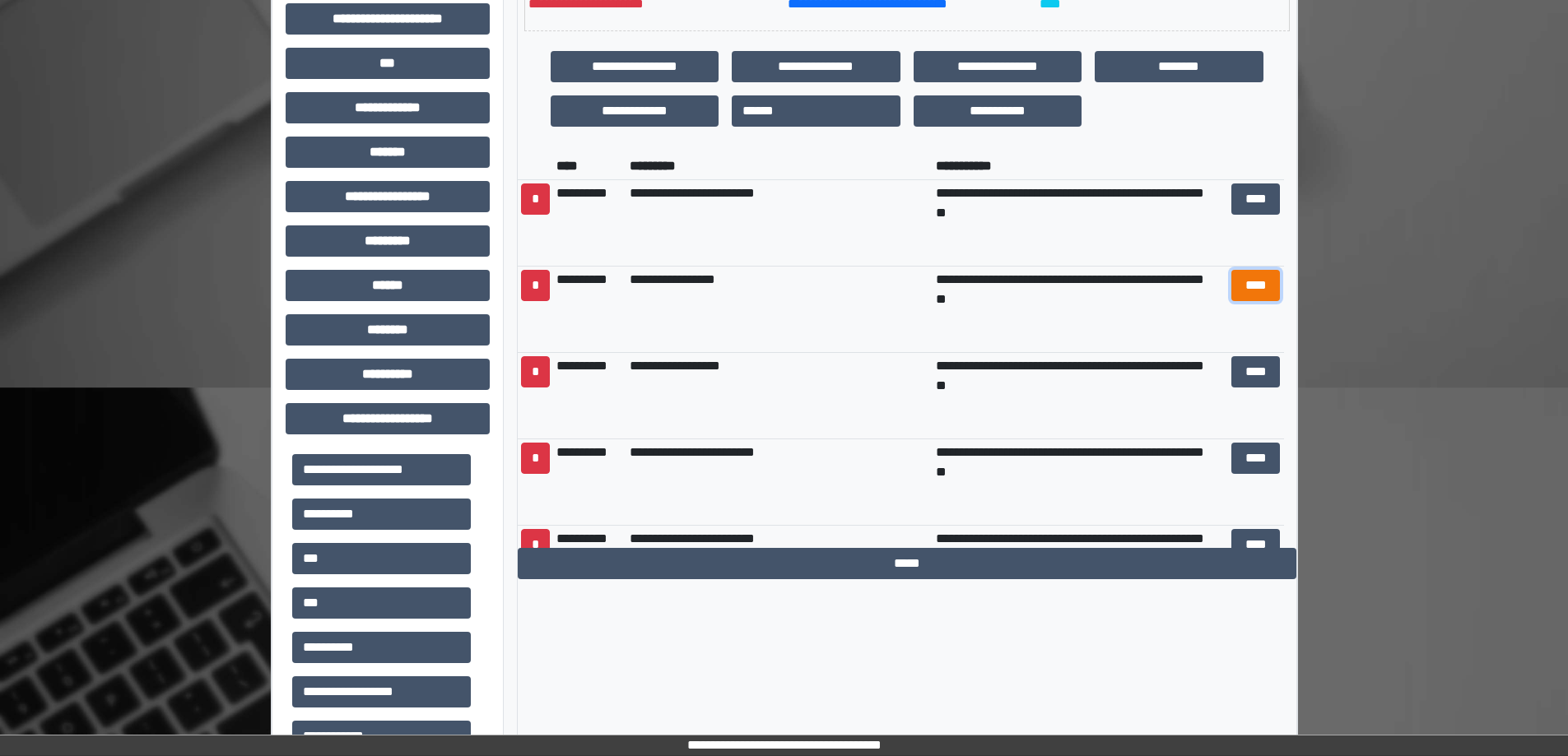click on "****" at bounding box center [1256, 285] 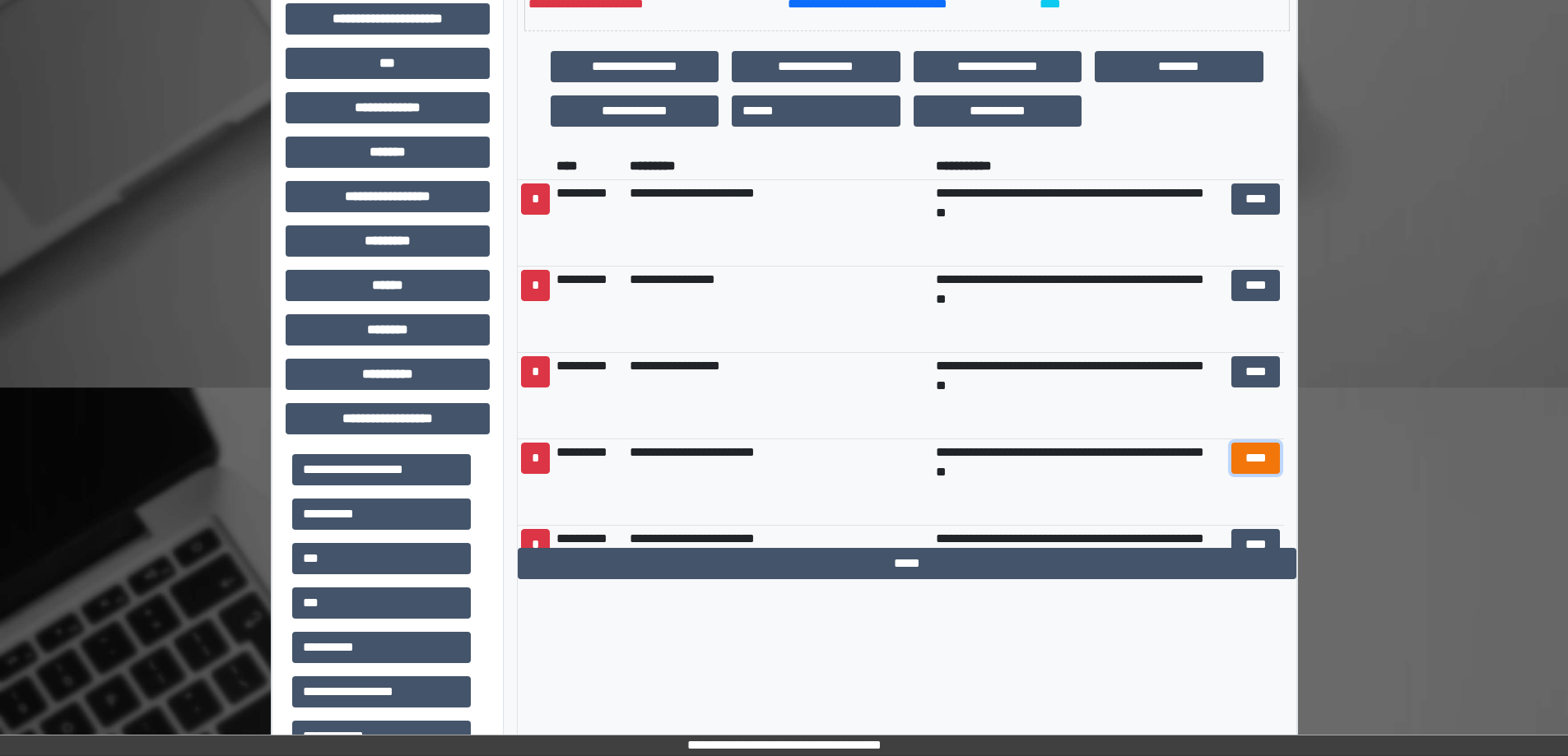 click on "****" at bounding box center (1256, 458) 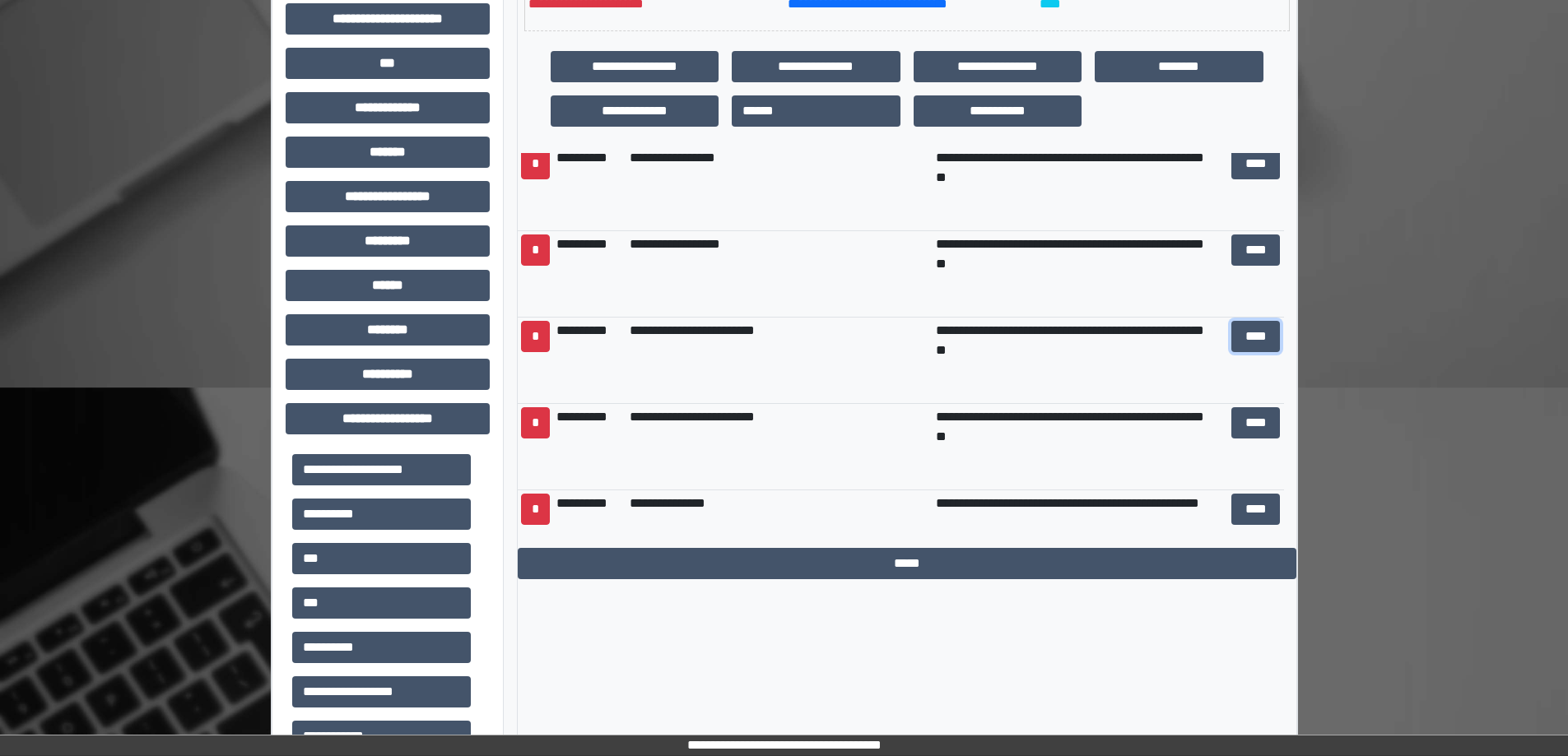 scroll, scrollTop: 197, scrollLeft: 0, axis: vertical 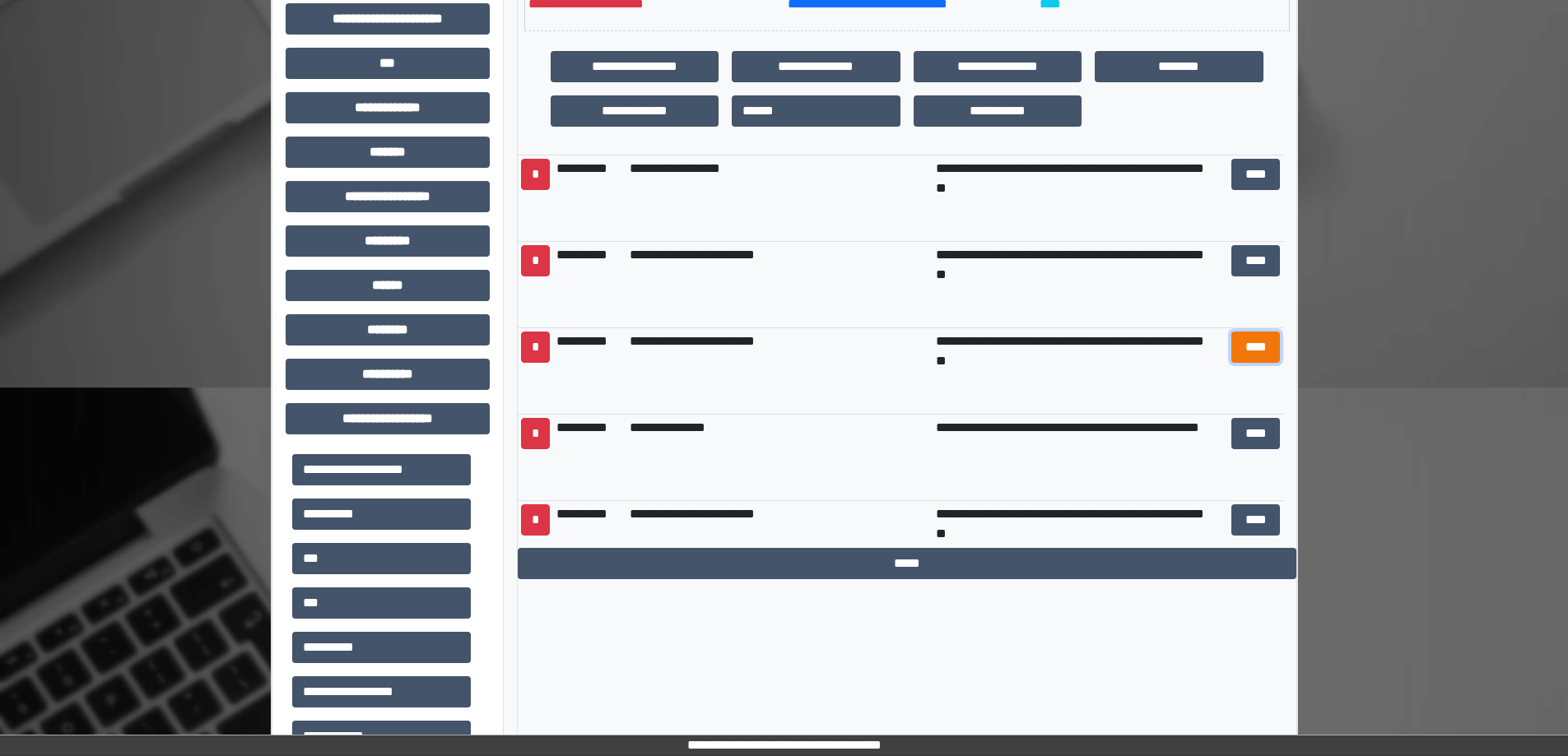 click on "****" at bounding box center (1256, 347) 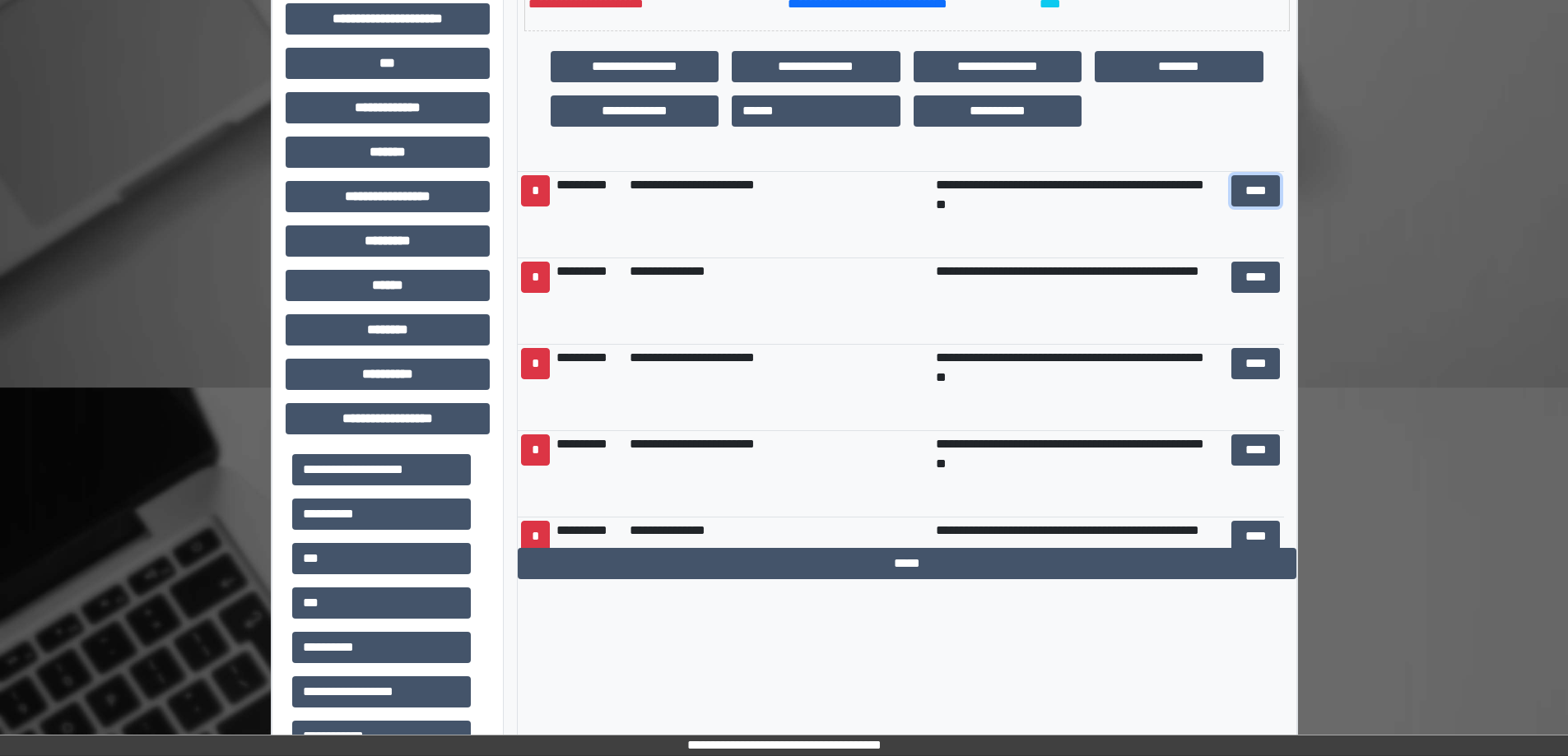 scroll, scrollTop: 499, scrollLeft: 0, axis: vertical 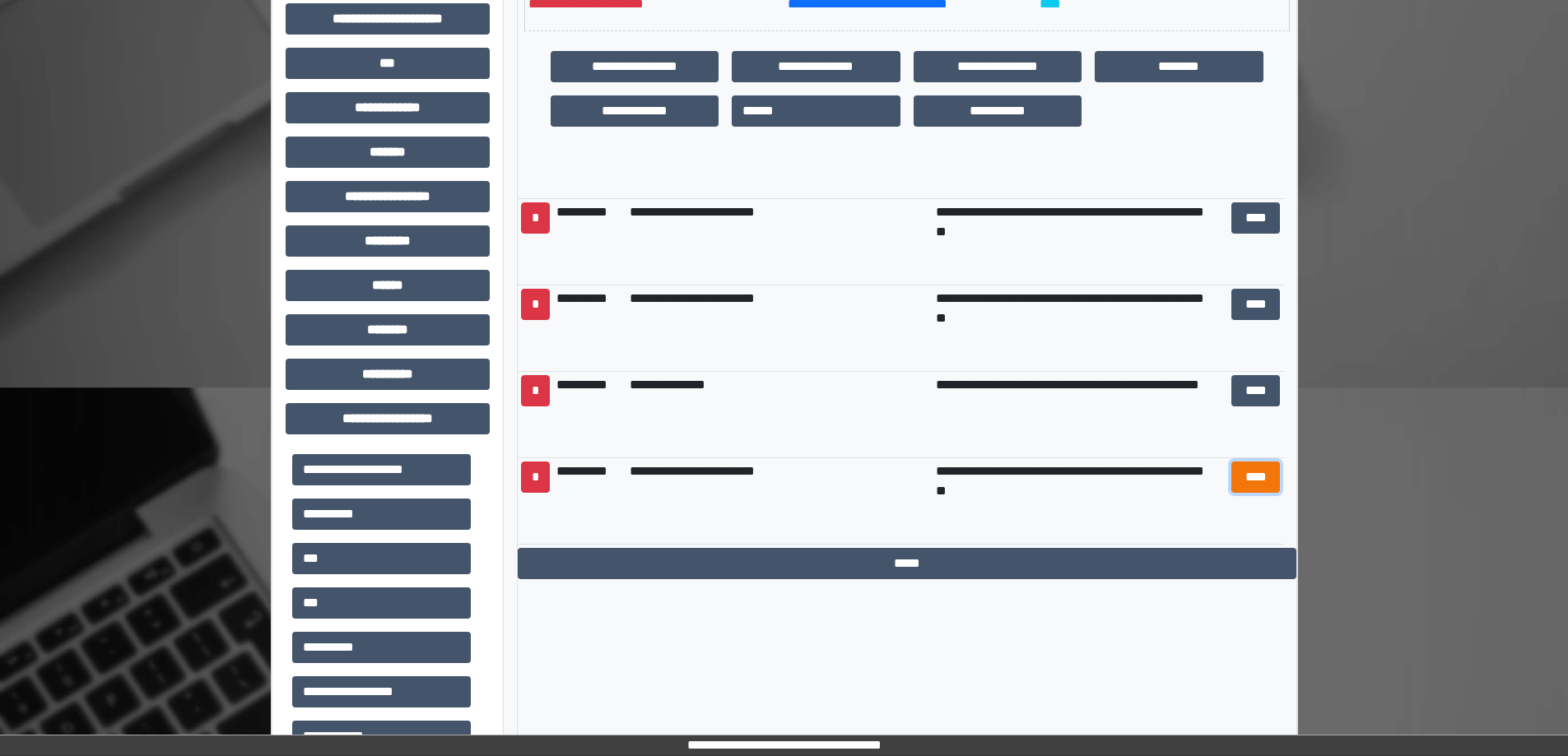 click on "****" at bounding box center [1256, 477] 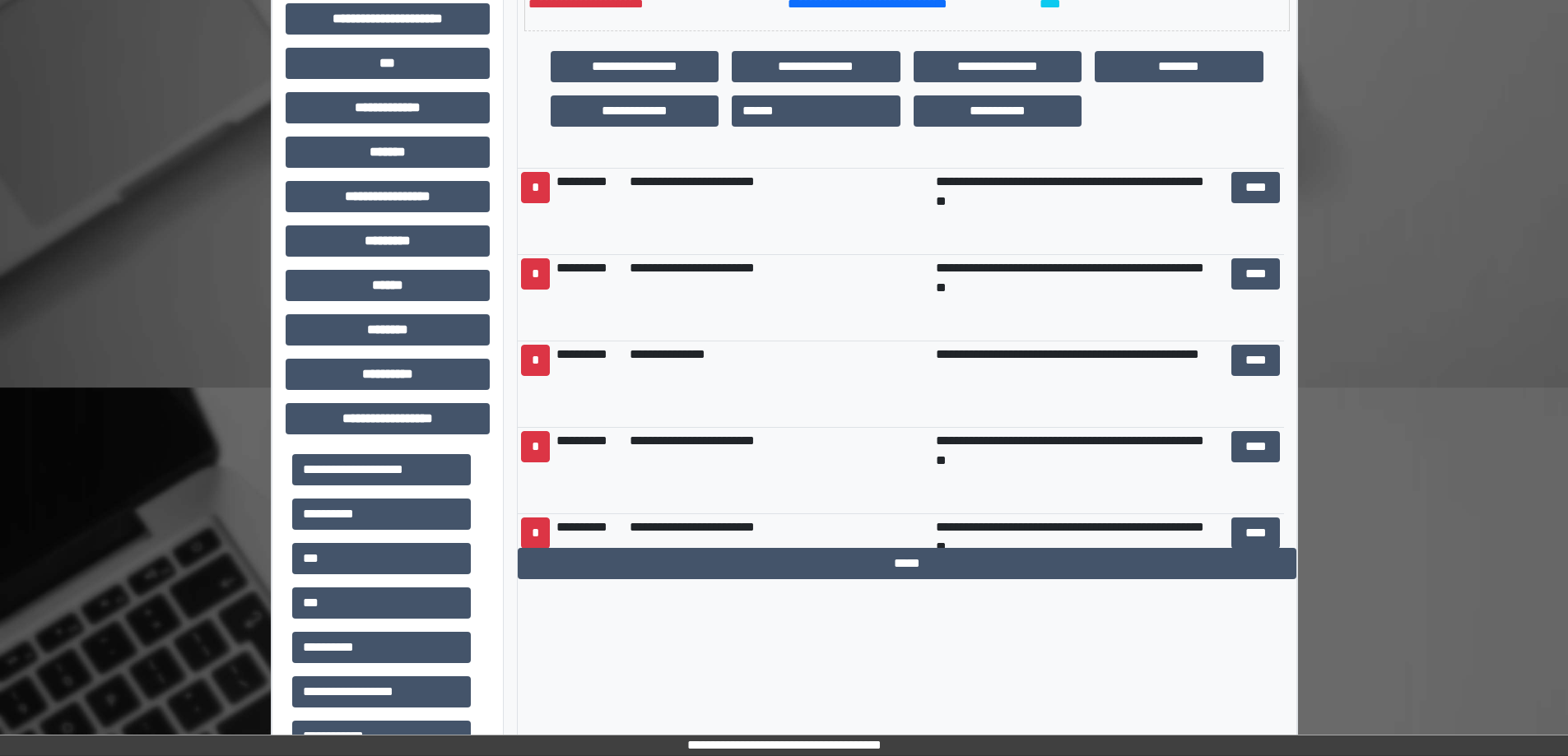 scroll, scrollTop: 0, scrollLeft: 0, axis: both 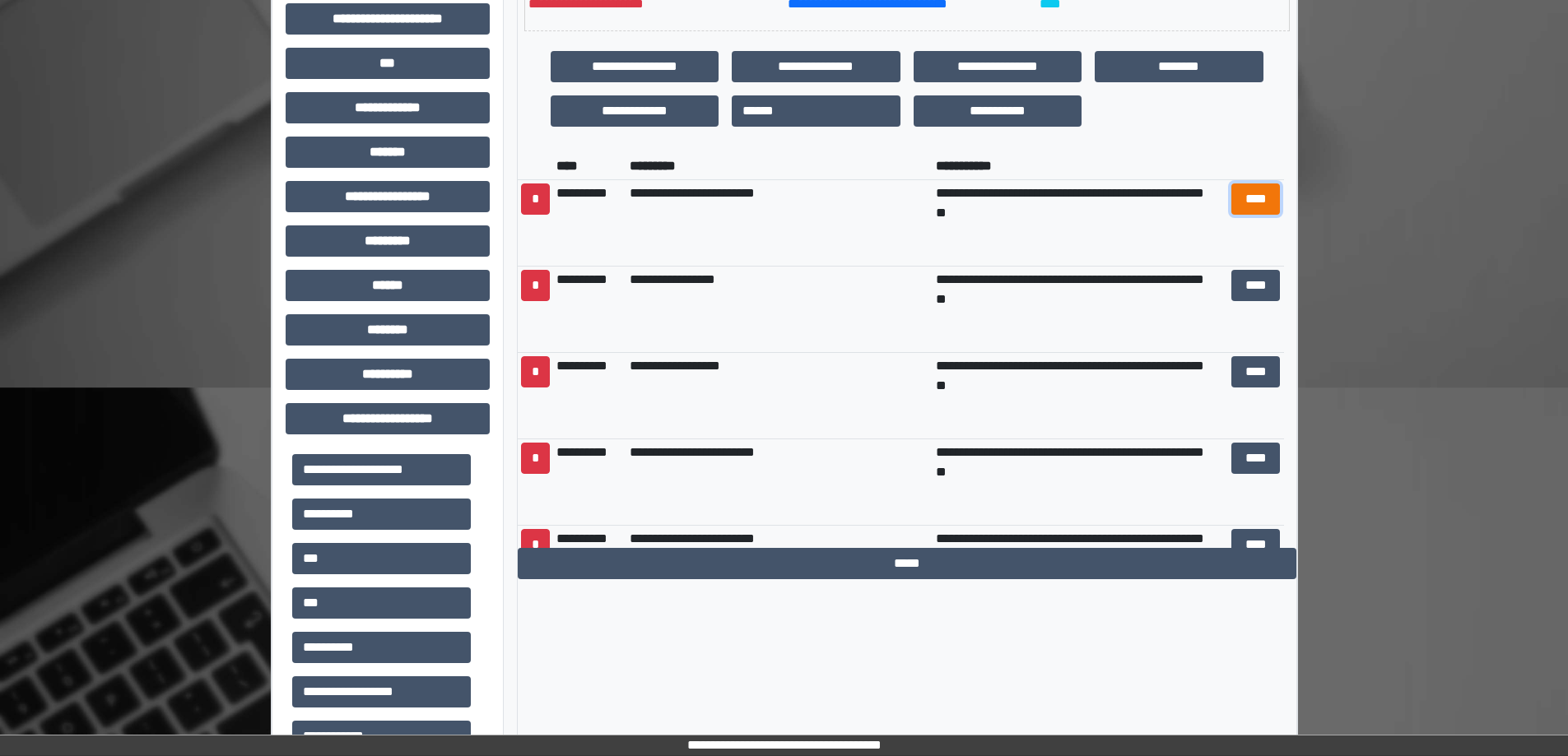 click on "****" at bounding box center (1256, 199) 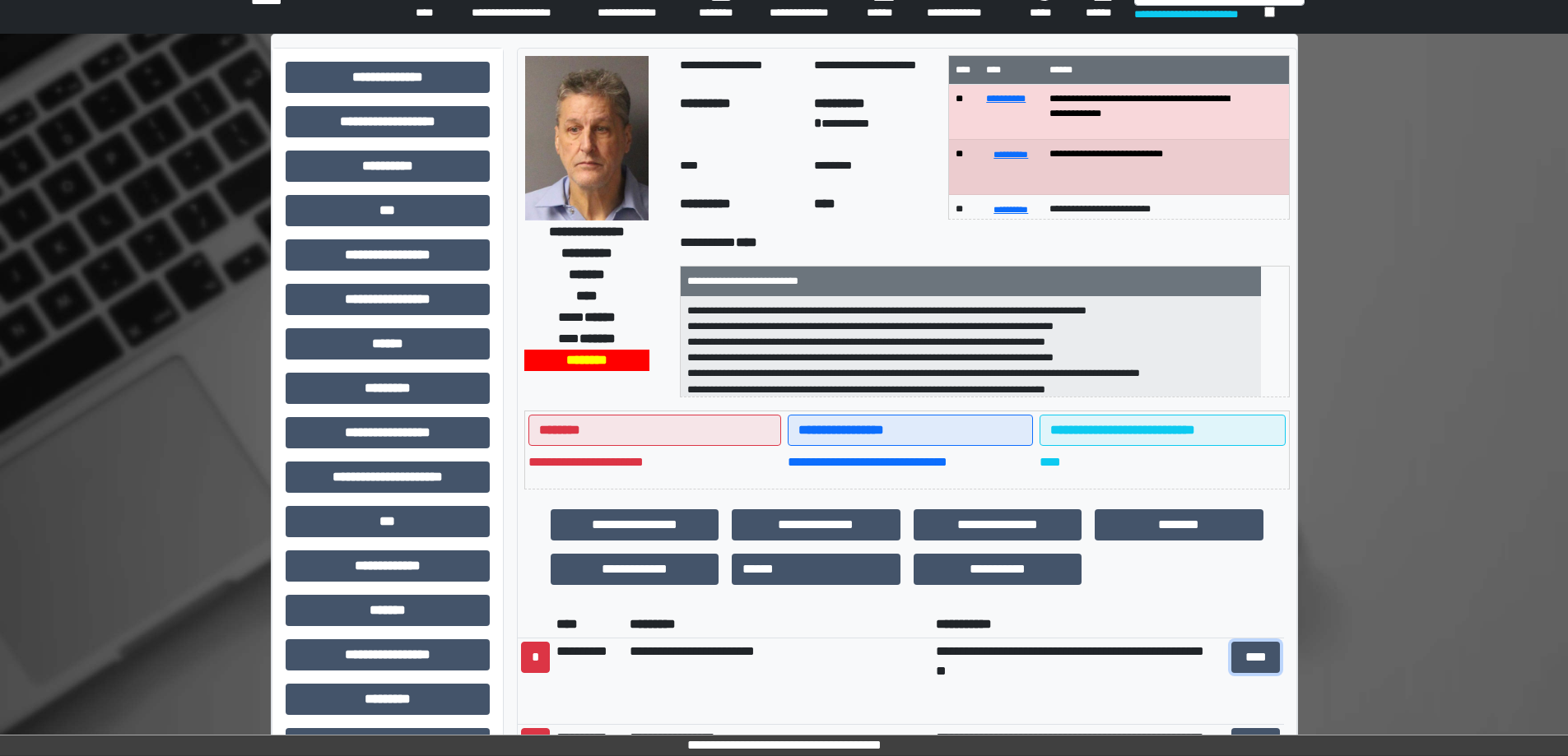 scroll, scrollTop: 0, scrollLeft: 0, axis: both 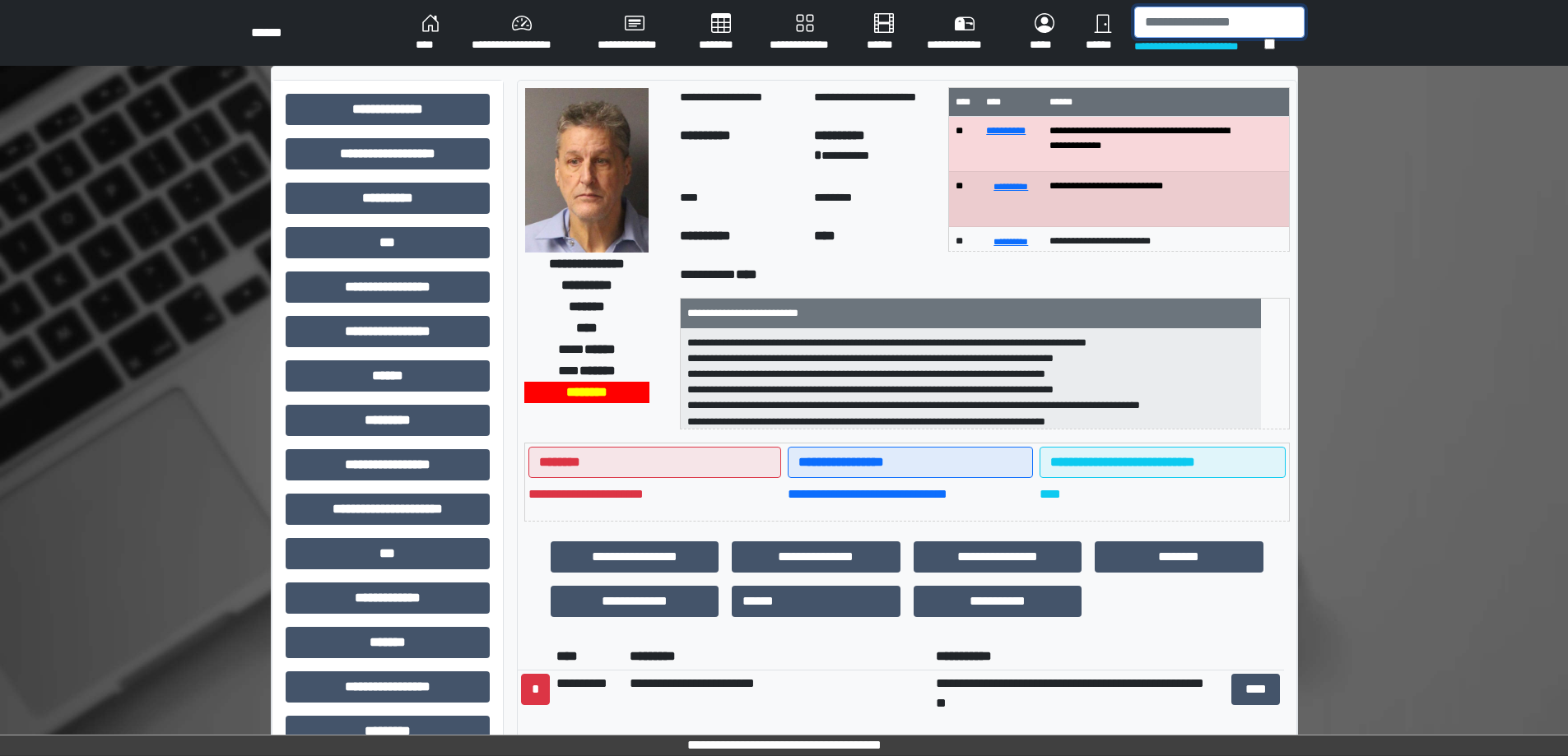 click at bounding box center (1219, 22) 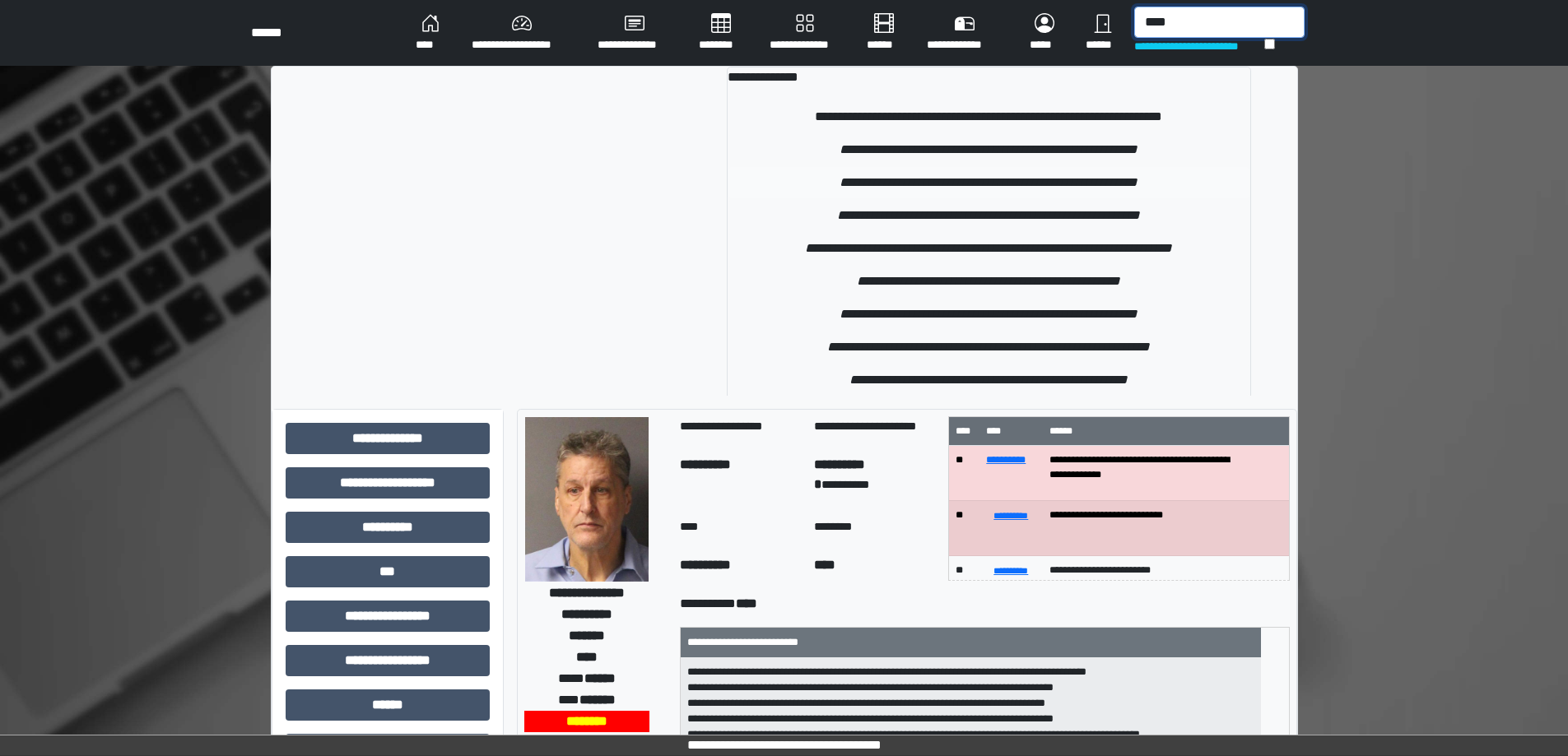type on "****" 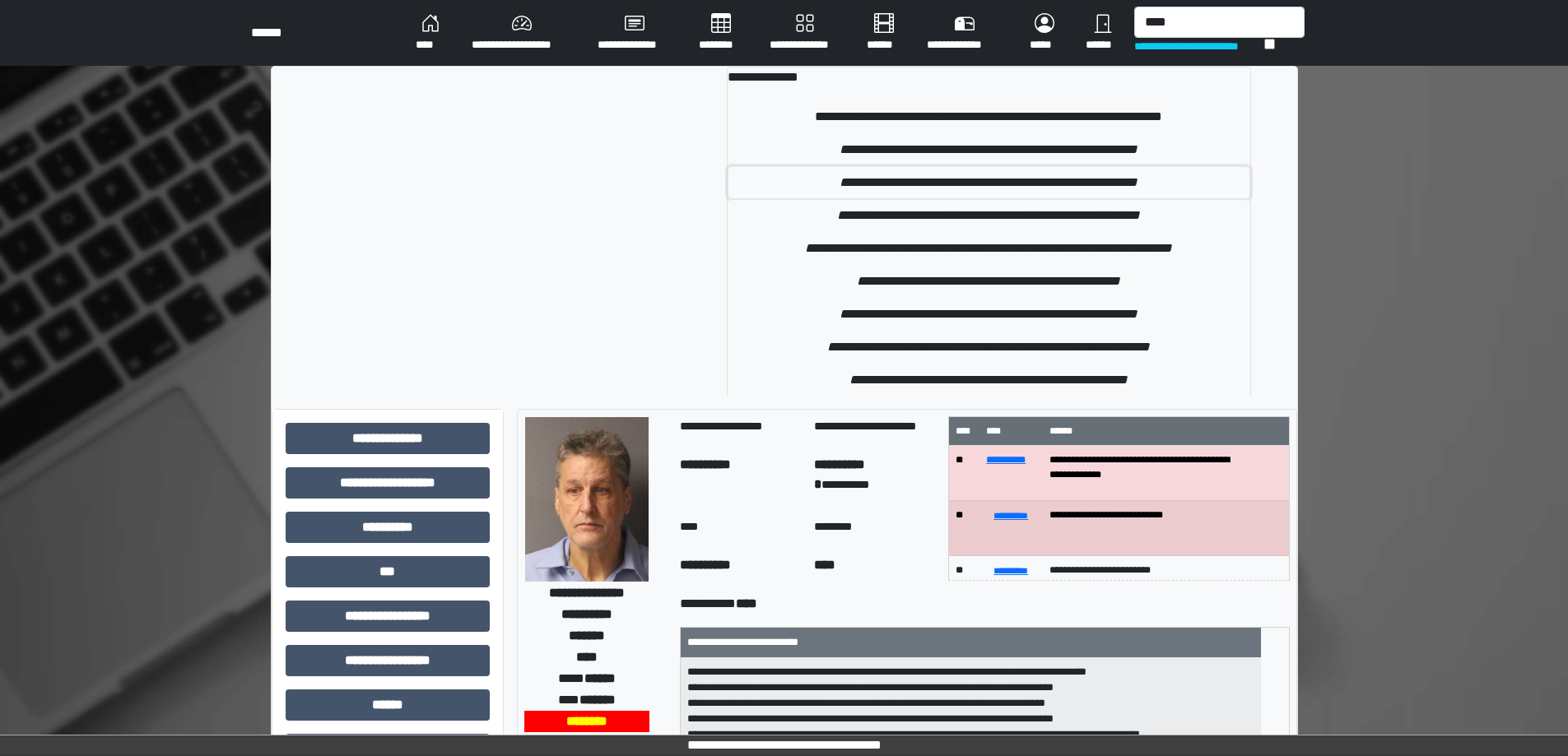click on "**********" at bounding box center (989, 183) 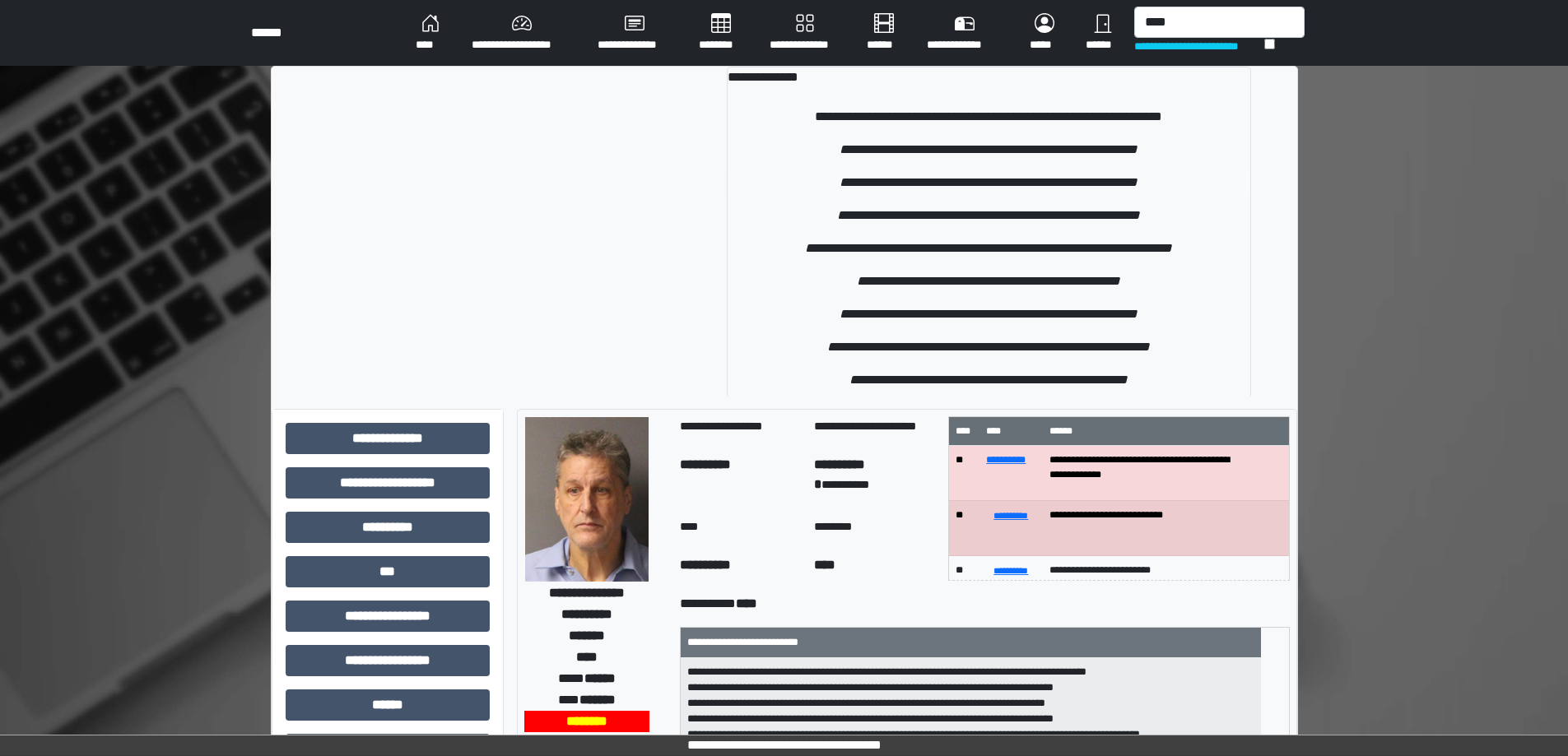 type 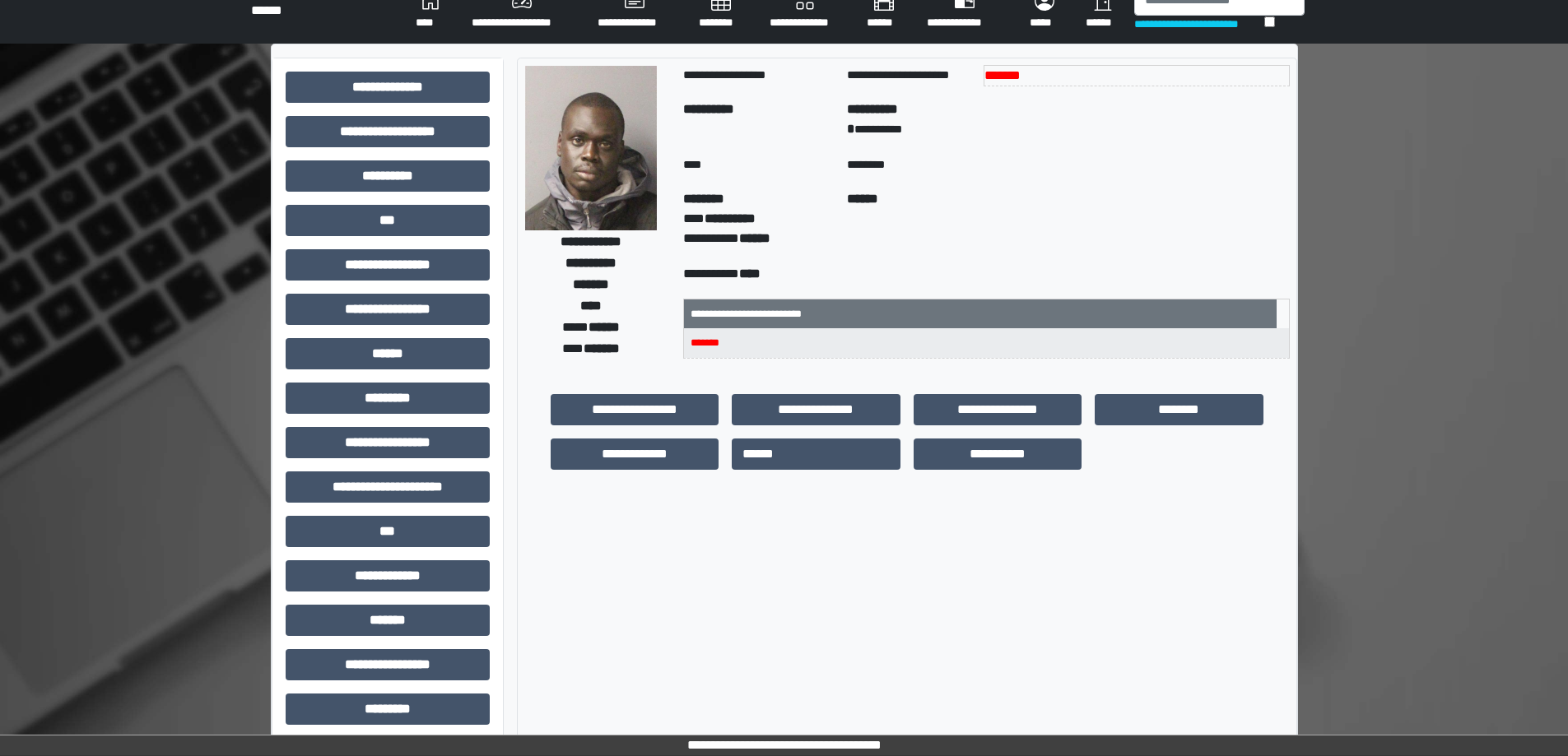 scroll, scrollTop: 0, scrollLeft: 0, axis: both 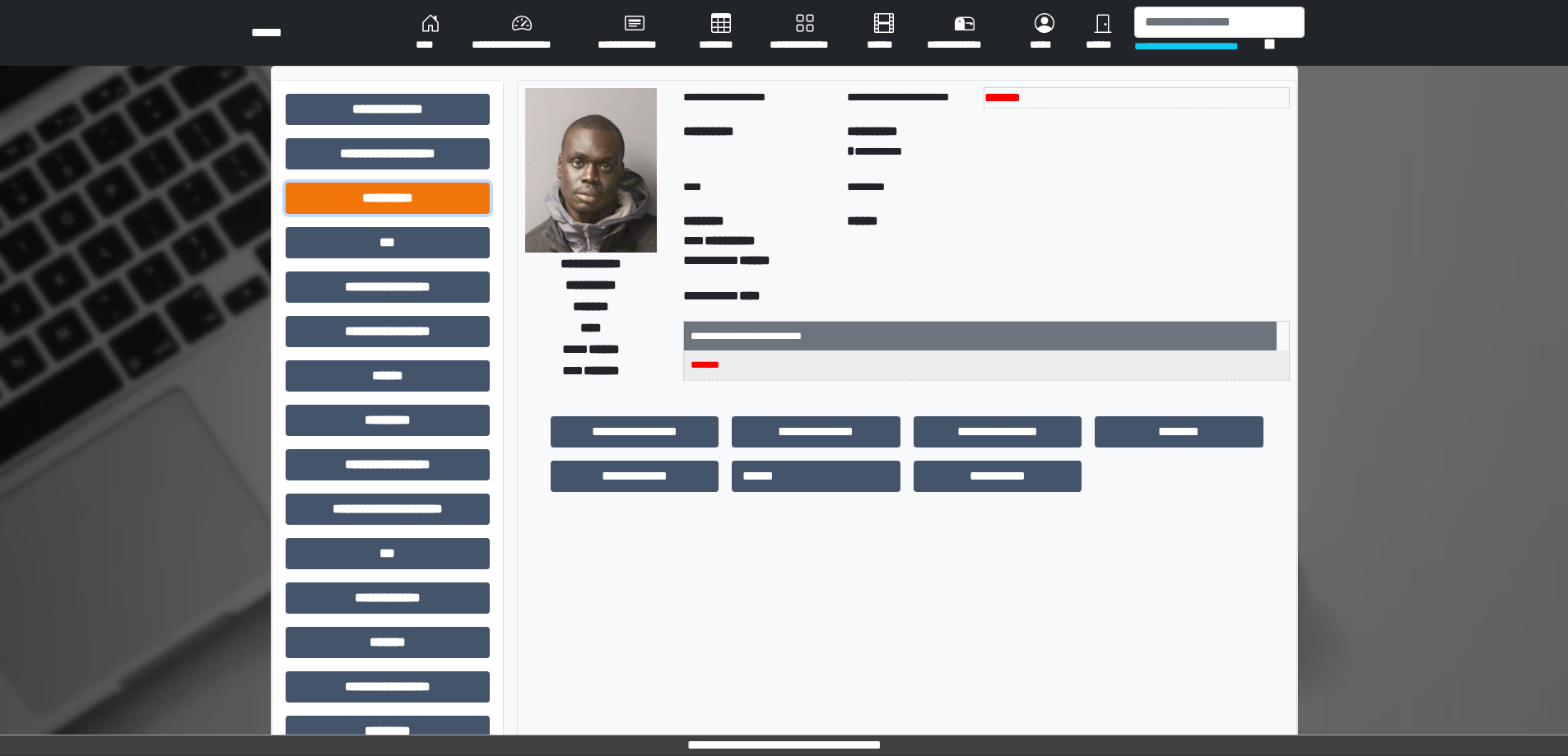 click on "**********" at bounding box center (388, 198) 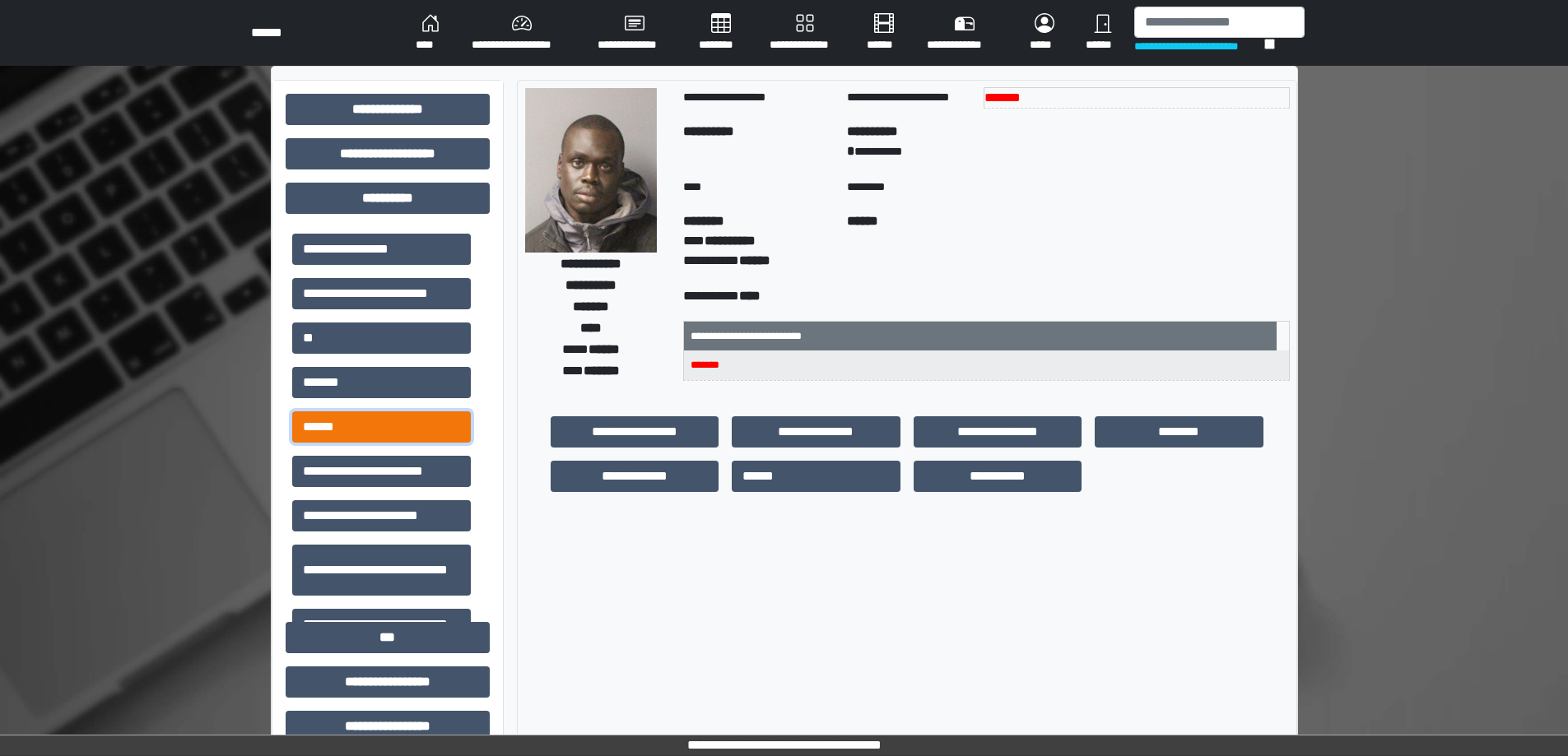 click on "******" at bounding box center (381, 427) 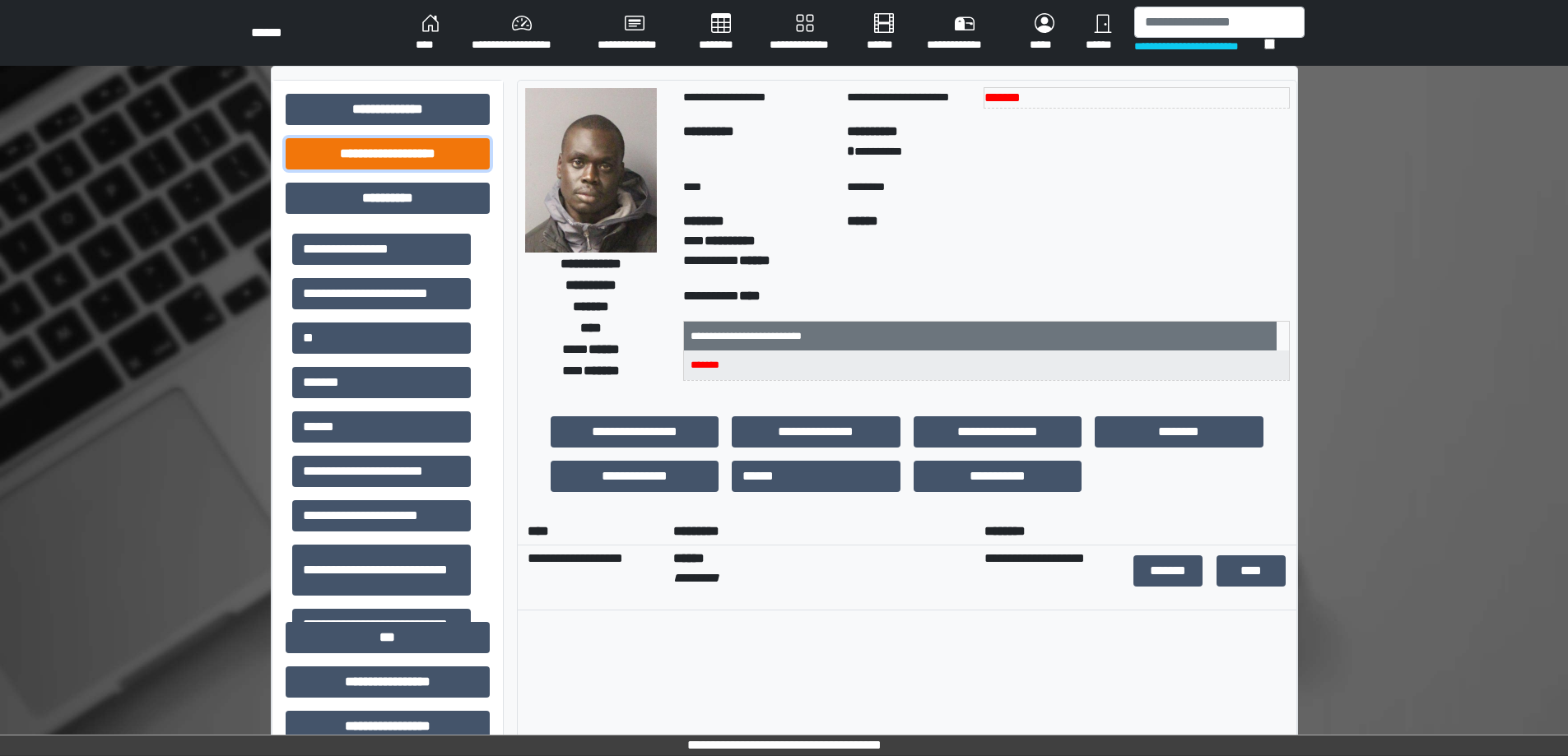 click on "**********" at bounding box center [388, 154] 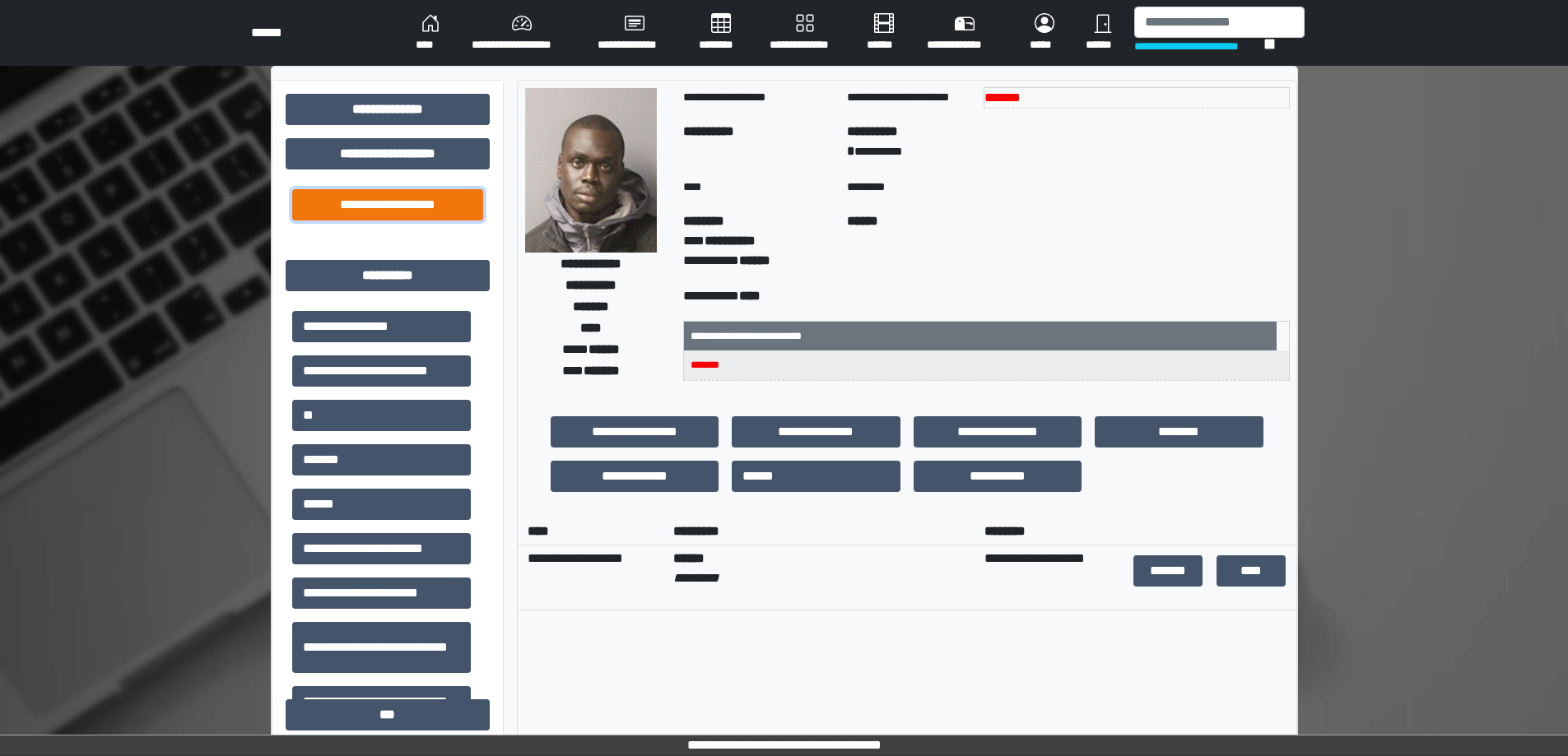 click on "**********" at bounding box center [388, 205] 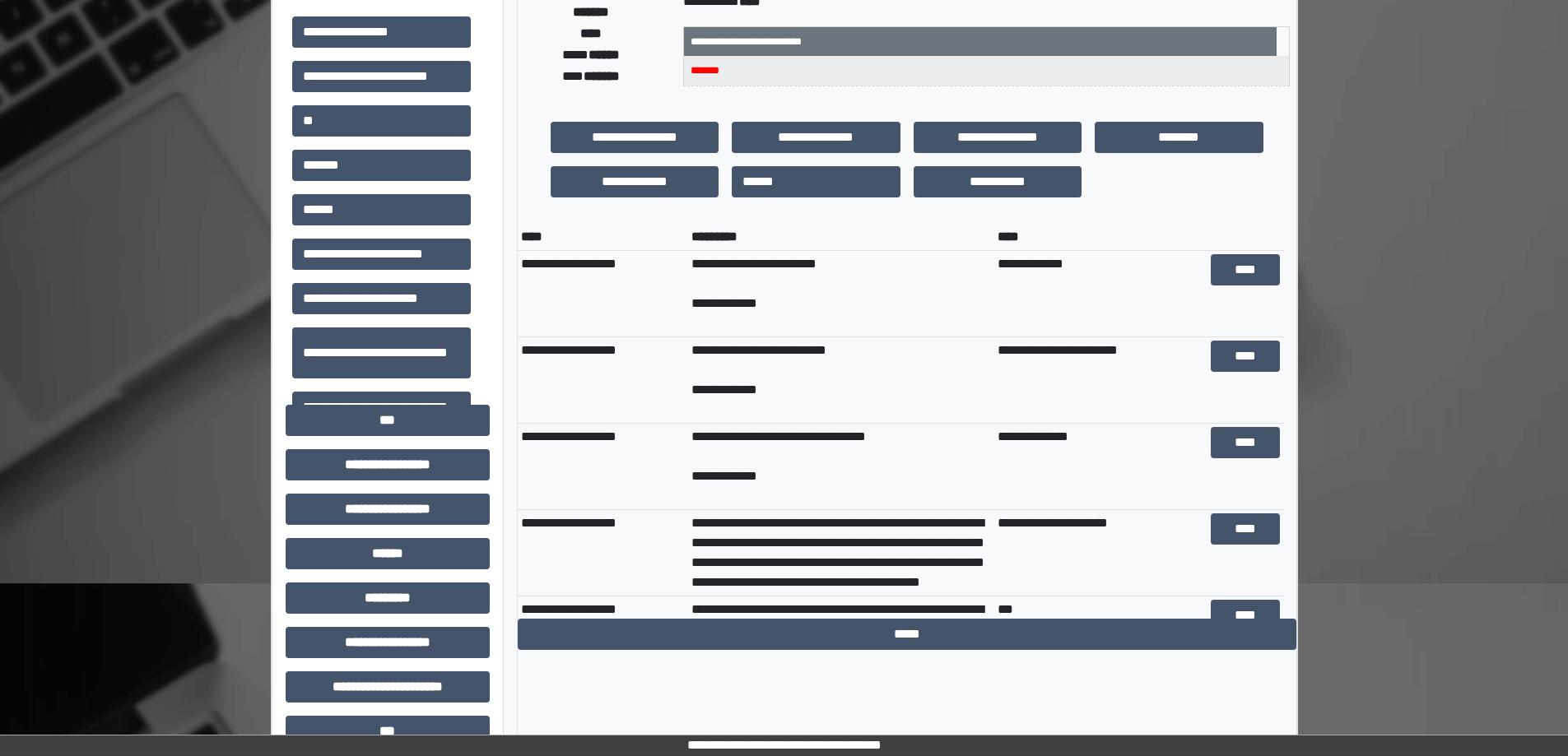 scroll, scrollTop: 309, scrollLeft: 0, axis: vertical 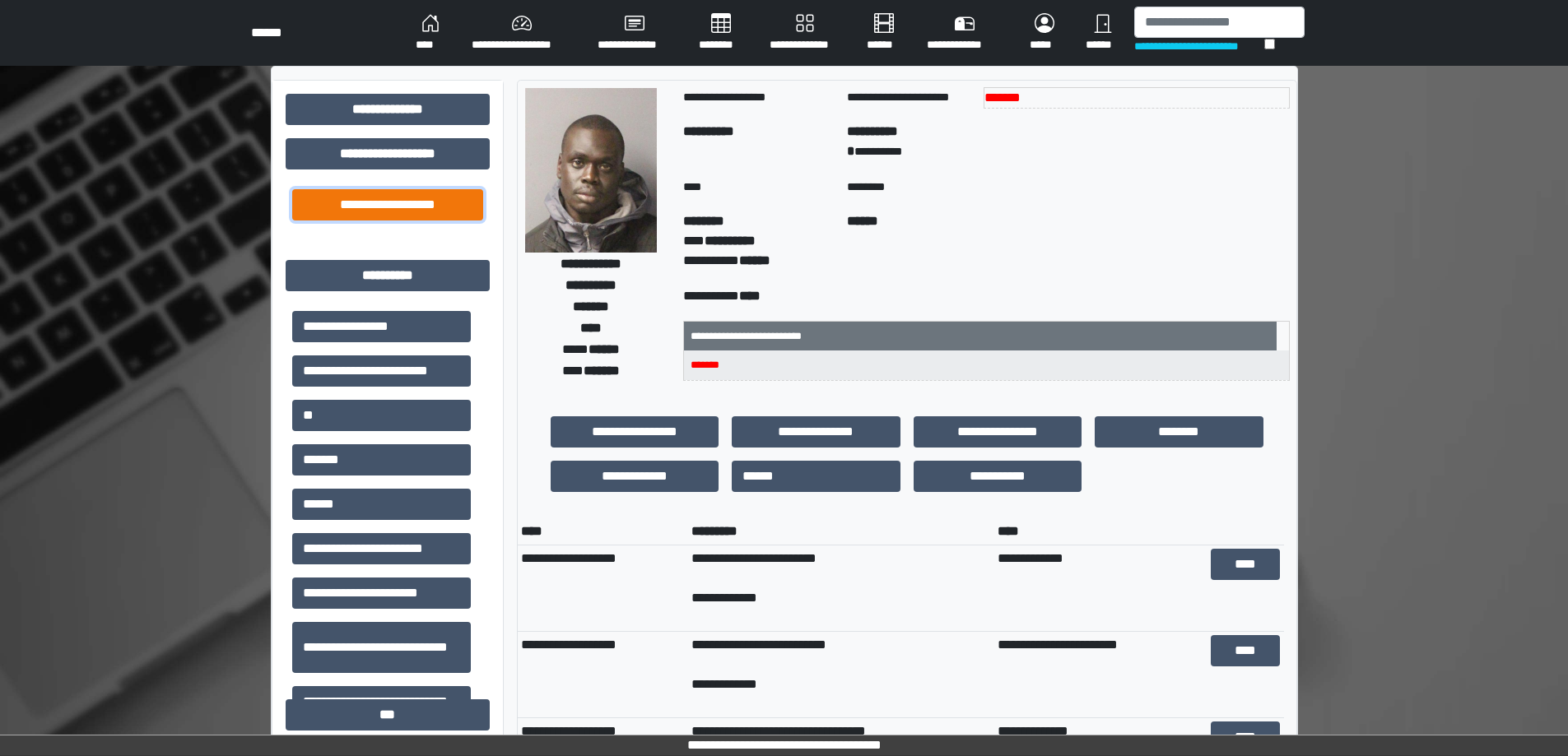 click on "**********" at bounding box center [388, 205] 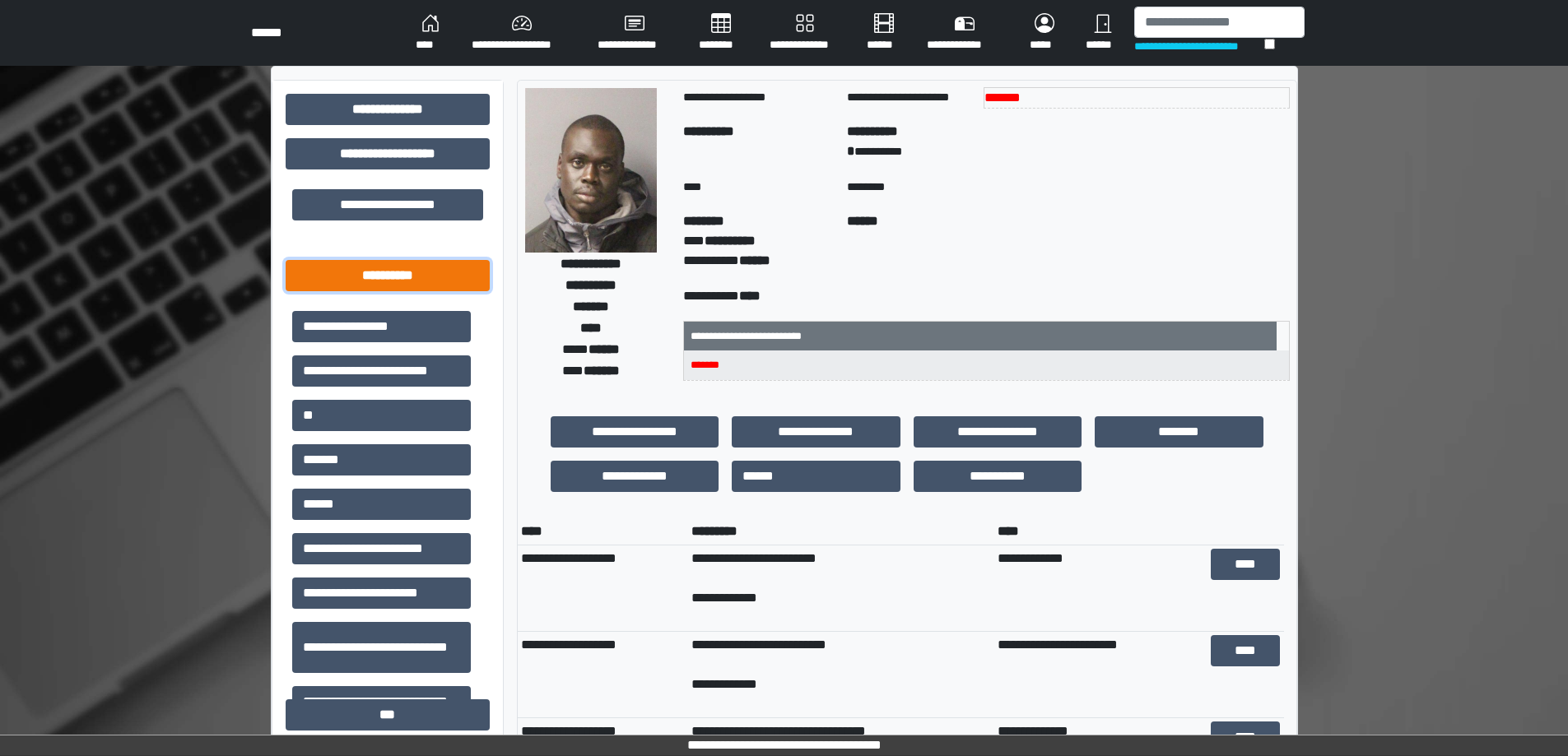 click on "**********" at bounding box center [388, 276] 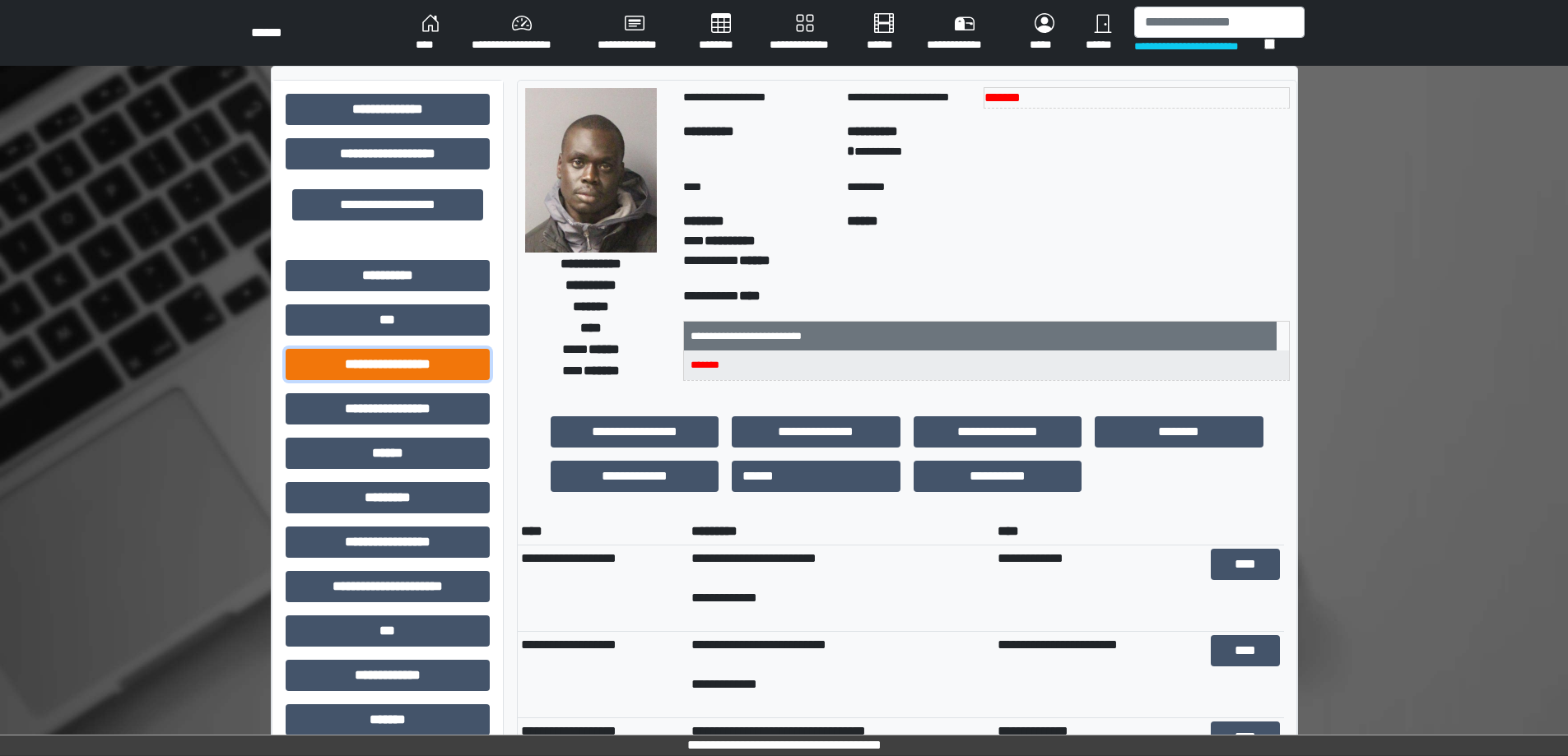 click on "**********" at bounding box center (388, 364) 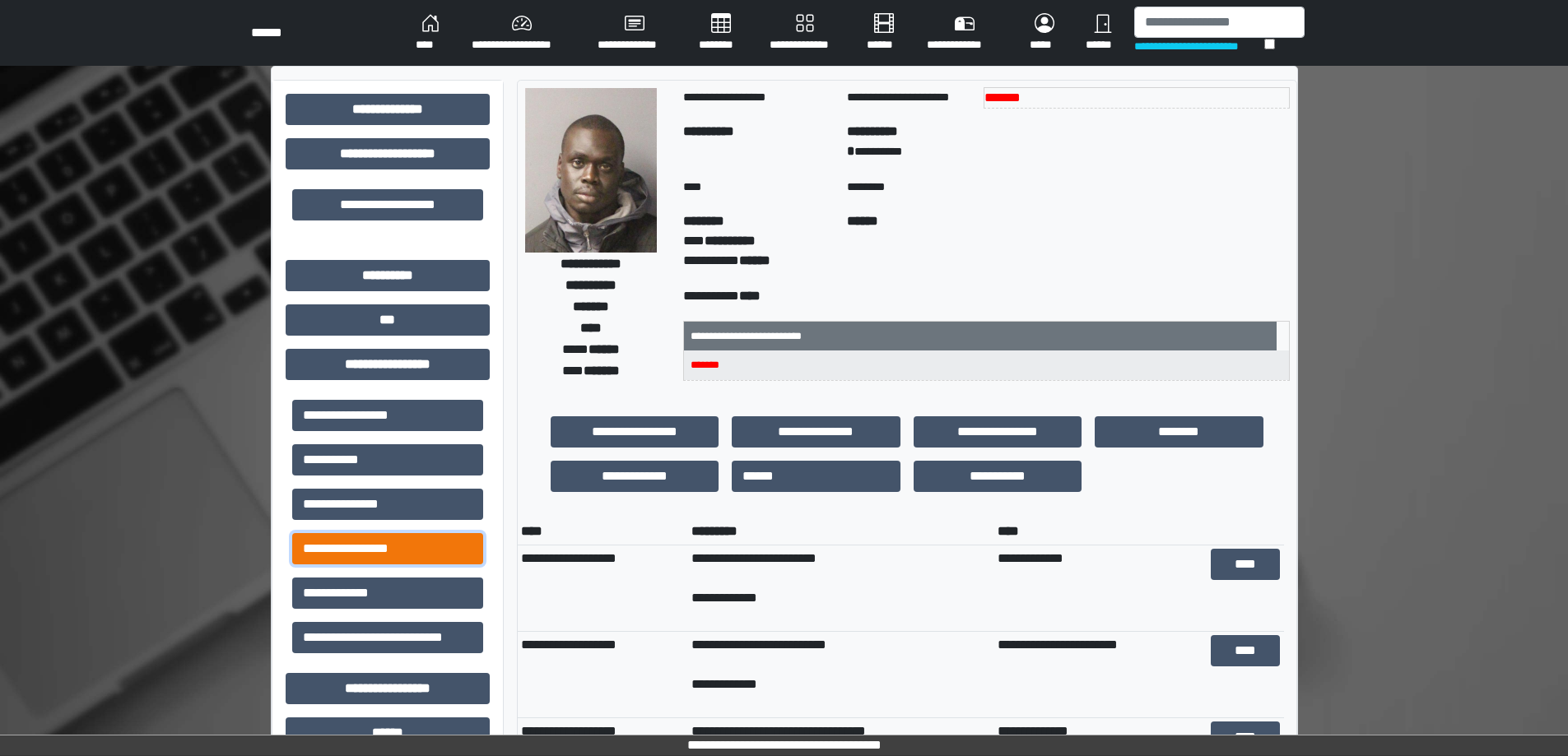 click on "**********" at bounding box center (388, 549) 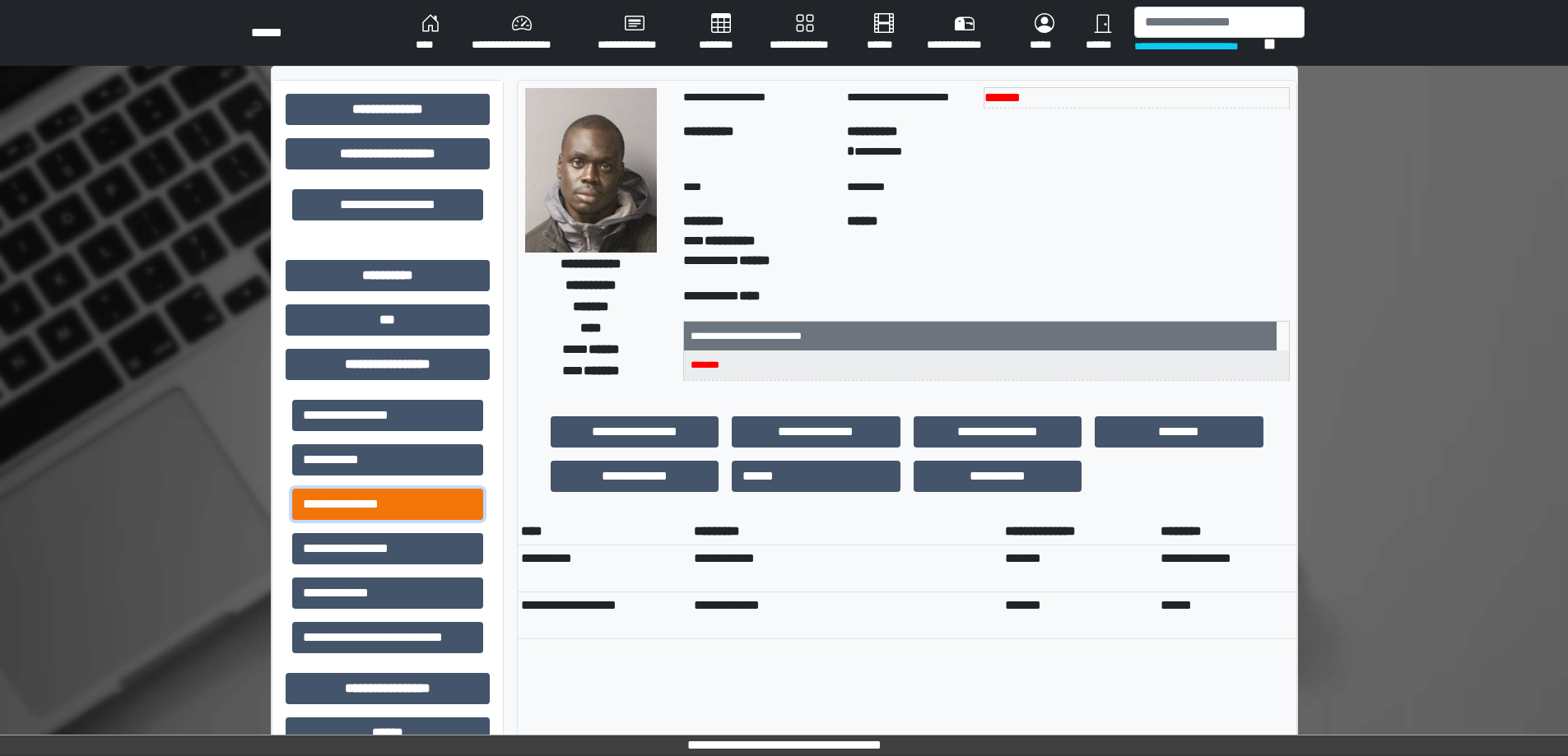 click on "**********" at bounding box center [388, 504] 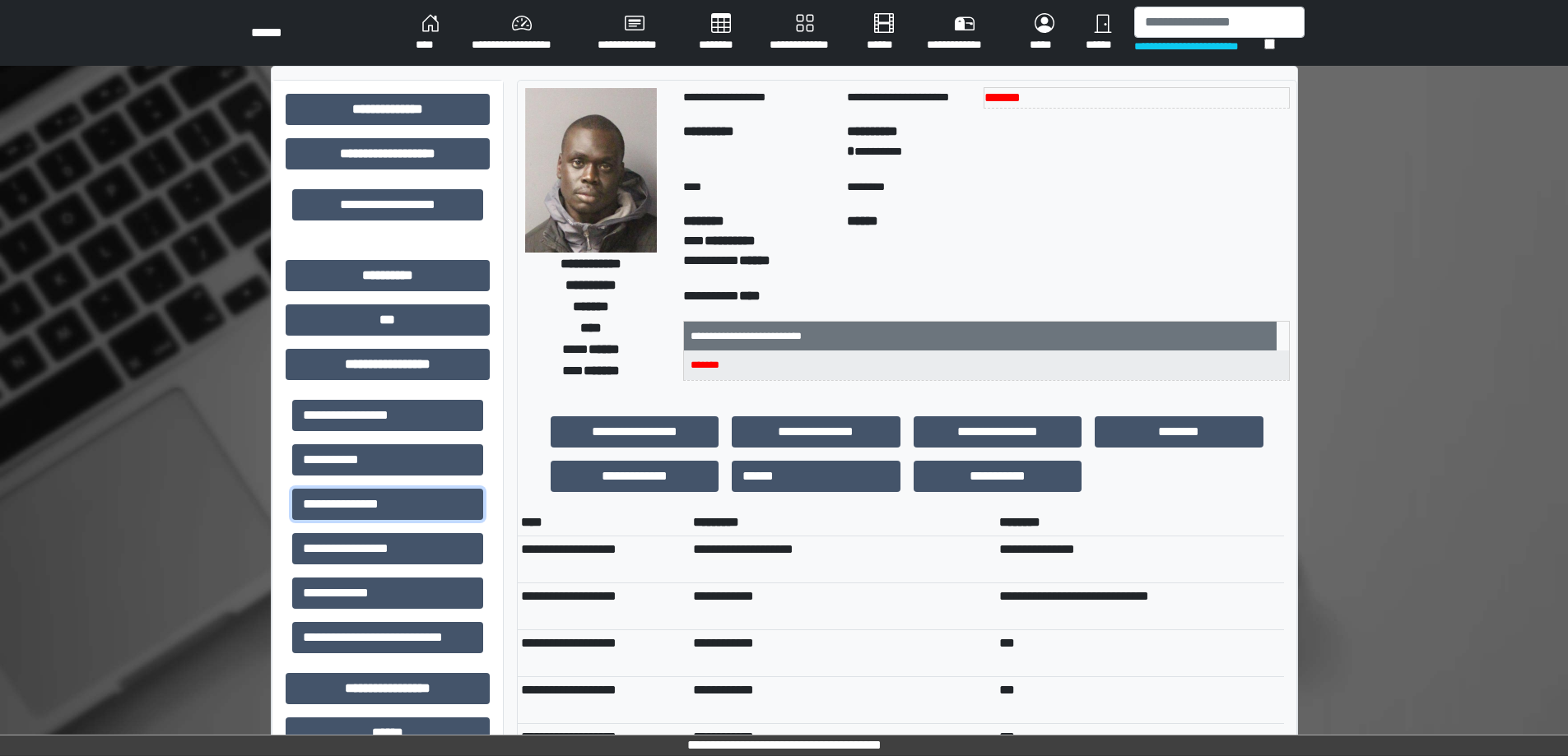 scroll, scrollTop: 0, scrollLeft: 0, axis: both 